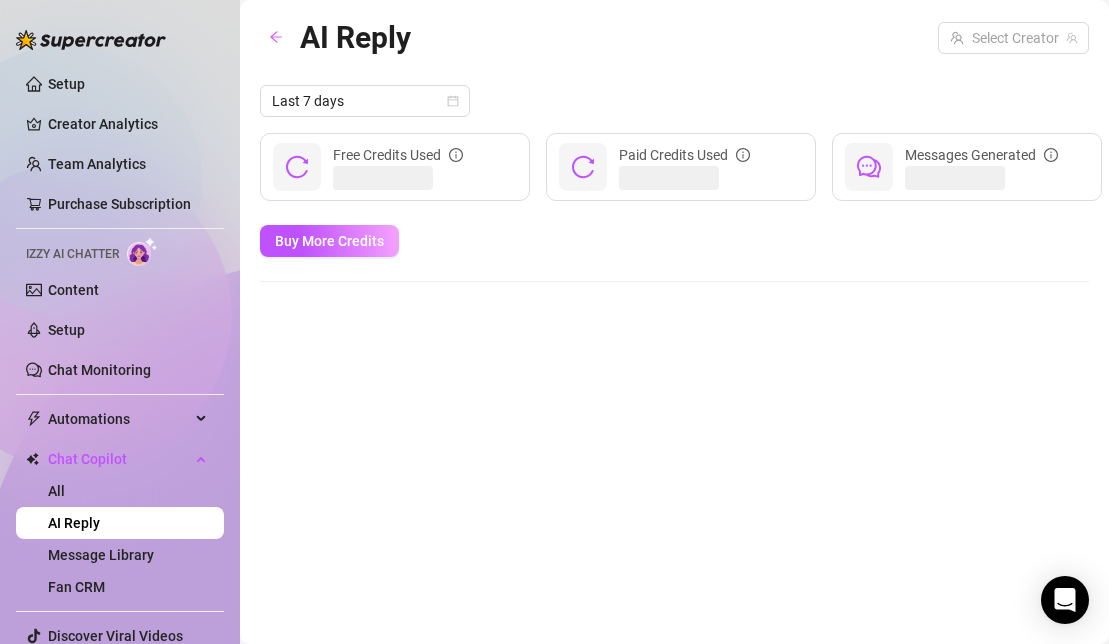 scroll, scrollTop: 0, scrollLeft: 0, axis: both 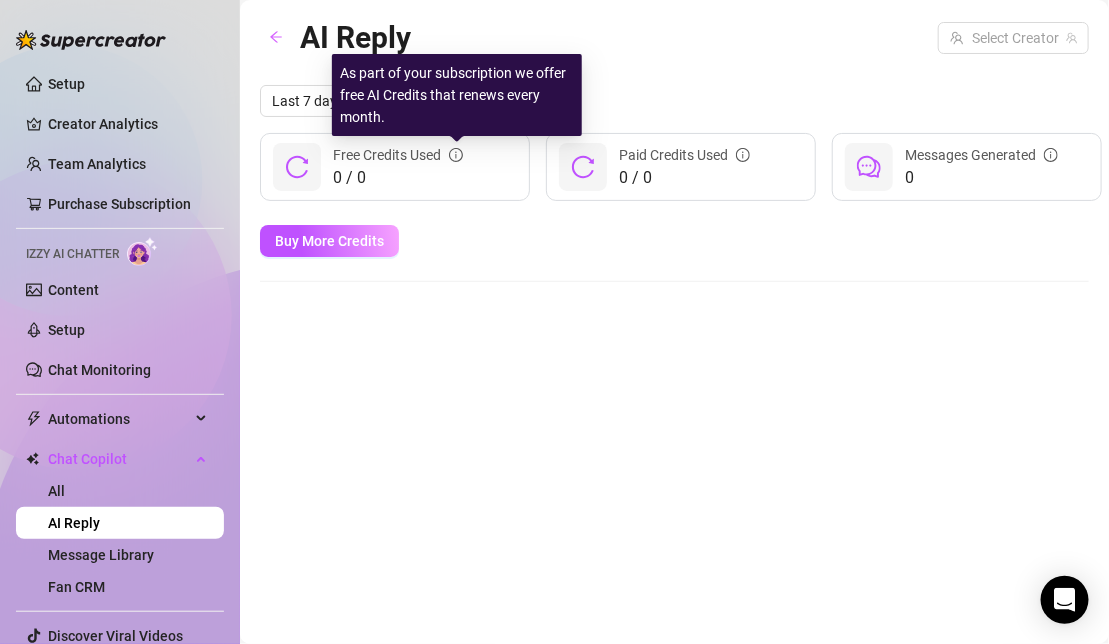 click 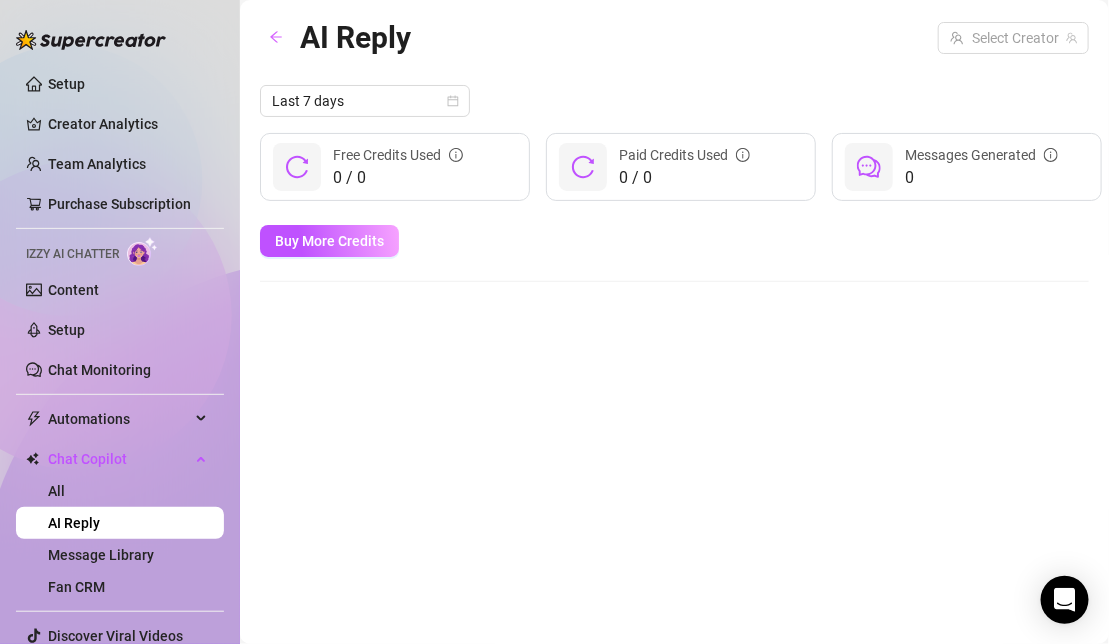 click on "0 / 0 Free Credits Used" at bounding box center [395, 167] 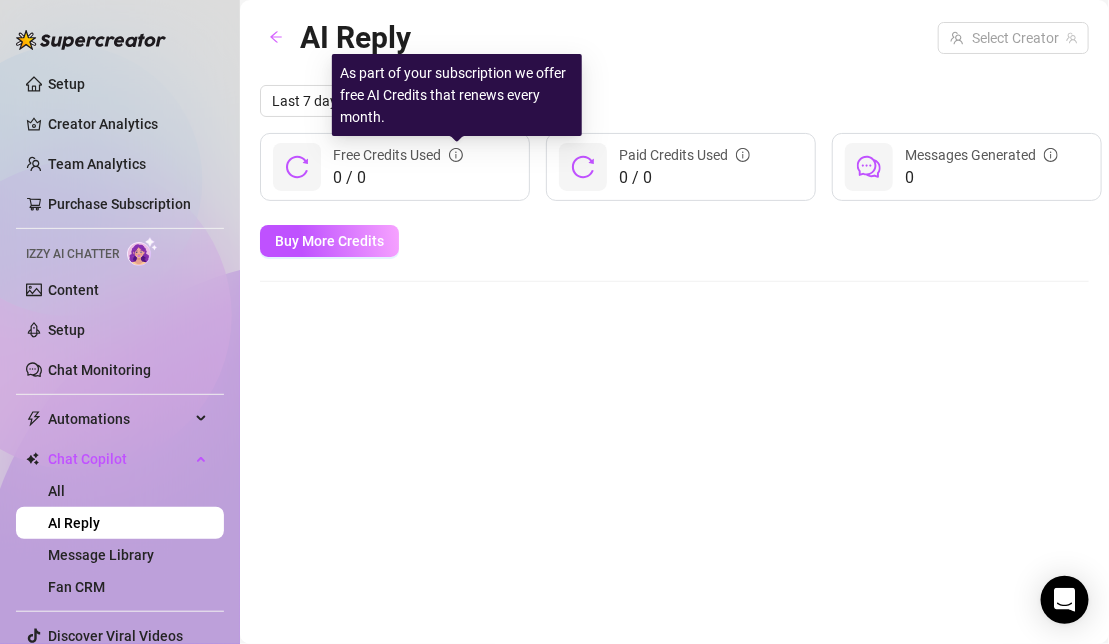 click 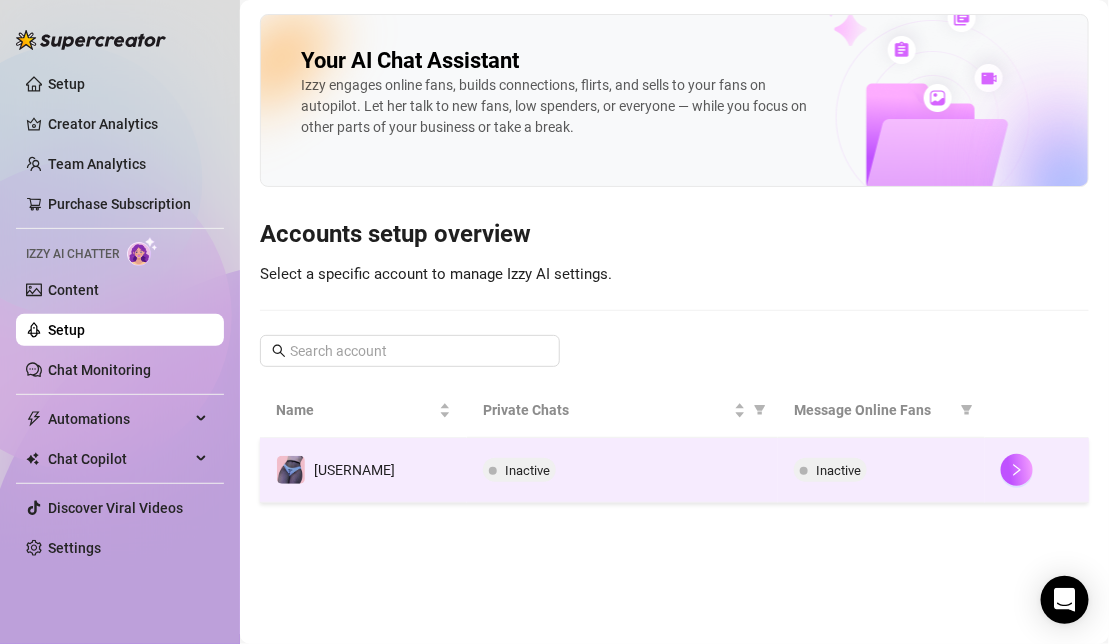click on "Inactive" at bounding box center [527, 470] 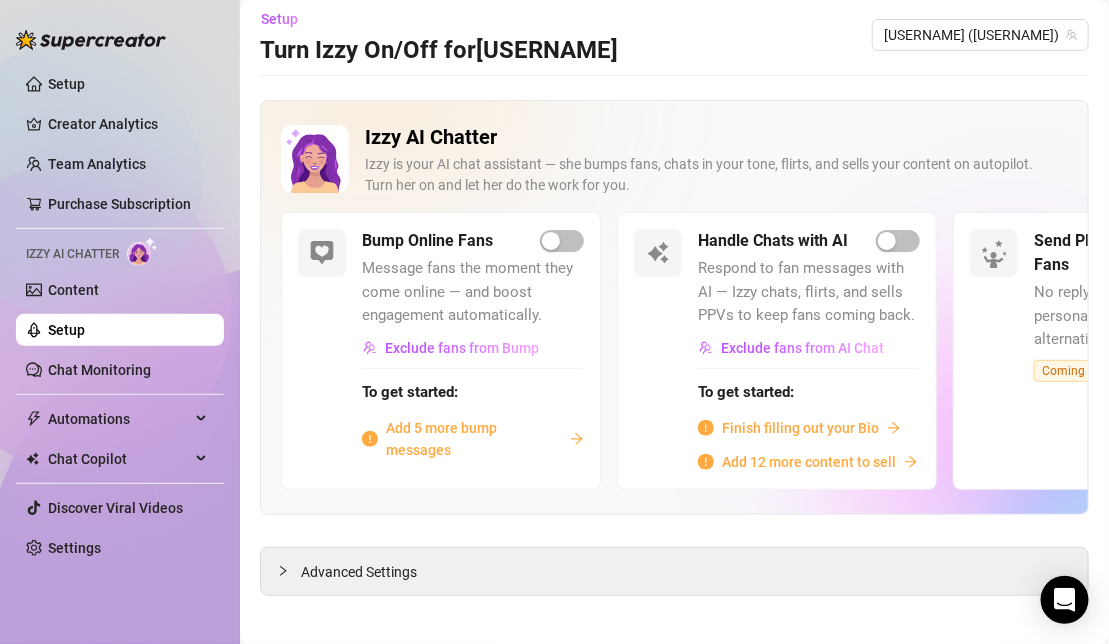 scroll, scrollTop: 19, scrollLeft: 0, axis: vertical 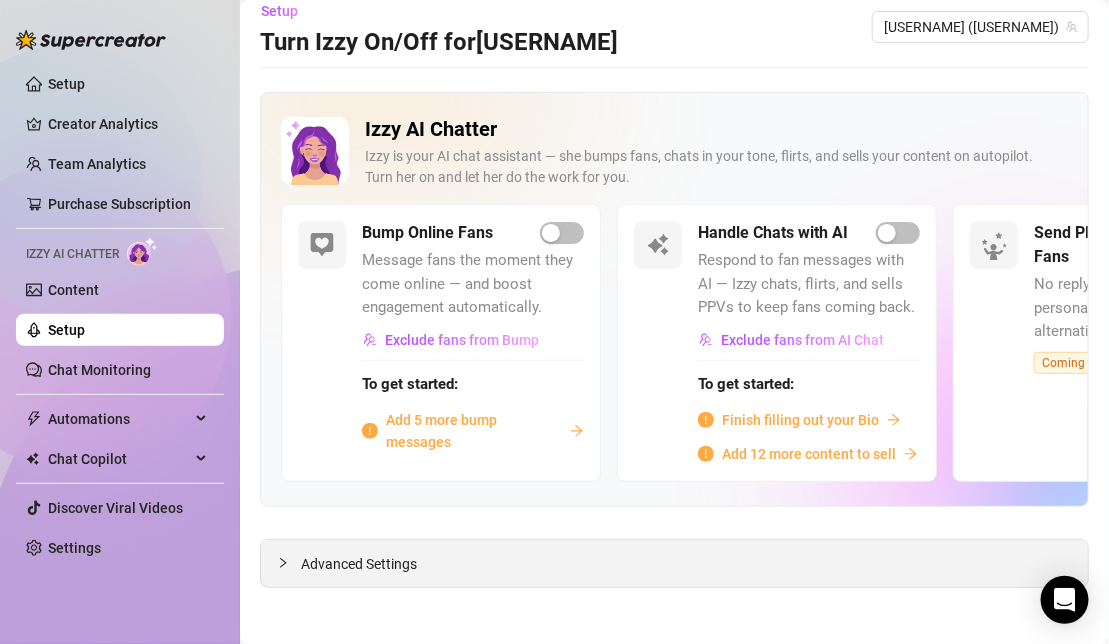 click 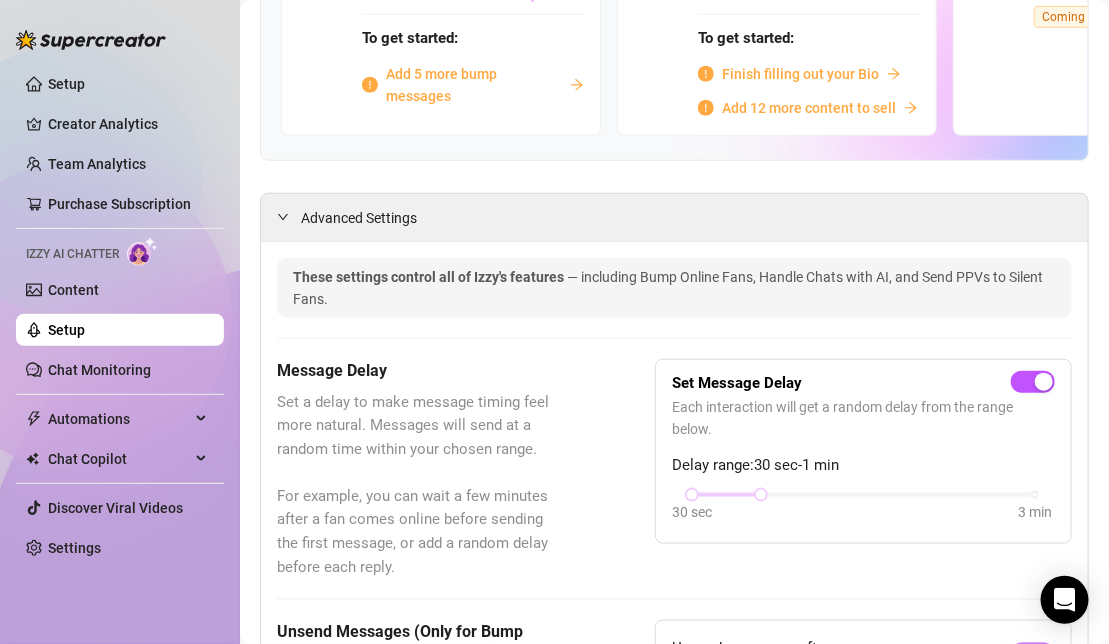scroll, scrollTop: 389, scrollLeft: 0, axis: vertical 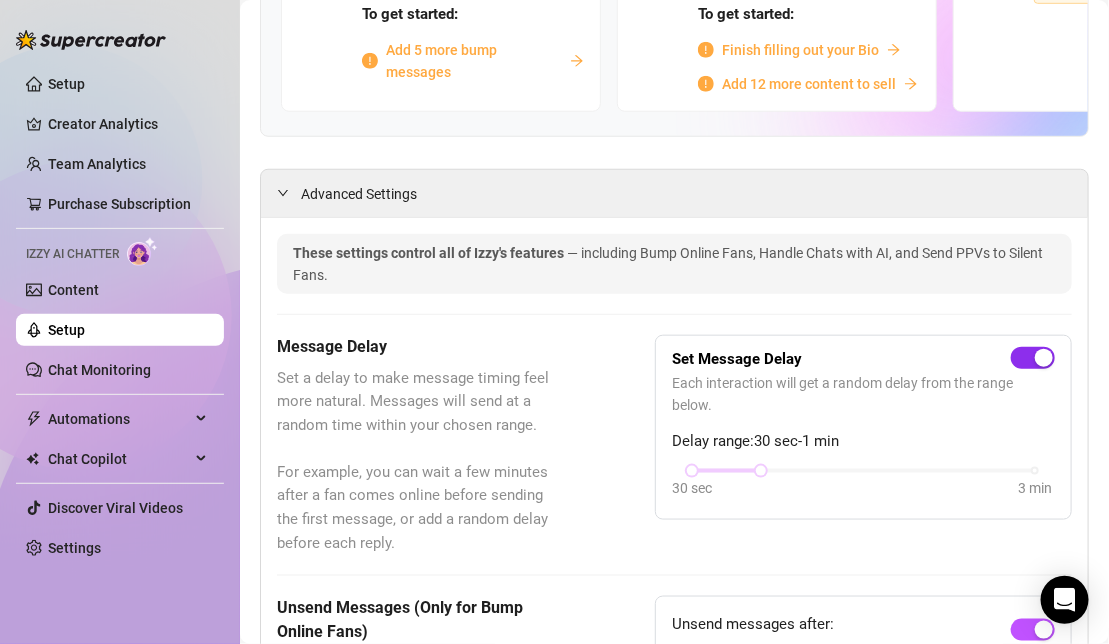 click at bounding box center [1033, 358] 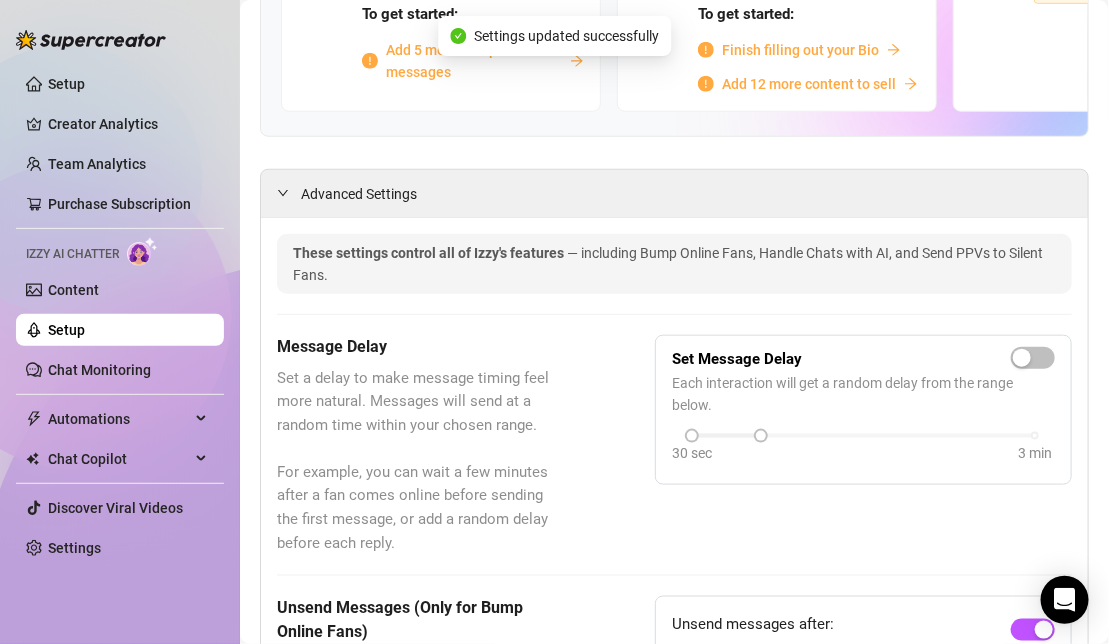 click on "Message Delay Set a delay to make message timing feel more natural. Messages will send at a random time within your chosen range. For example, you can wait a few minutes after a fan comes online before sending the first message, or add a random delay before each reply. Set Message Delay Each interaction will get a random delay from the range below. 30 sec 3 min" at bounding box center [674, 445] 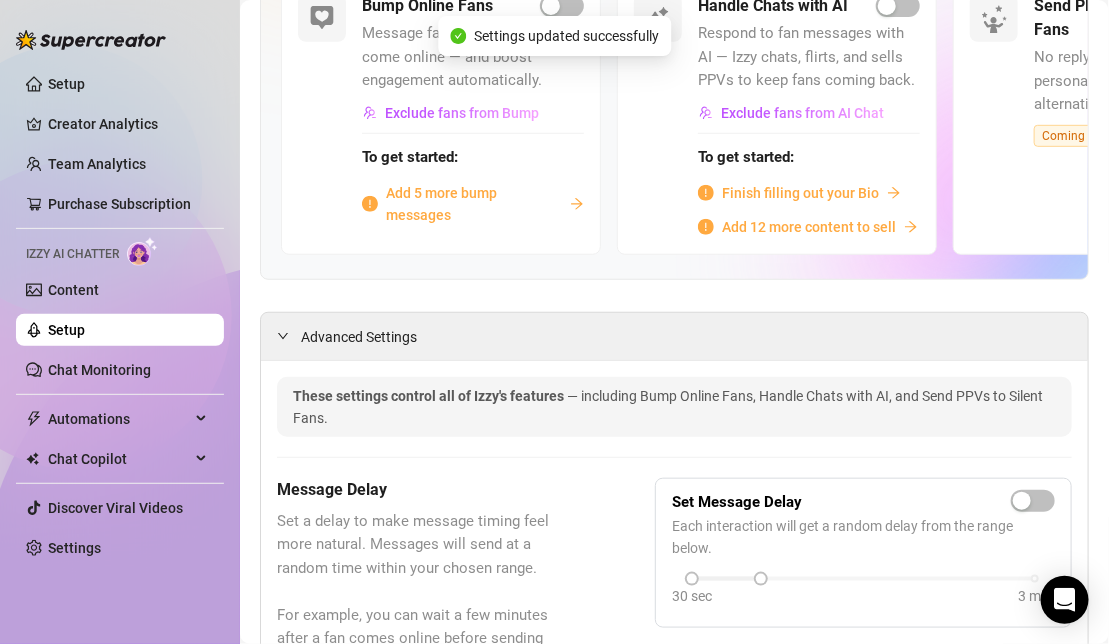 scroll, scrollTop: 239, scrollLeft: 0, axis: vertical 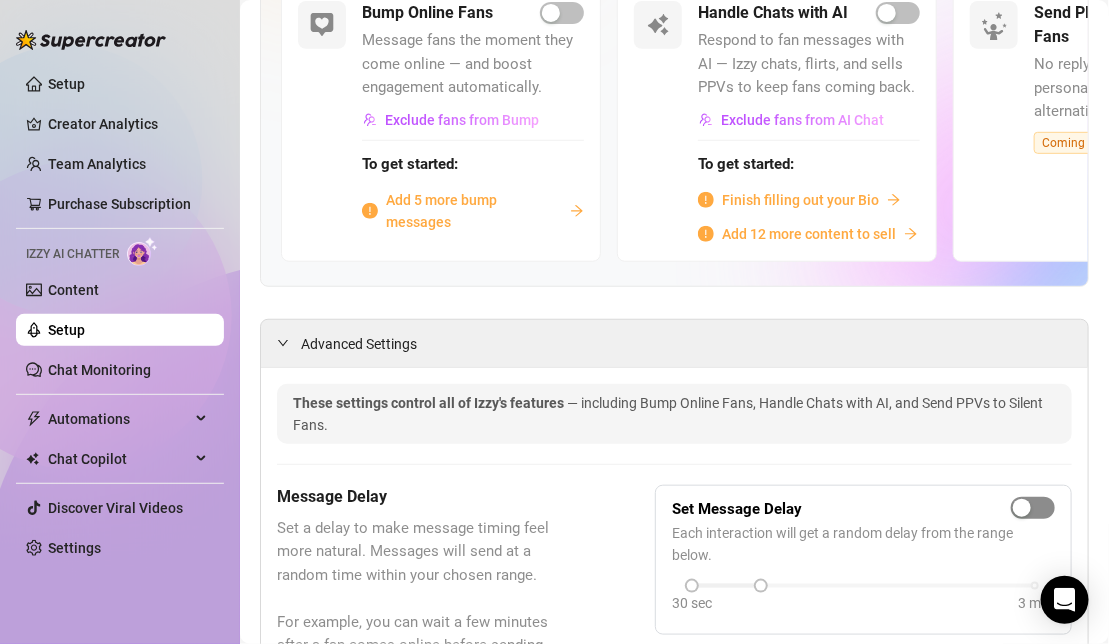 click at bounding box center [1033, 508] 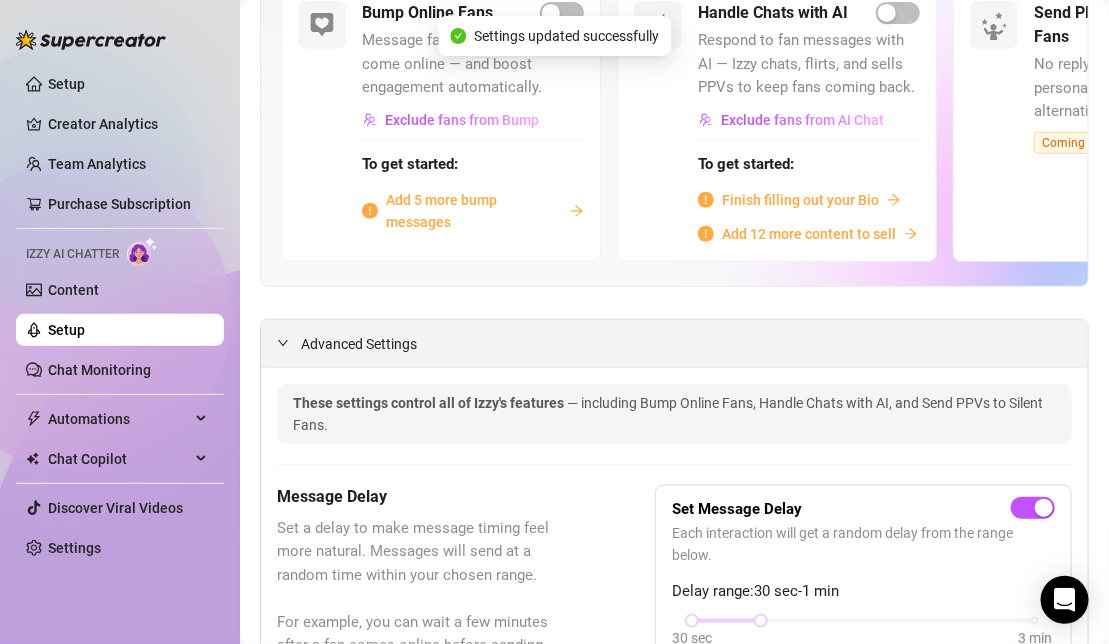 scroll, scrollTop: 0, scrollLeft: 0, axis: both 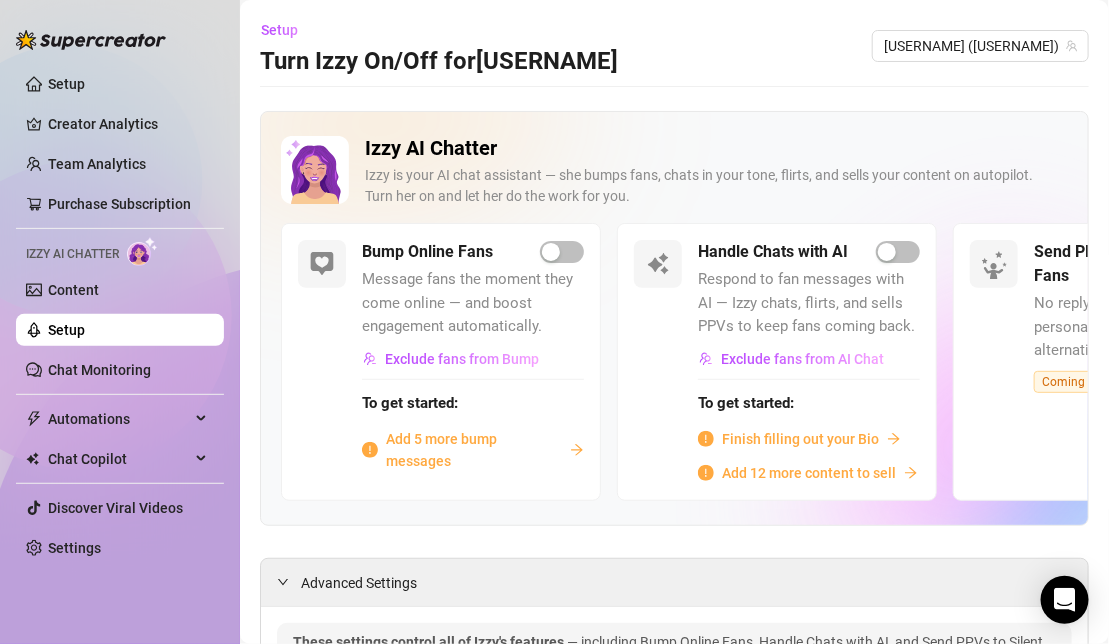 click on "Send PPVs to Silent Fans No reply from a fan? Try a smart, personal PPV — a better alternative to mass messages. Coming Soon" at bounding box center [1113, 361] 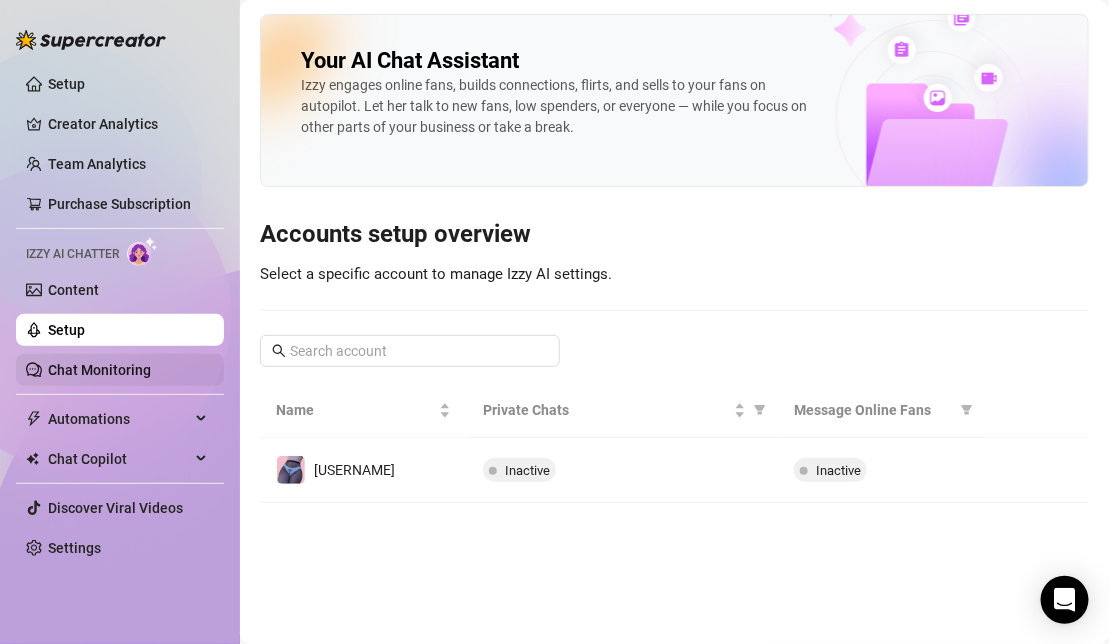click on "Chat Monitoring" at bounding box center [99, 370] 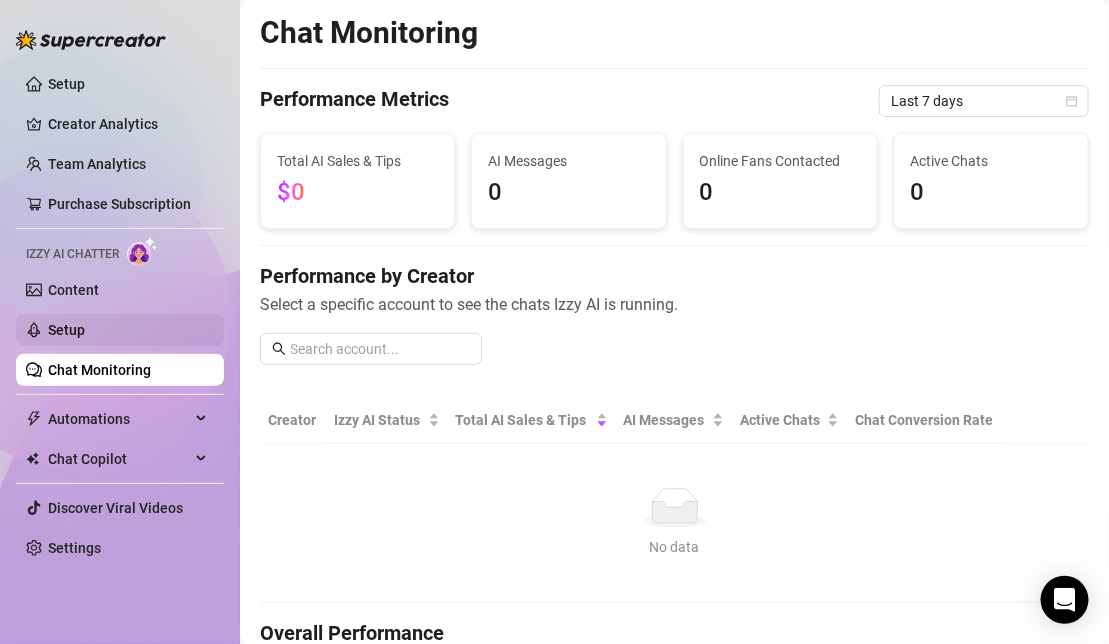 click on "Setup" at bounding box center (66, 330) 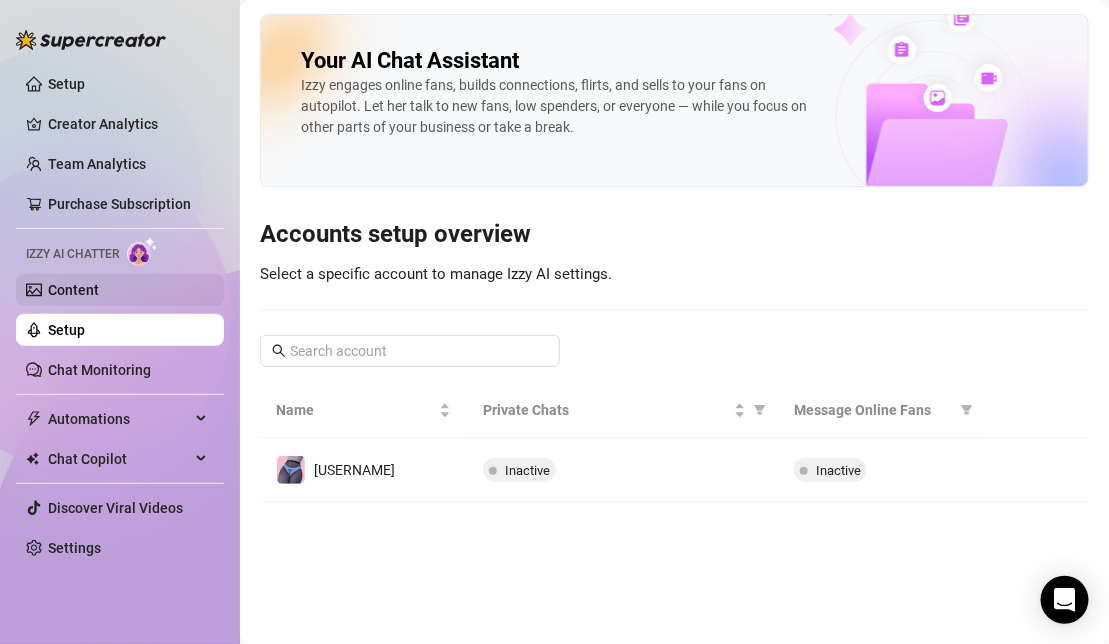 click on "Content" at bounding box center (73, 290) 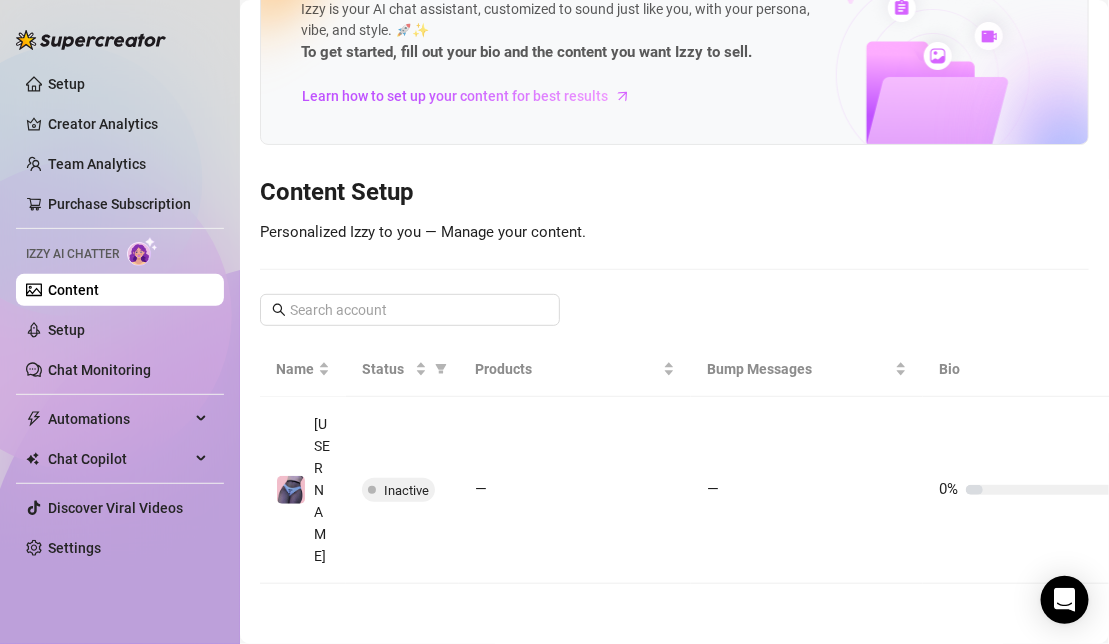 scroll, scrollTop: 111, scrollLeft: 0, axis: vertical 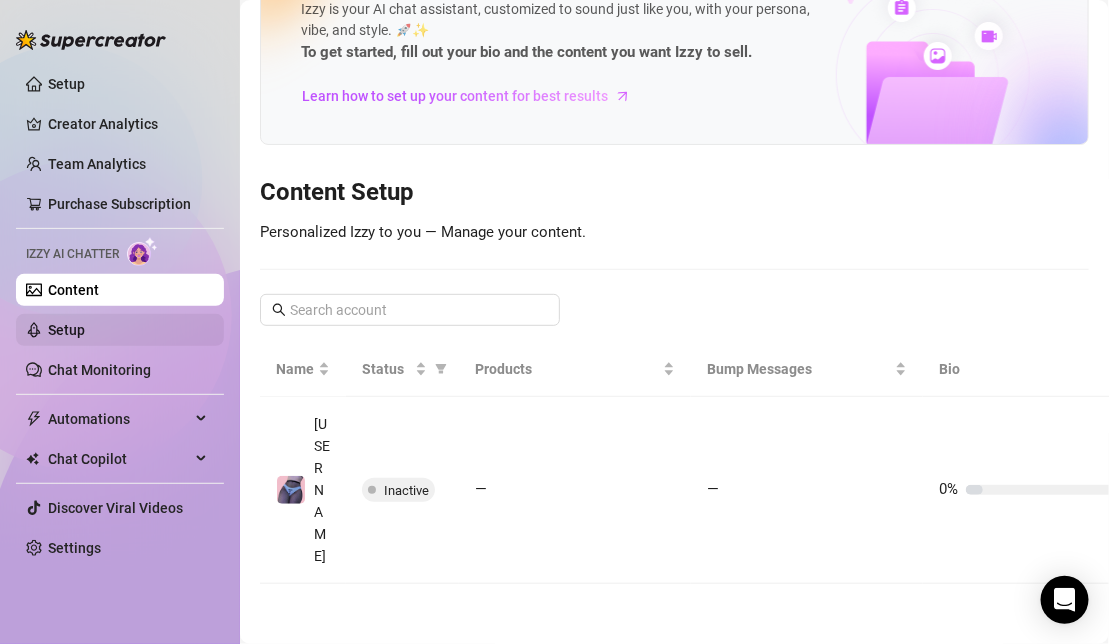 click on "Setup" at bounding box center (66, 330) 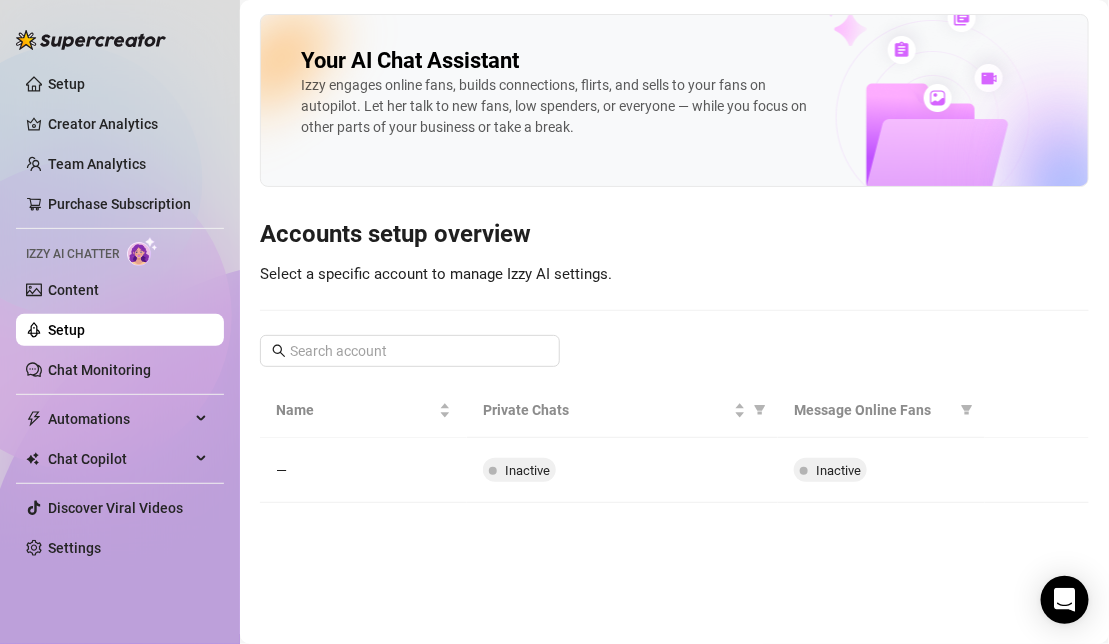 scroll, scrollTop: 0, scrollLeft: 0, axis: both 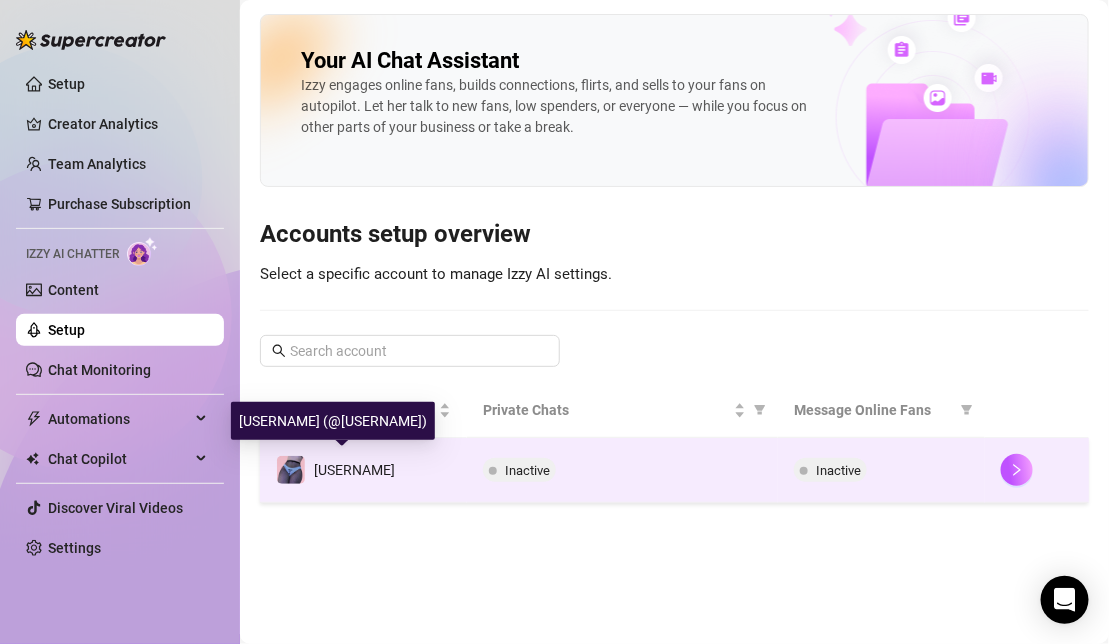 click on "[USERNAME]" at bounding box center [354, 470] 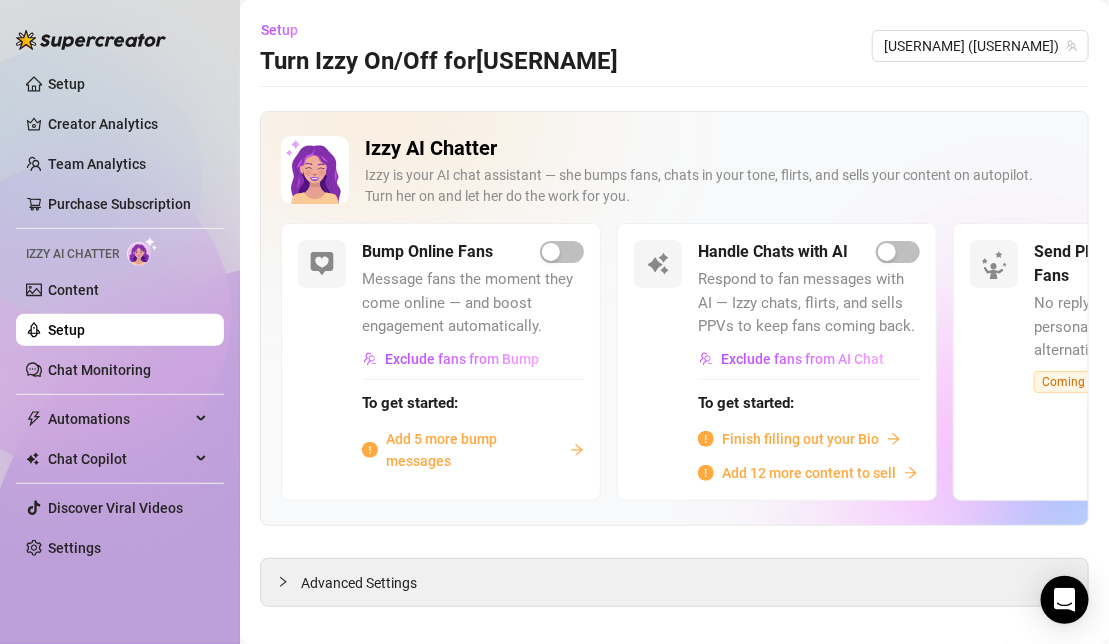 scroll, scrollTop: 19, scrollLeft: 0, axis: vertical 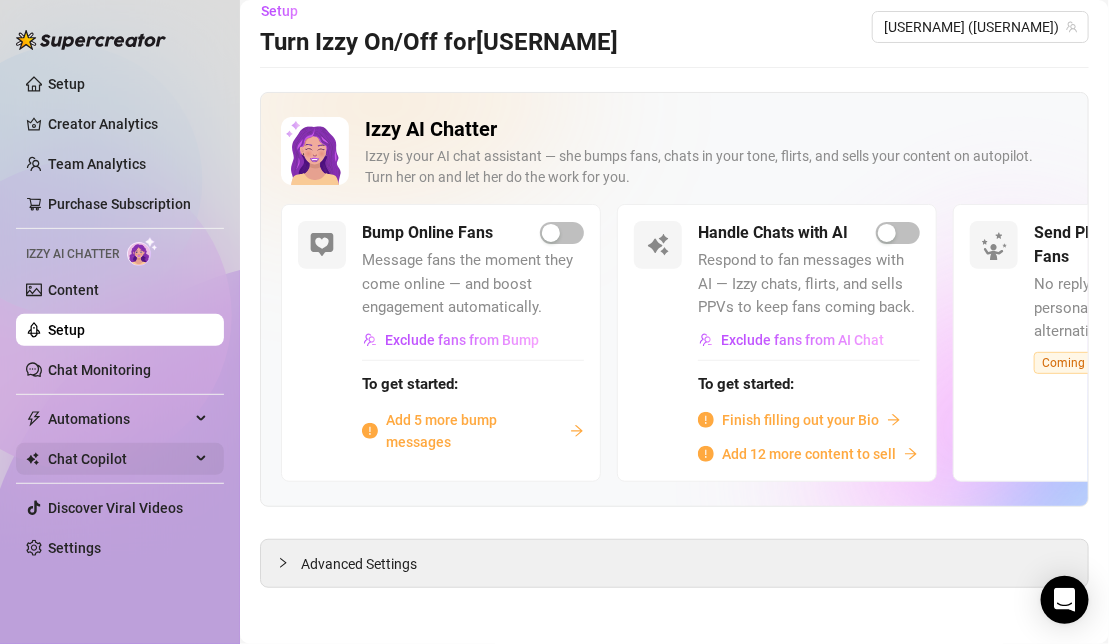 click on "Chat Copilot" at bounding box center [120, 459] 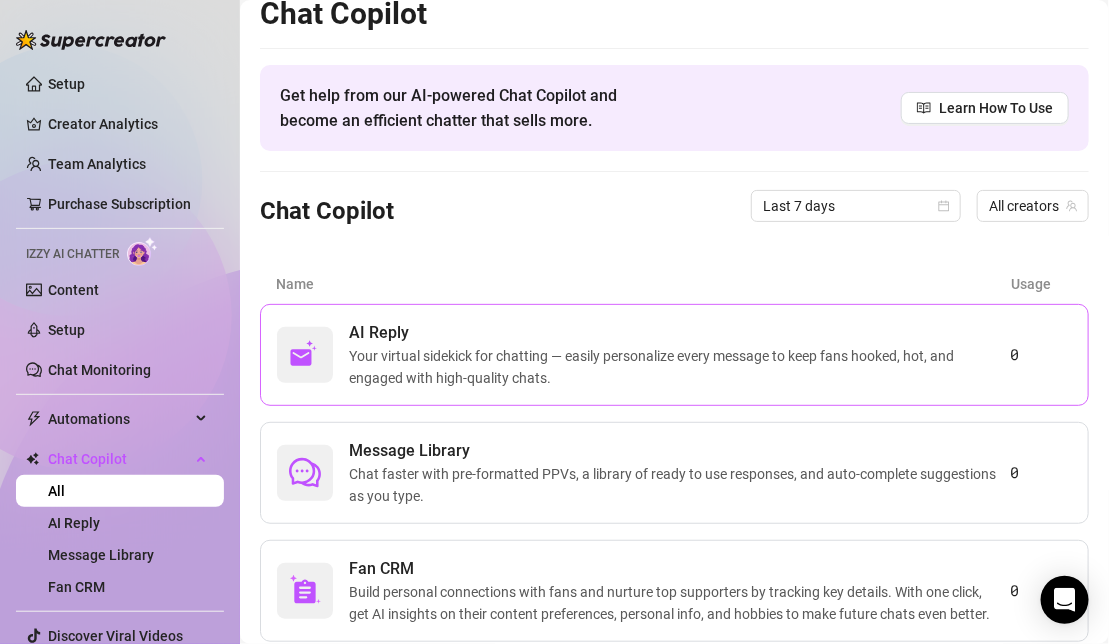 click on "Your virtual sidekick for chatting — easily personalize every message to keep fans hooked, hot, and engaged with high-quality chats." at bounding box center [680, 367] 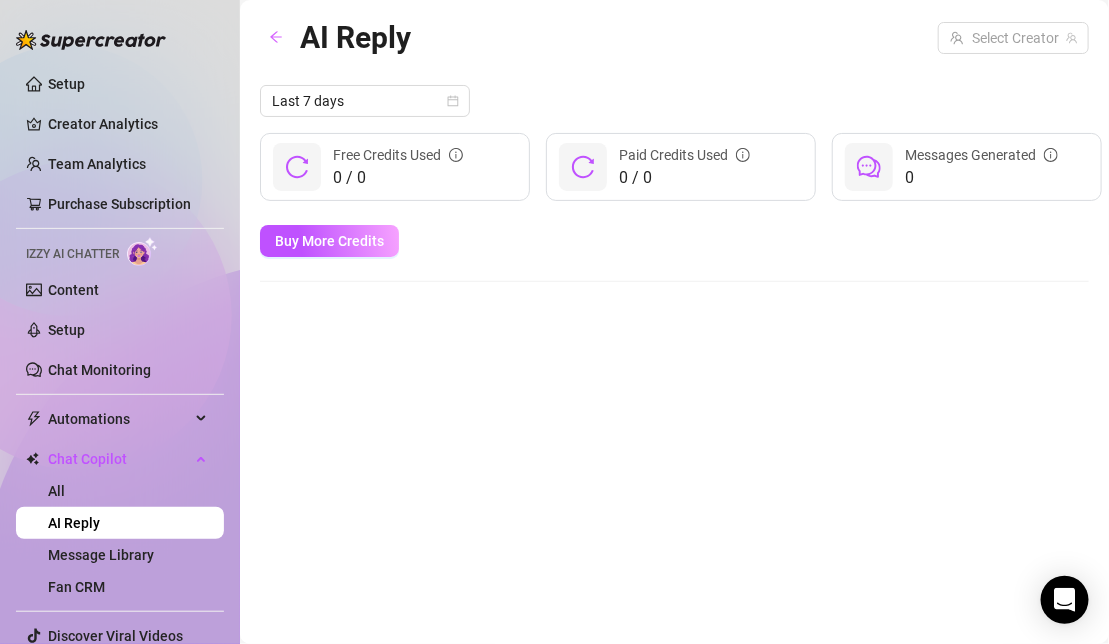 scroll, scrollTop: 0, scrollLeft: 0, axis: both 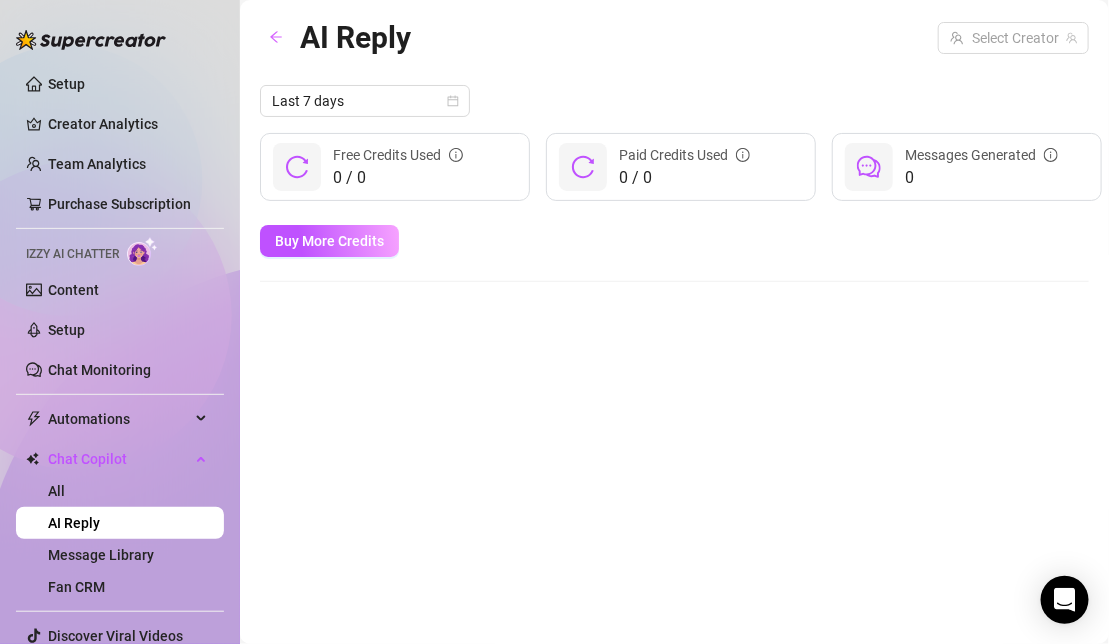 click on "Free Credits Used" at bounding box center [398, 155] 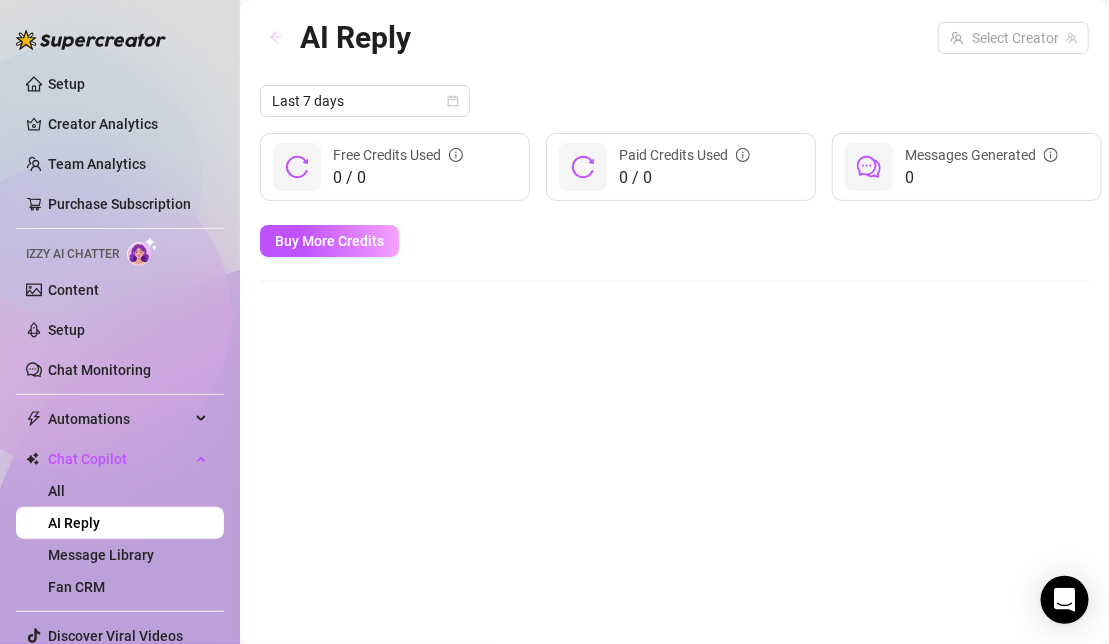 click at bounding box center [276, 38] 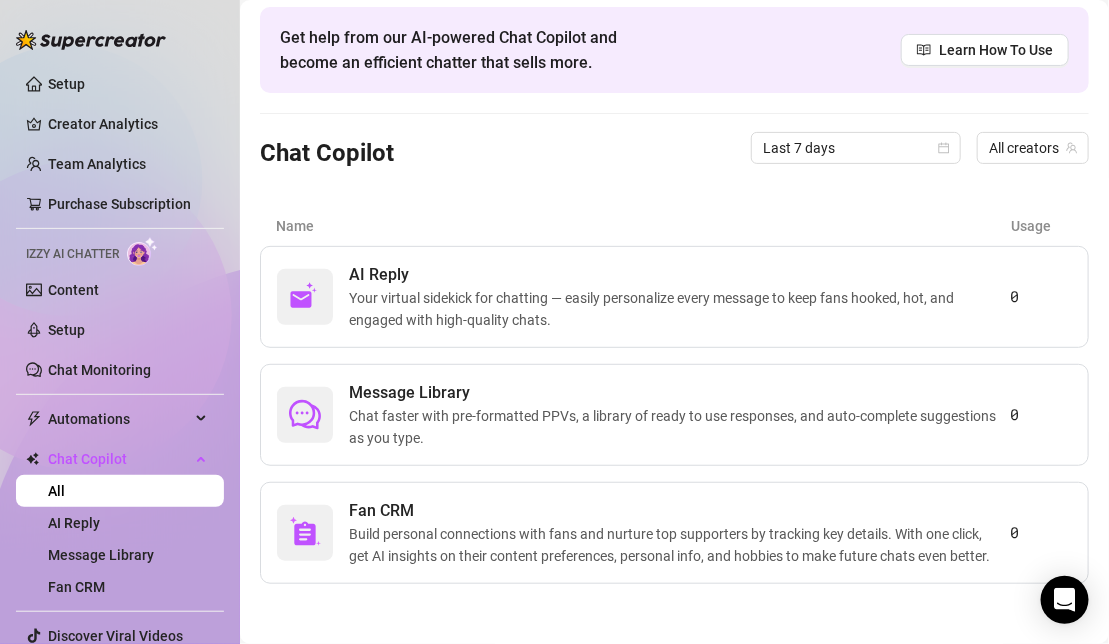 scroll, scrollTop: 94, scrollLeft: 0, axis: vertical 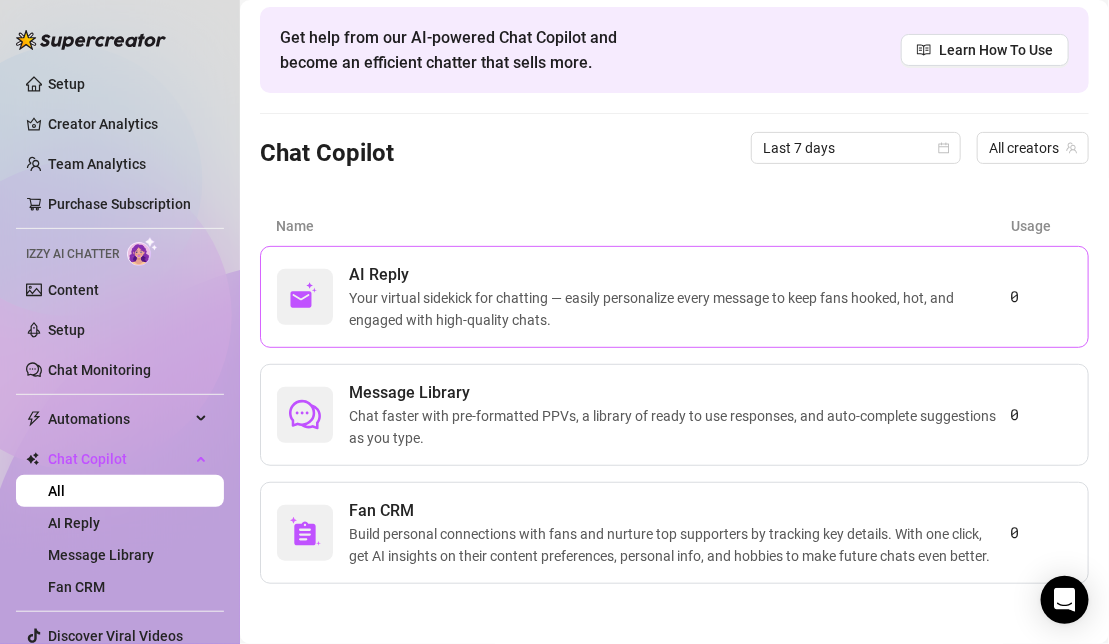click on "Your virtual sidekick for chatting — easily personalize every message to keep fans hooked, hot, and engaged with high-quality chats." at bounding box center [680, 309] 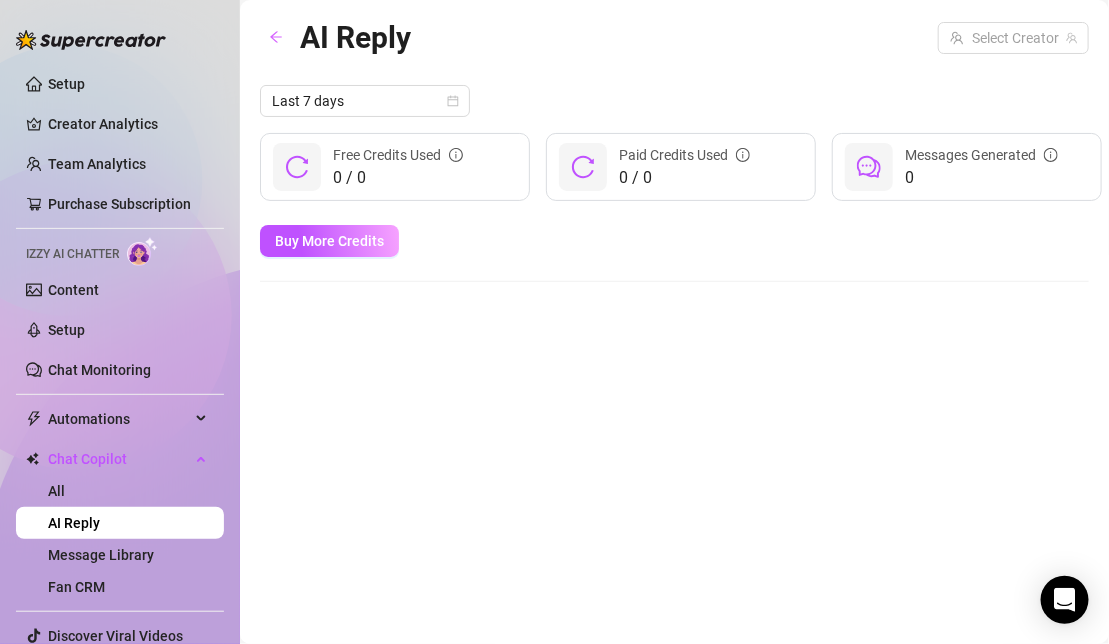 scroll, scrollTop: 0, scrollLeft: 0, axis: both 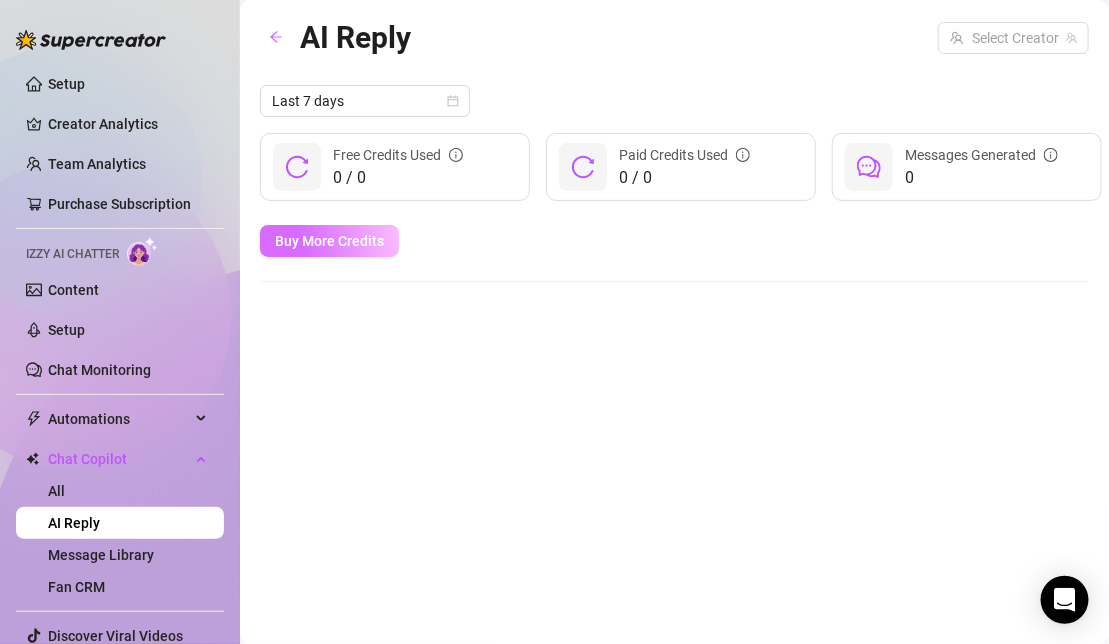 click on "Buy More Credits" at bounding box center (329, 241) 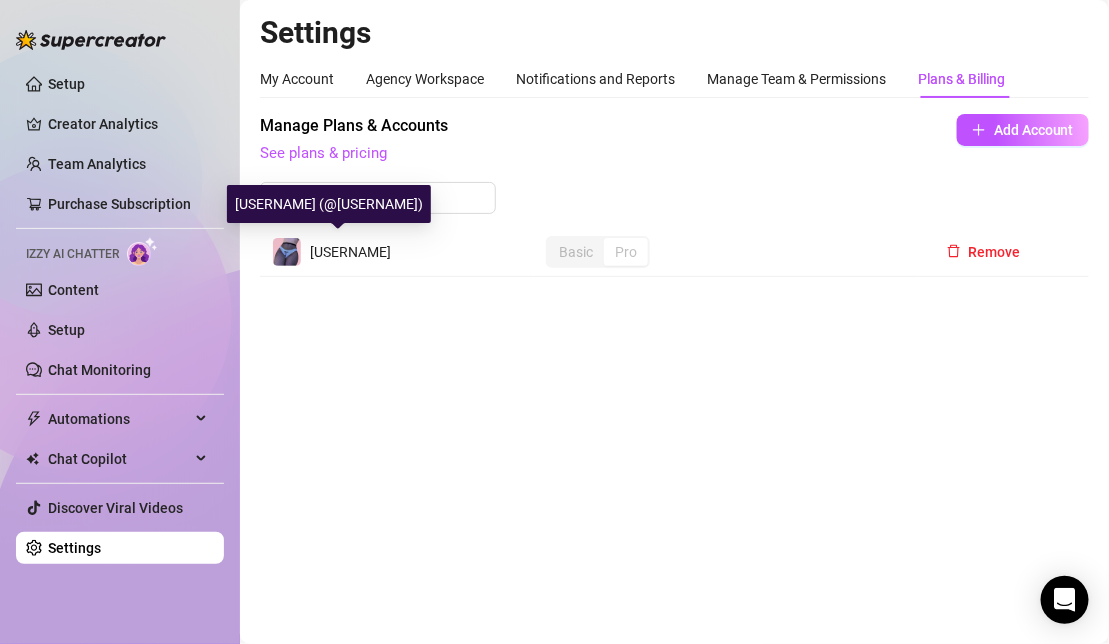 click on "[USERNAME]" at bounding box center [350, 252] 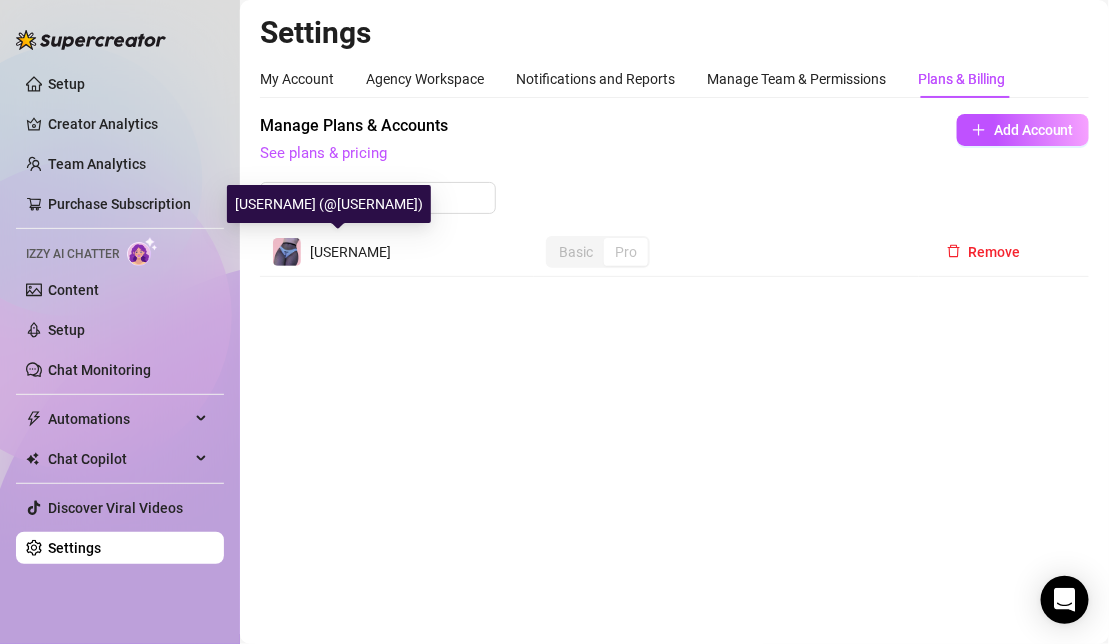 click on "[USERNAME]" at bounding box center [331, 252] 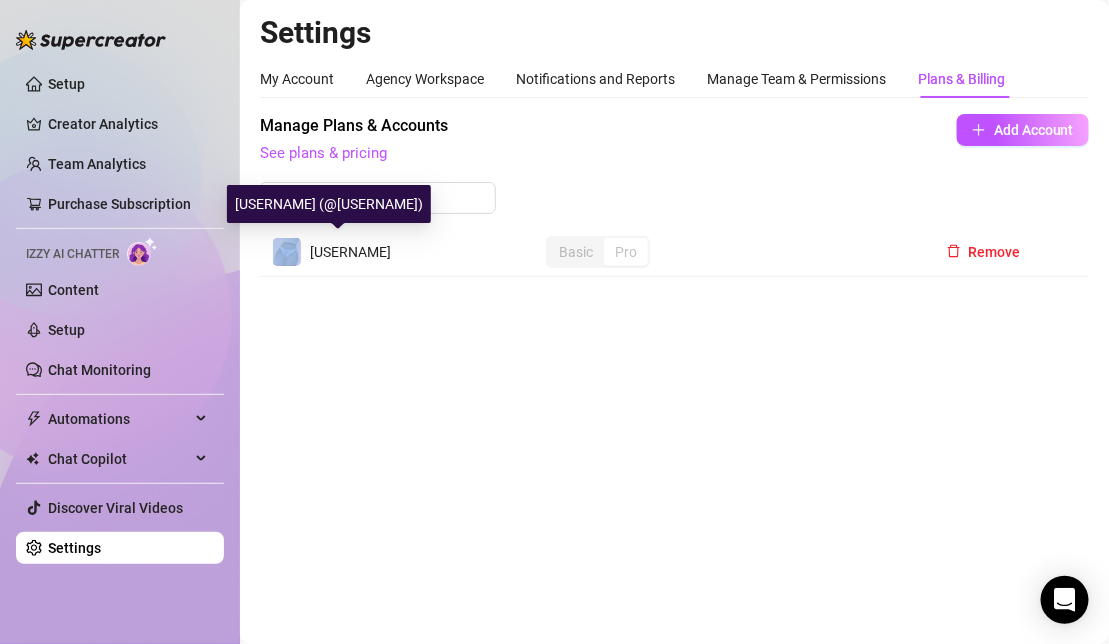 click on "[USERNAME]" at bounding box center (331, 252) 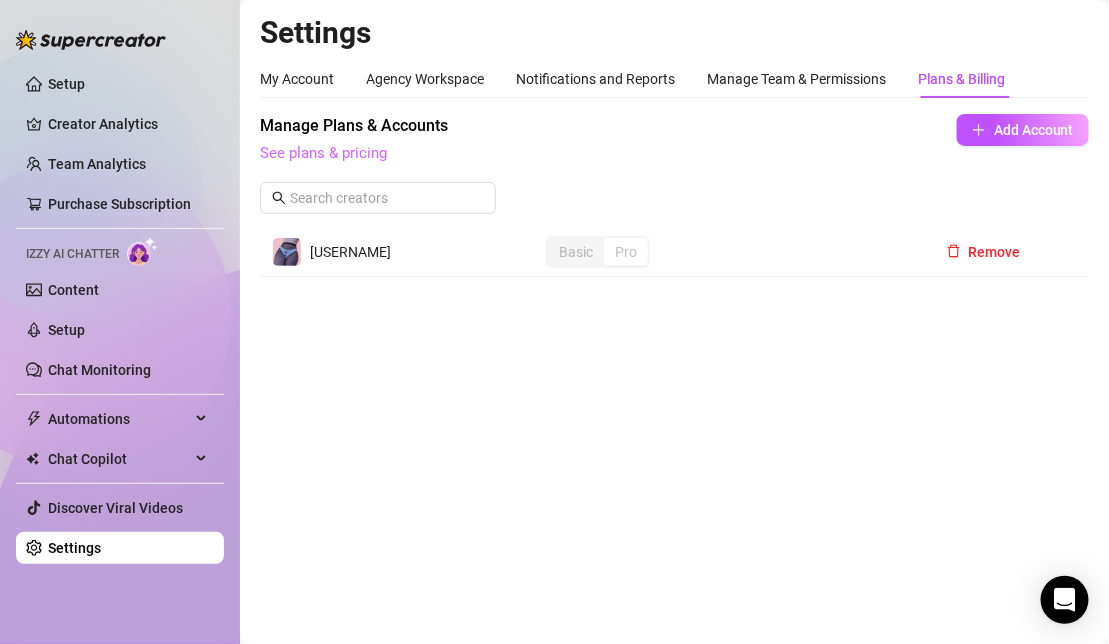 click on "See plans & pricing" at bounding box center (323, 153) 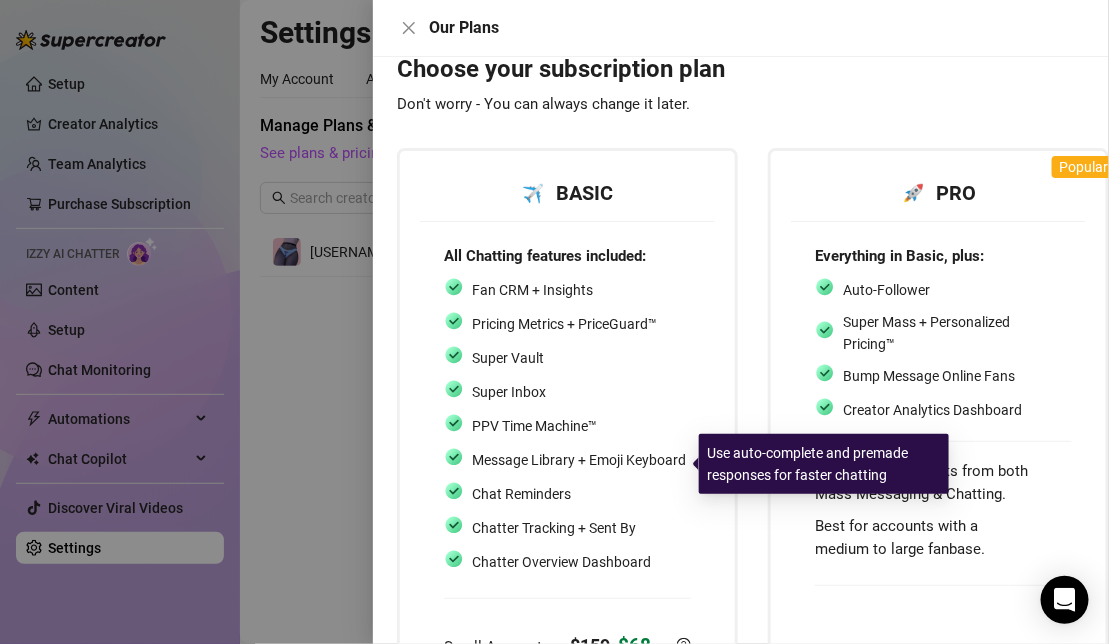 scroll, scrollTop: 50, scrollLeft: 0, axis: vertical 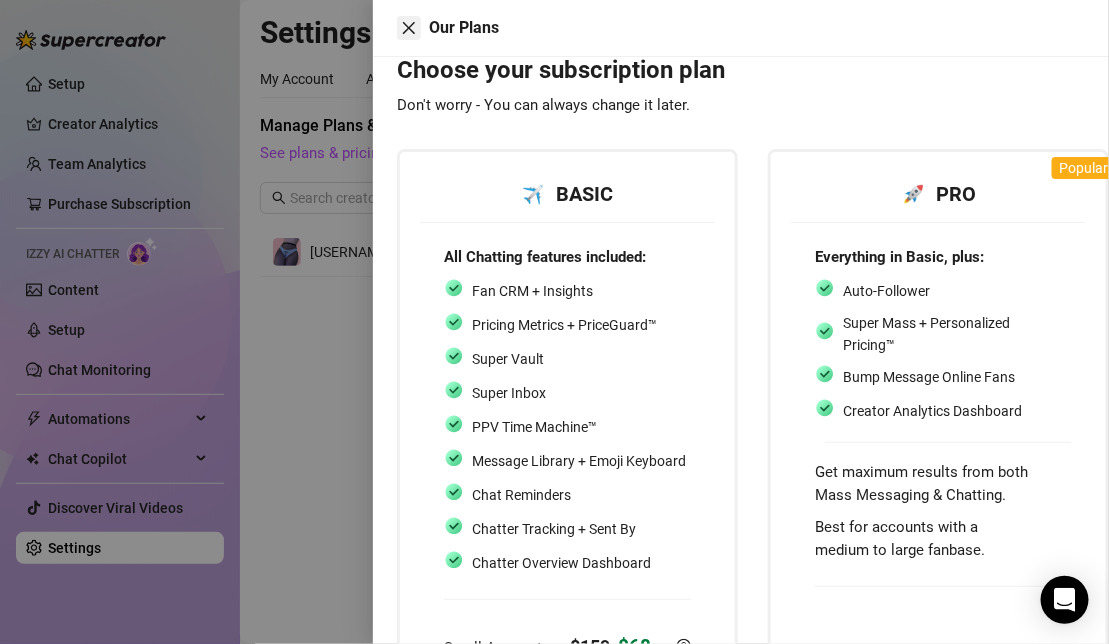 click 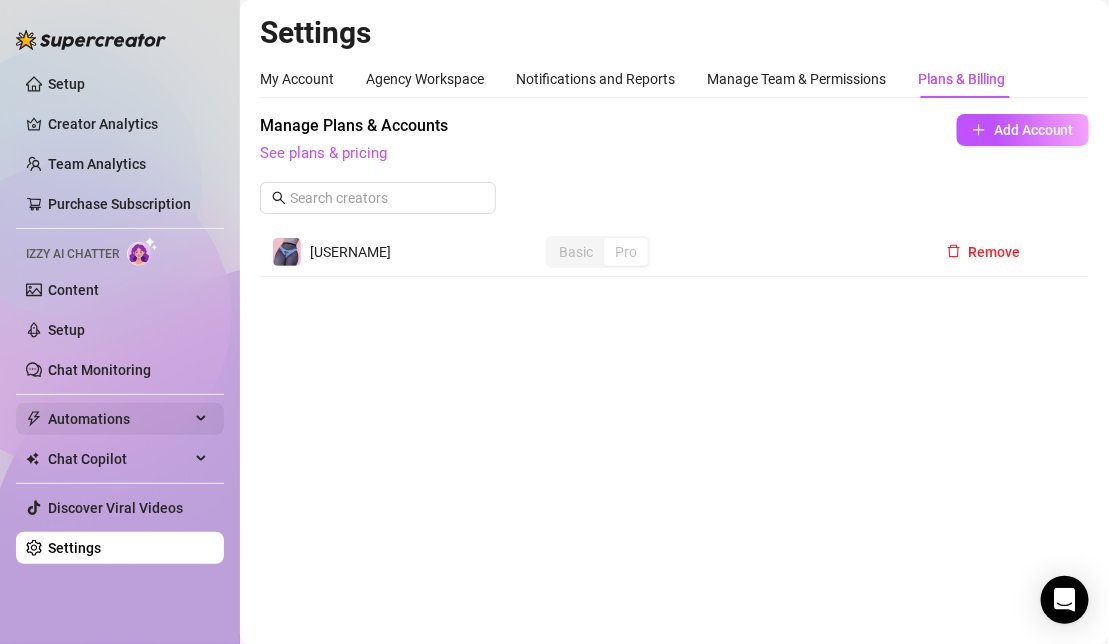 click on "Automations" at bounding box center (120, 419) 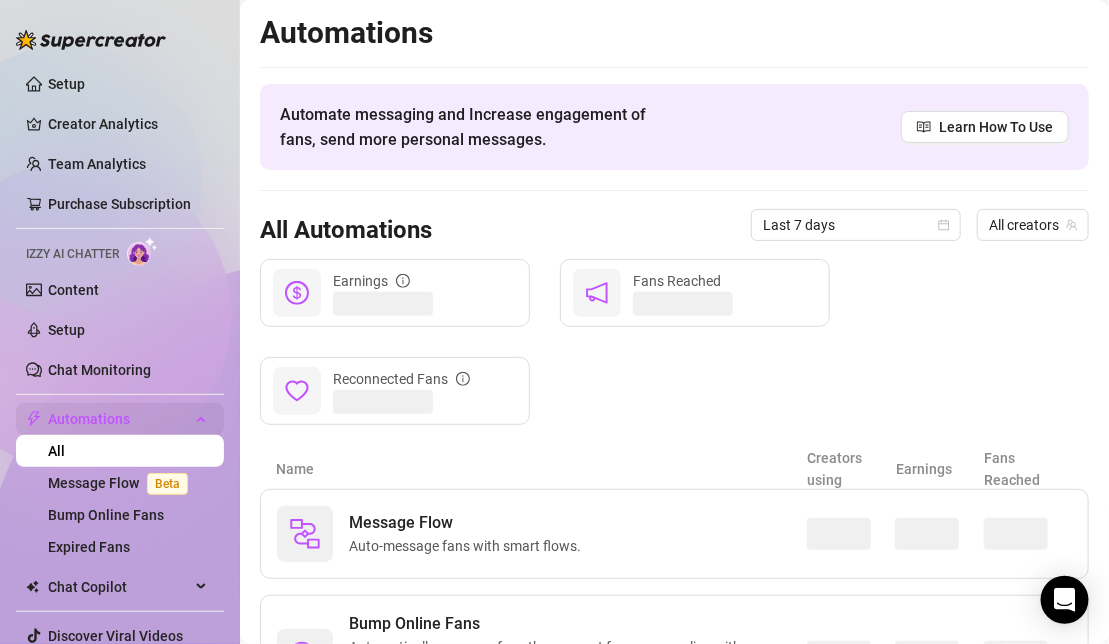 scroll, scrollTop: 54, scrollLeft: 0, axis: vertical 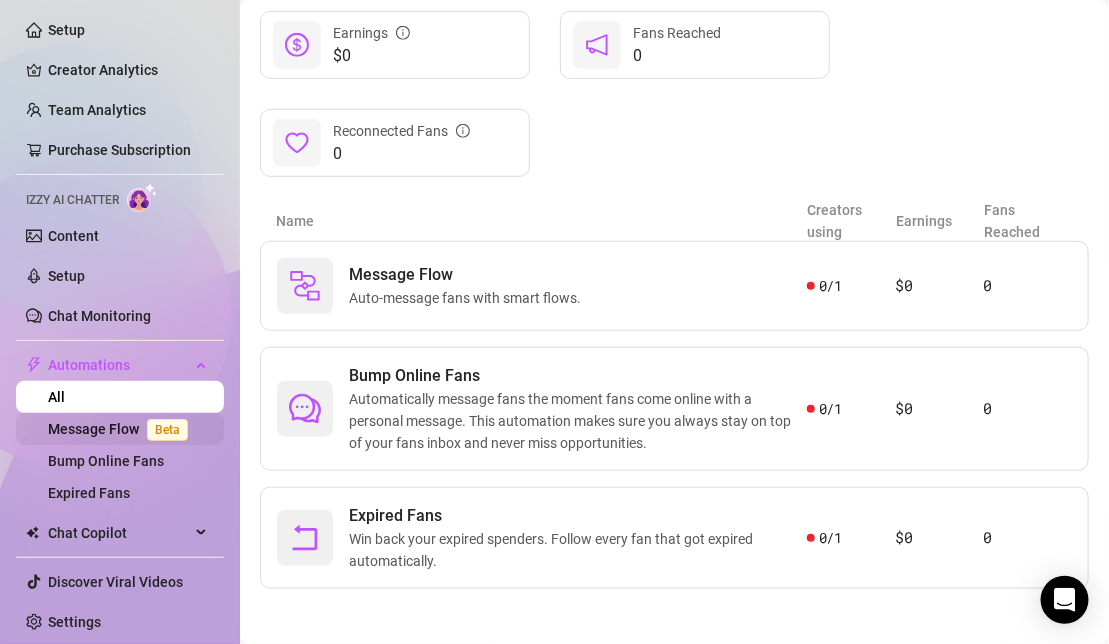 click on "Message Flow Beta" at bounding box center [122, 429] 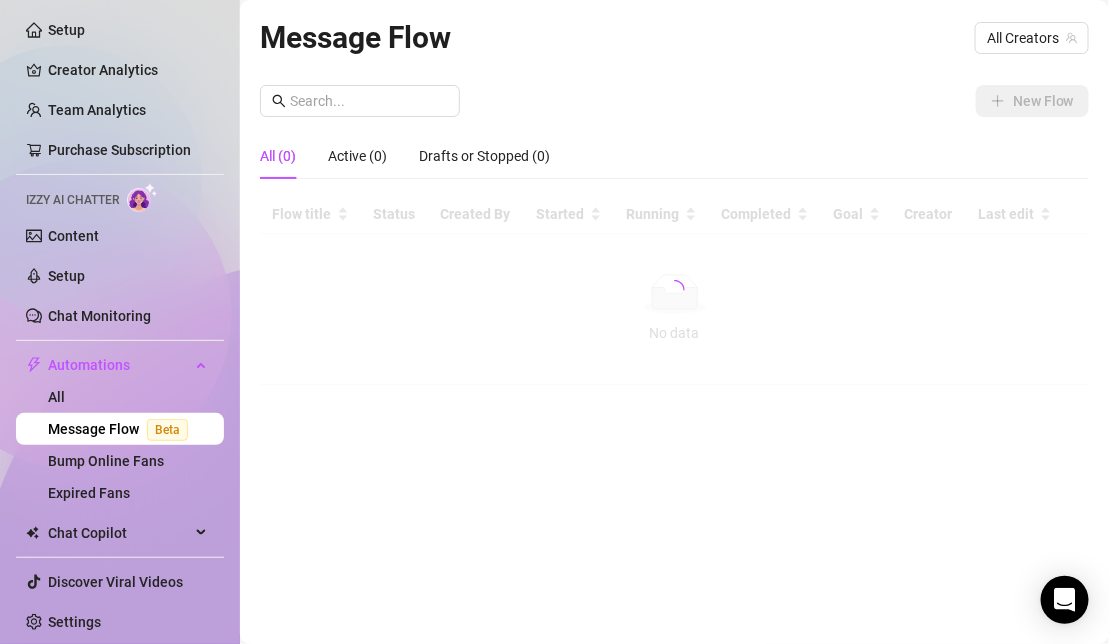 scroll, scrollTop: 0, scrollLeft: 0, axis: both 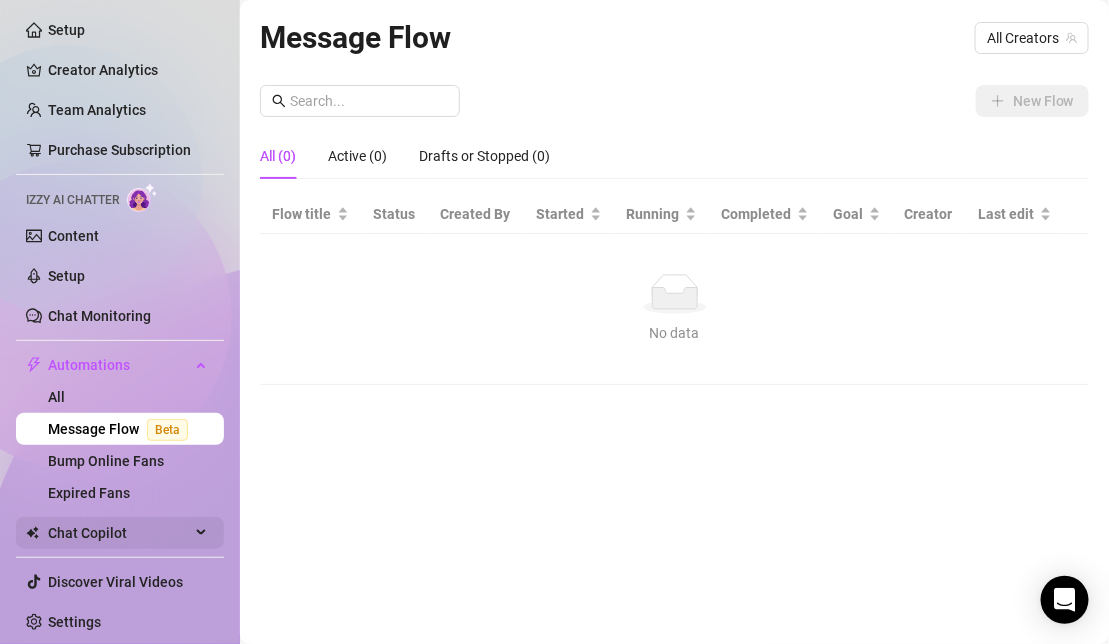 click on "Chat Copilot" at bounding box center (119, 533) 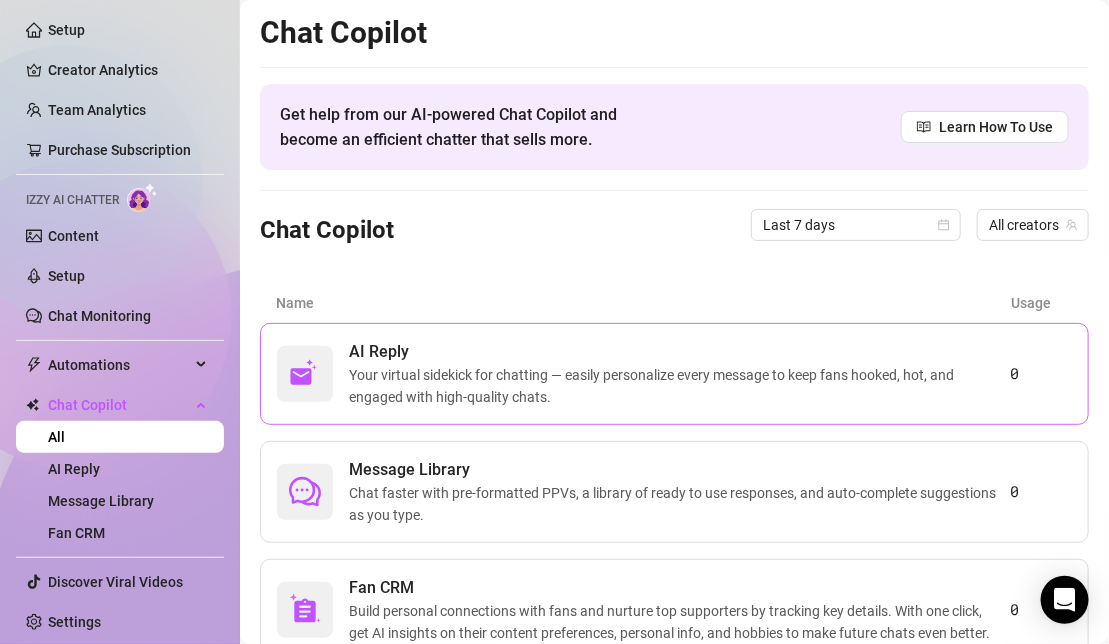 scroll, scrollTop: 94, scrollLeft: 0, axis: vertical 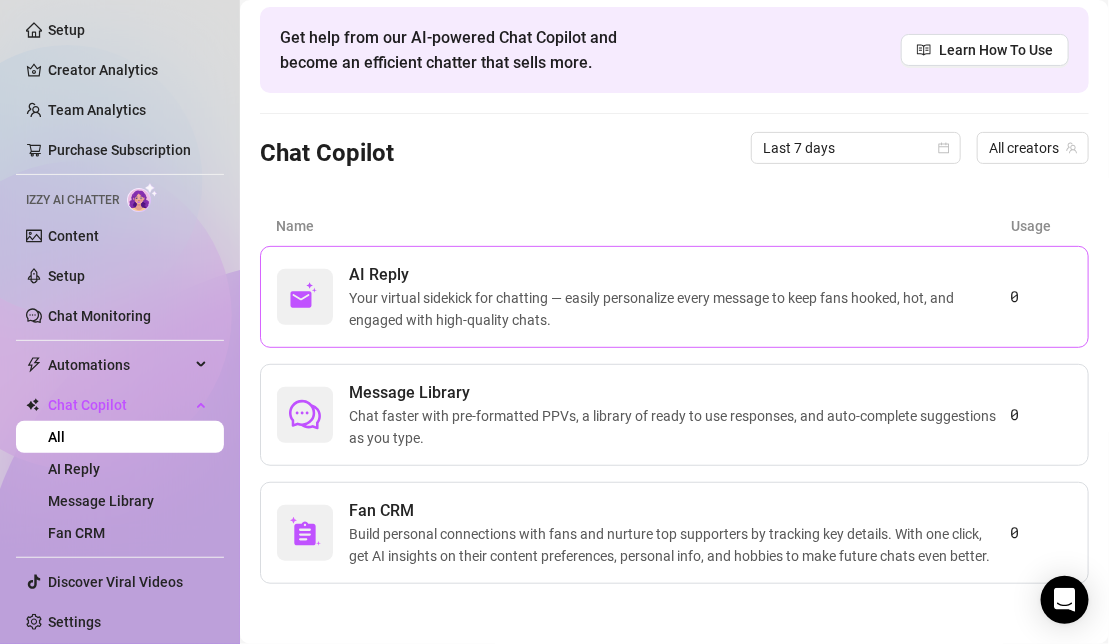 click on "Your virtual sidekick for chatting — easily personalize every message to keep fans hooked, hot, and engaged with high-quality chats." at bounding box center (680, 309) 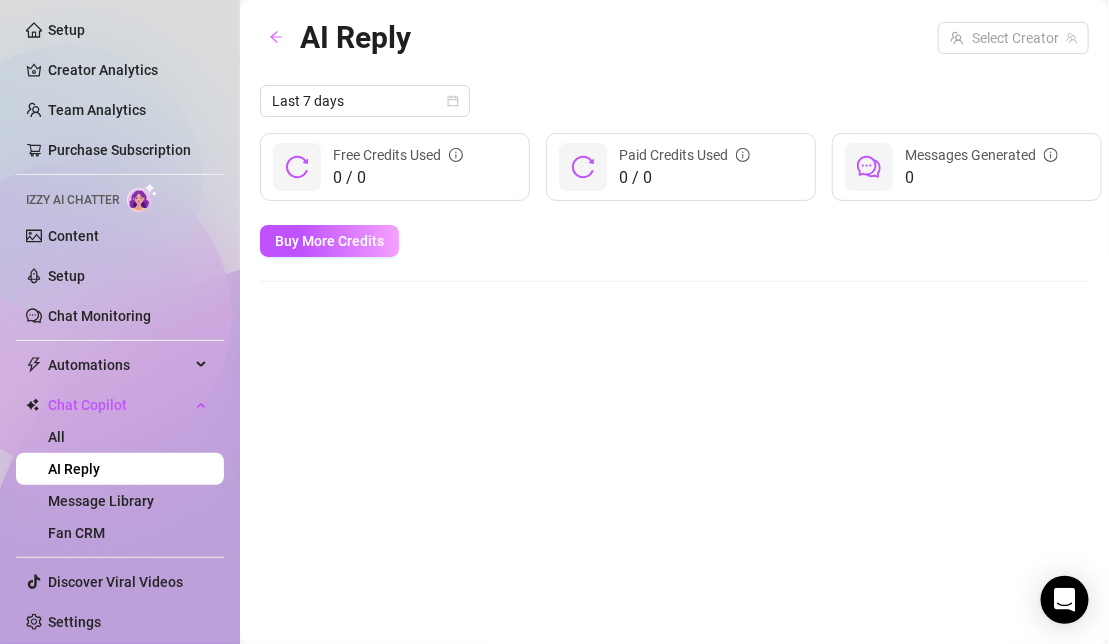 scroll, scrollTop: 0, scrollLeft: 0, axis: both 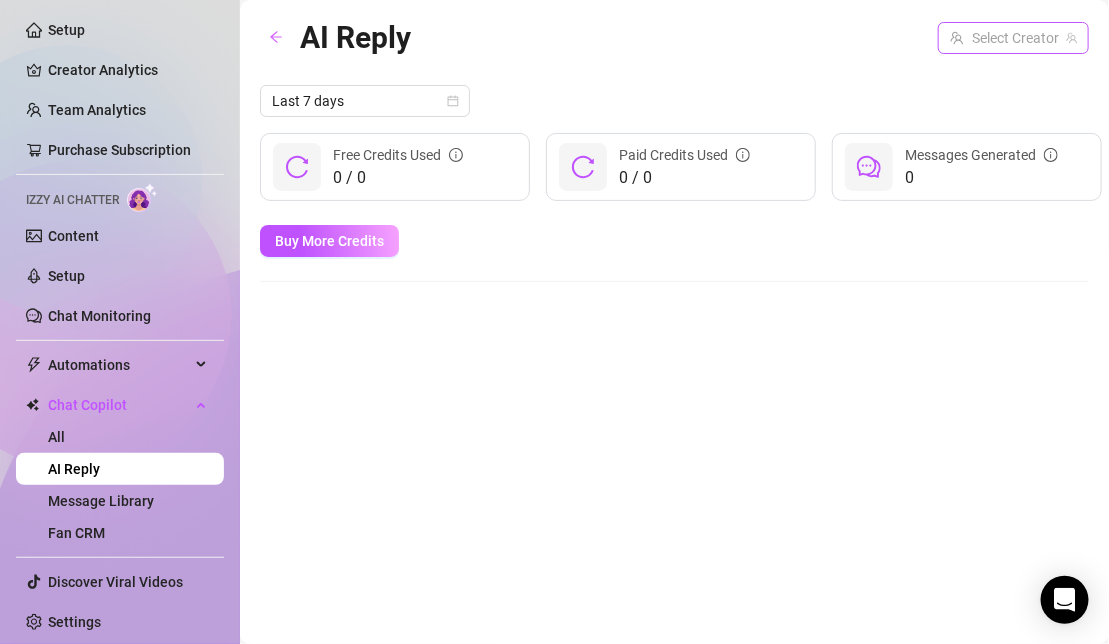 click at bounding box center [1004, 38] 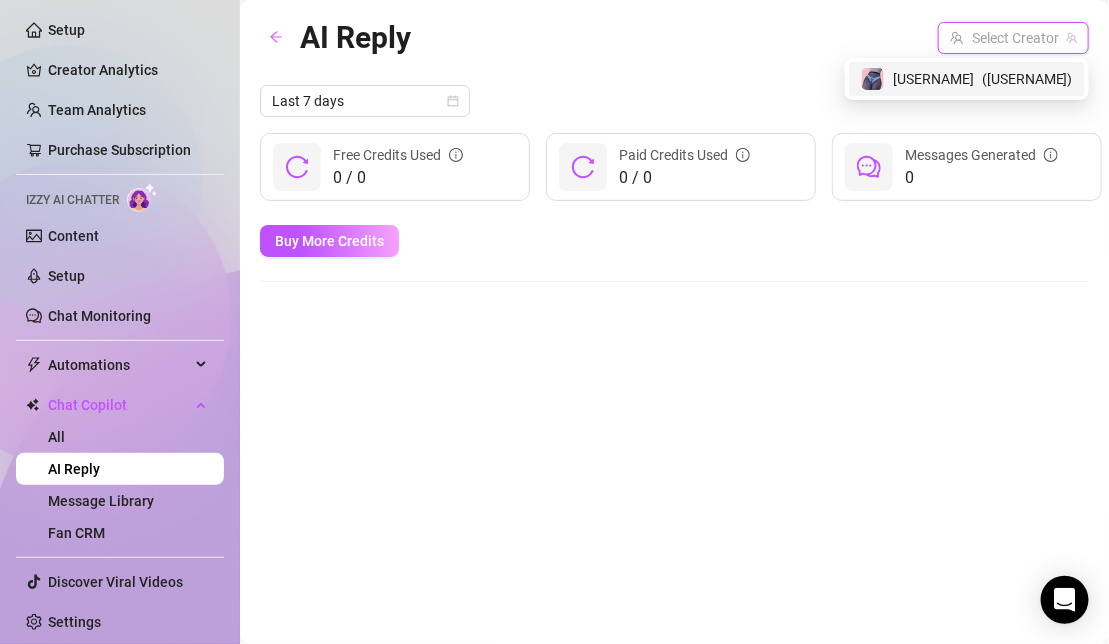 click on "( littleobsessed )" at bounding box center [1027, 79] 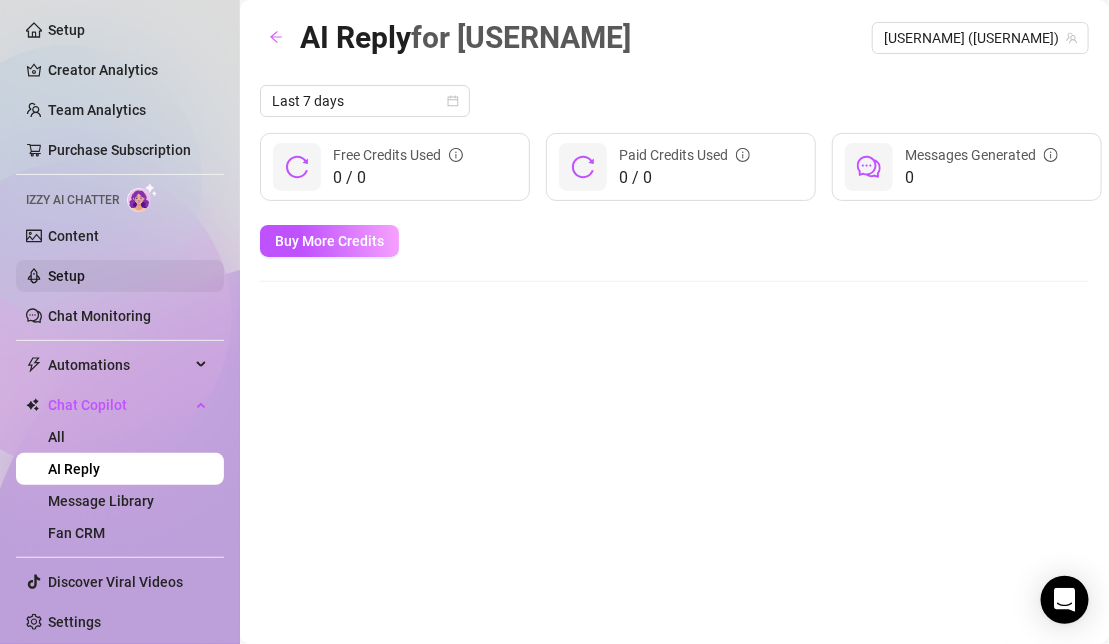 click on "Setup" at bounding box center (66, 276) 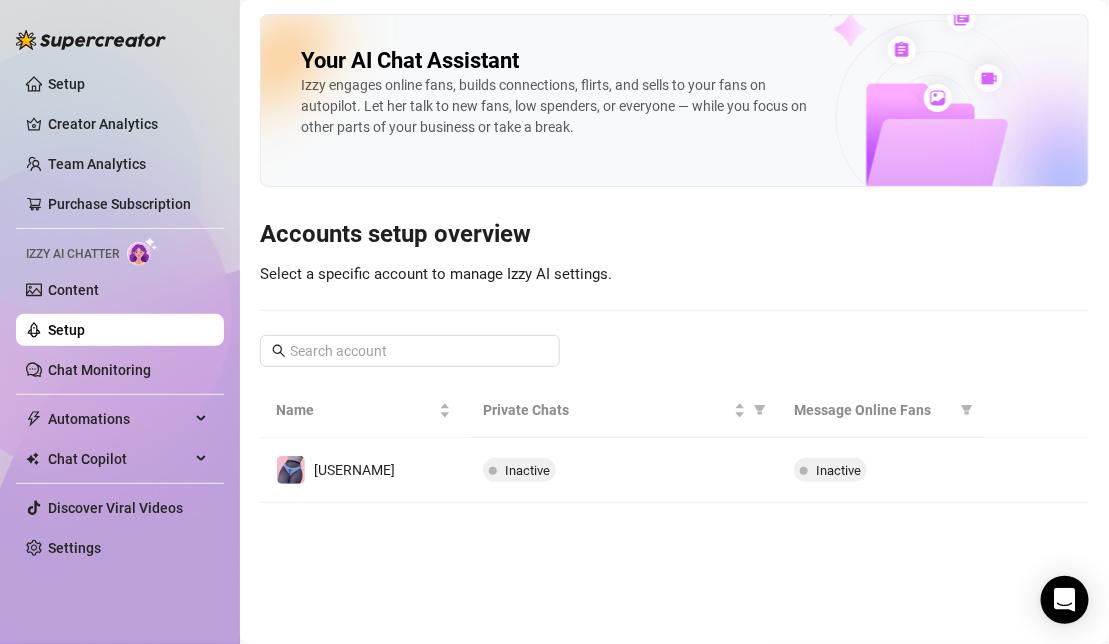 scroll, scrollTop: 0, scrollLeft: 0, axis: both 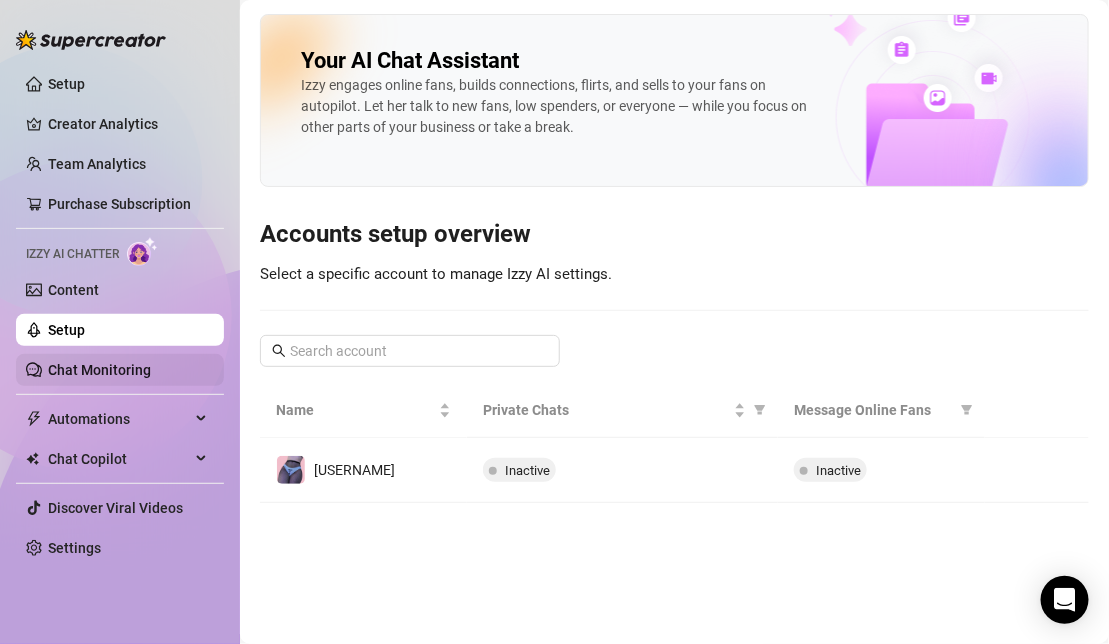click on "Chat Monitoring" at bounding box center (99, 370) 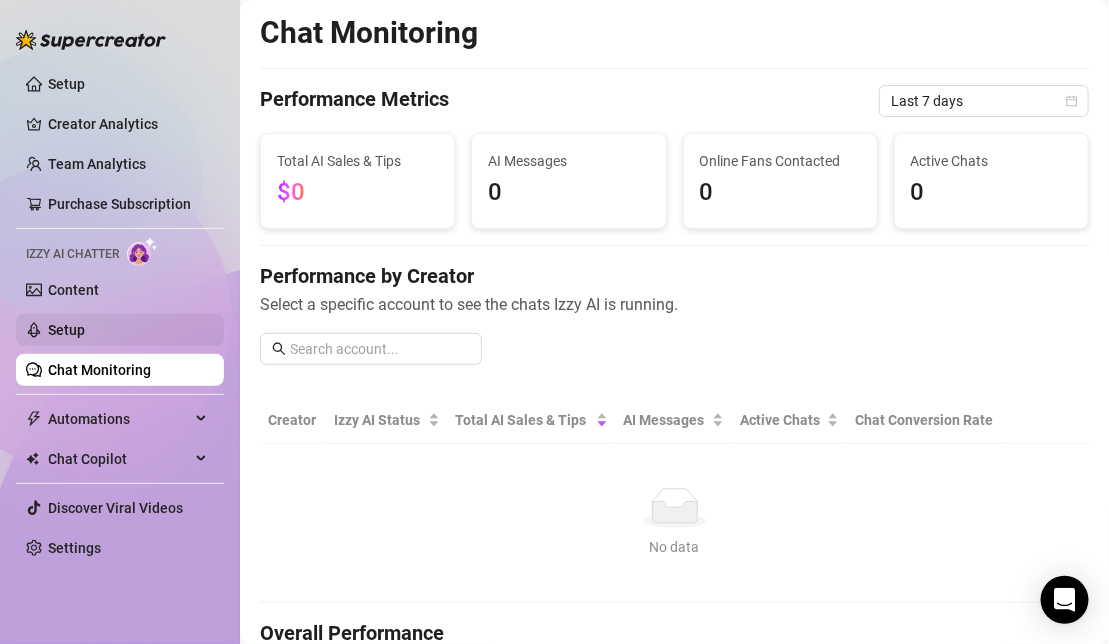 click on "Setup" at bounding box center [66, 330] 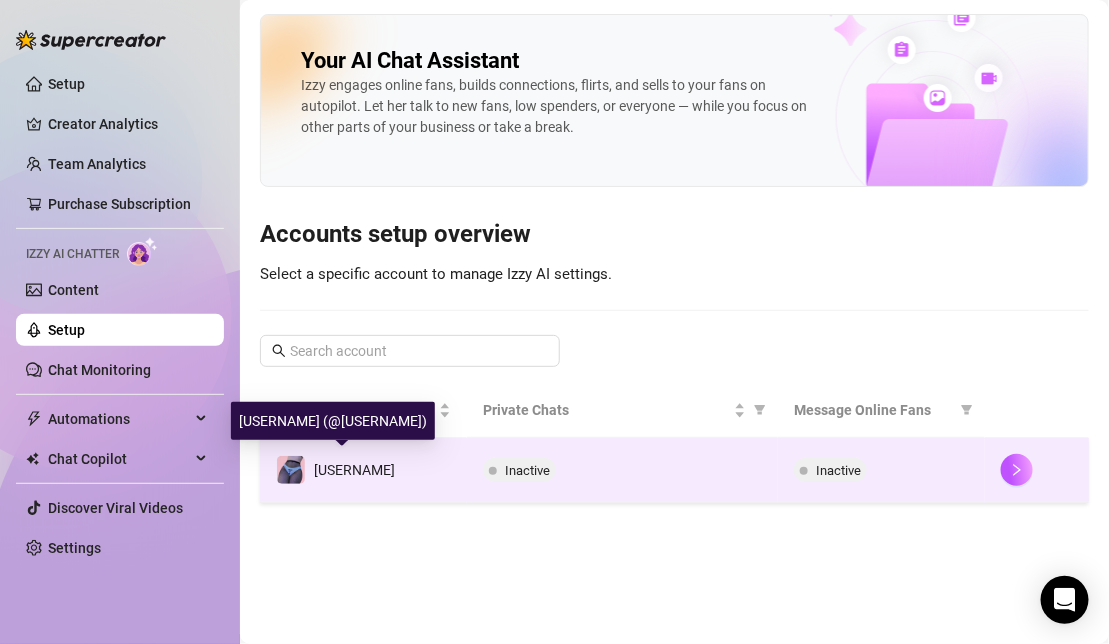 click on "[USERNAME]" at bounding box center [335, 470] 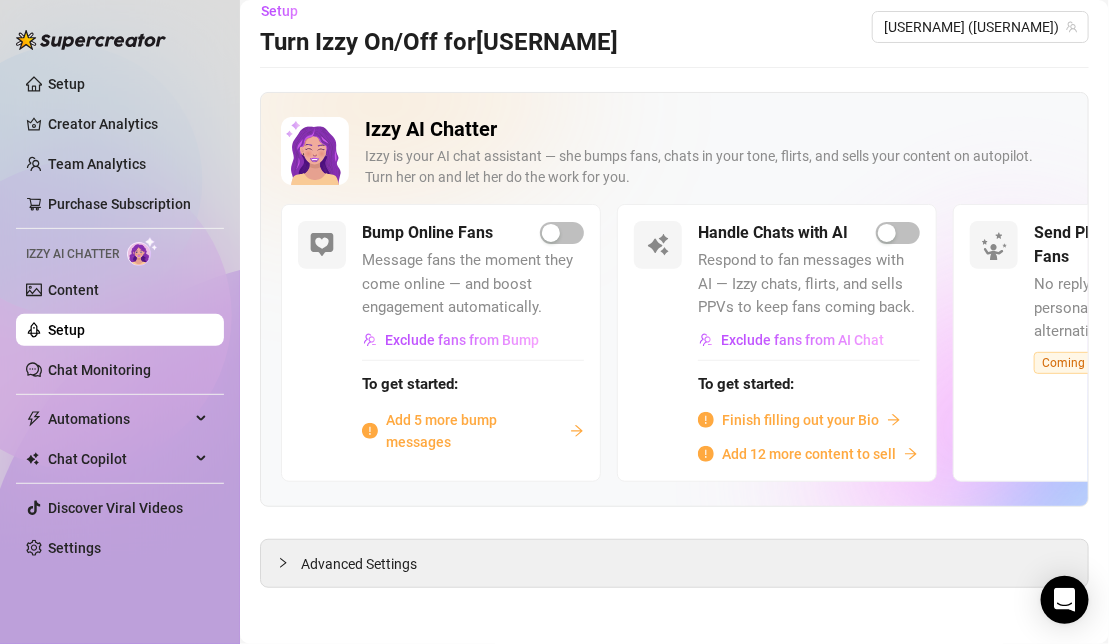 scroll, scrollTop: 17, scrollLeft: 0, axis: vertical 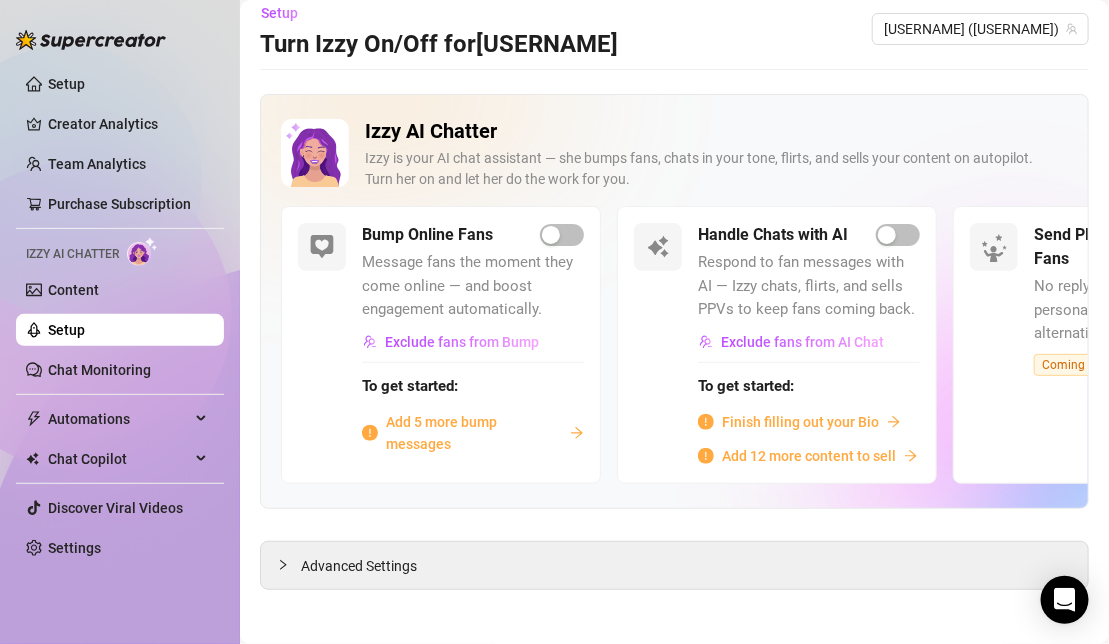 click on "Respond to fan messages with AI — Izzy chats, flirts, and sells PPVs to keep fans coming back." at bounding box center (809, 286) 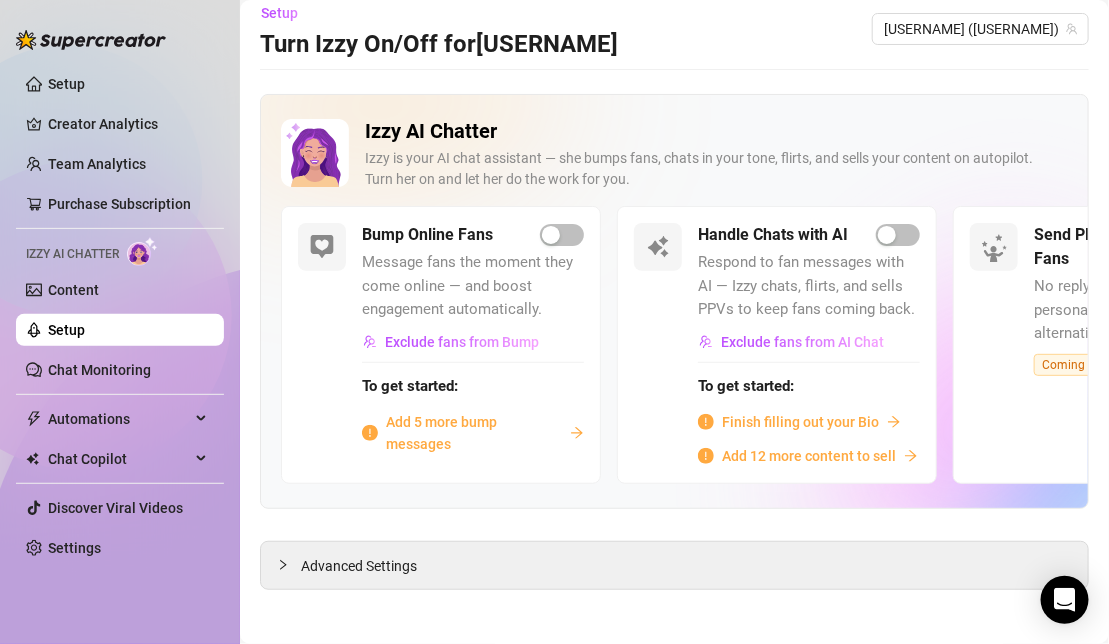 click on "Bump Online Fans Message fans the moment they come online — and boost engagement automatically. Exclude fans from Bump To get started: Add 5 more bump messages Handle Chats with AI Respond to fan messages with AI — Izzy chats, flirts, and sells PPVs to keep fans coming back. Exclude fans from AI Chat To get started: Finish filling out your Bio Add 12 more content to sell Send PPVs to Silent Fans No reply from a fan? Try a smart, personal PPV — a better alternative to mass messages. Coming Soon" at bounding box center [674, 344] 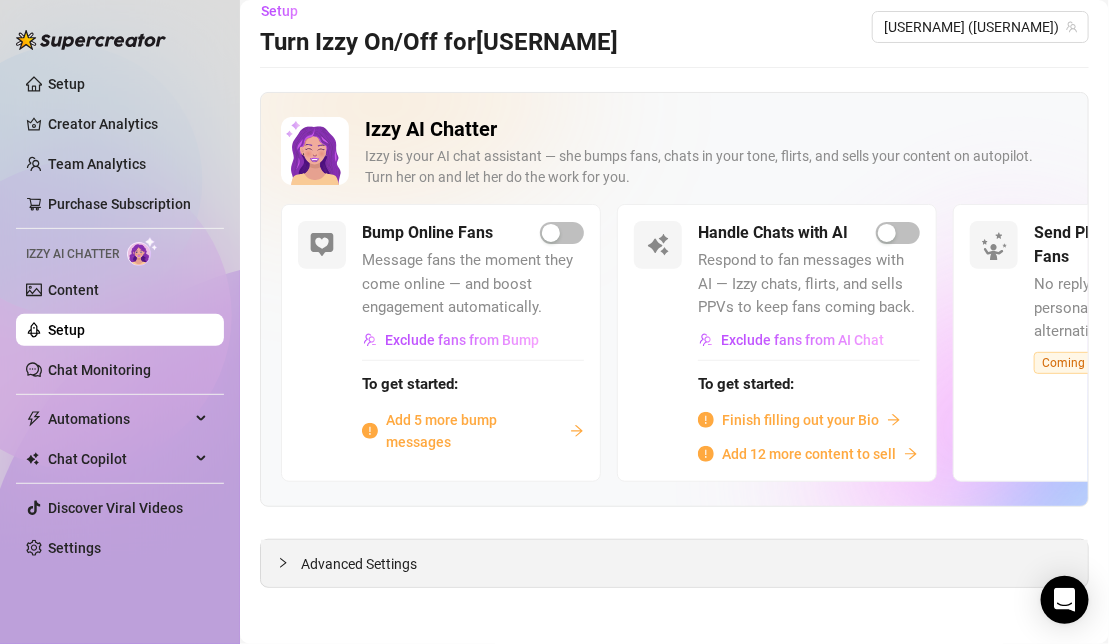 click 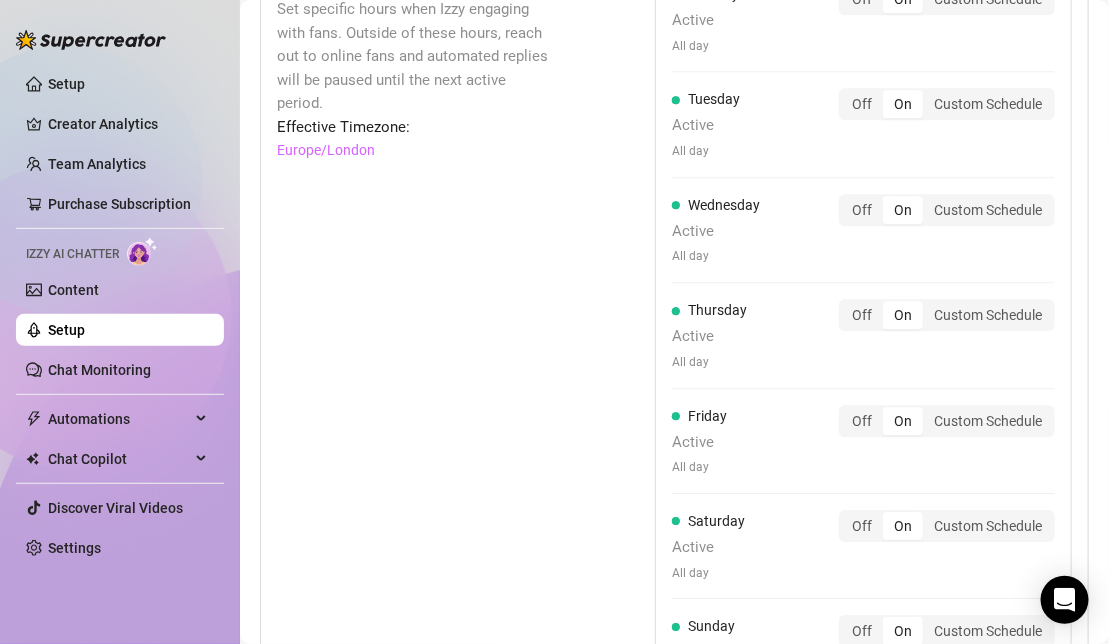scroll, scrollTop: 1708, scrollLeft: 0, axis: vertical 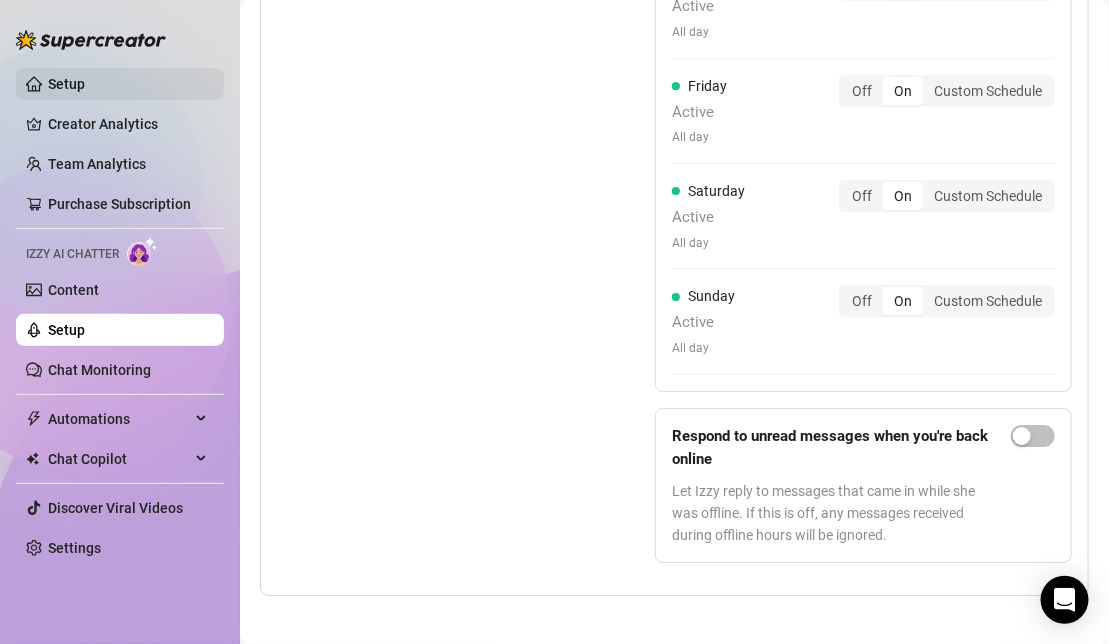 click on "Setup" at bounding box center [66, 84] 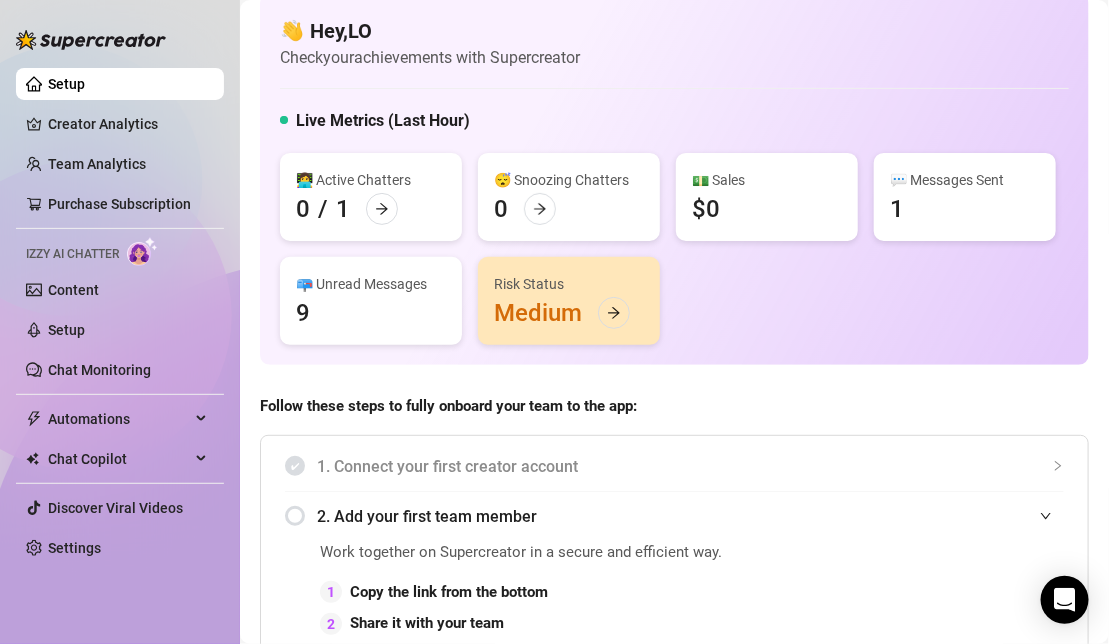 scroll, scrollTop: 0, scrollLeft: 0, axis: both 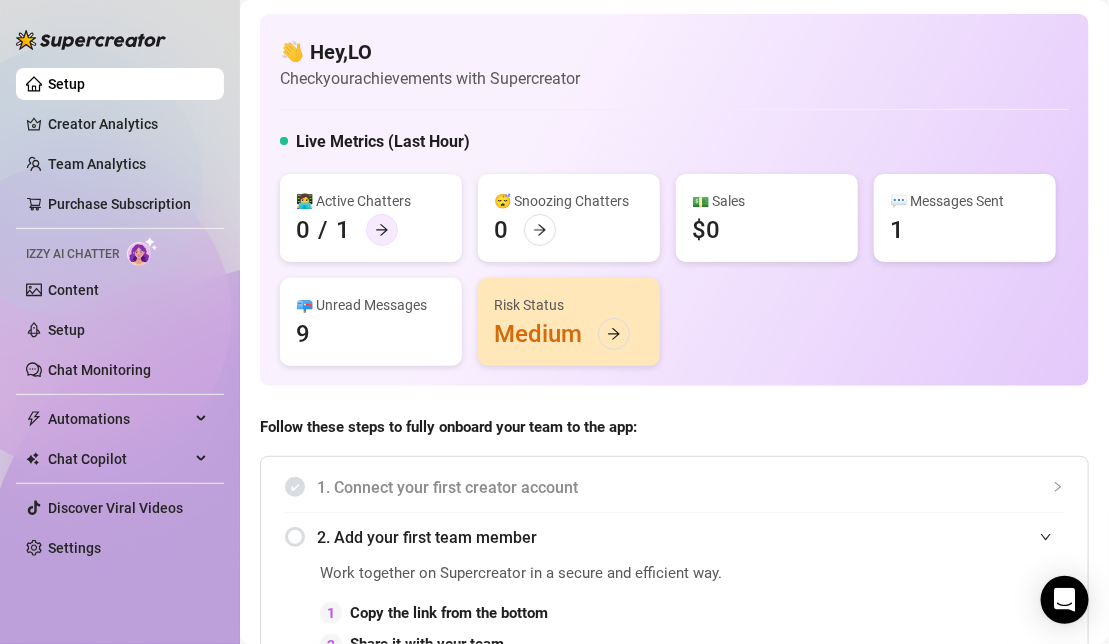 click at bounding box center [382, 230] 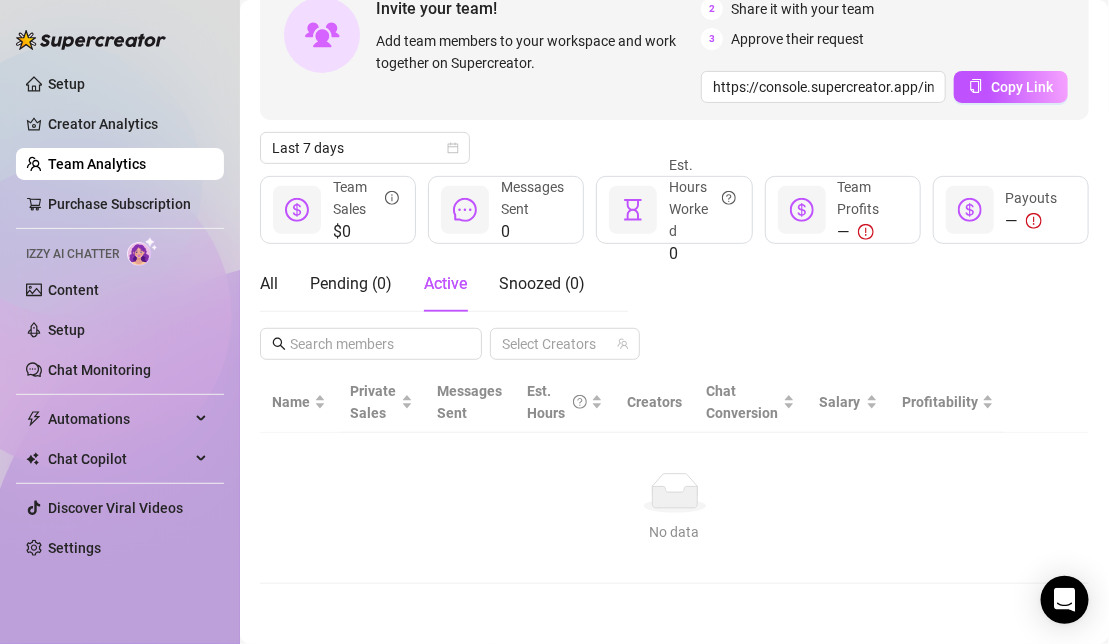 scroll, scrollTop: 156, scrollLeft: 0, axis: vertical 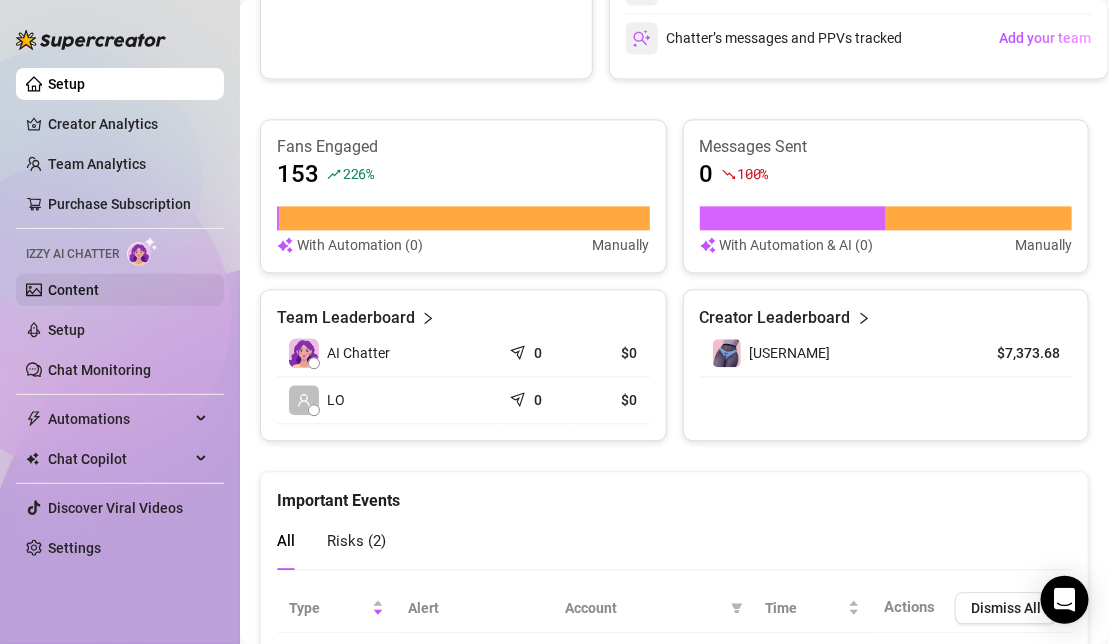 click on "Content" at bounding box center [73, 290] 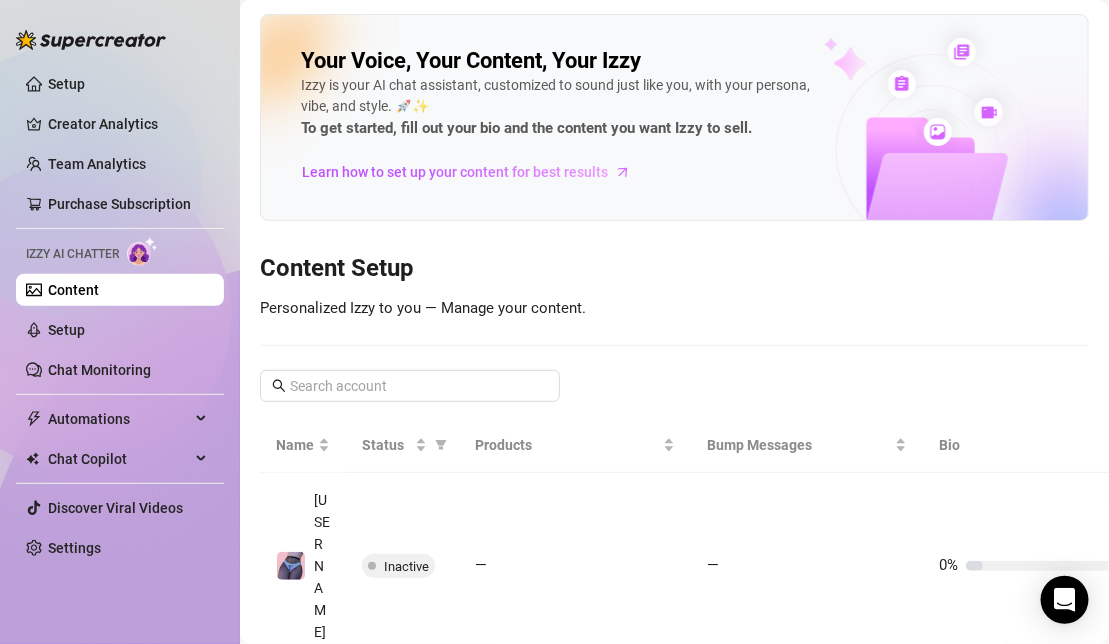scroll, scrollTop: 111, scrollLeft: 0, axis: vertical 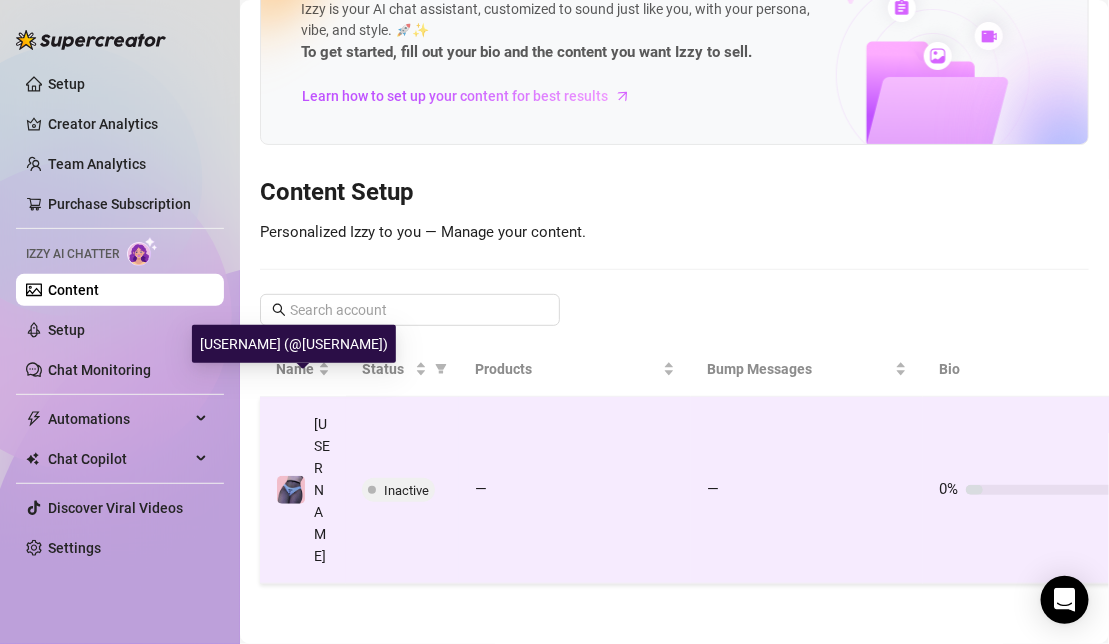 click on "[USERNAME]" at bounding box center (303, 490) 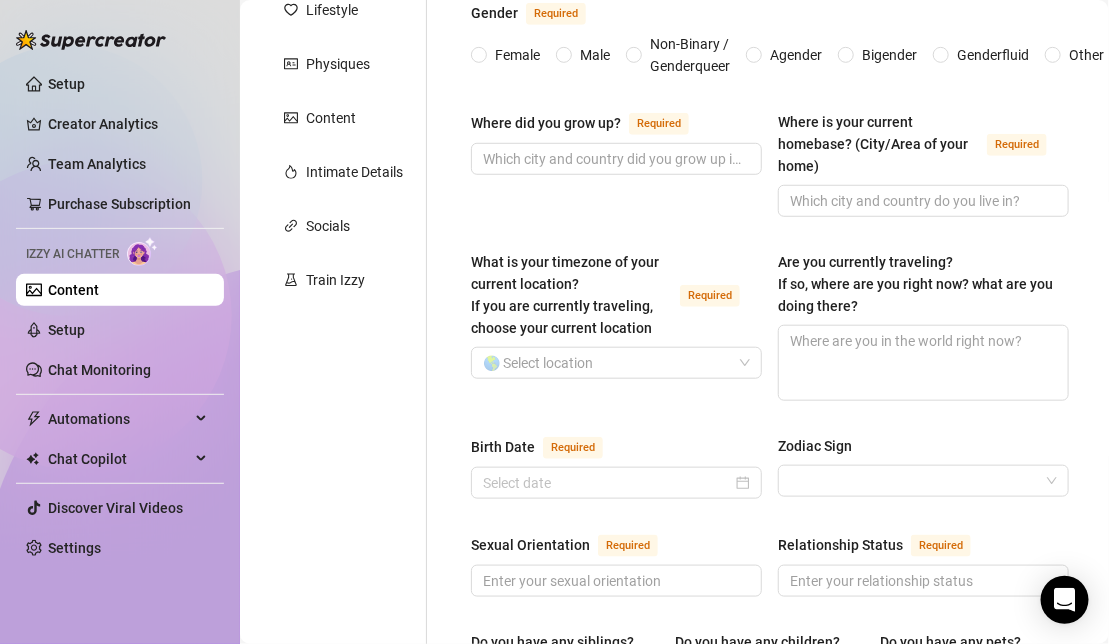 scroll, scrollTop: 0, scrollLeft: 0, axis: both 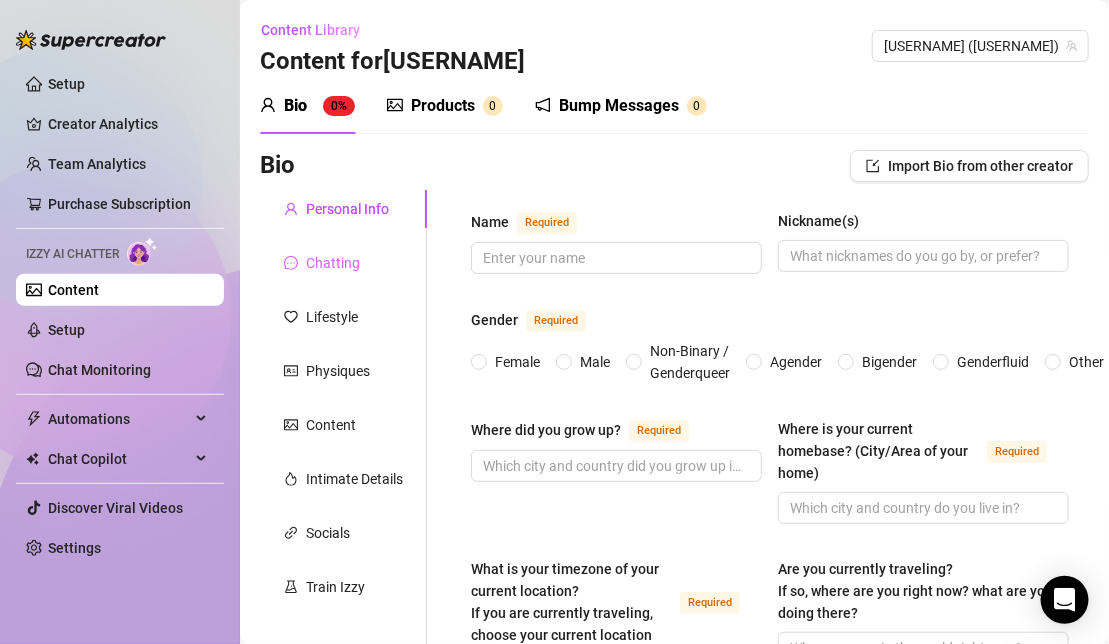 click on "Chatting" at bounding box center (343, 263) 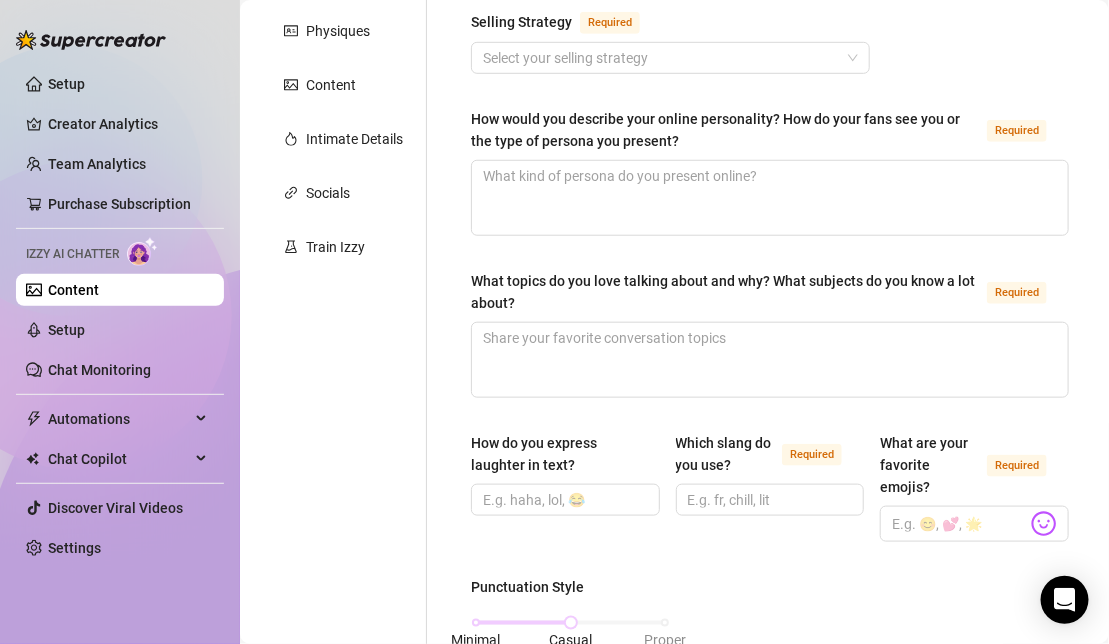 scroll, scrollTop: 167, scrollLeft: 0, axis: vertical 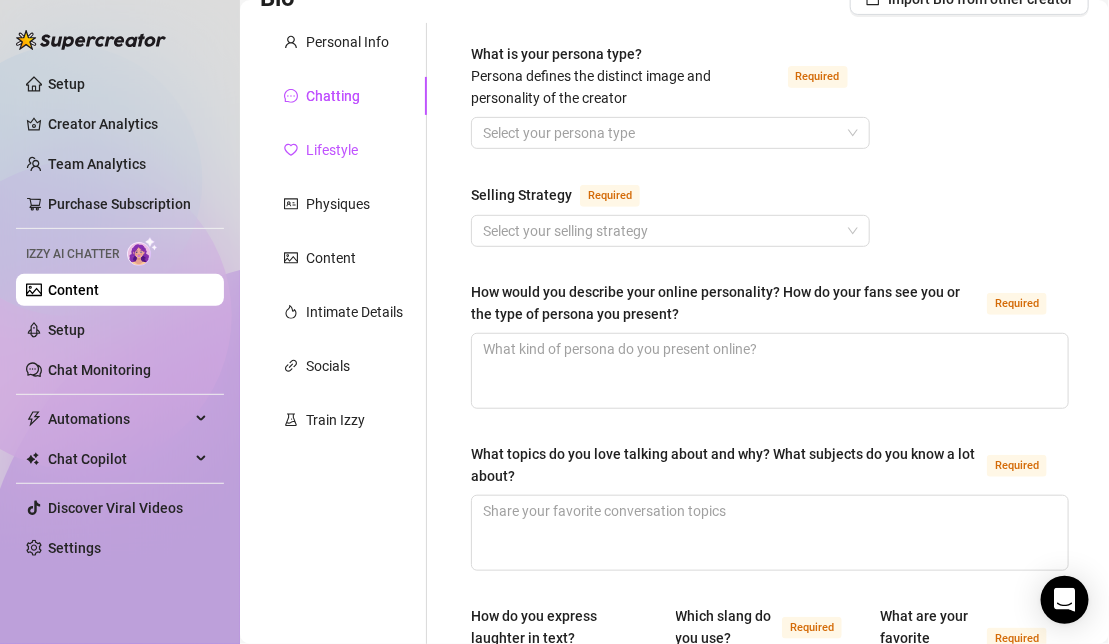 click on "Lifestyle" at bounding box center (332, 150) 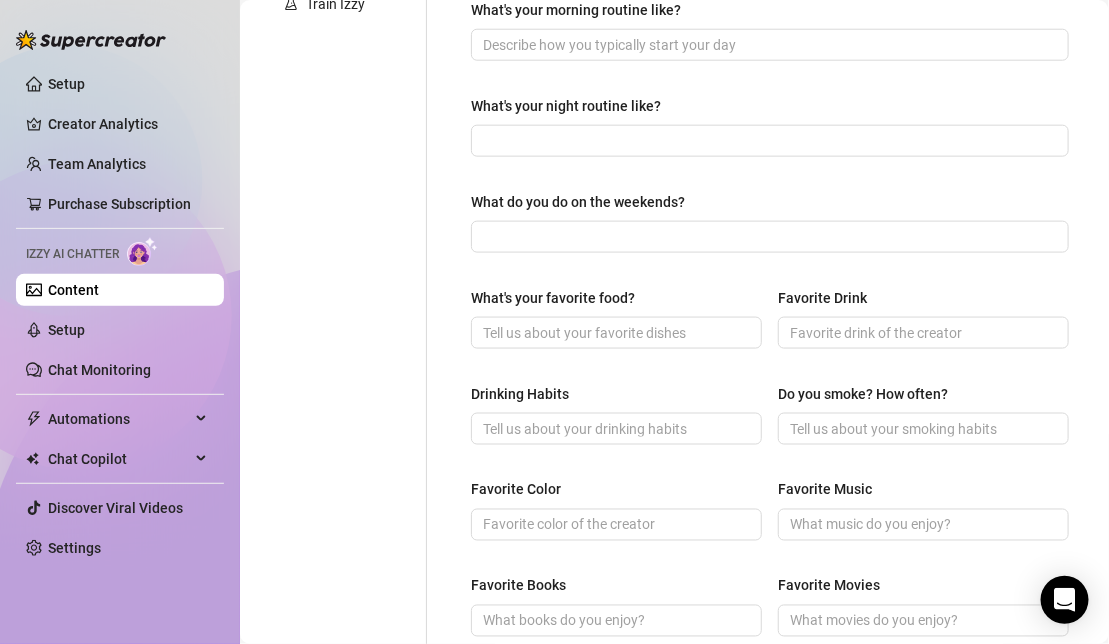scroll, scrollTop: 0, scrollLeft: 0, axis: both 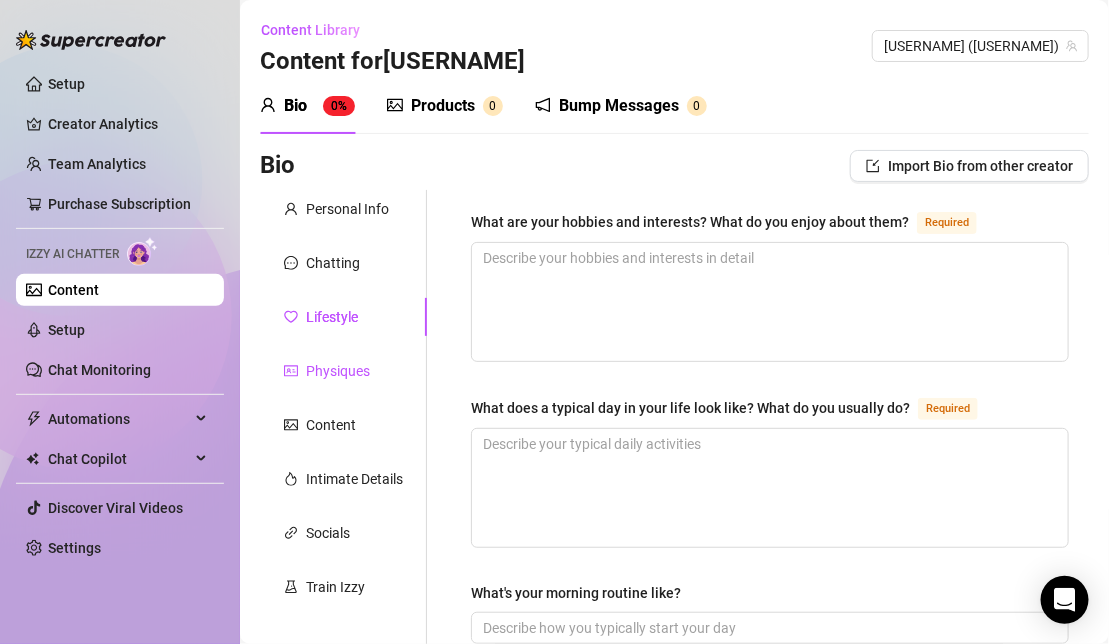 click on "Physiques" at bounding box center [338, 371] 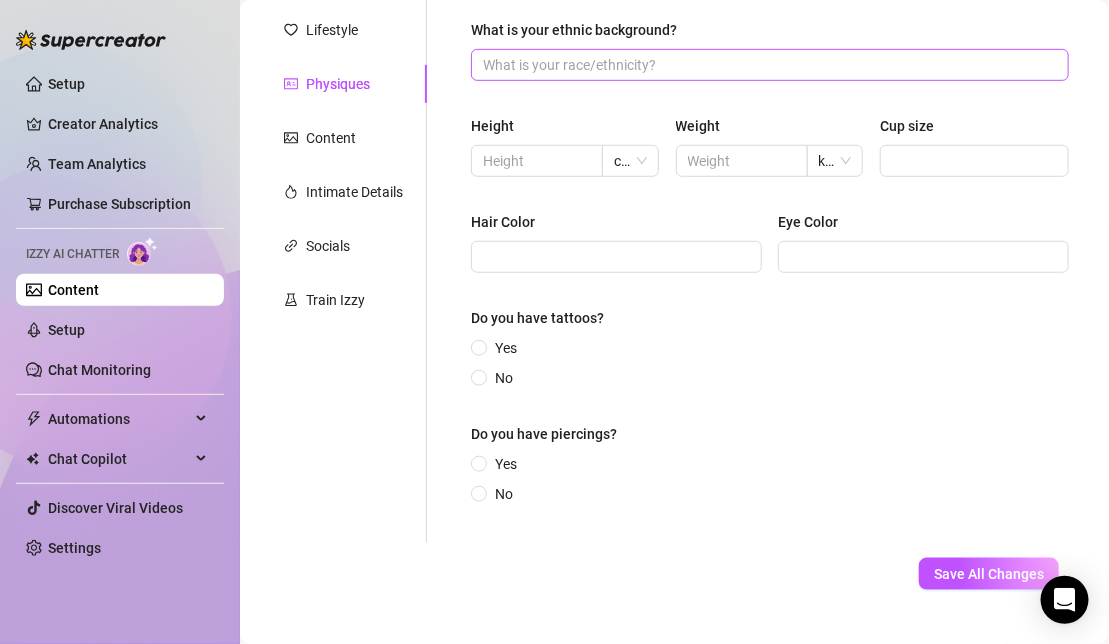 scroll, scrollTop: 297, scrollLeft: 0, axis: vertical 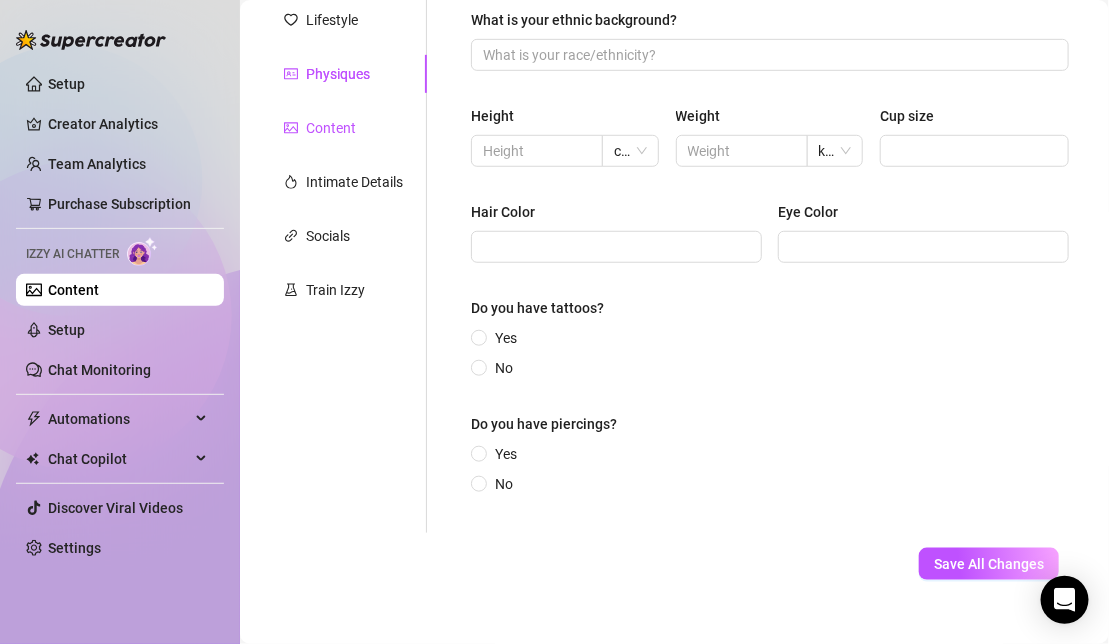 click on "Content" at bounding box center (331, 128) 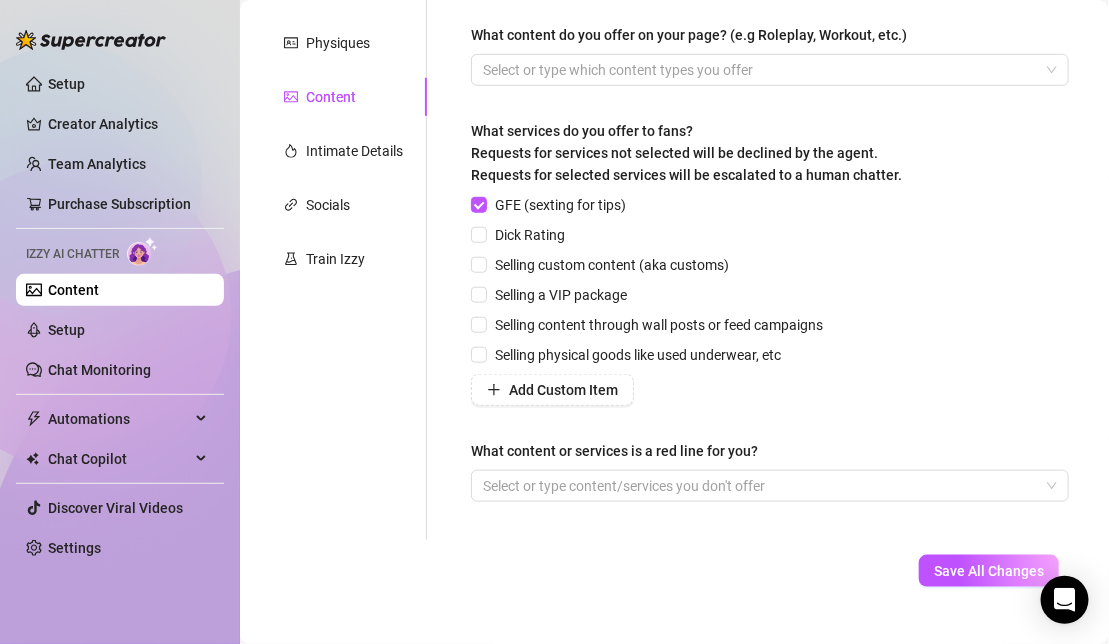 scroll, scrollTop: 332, scrollLeft: 0, axis: vertical 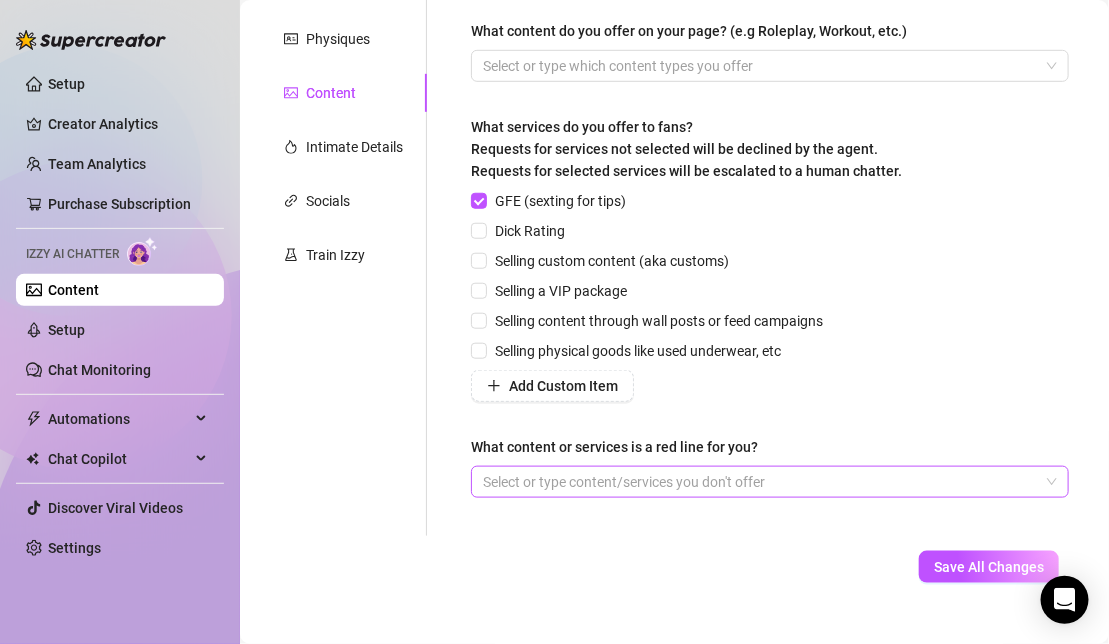 click at bounding box center (759, 482) 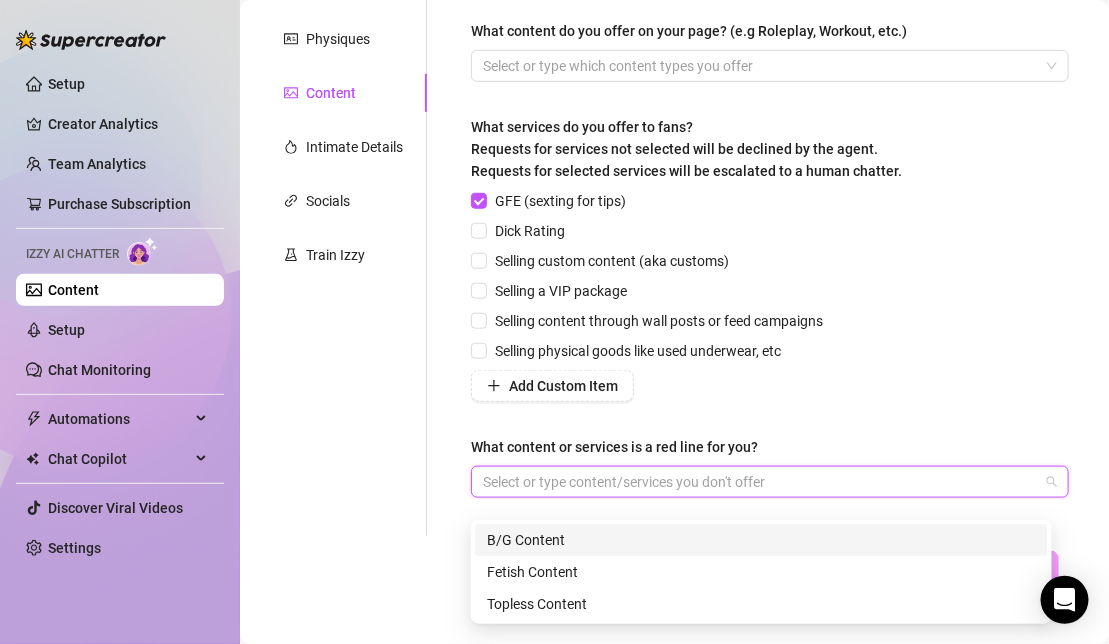 click on "Personal Info Chatting Lifestyle Physiques Content Intimate Details Socials Train Izzy" at bounding box center (343, 197) 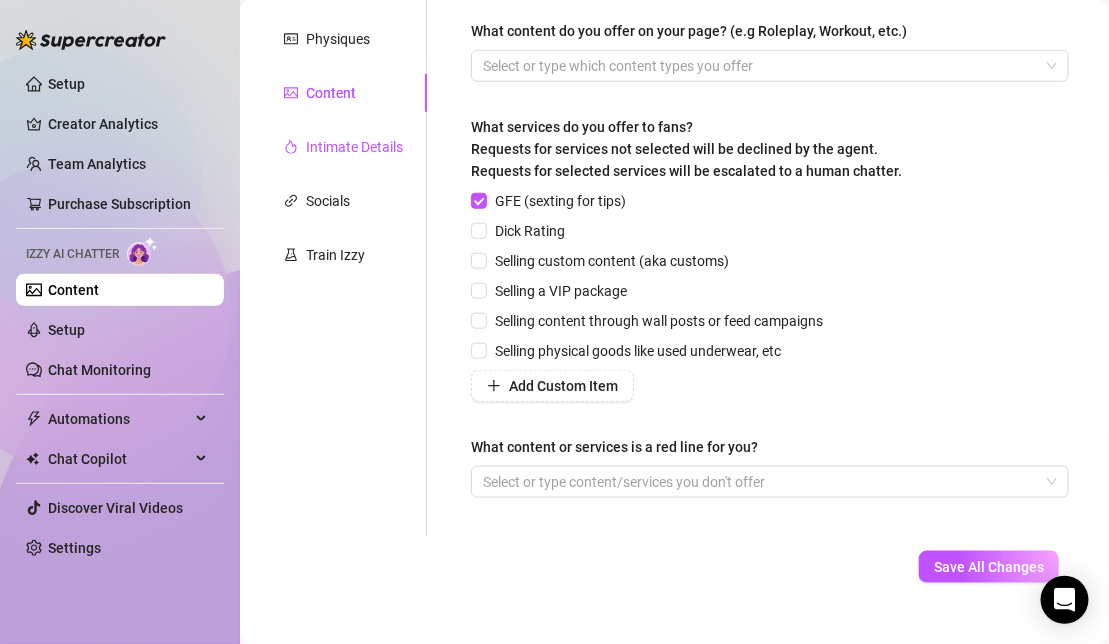 click on "Intimate Details" at bounding box center (354, 147) 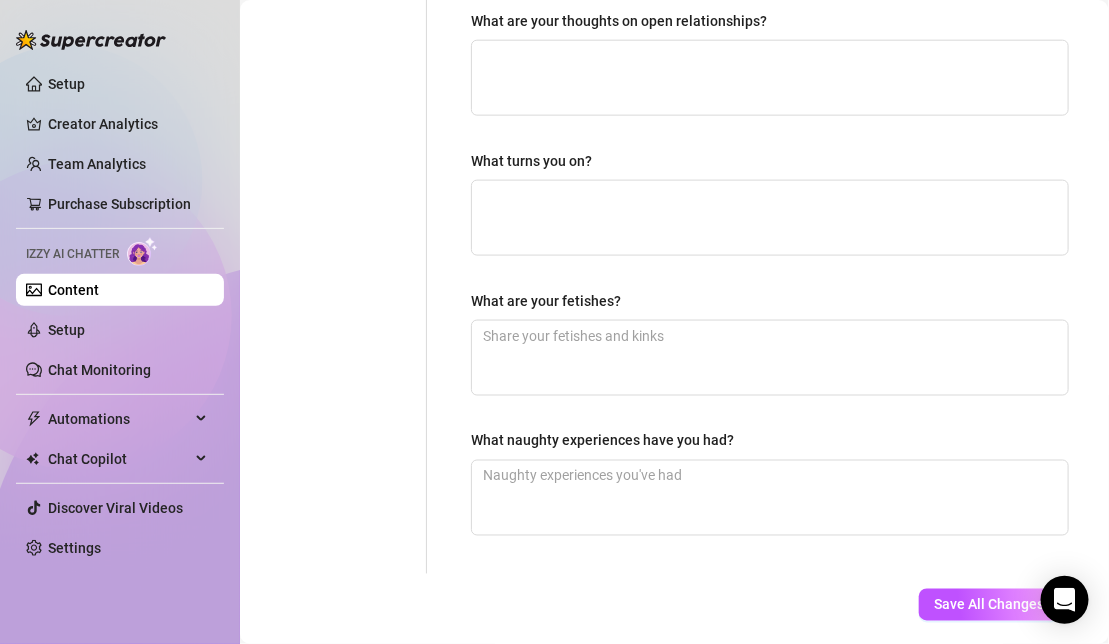 scroll, scrollTop: 217, scrollLeft: 0, axis: vertical 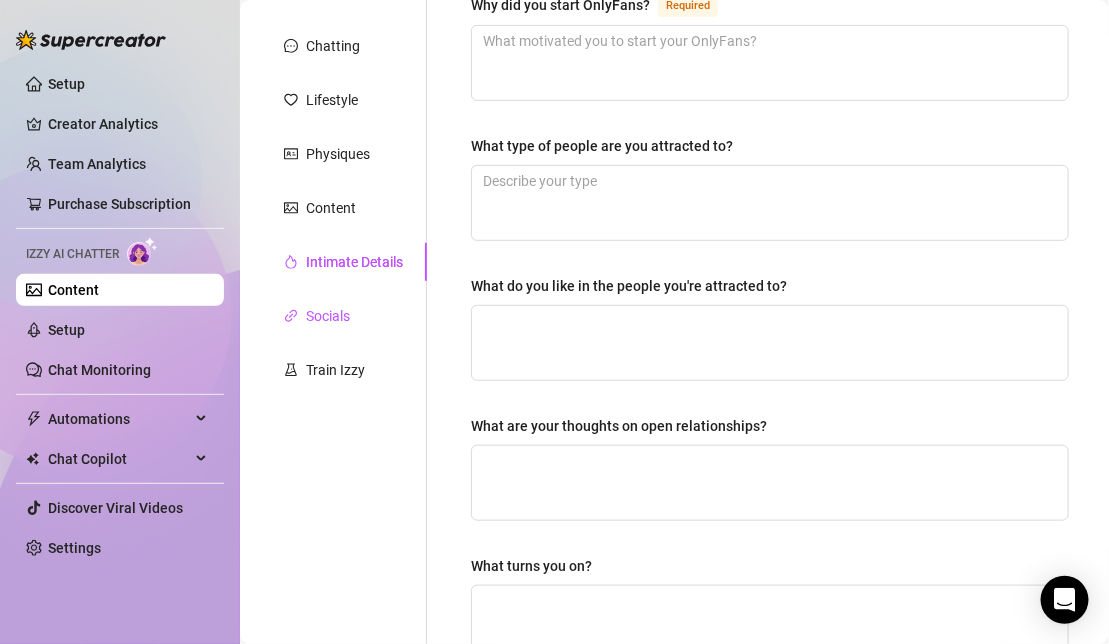 click on "Socials" at bounding box center (328, 316) 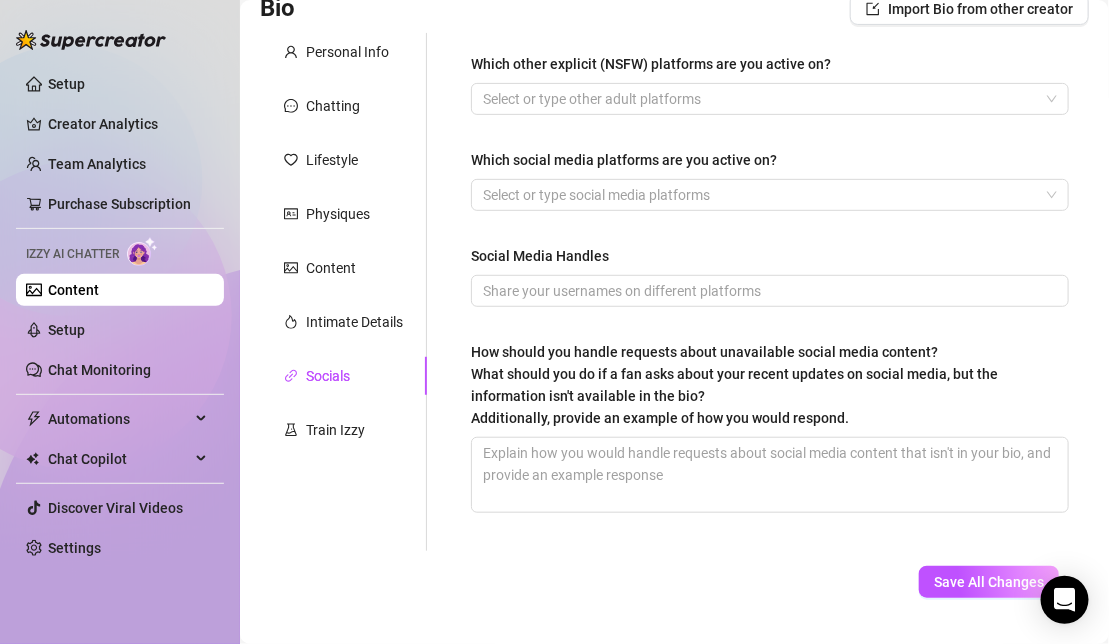 scroll, scrollTop: 164, scrollLeft: 0, axis: vertical 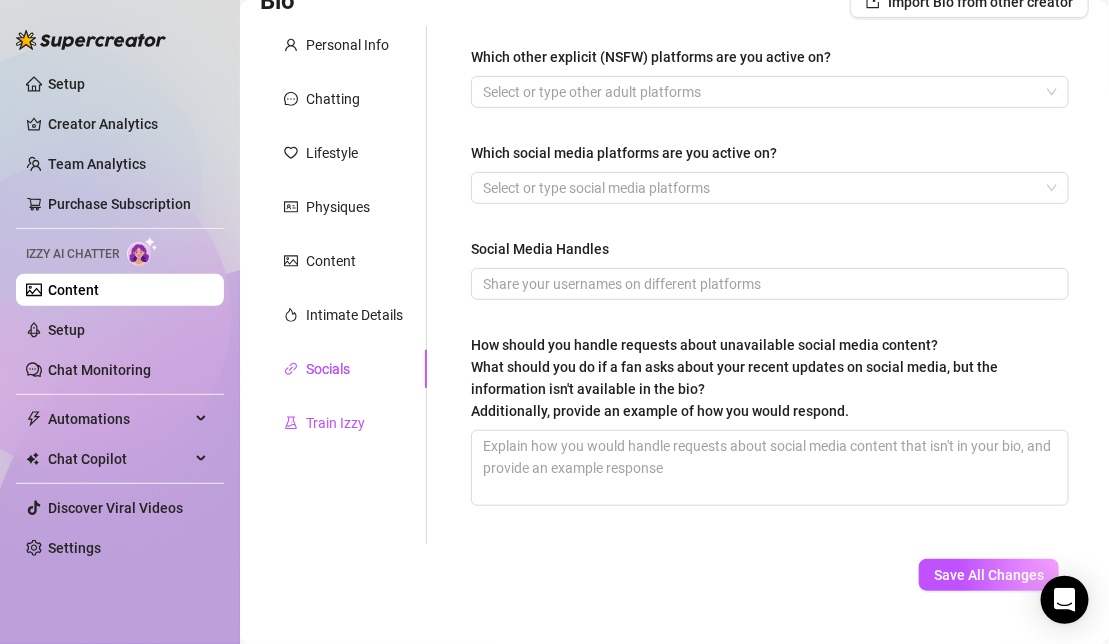 click on "Train Izzy" at bounding box center [335, 423] 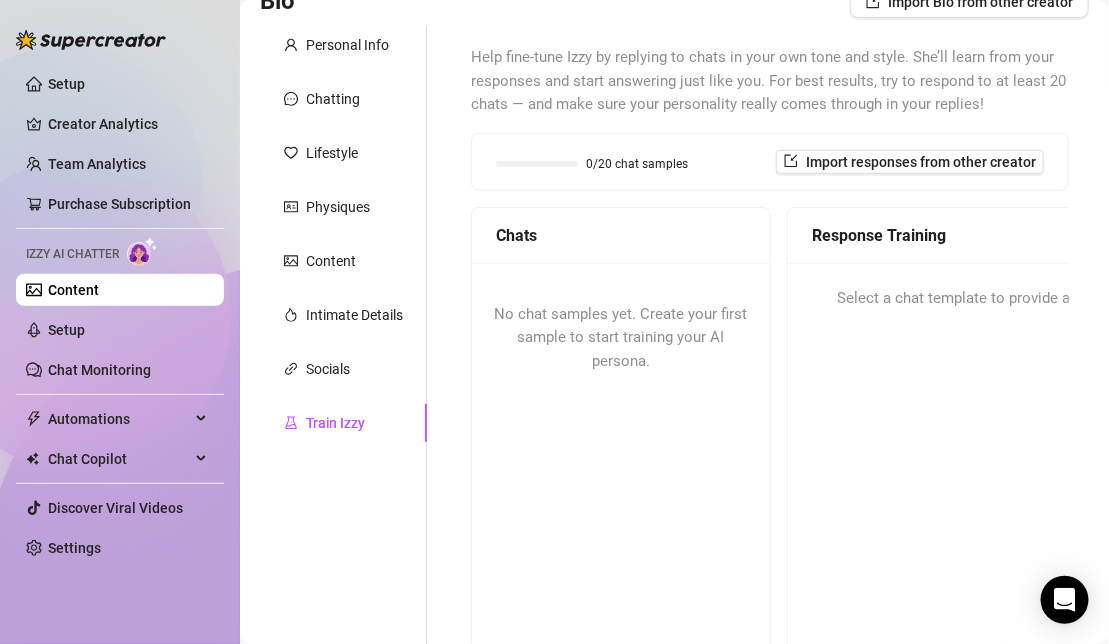 scroll, scrollTop: 0, scrollLeft: 0, axis: both 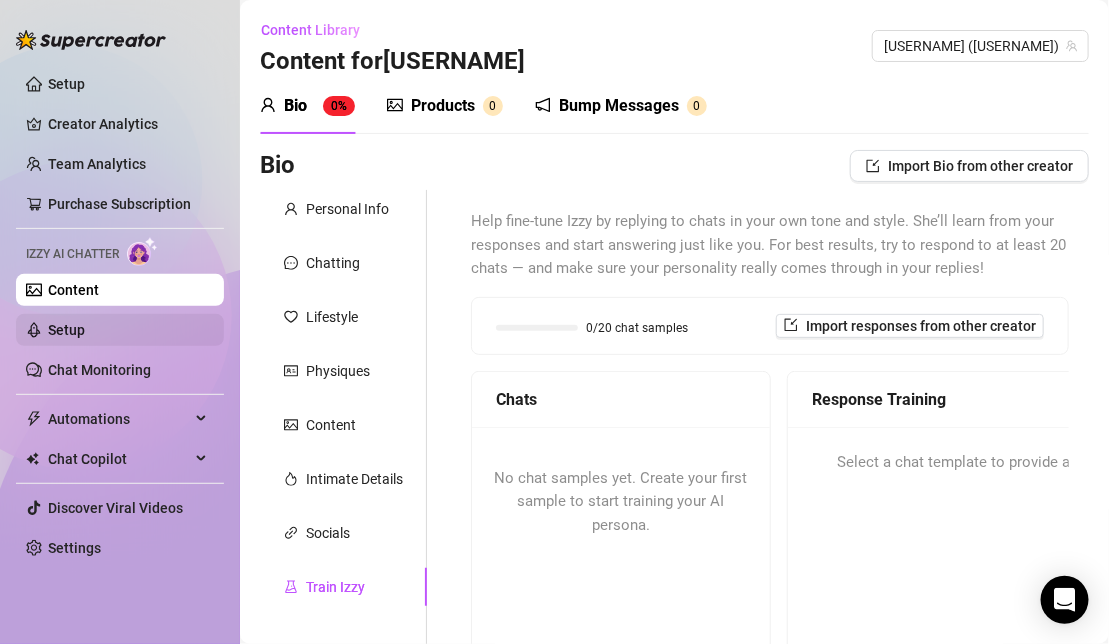 click on "Setup" at bounding box center (66, 330) 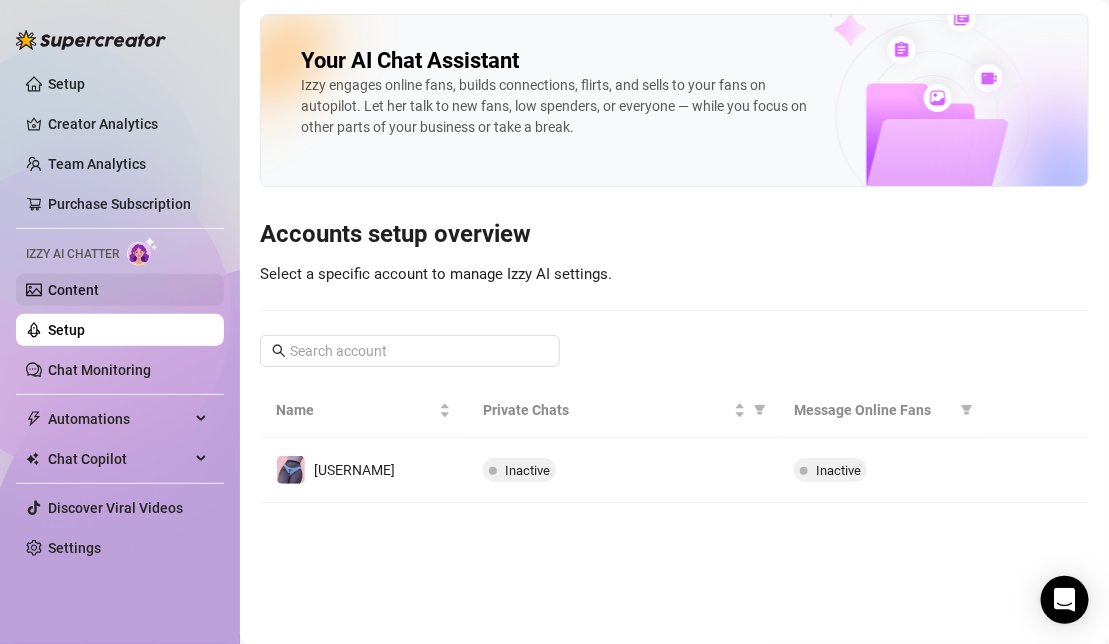 click on "Content" at bounding box center (73, 290) 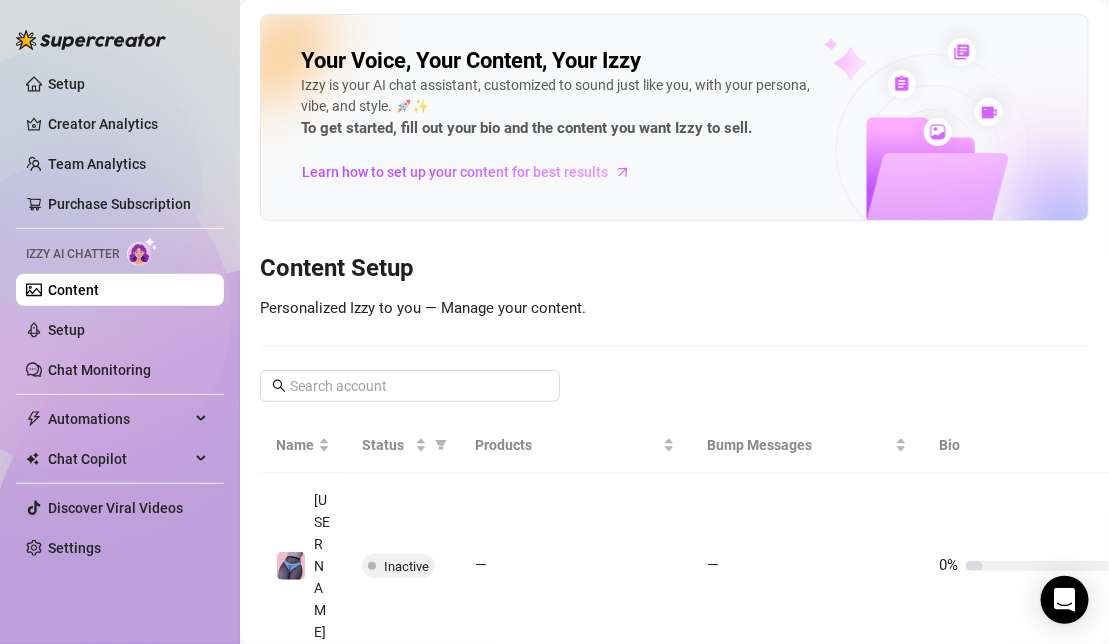 scroll, scrollTop: 111, scrollLeft: 0, axis: vertical 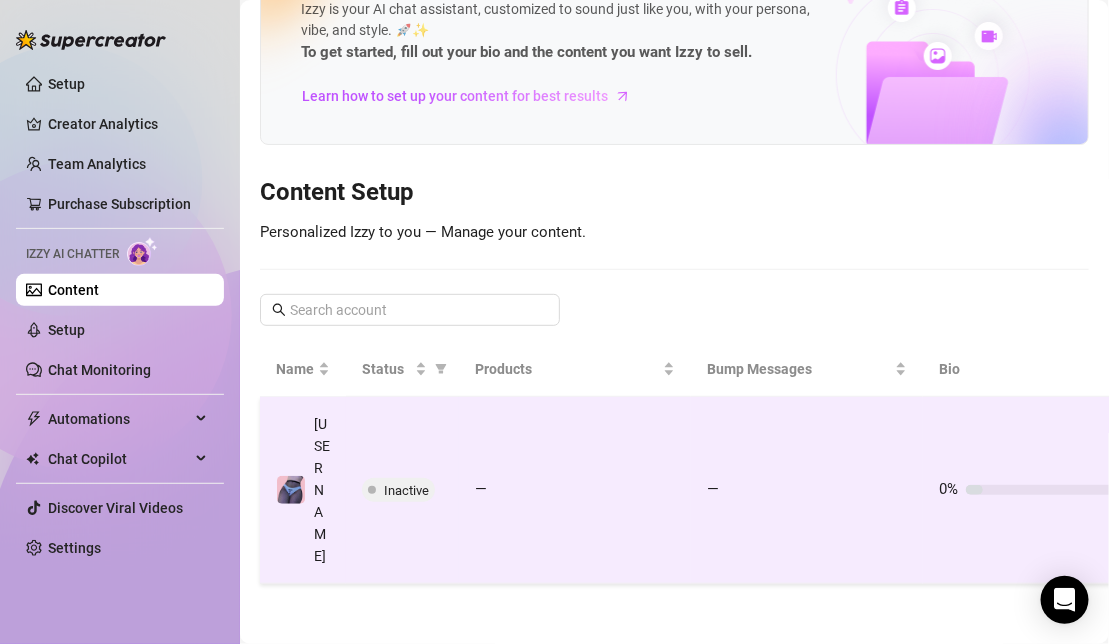 click on "—" at bounding box center [575, 490] 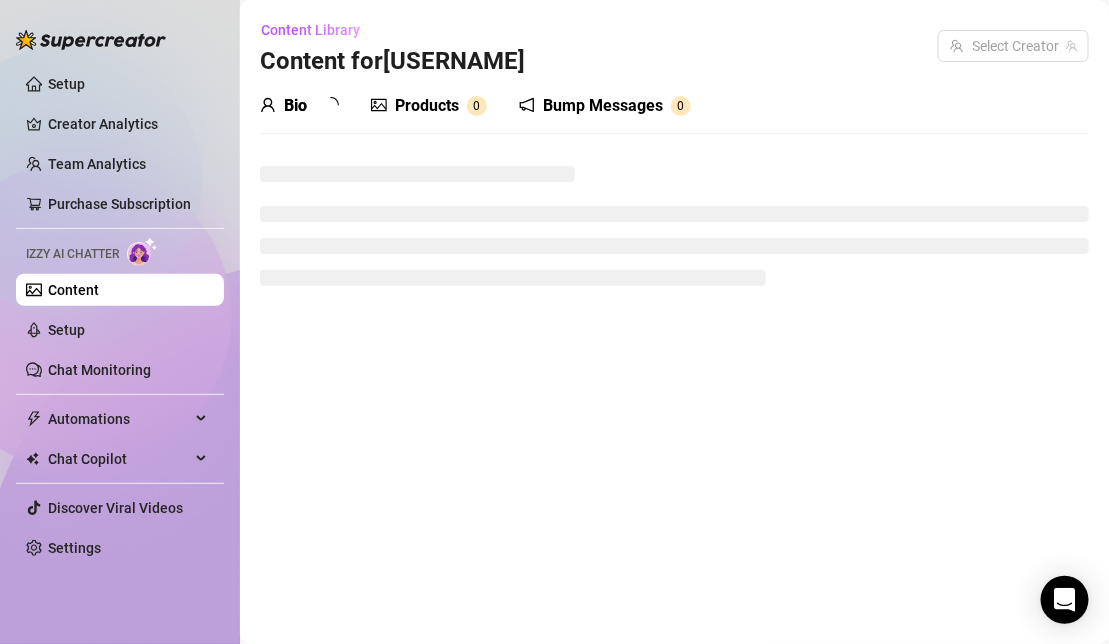 scroll, scrollTop: 0, scrollLeft: 0, axis: both 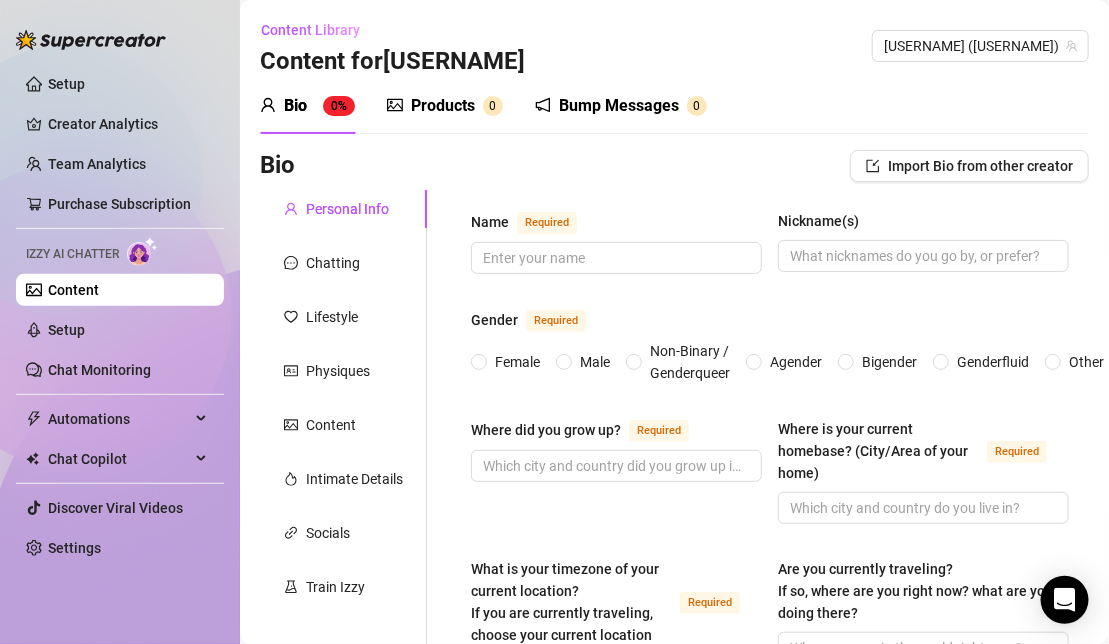 click on "Products" at bounding box center (443, 106) 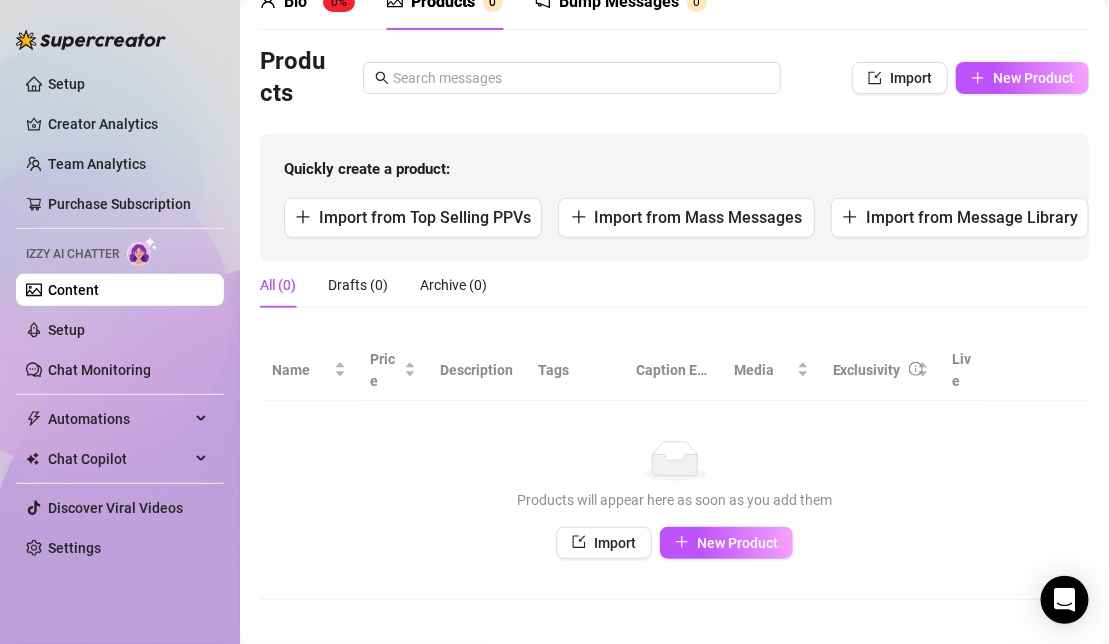 scroll, scrollTop: 0, scrollLeft: 0, axis: both 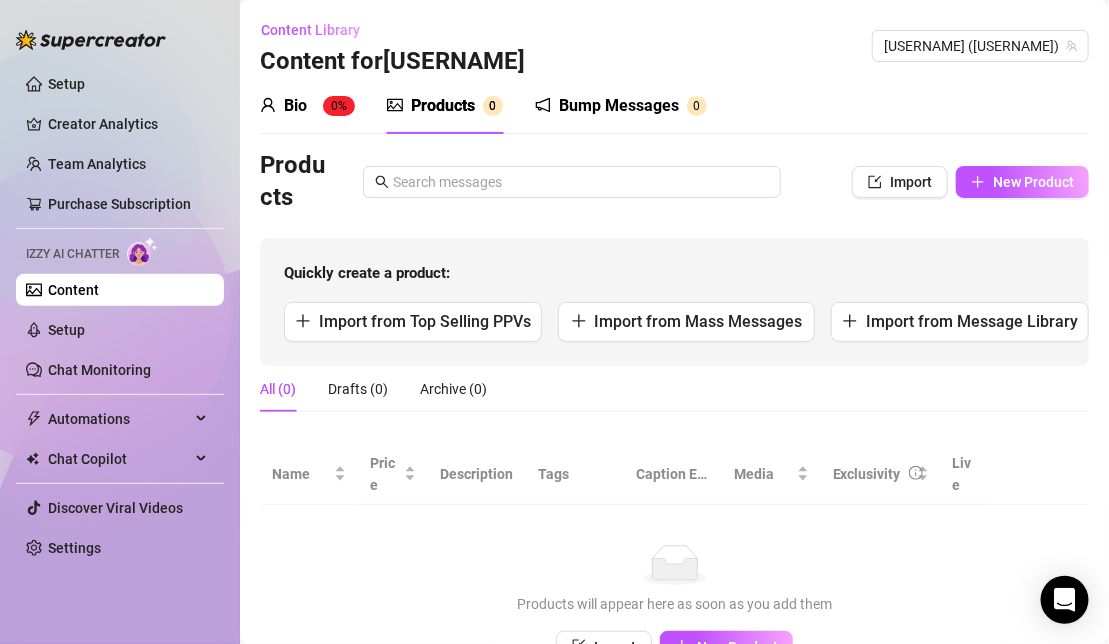 click on "Bump Messages 0" at bounding box center (621, 106) 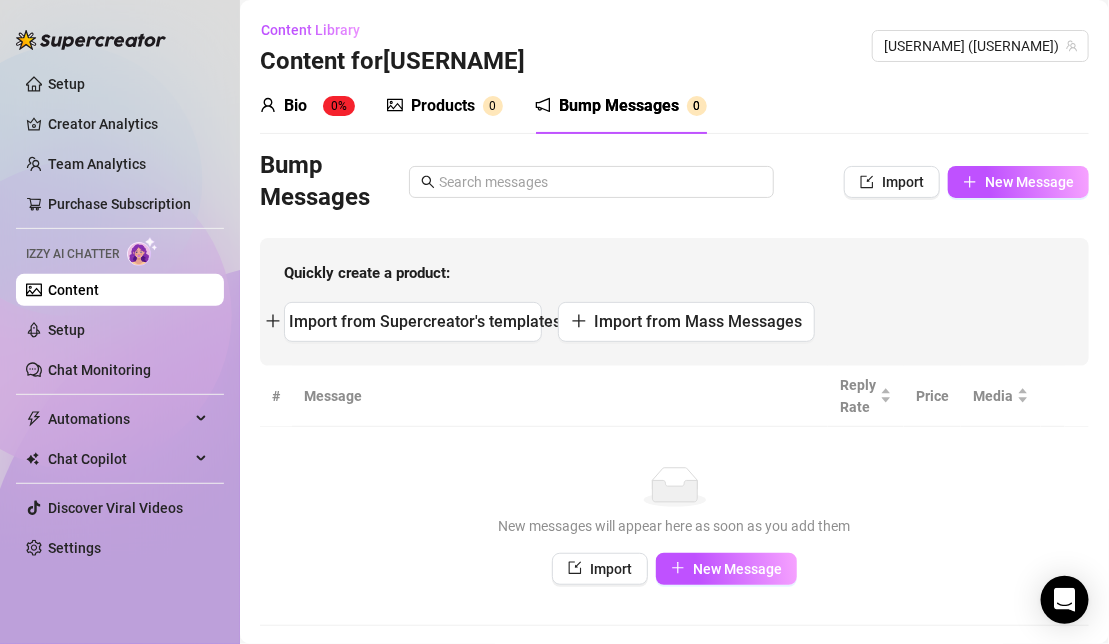 click on "Bump Messages" at bounding box center [619, 106] 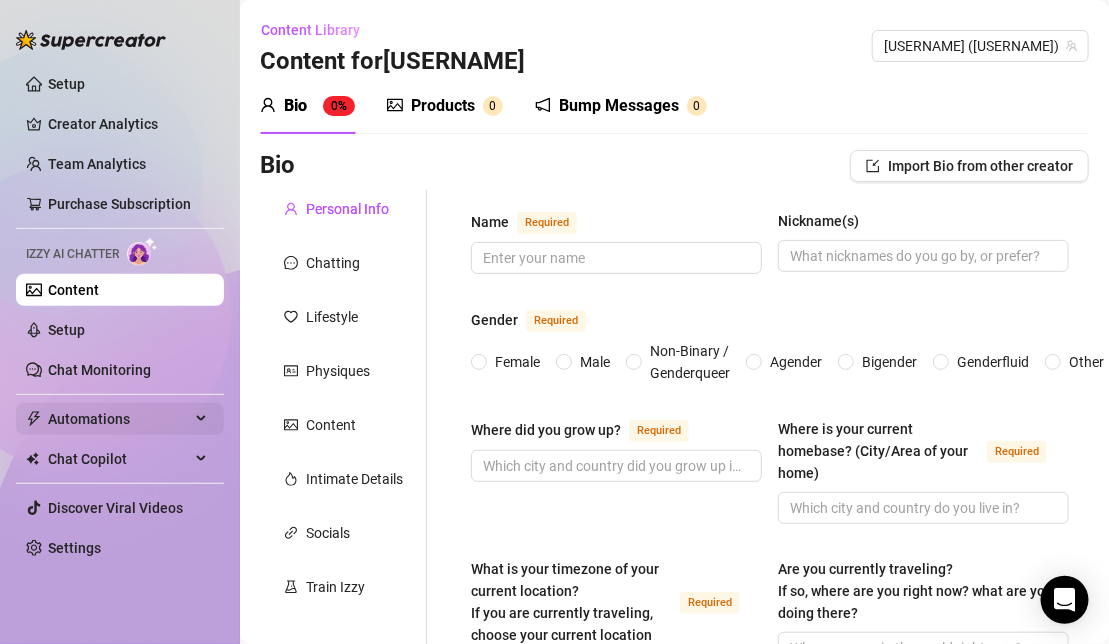 type 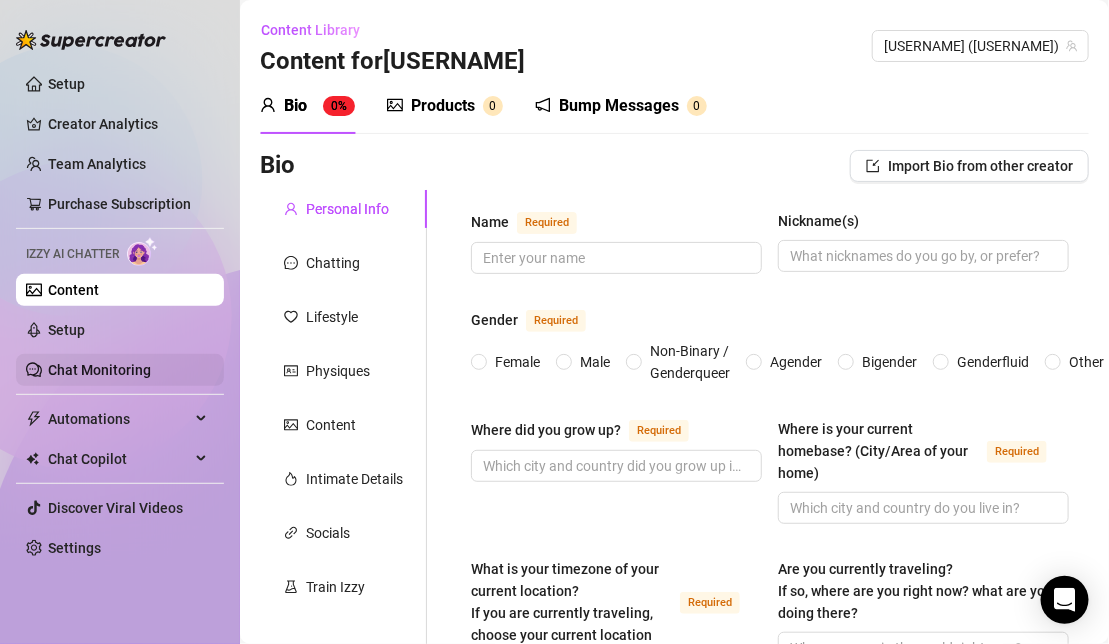 click on "Chat Monitoring" at bounding box center [99, 370] 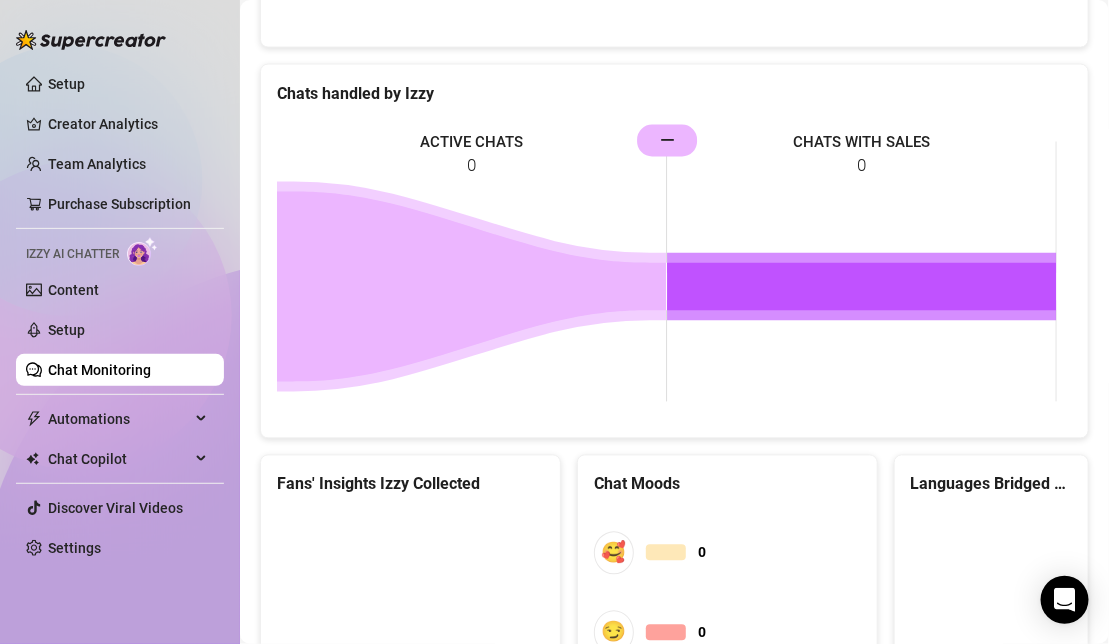 scroll, scrollTop: 1143, scrollLeft: 0, axis: vertical 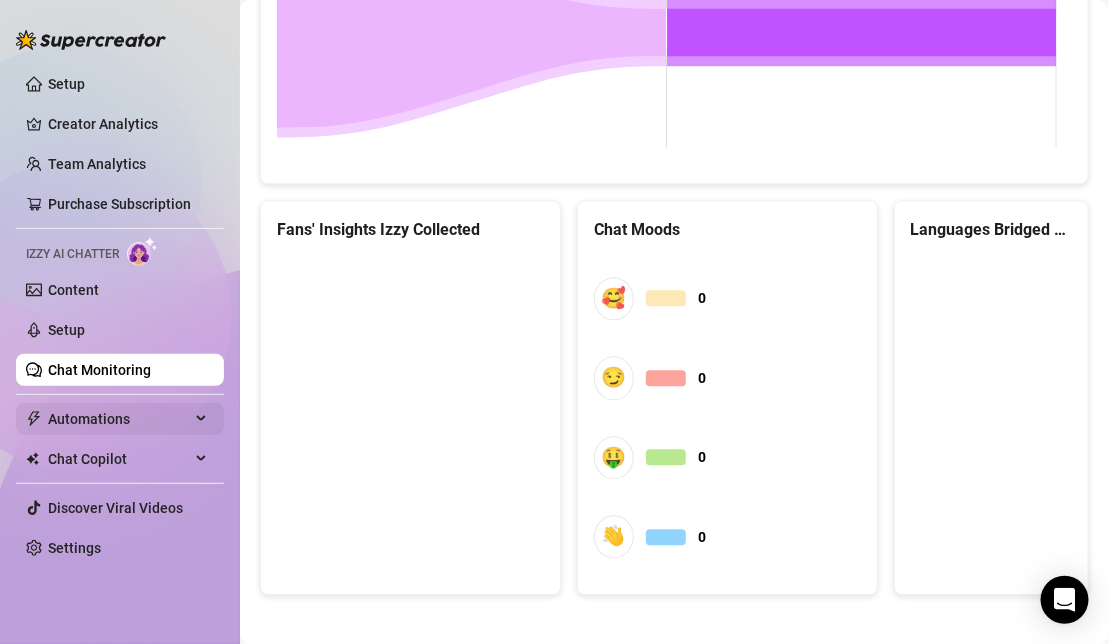 click on "Automations" at bounding box center [119, 419] 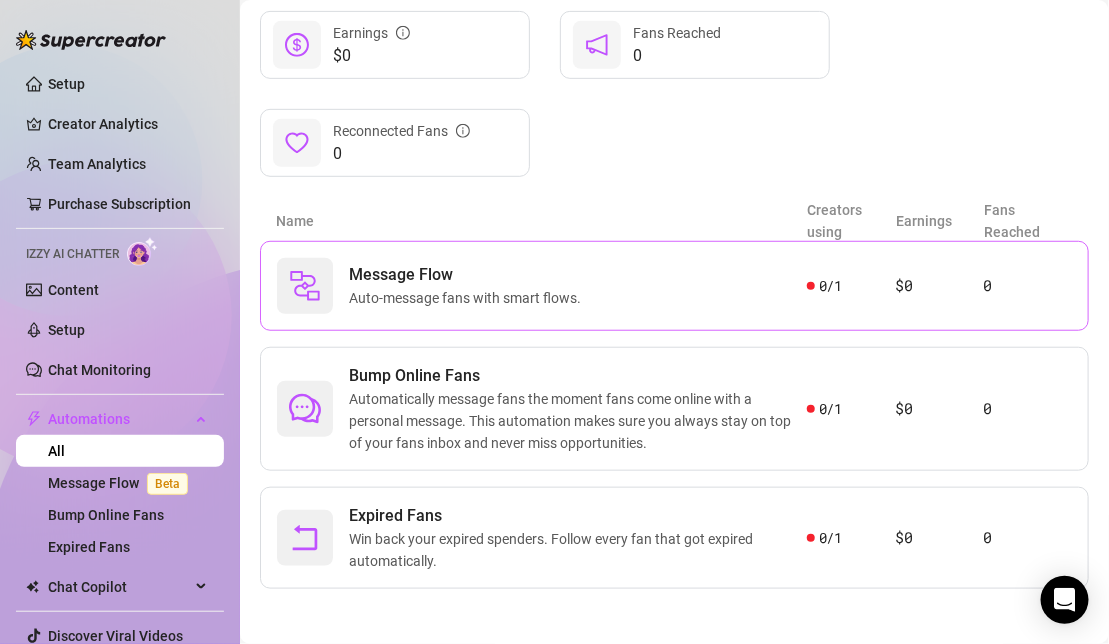 scroll, scrollTop: 0, scrollLeft: 0, axis: both 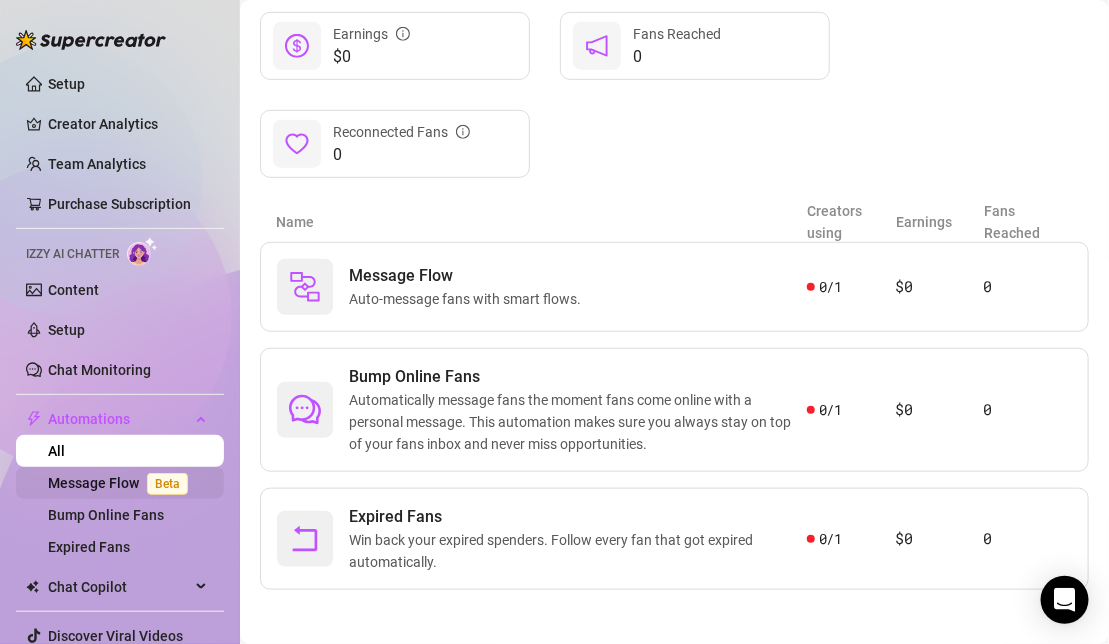 click on "Message Flow Beta" at bounding box center [122, 483] 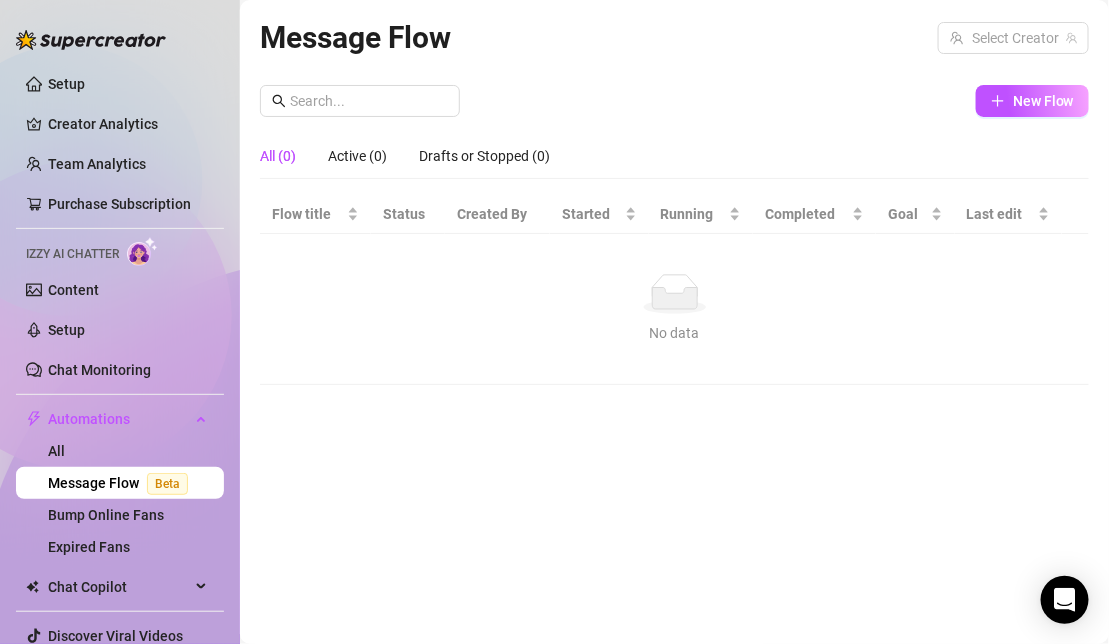 scroll, scrollTop: 0, scrollLeft: 0, axis: both 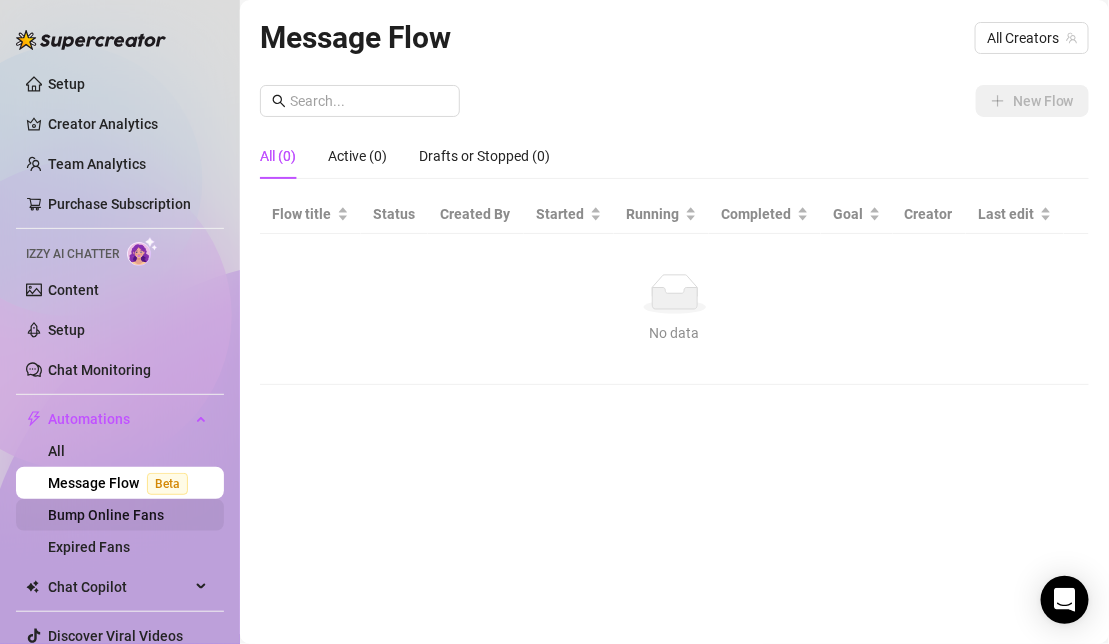 click on "Bump Online Fans" at bounding box center [106, 515] 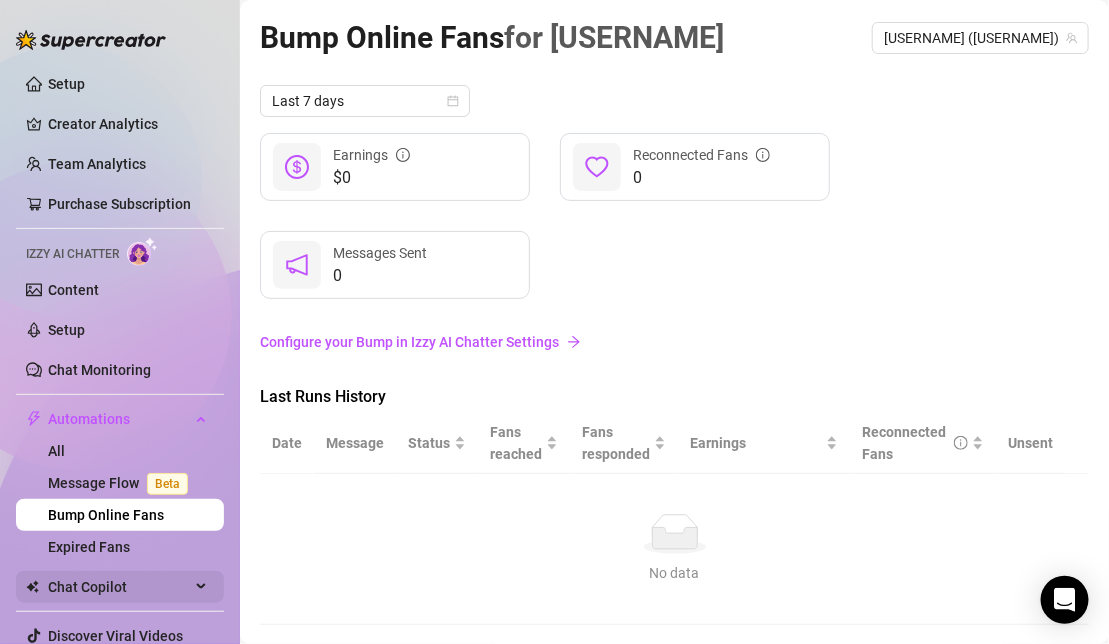click on "Chat Copilot" at bounding box center (119, 587) 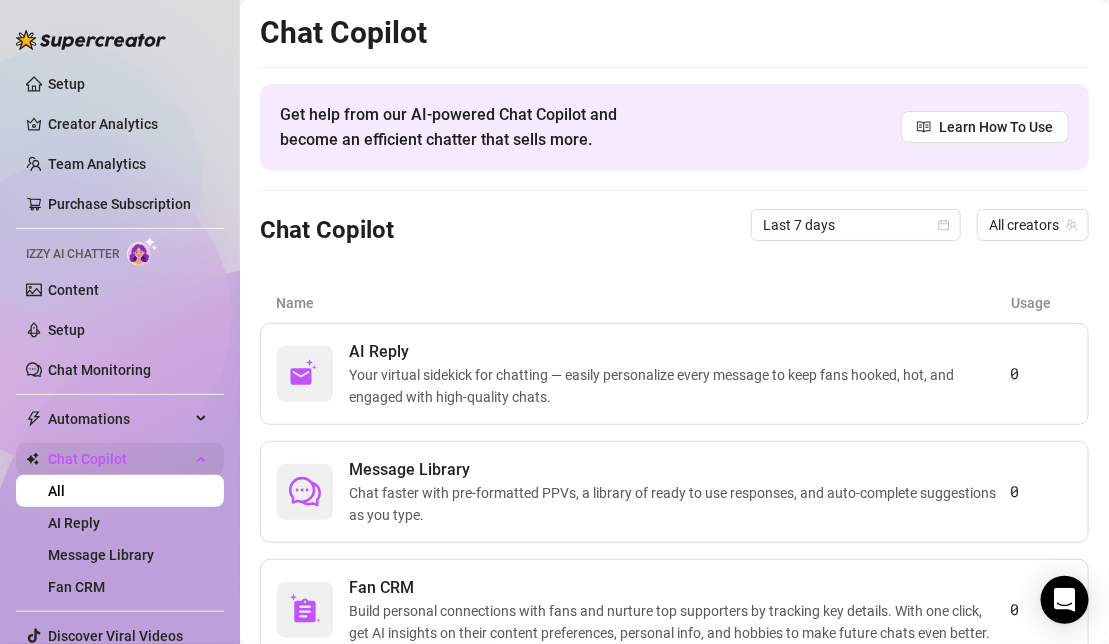 scroll, scrollTop: 54, scrollLeft: 0, axis: vertical 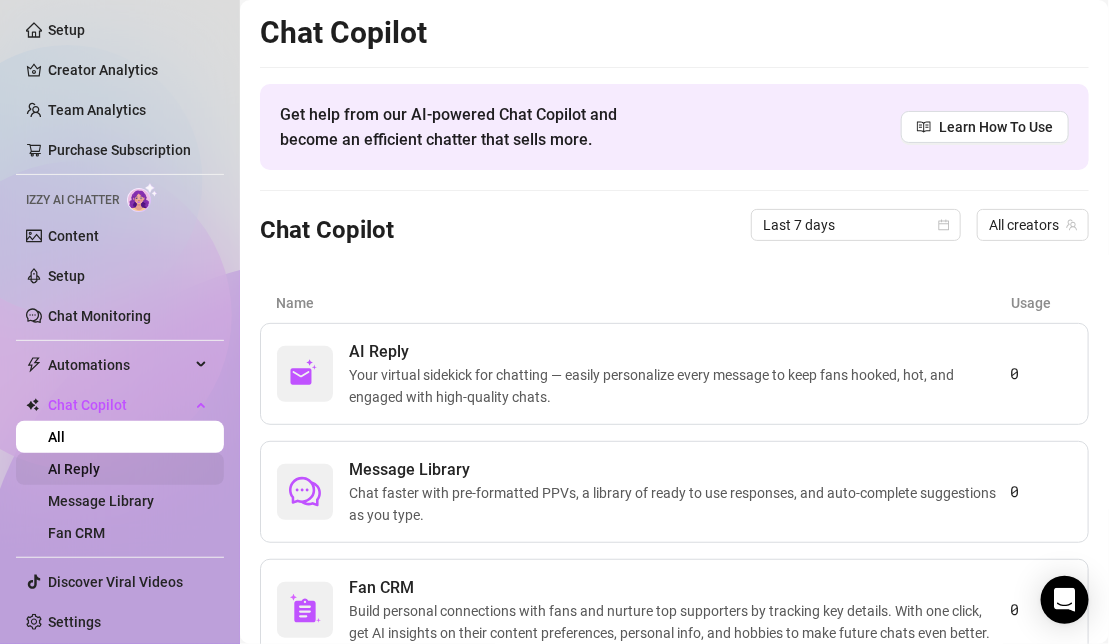 click on "AI Reply" at bounding box center [74, 469] 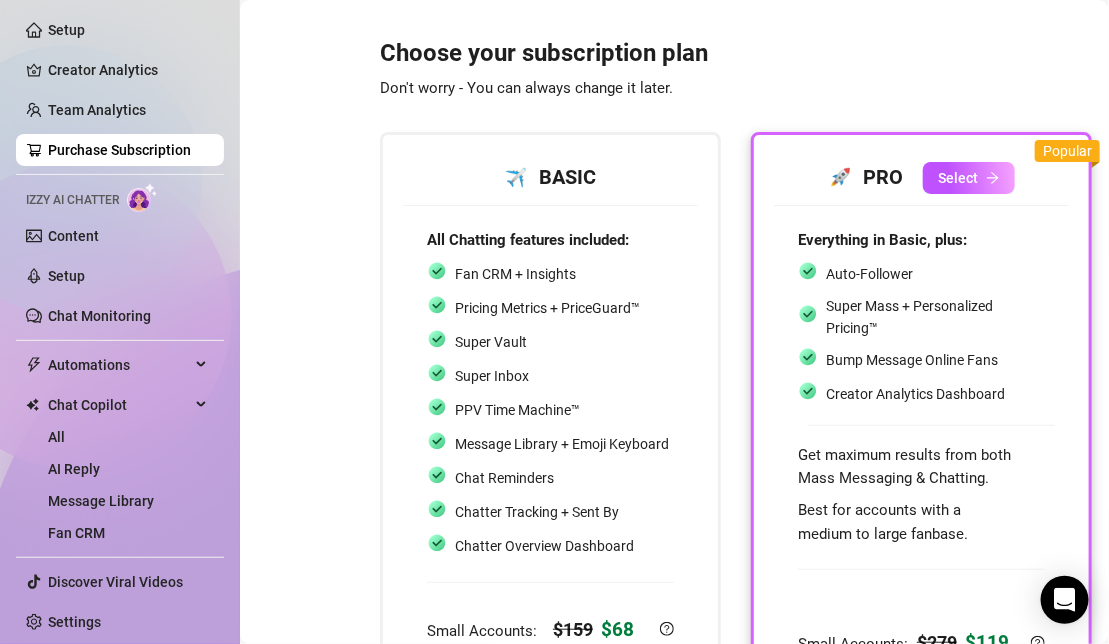 scroll, scrollTop: 0, scrollLeft: 0, axis: both 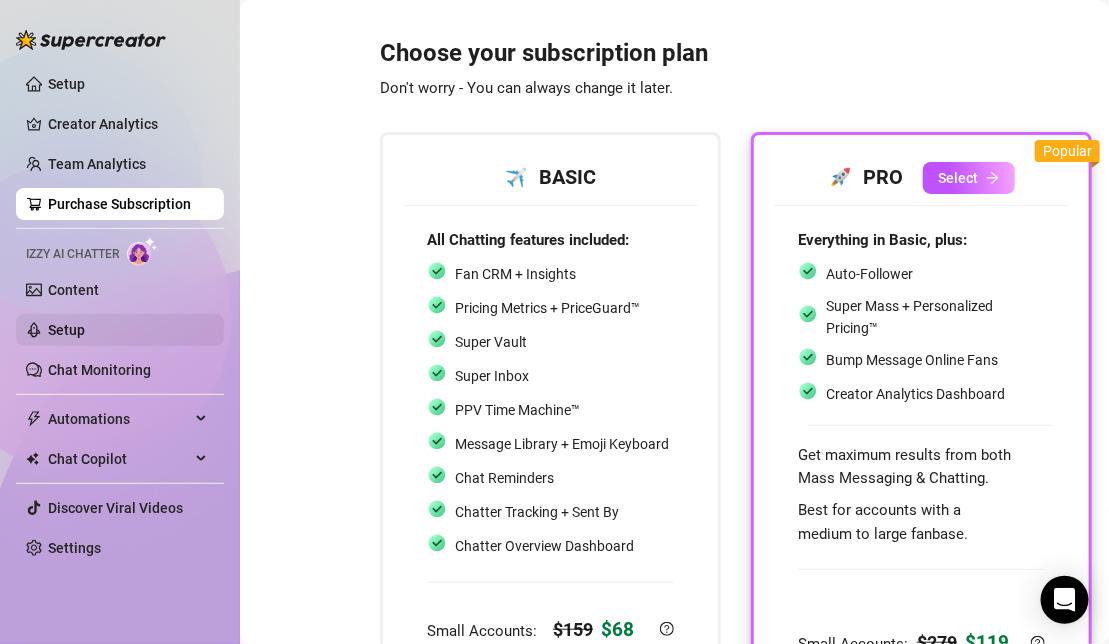 click on "Setup" at bounding box center [66, 330] 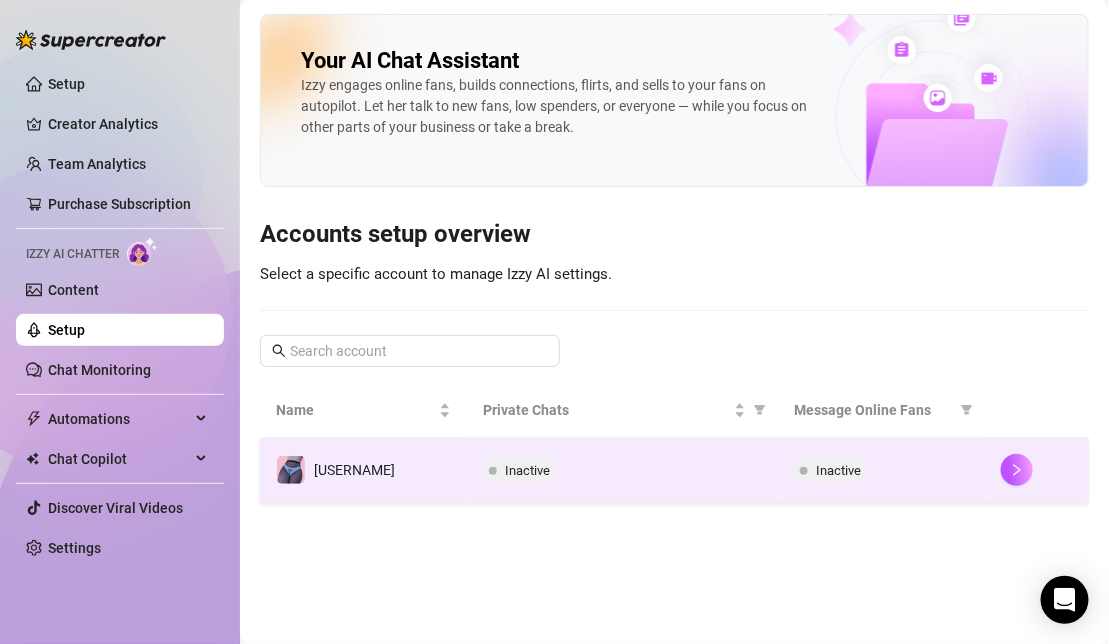 click on "Inactive" at bounding box center (622, 470) 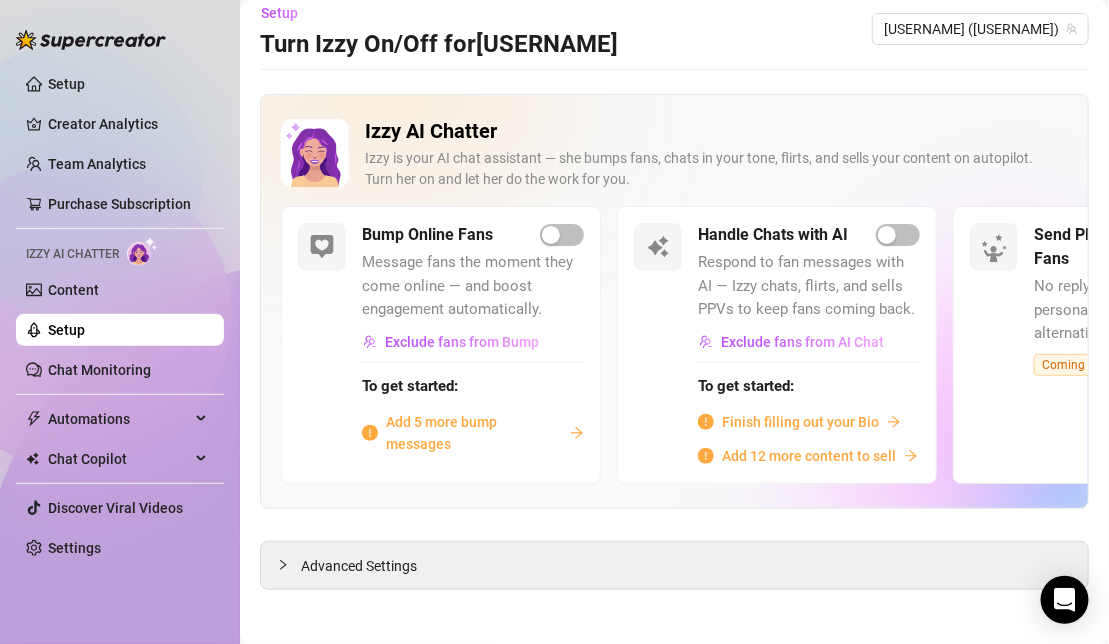 scroll, scrollTop: 0, scrollLeft: 0, axis: both 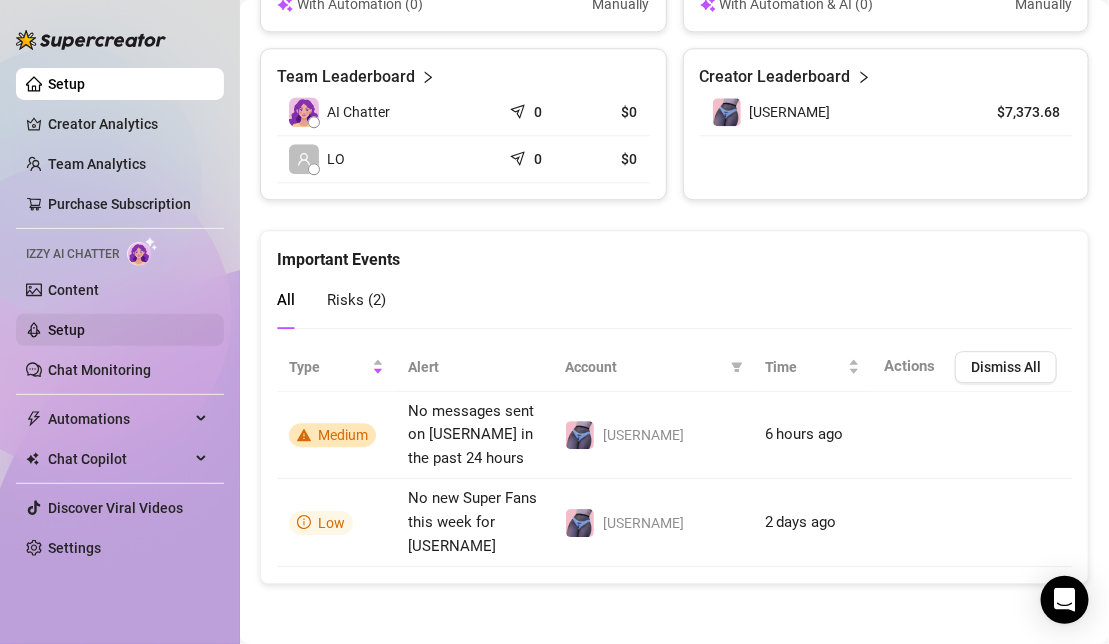 click on "Setup" at bounding box center (66, 330) 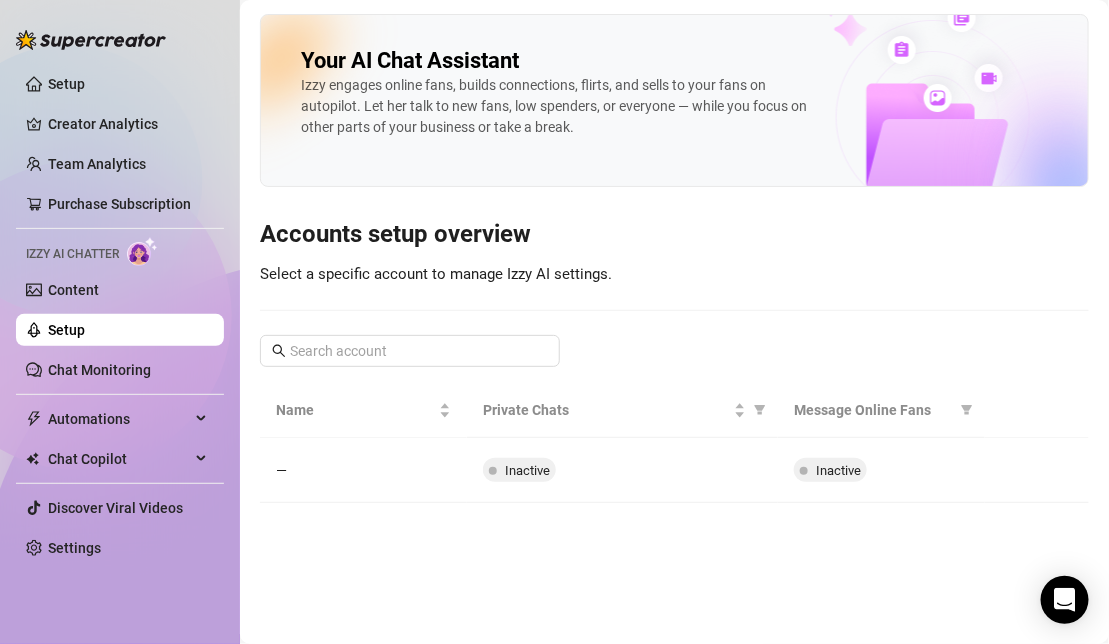 scroll, scrollTop: 0, scrollLeft: 0, axis: both 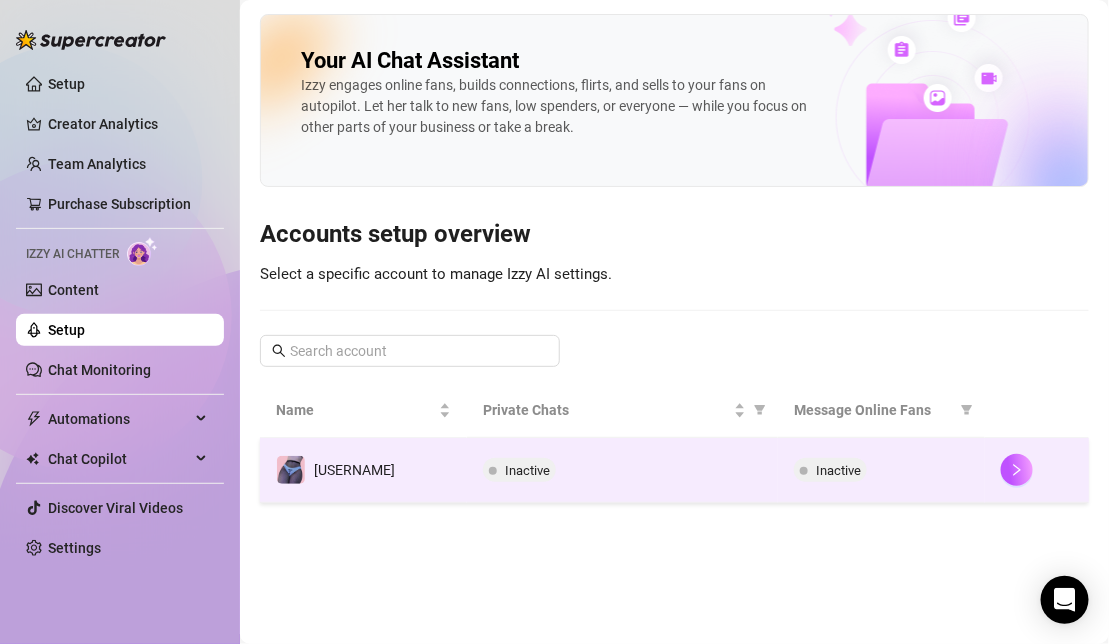 click on "Inactive" at bounding box center [622, 470] 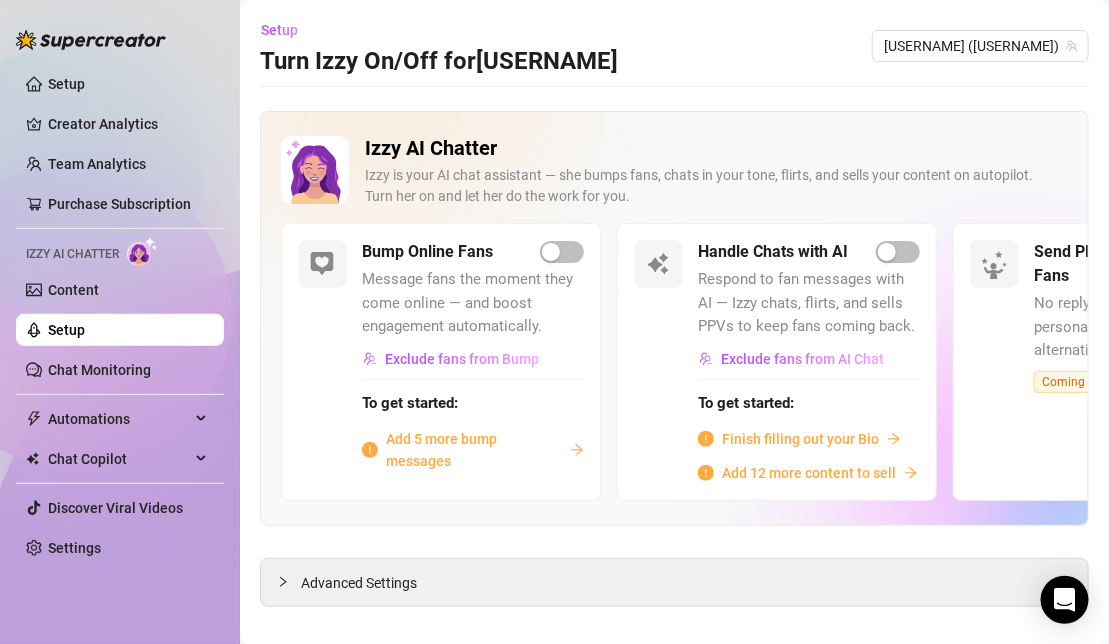 scroll, scrollTop: 19, scrollLeft: 0, axis: vertical 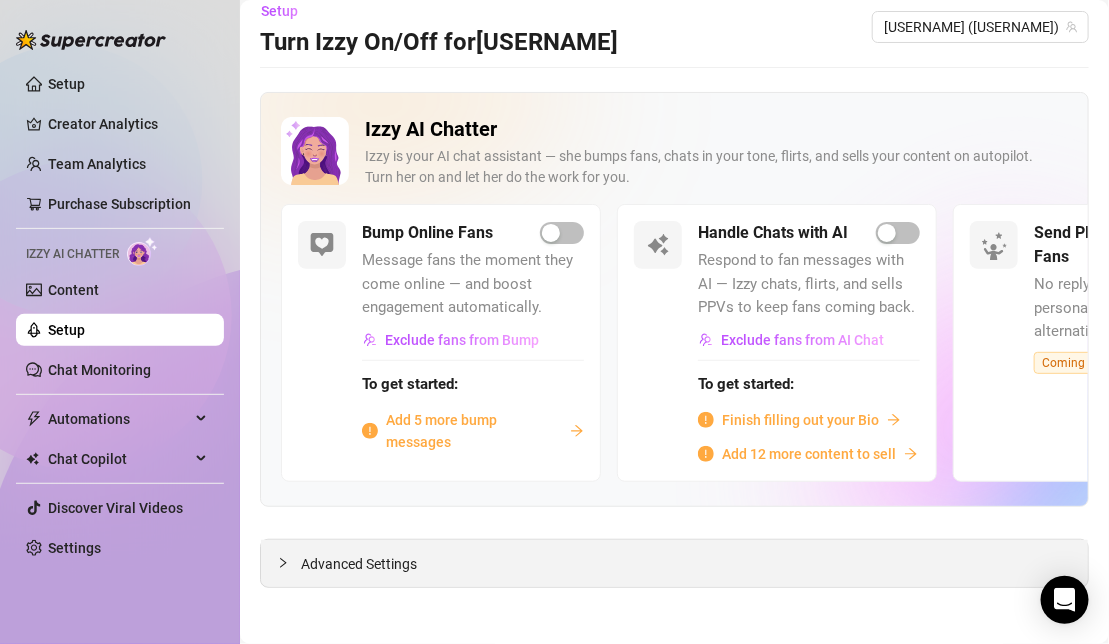 click 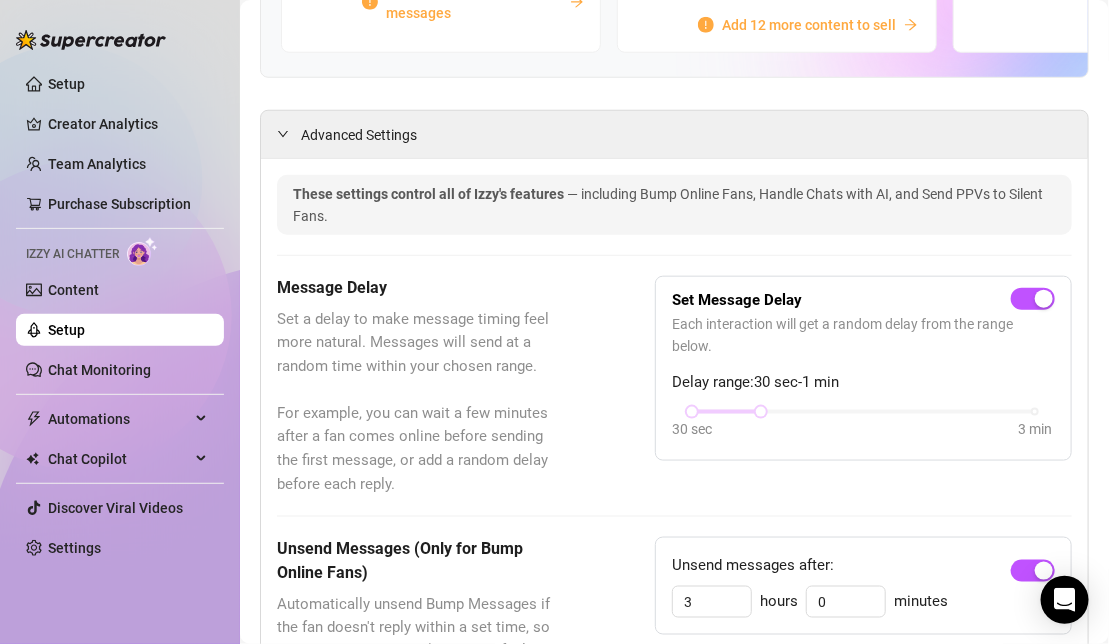 scroll, scrollTop: 0, scrollLeft: 0, axis: both 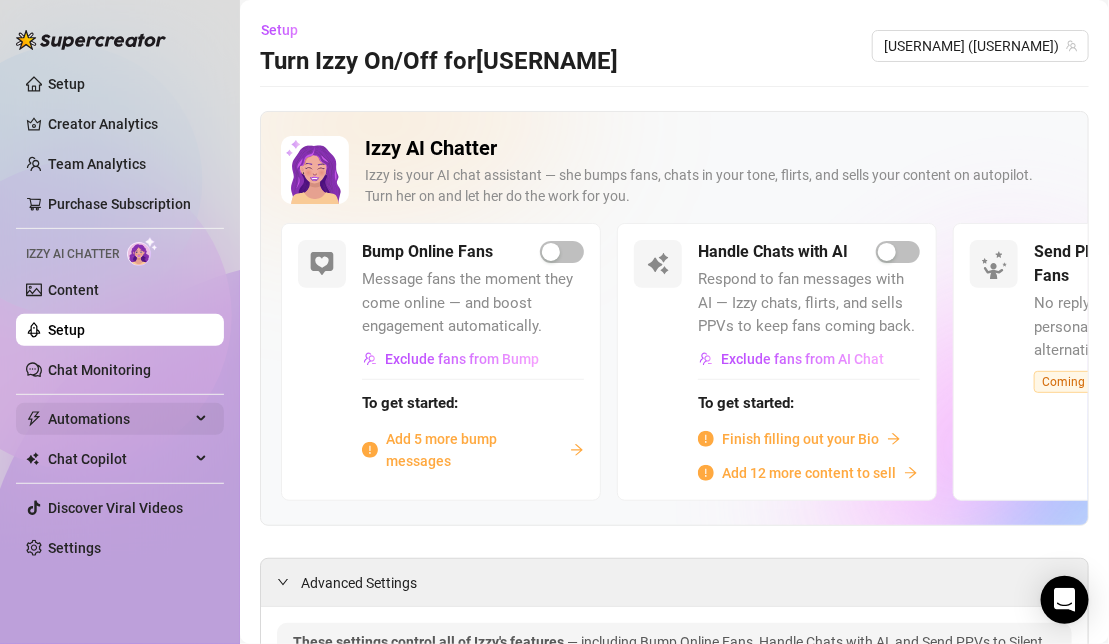 click on "Automations" at bounding box center (119, 419) 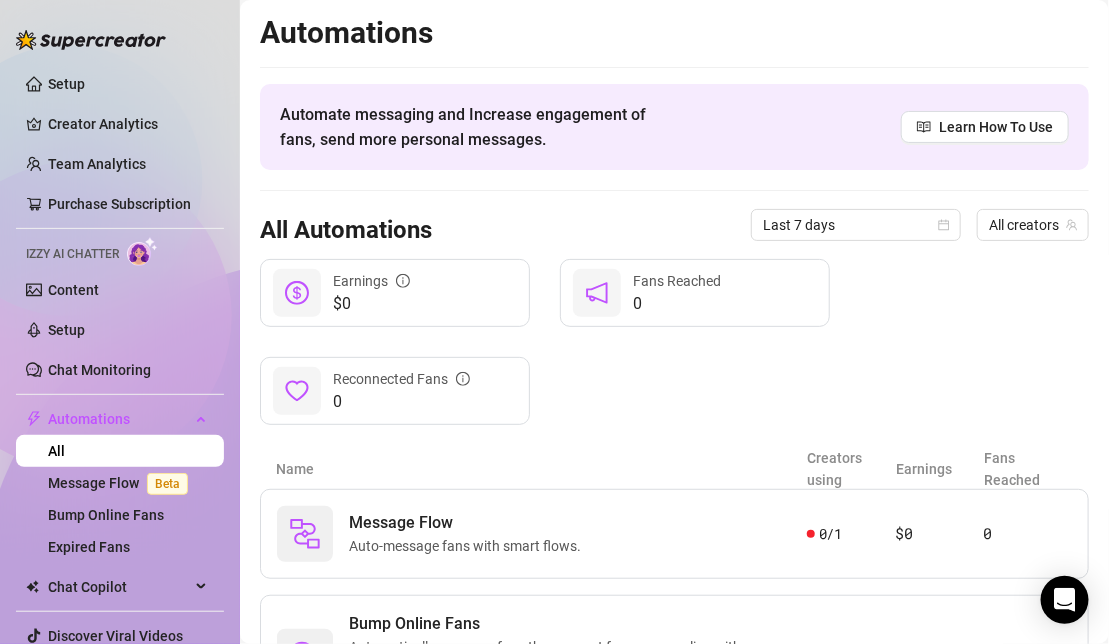 scroll, scrollTop: 155, scrollLeft: 0, axis: vertical 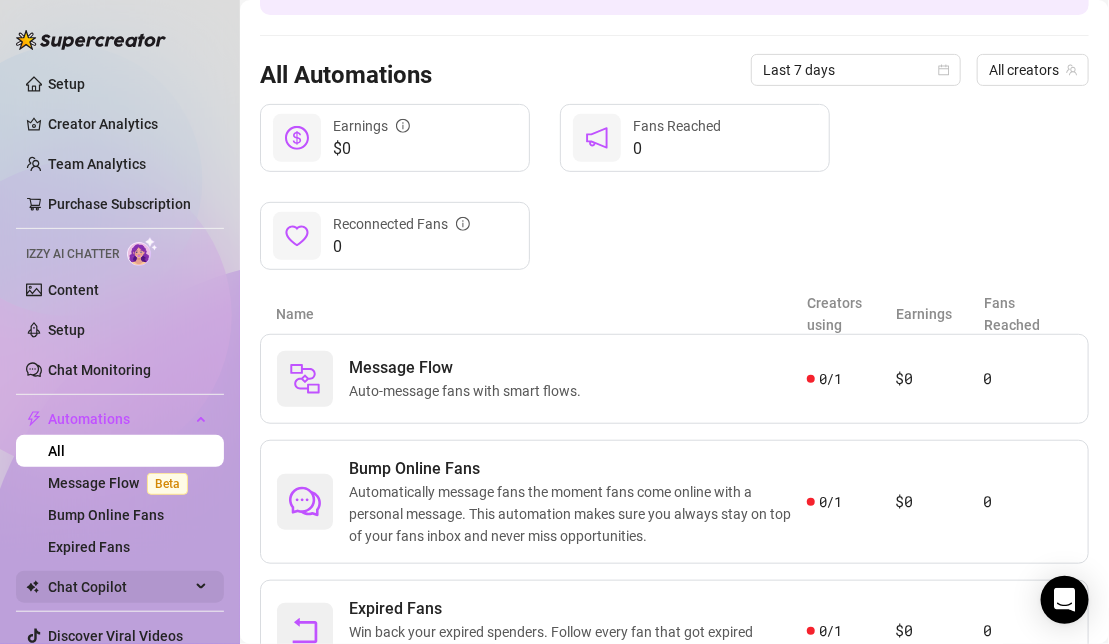 click on "Chat Copilot" at bounding box center [119, 587] 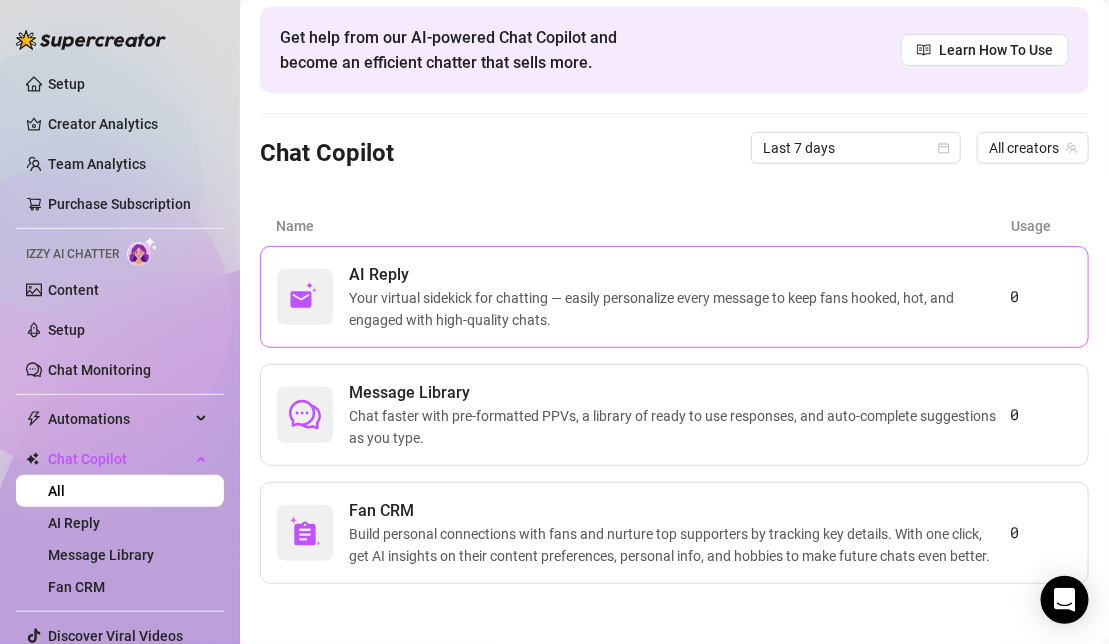 scroll, scrollTop: 93, scrollLeft: 0, axis: vertical 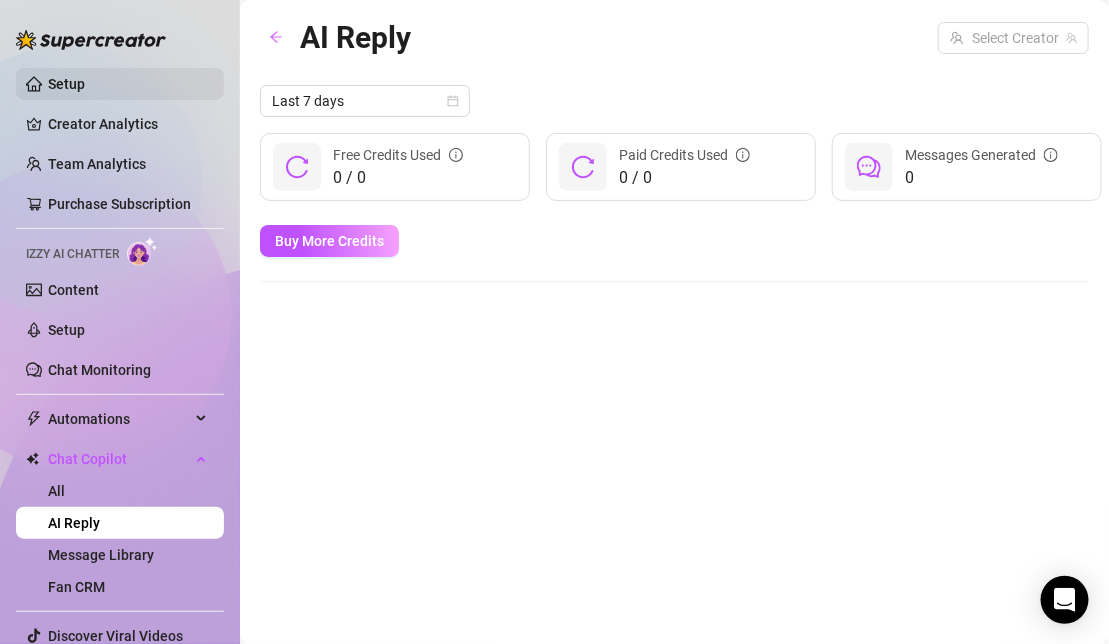 click on "Setup" at bounding box center [66, 84] 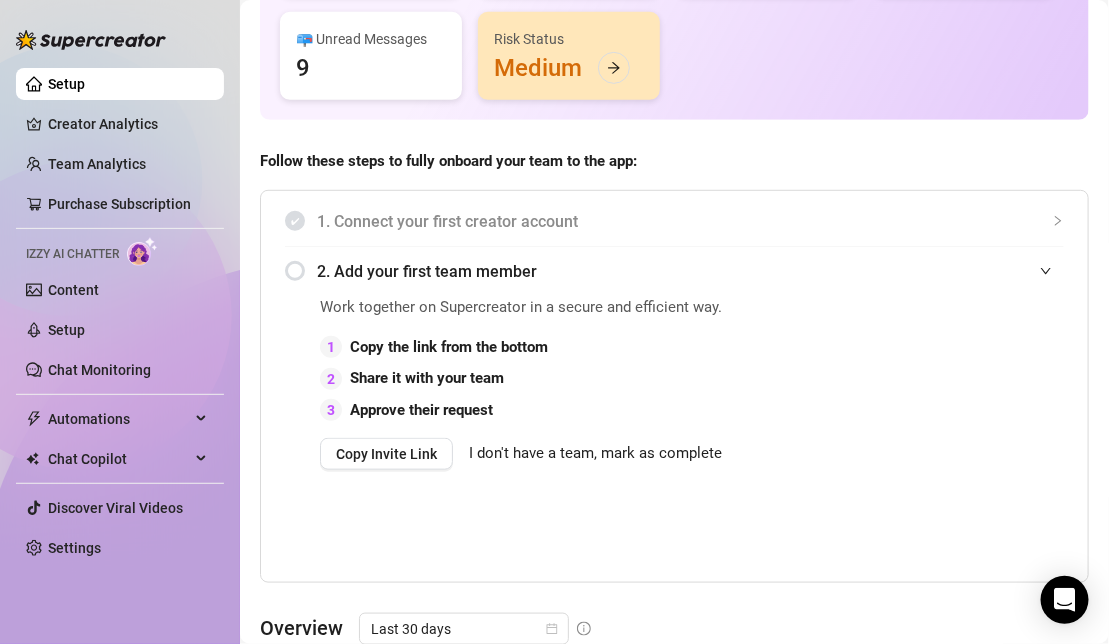 scroll, scrollTop: 365, scrollLeft: 0, axis: vertical 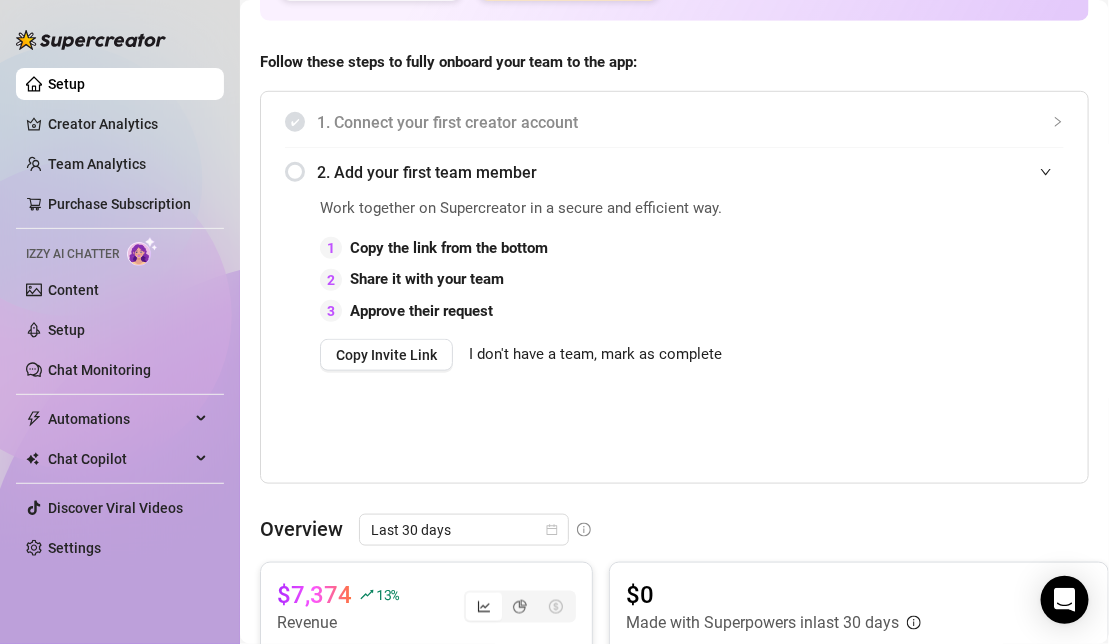 click on "I don't have a team, mark as complete" at bounding box center (595, 355) 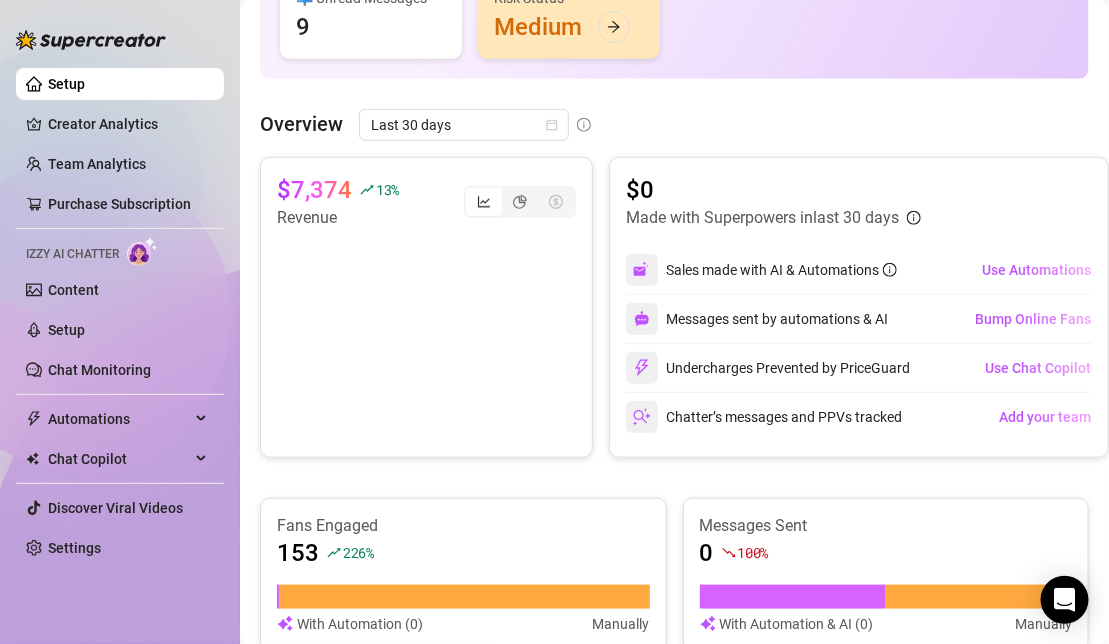scroll, scrollTop: 306, scrollLeft: 15, axis: both 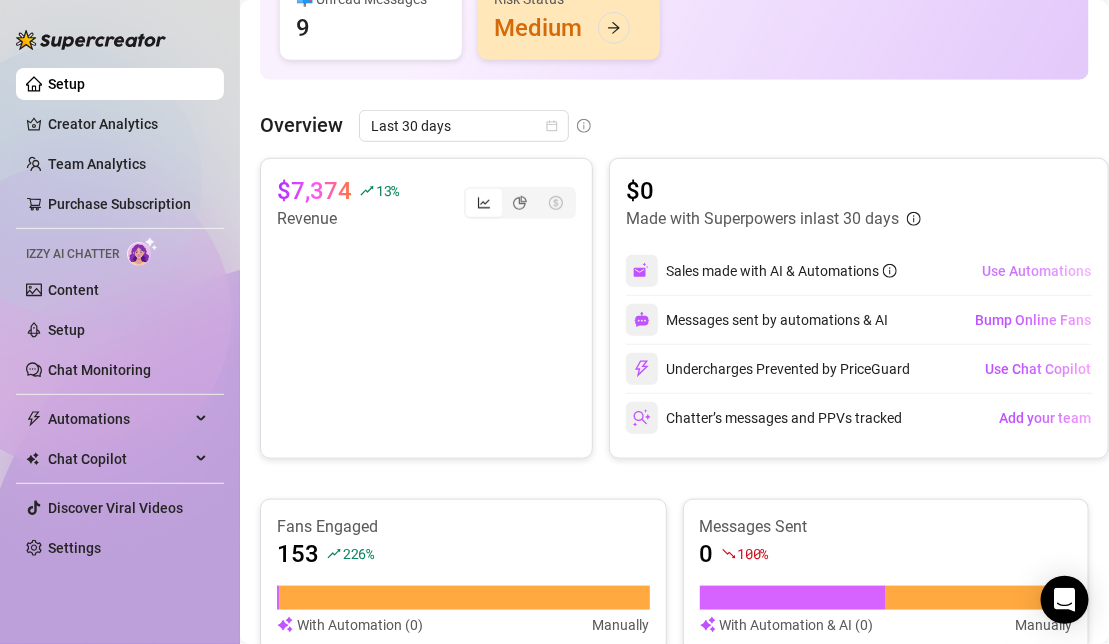 click on "Use Automations" at bounding box center [1036, 271] 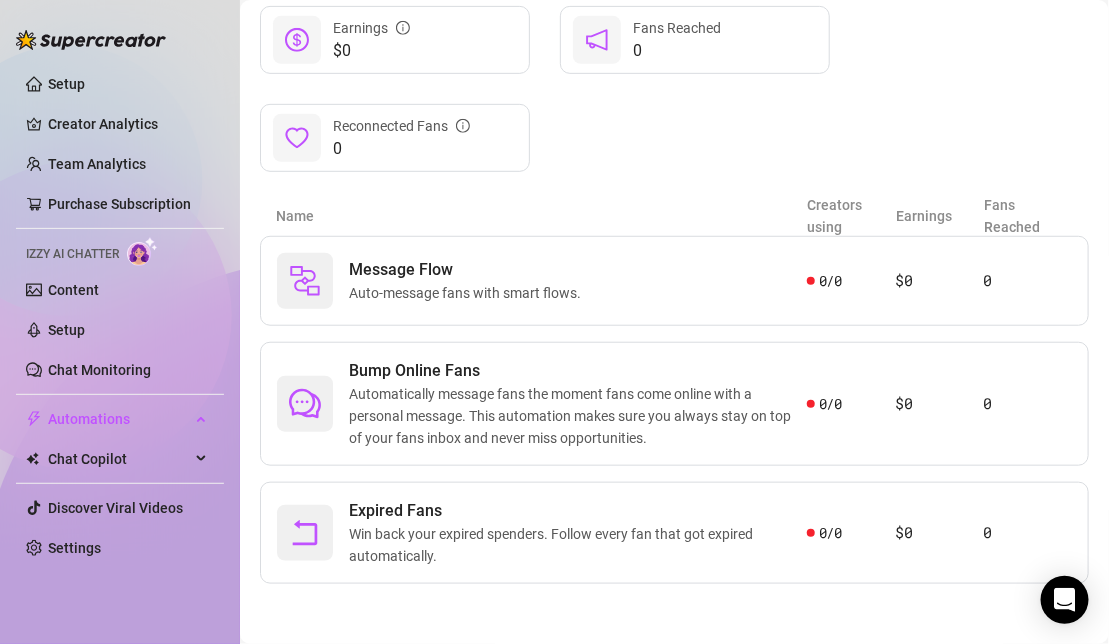 scroll, scrollTop: 248, scrollLeft: 0, axis: vertical 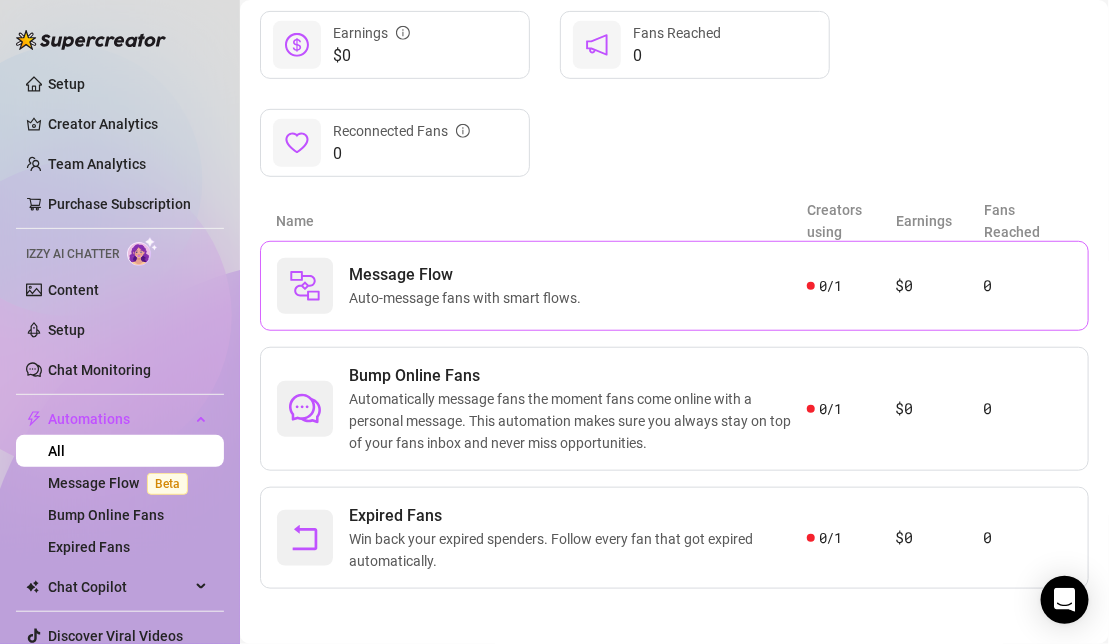 click on "Message Flow Auto-message fans with smart flows." at bounding box center (542, 286) 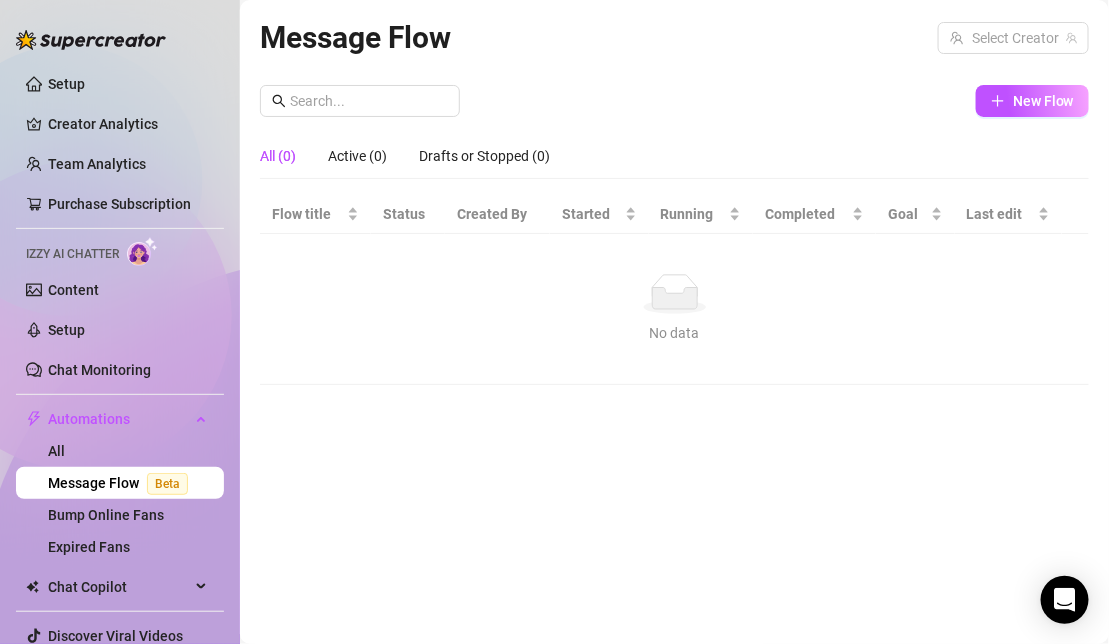 scroll, scrollTop: 0, scrollLeft: 0, axis: both 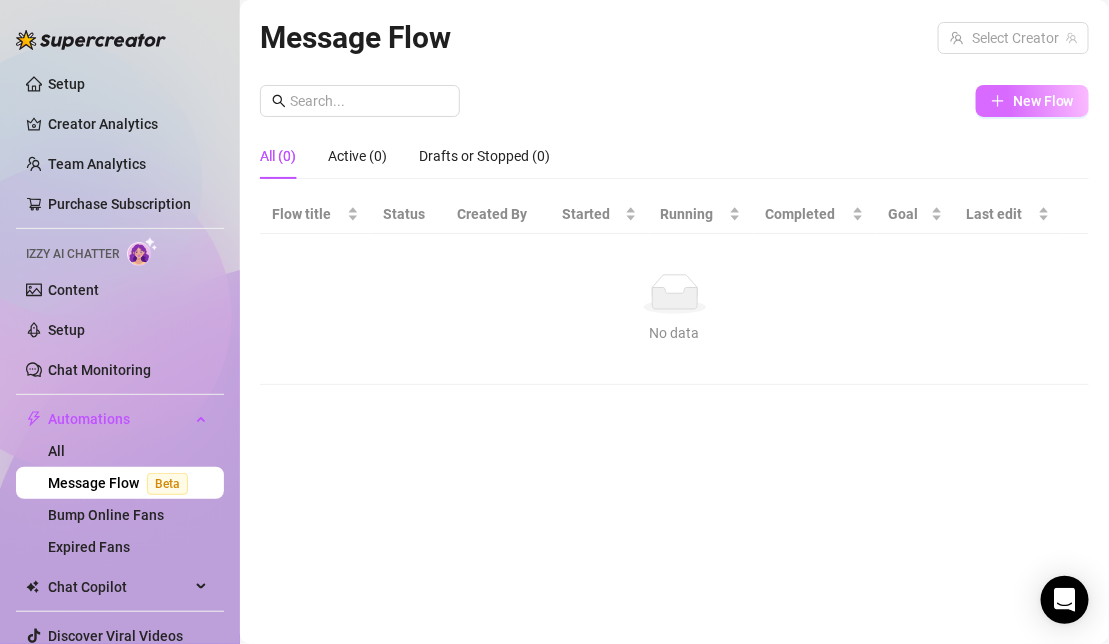 click at bounding box center (998, 101) 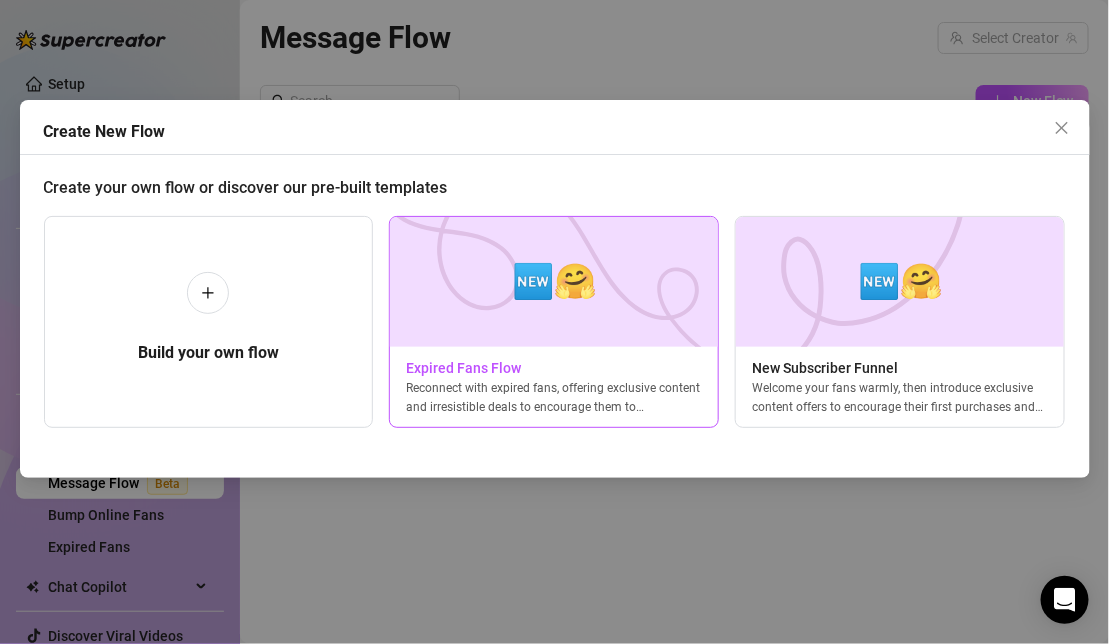 scroll, scrollTop: 0, scrollLeft: 7, axis: horizontal 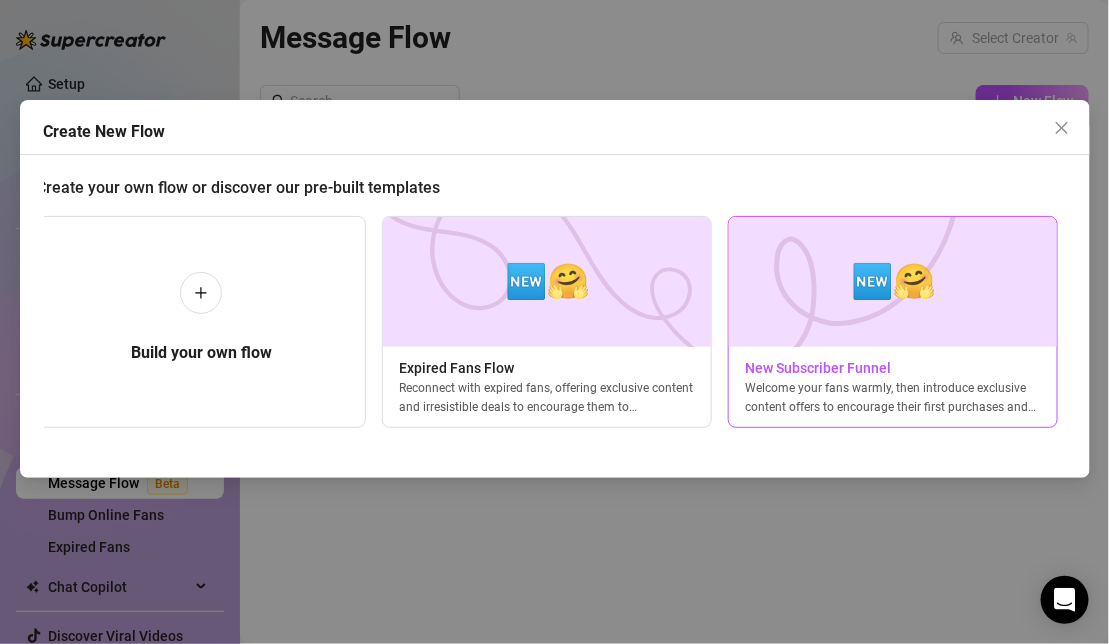 click on "🆕🤗 New Subscriber Funnel Welcome your fans warmly, then introduce exclusive content offers to encourage their first purchases and build engagement." at bounding box center (893, 322) 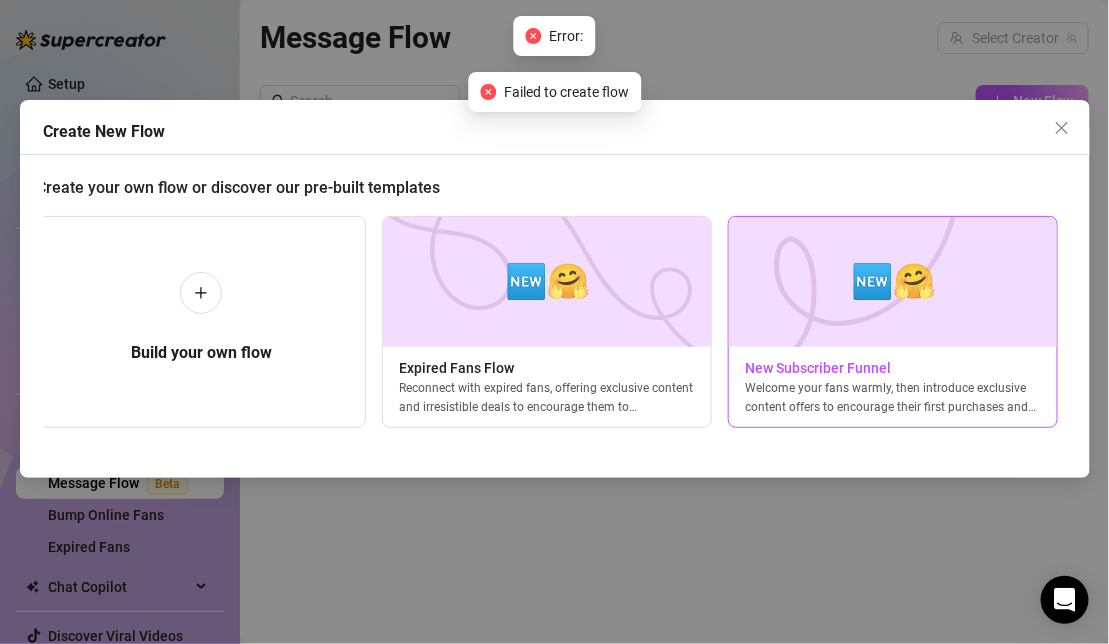 click at bounding box center [893, 282] 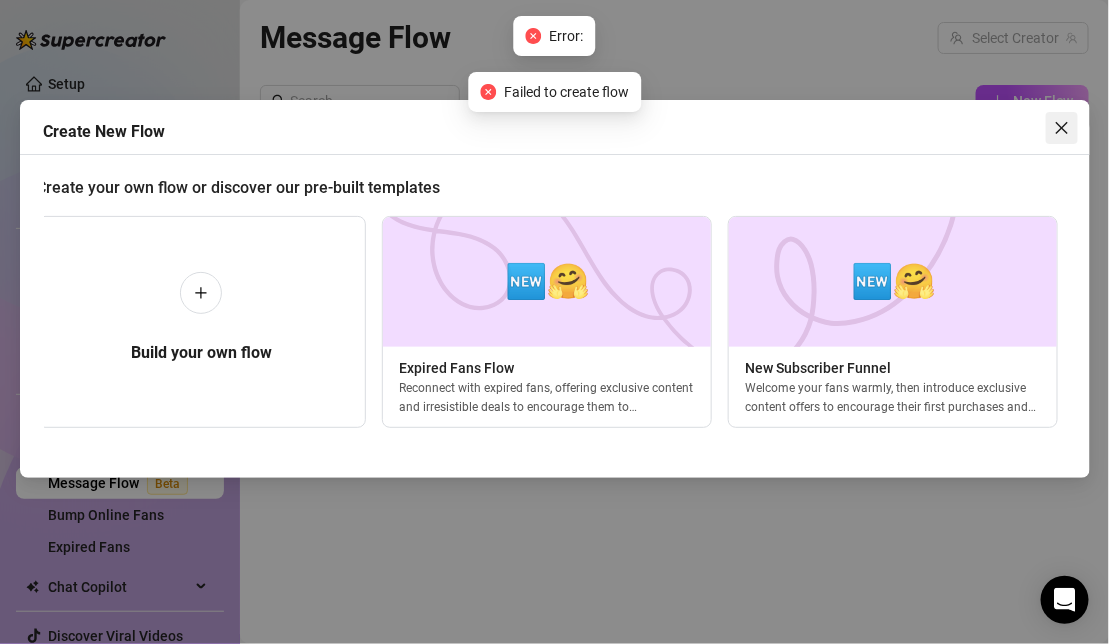 click at bounding box center (1062, 128) 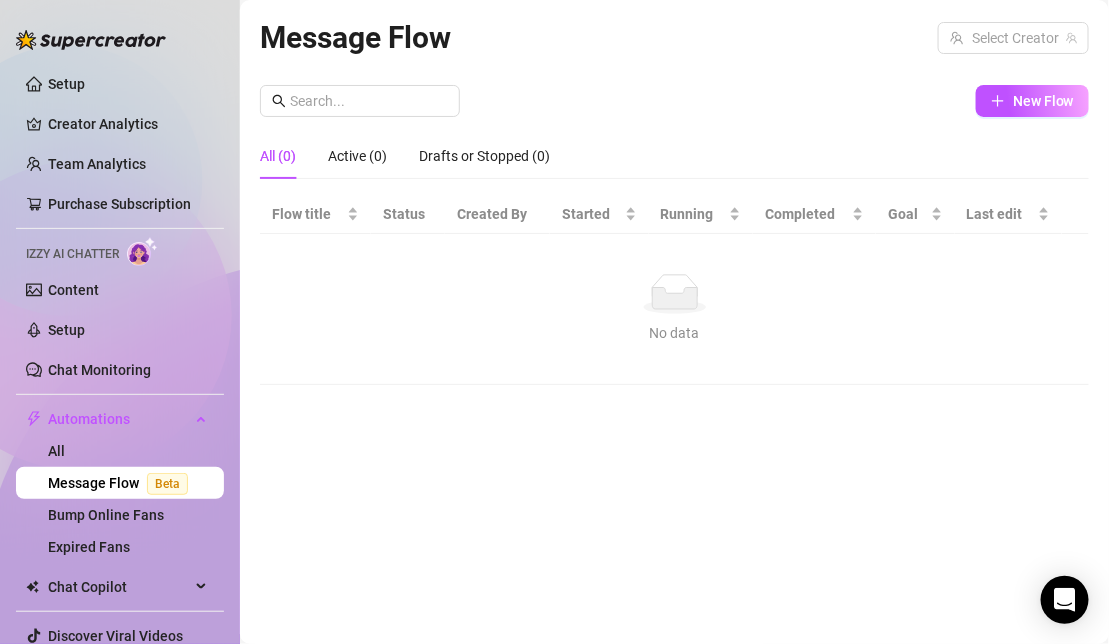 click on "Message Flow Select Creator New Flow All (0) Active (0) Drafts or Stopped (0) Flow title Status Created By Started Running Completed Goal Last edit No data No data" at bounding box center (674, 299) 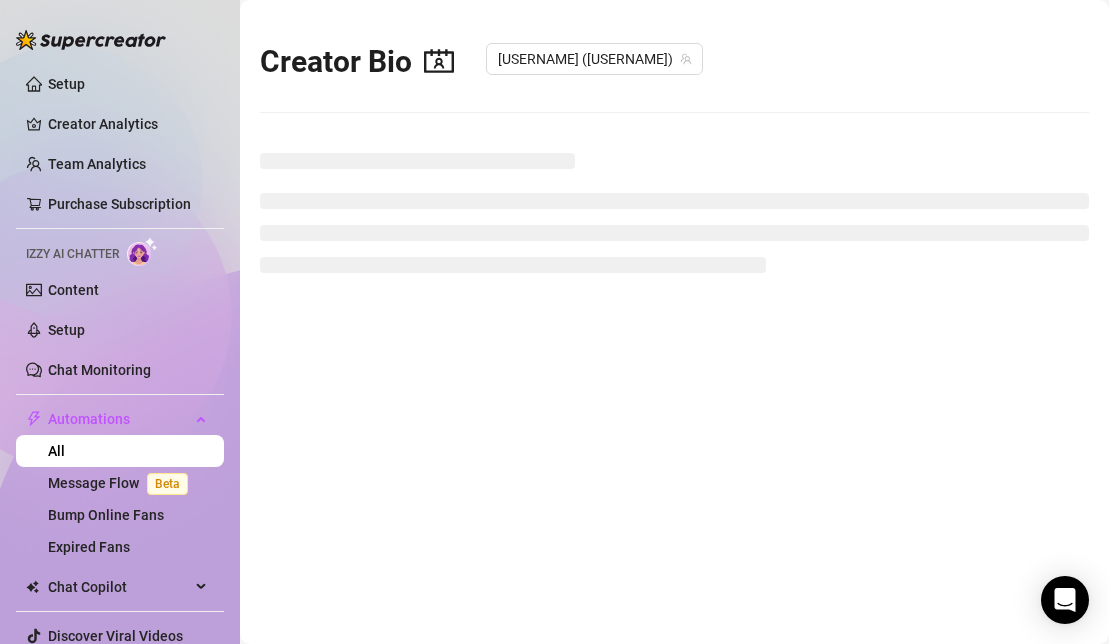 scroll, scrollTop: 0, scrollLeft: 0, axis: both 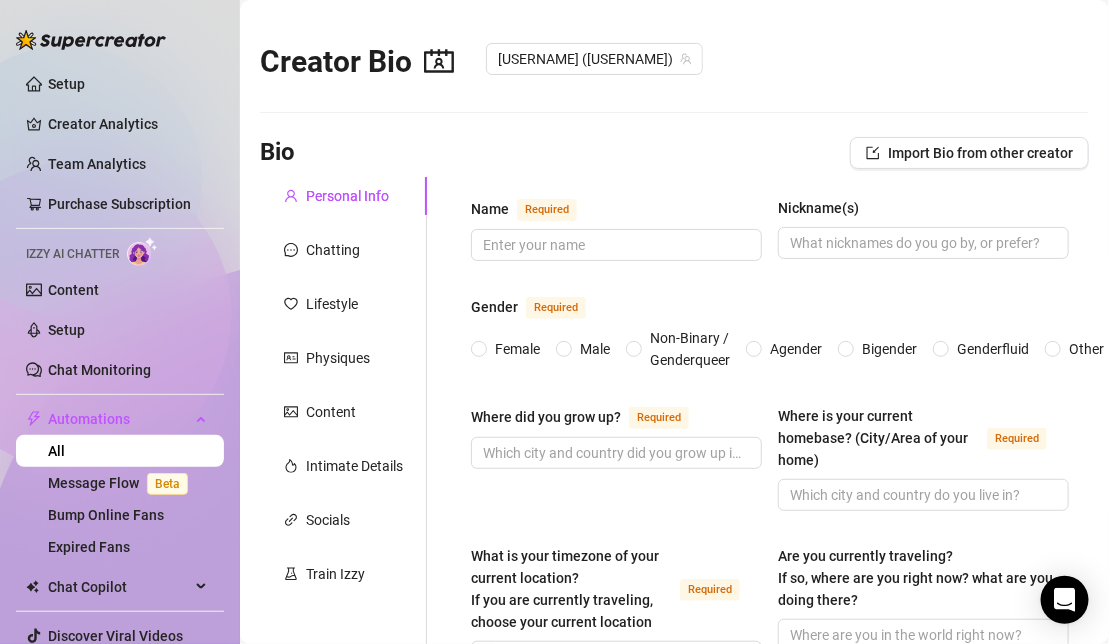 type 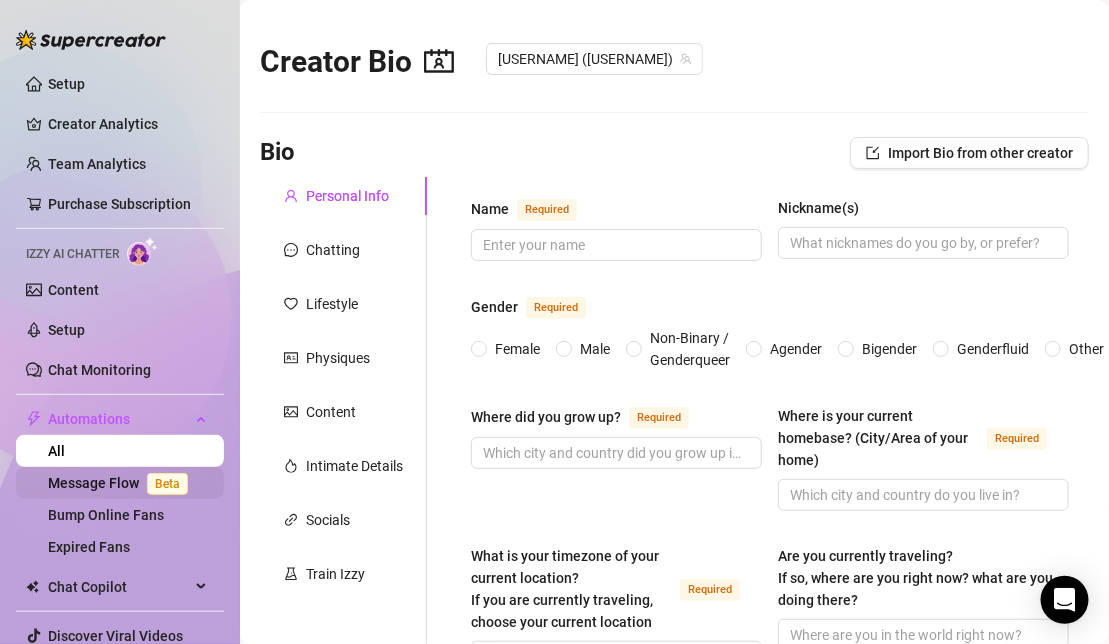 click on "Message Flow Beta" at bounding box center (122, 483) 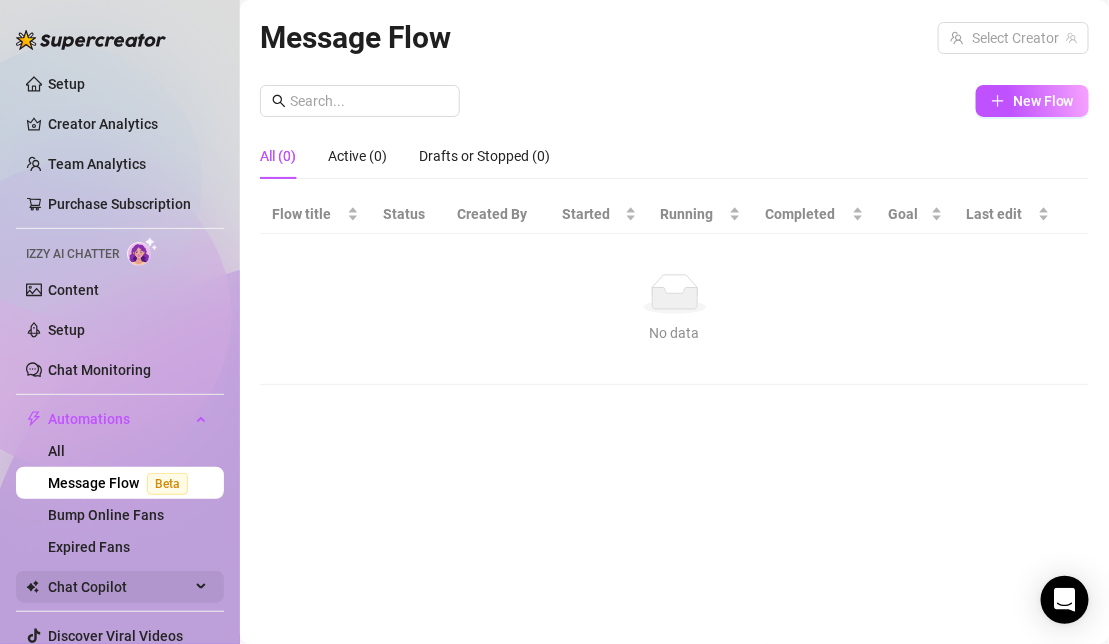 click on "Chat Copilot" at bounding box center (119, 587) 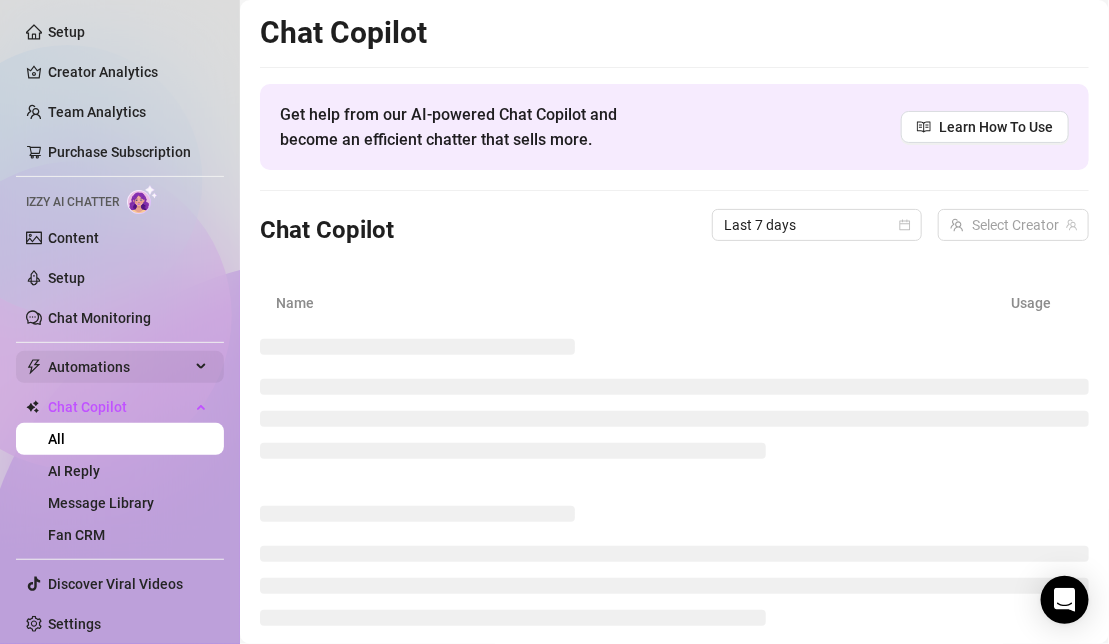 scroll, scrollTop: 51, scrollLeft: 0, axis: vertical 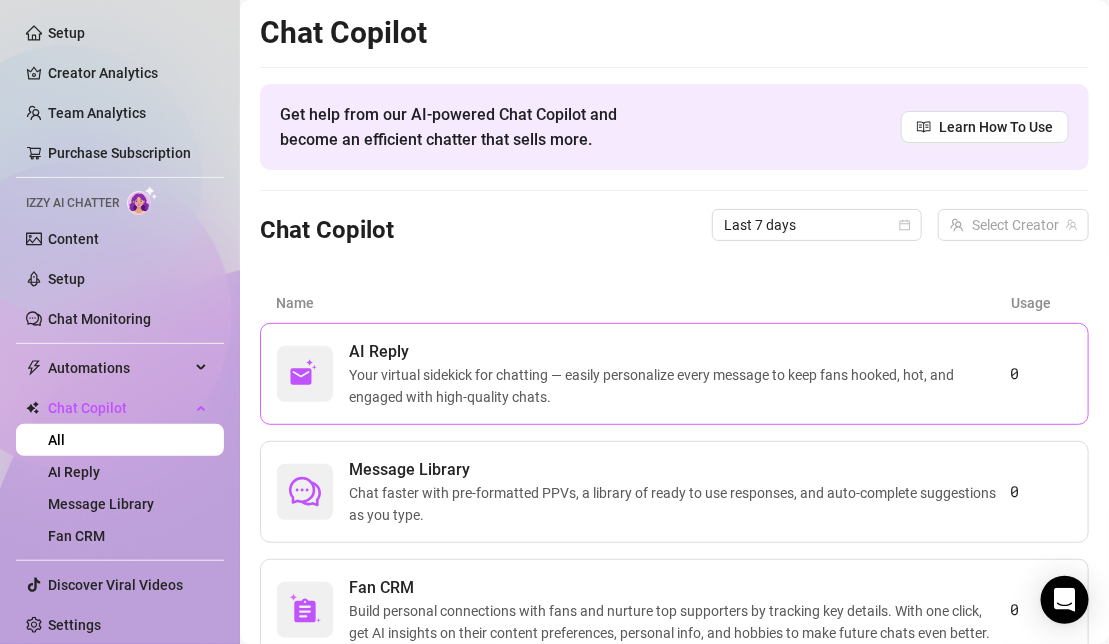click on "Your virtual sidekick for chatting — easily personalize every message to keep fans hooked, hot, and engaged with high-quality chats." at bounding box center [680, 386] 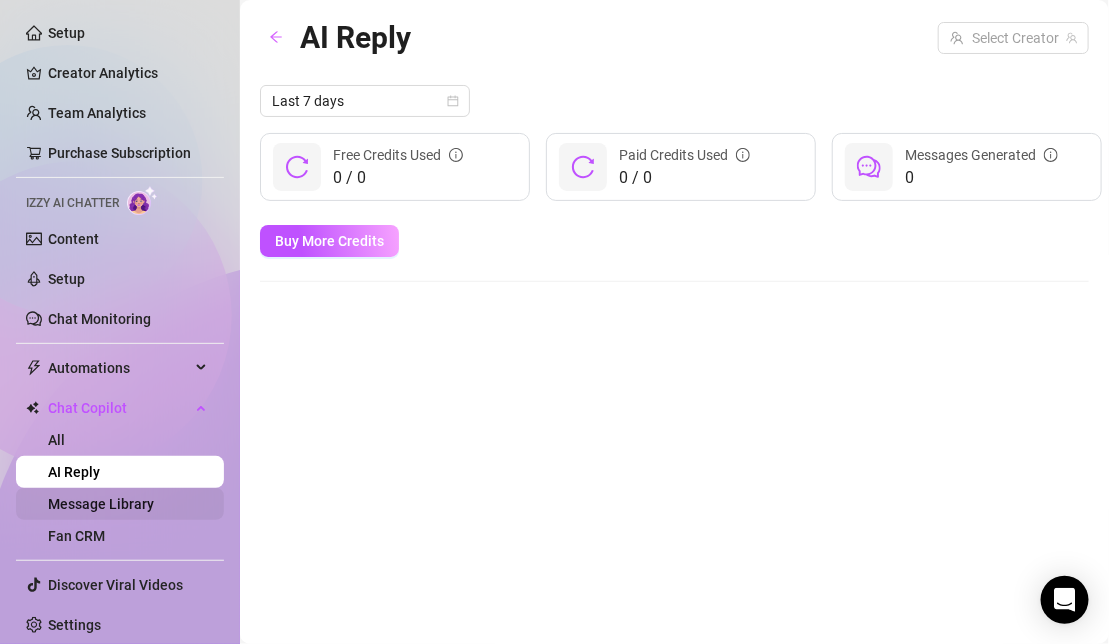 click on "Message Library" at bounding box center [101, 504] 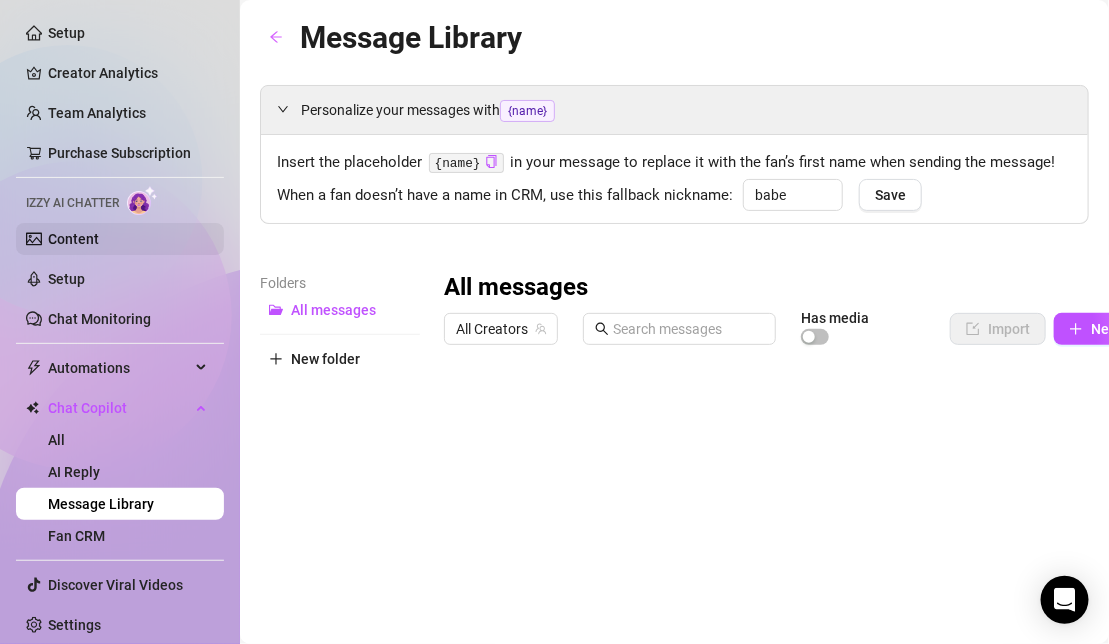 click on "Content" at bounding box center [73, 239] 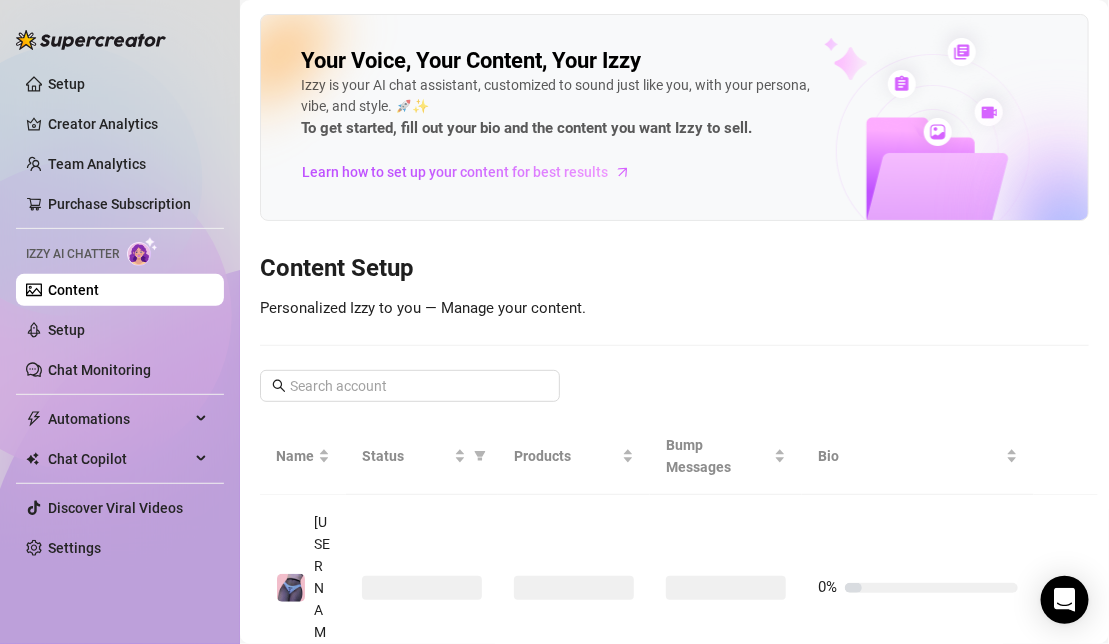 scroll, scrollTop: 0, scrollLeft: 0, axis: both 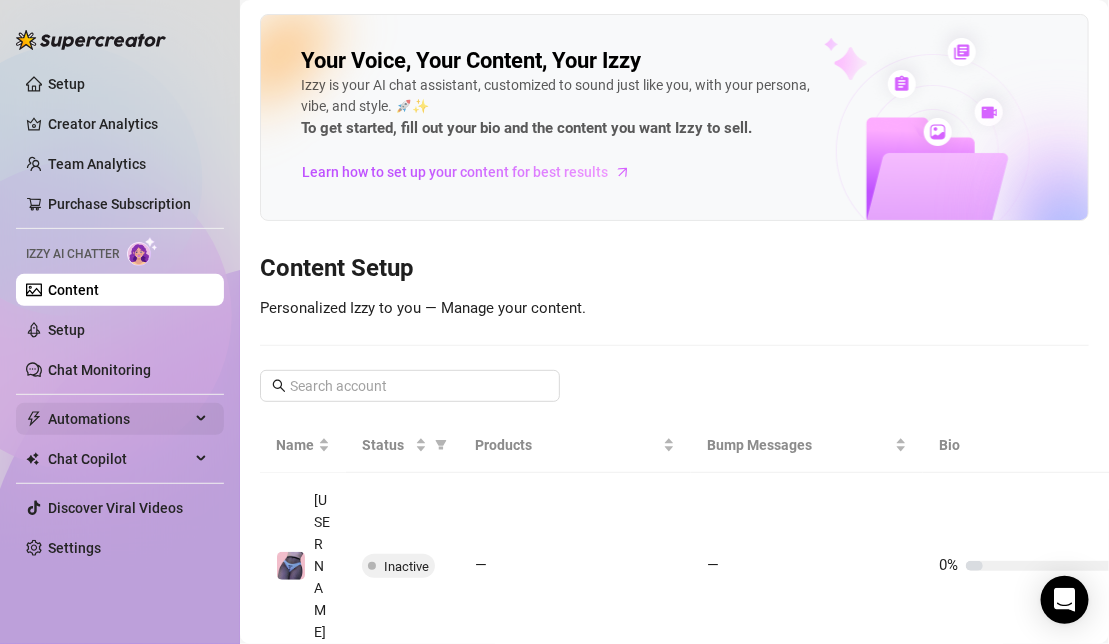 click on "Automations" at bounding box center (120, 419) 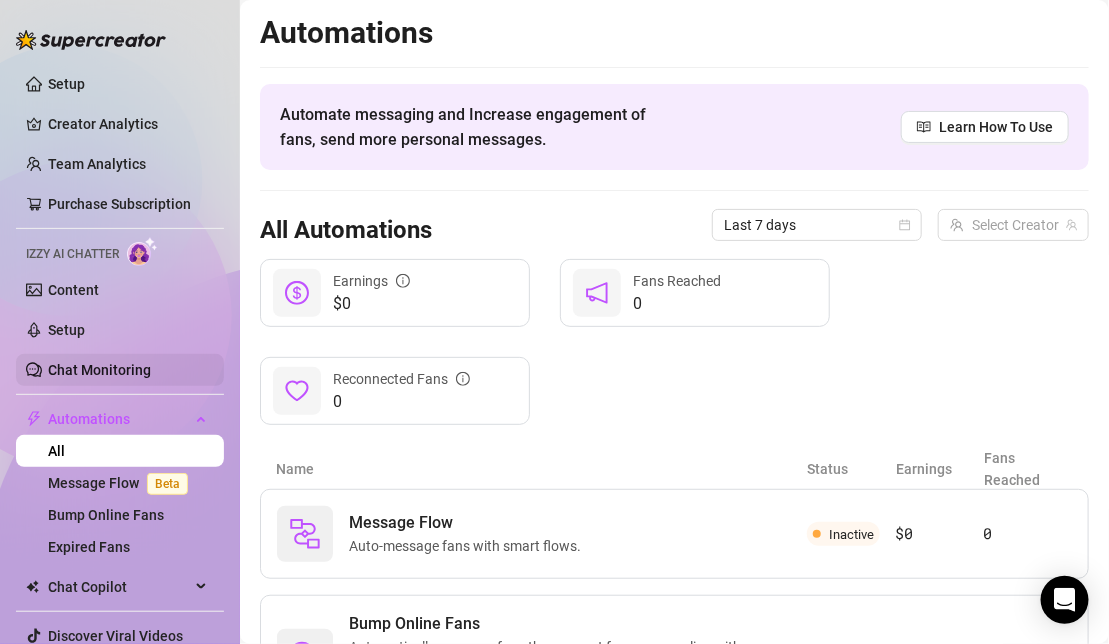 scroll, scrollTop: 54, scrollLeft: 0, axis: vertical 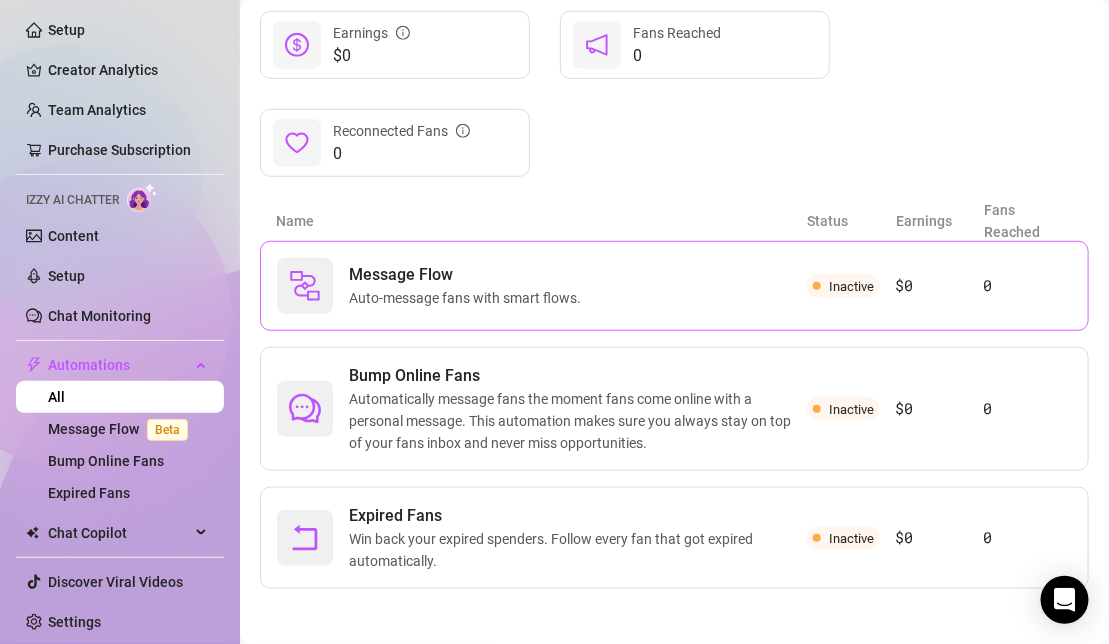 click on "Inactive" at bounding box center (851, 286) 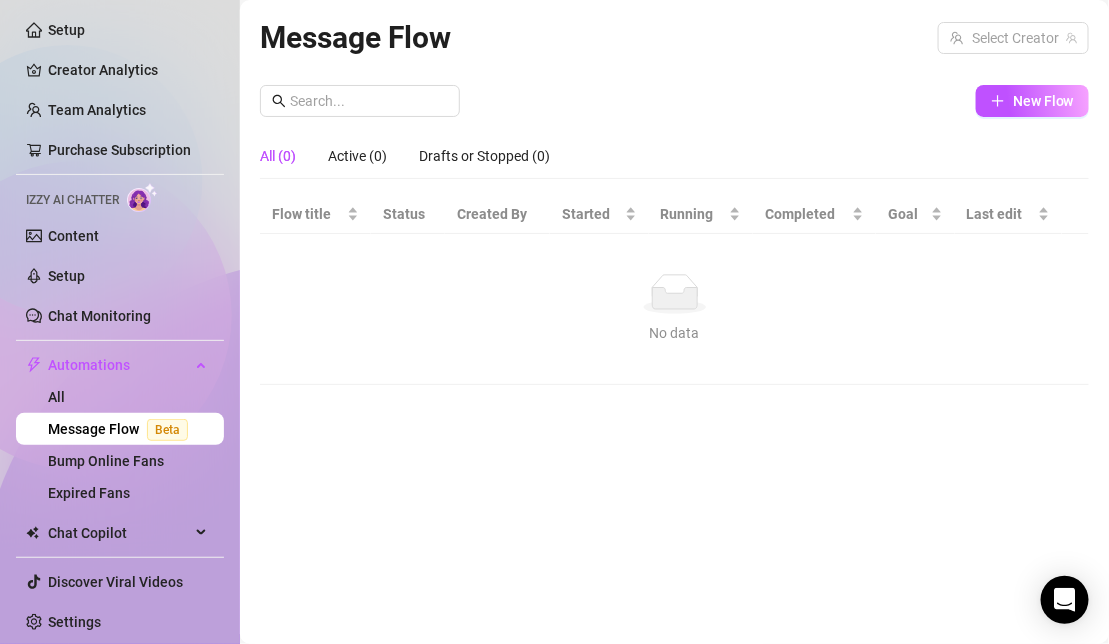 scroll, scrollTop: 0, scrollLeft: 0, axis: both 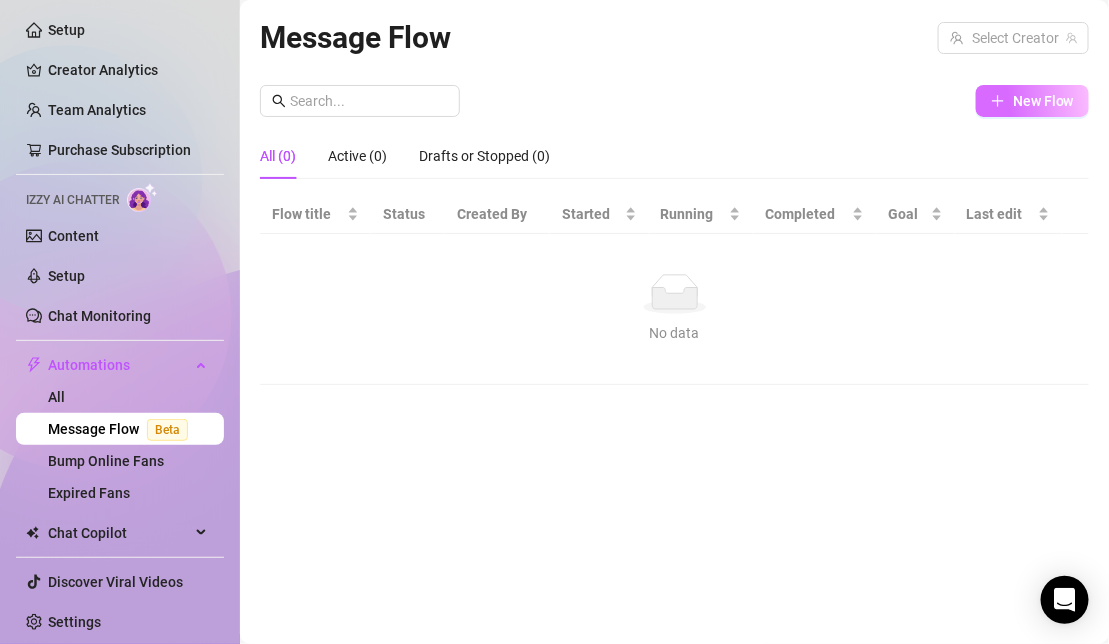 click on "New Flow" at bounding box center (1032, 101) 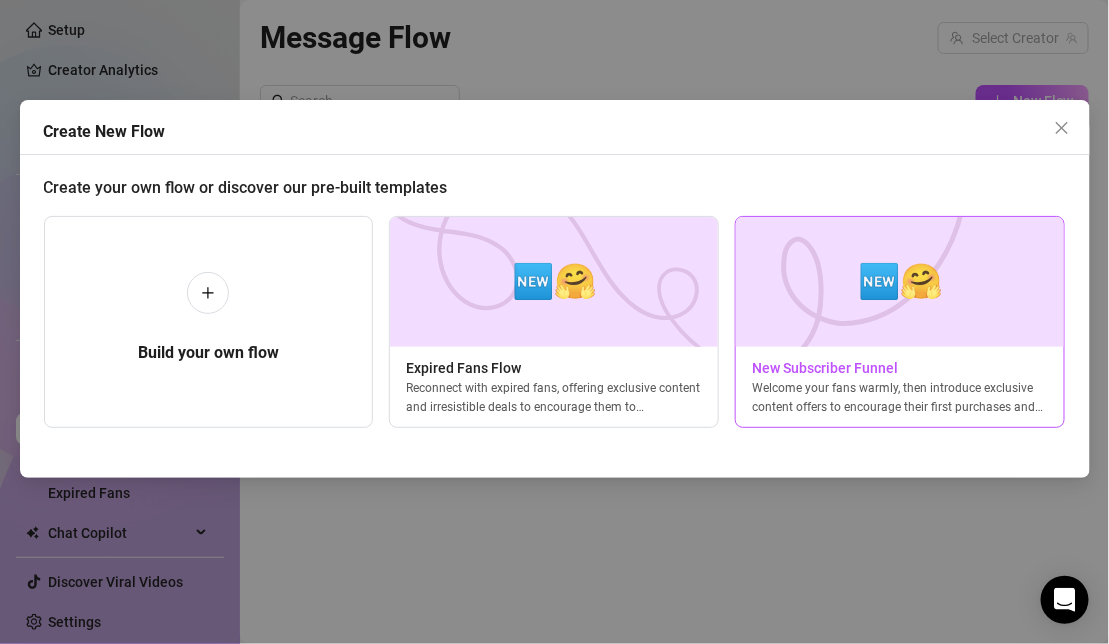scroll, scrollTop: 0, scrollLeft: 7, axis: horizontal 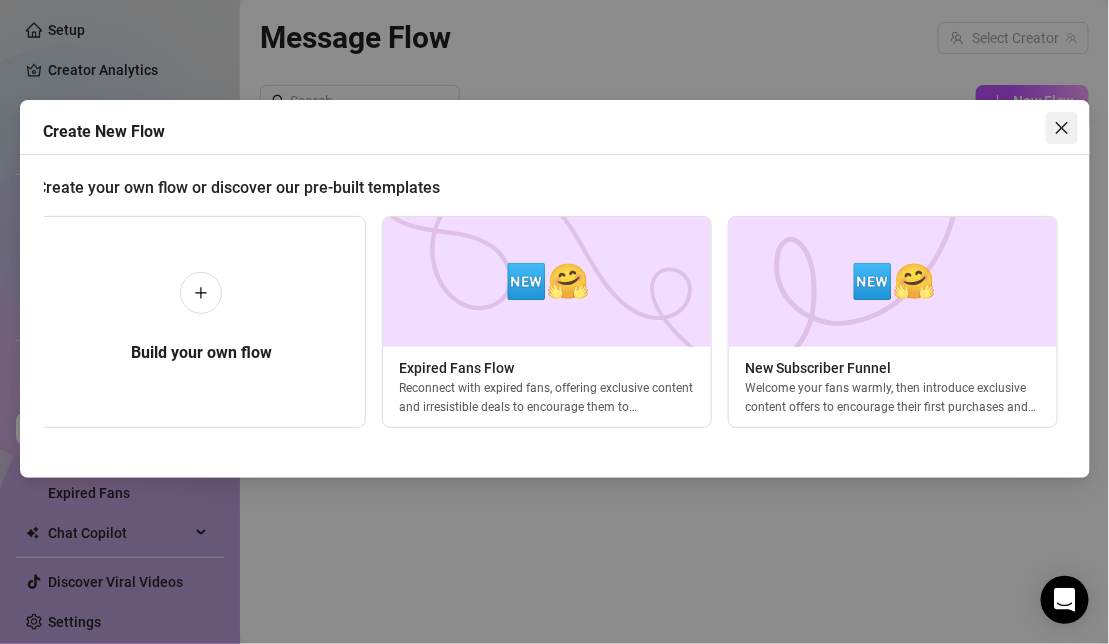 click at bounding box center [1062, 128] 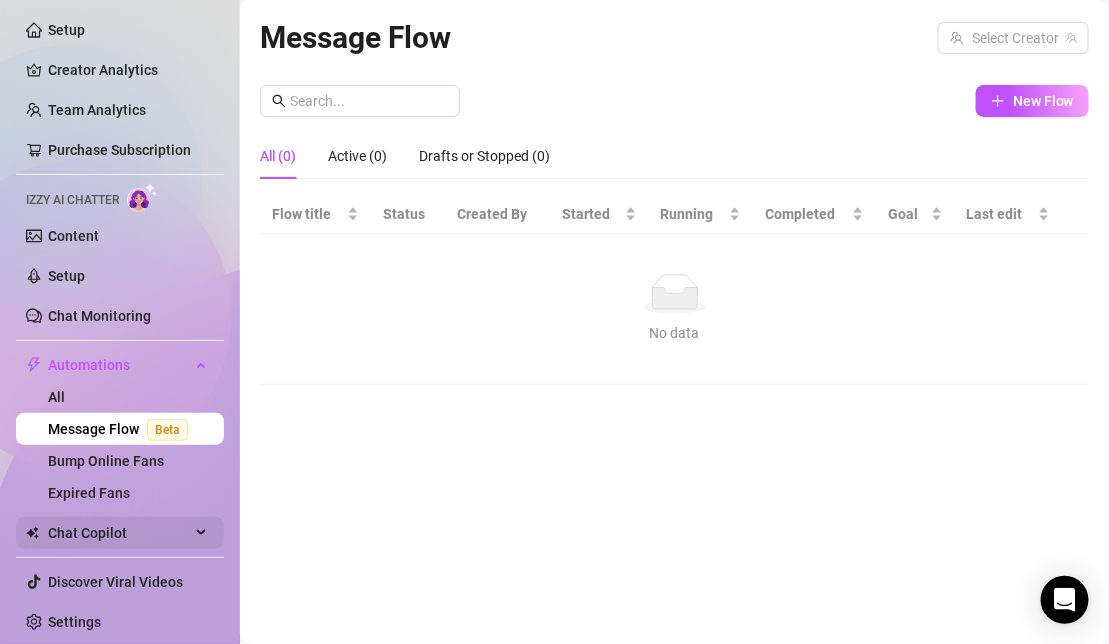 click on "Chat Copilot" at bounding box center [119, 533] 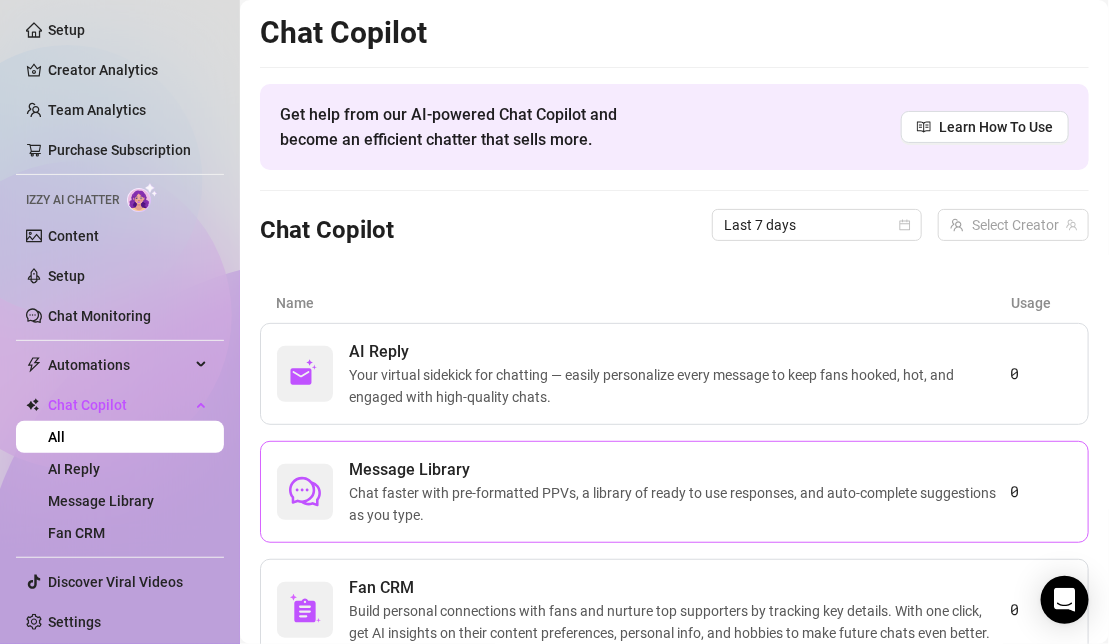 scroll, scrollTop: 94, scrollLeft: 0, axis: vertical 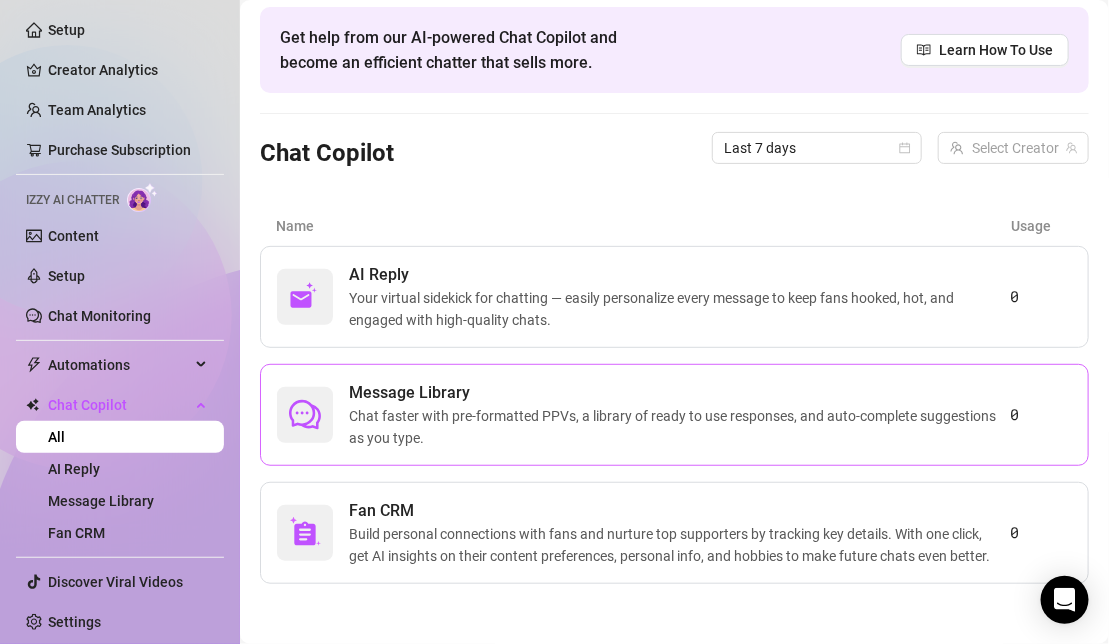 click on "Chat faster with pre-formatted PPVs, a library of ready to use responses, and auto-complete suggestions as you type." at bounding box center (680, 427) 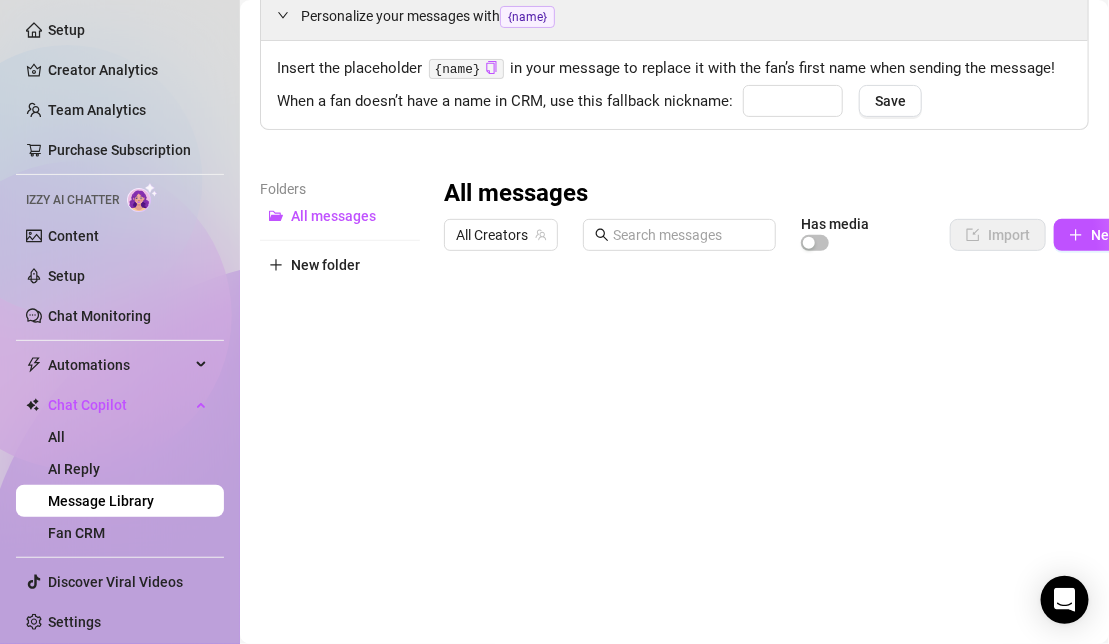 type on "babe" 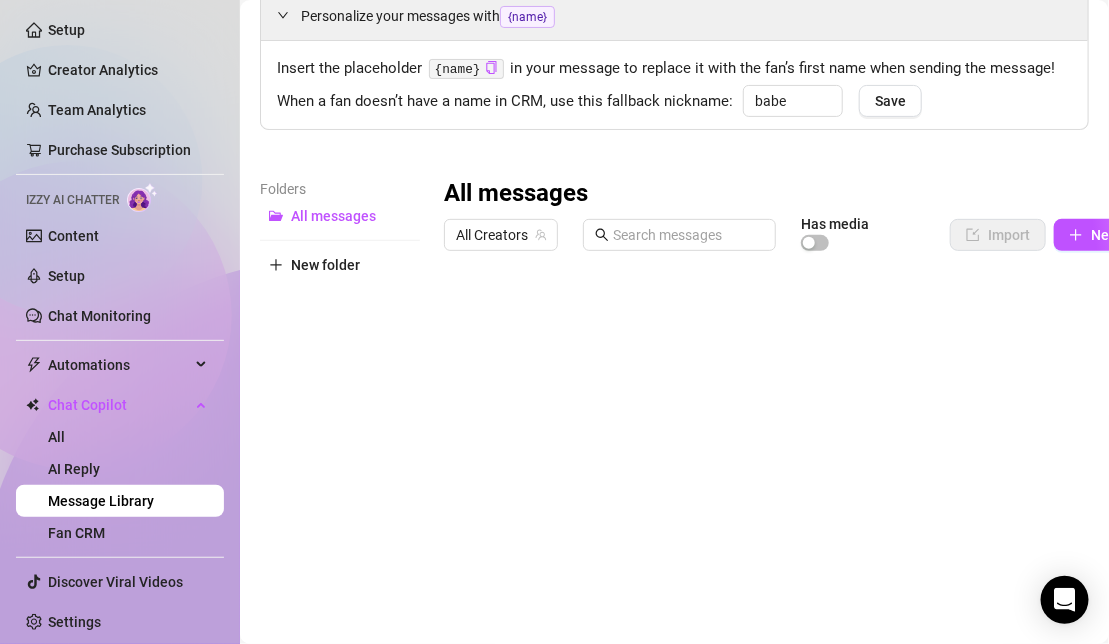 scroll, scrollTop: 0, scrollLeft: 0, axis: both 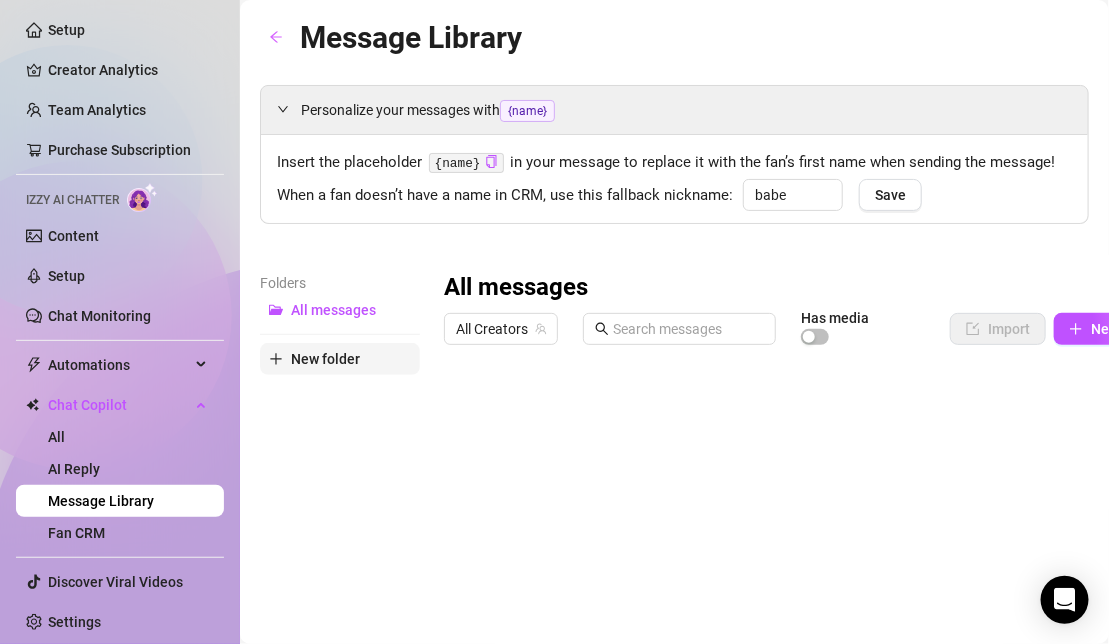 click on "New folder" at bounding box center (325, 359) 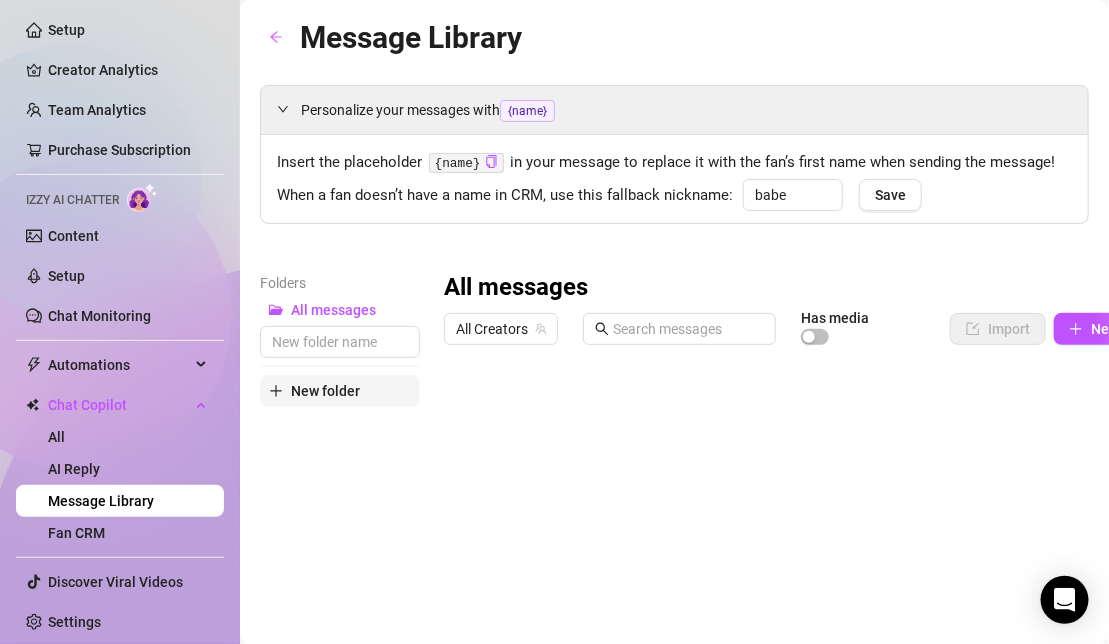 click 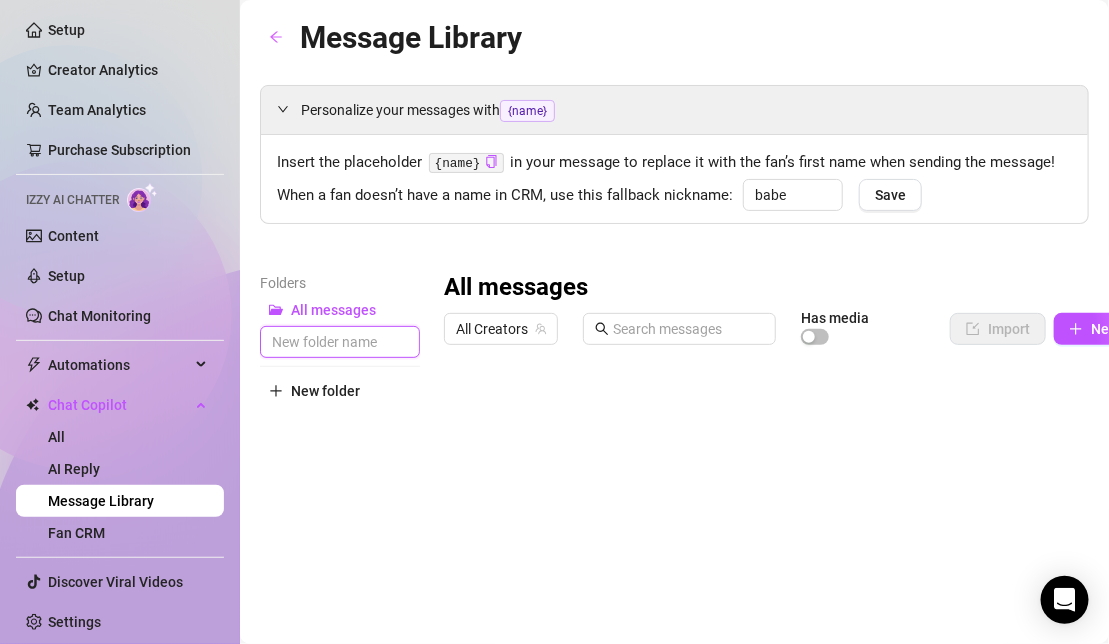 click at bounding box center [340, 342] 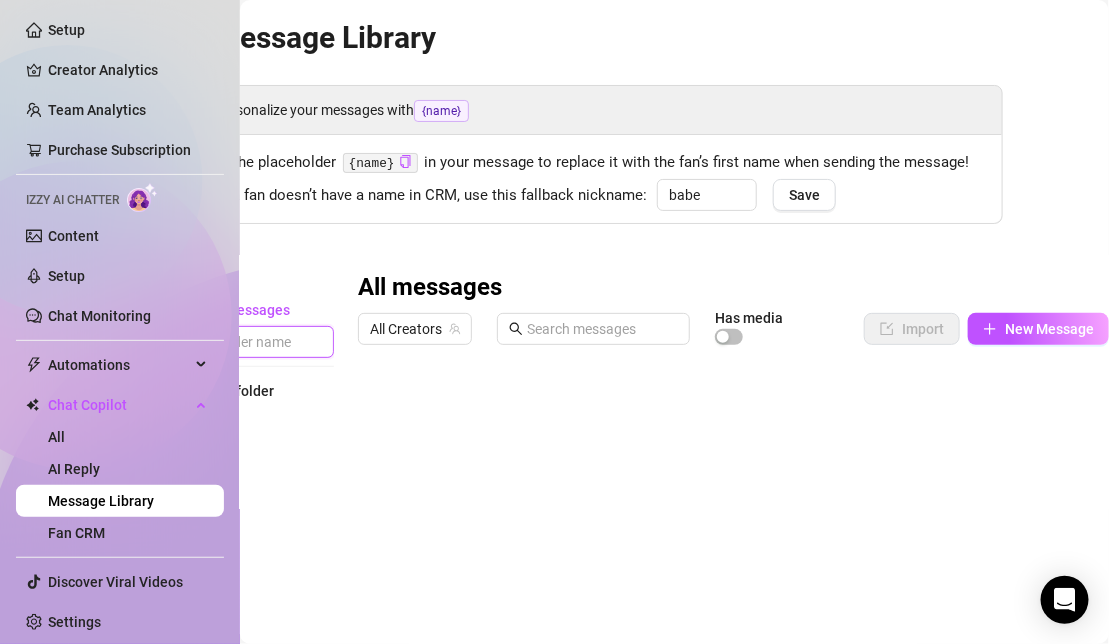 scroll, scrollTop: 0, scrollLeft: 0, axis: both 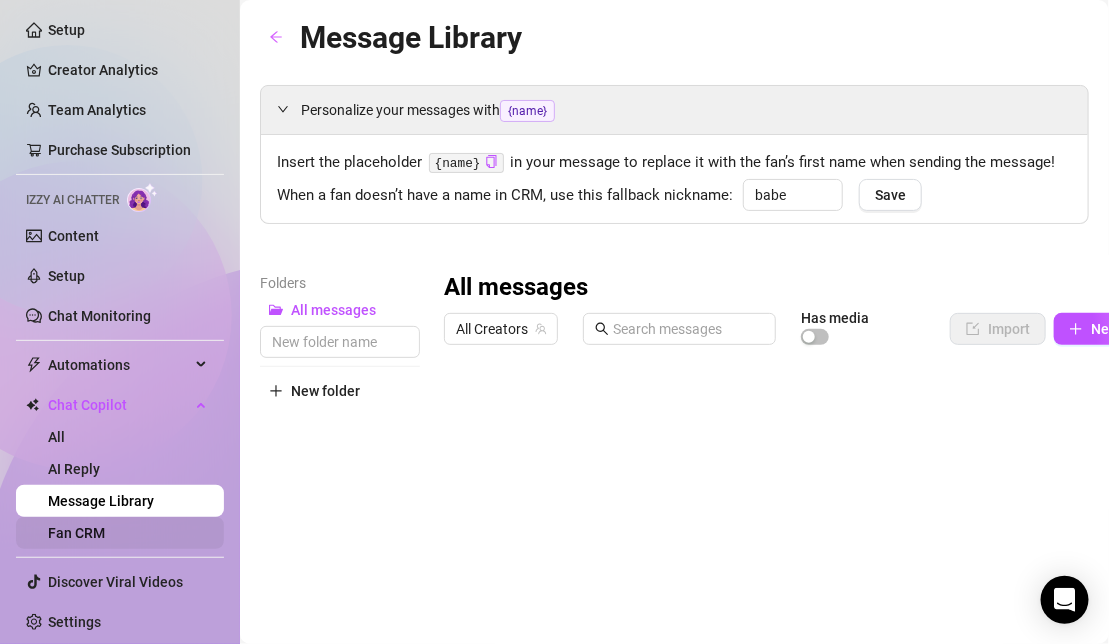 click on "Fan CRM" at bounding box center [76, 533] 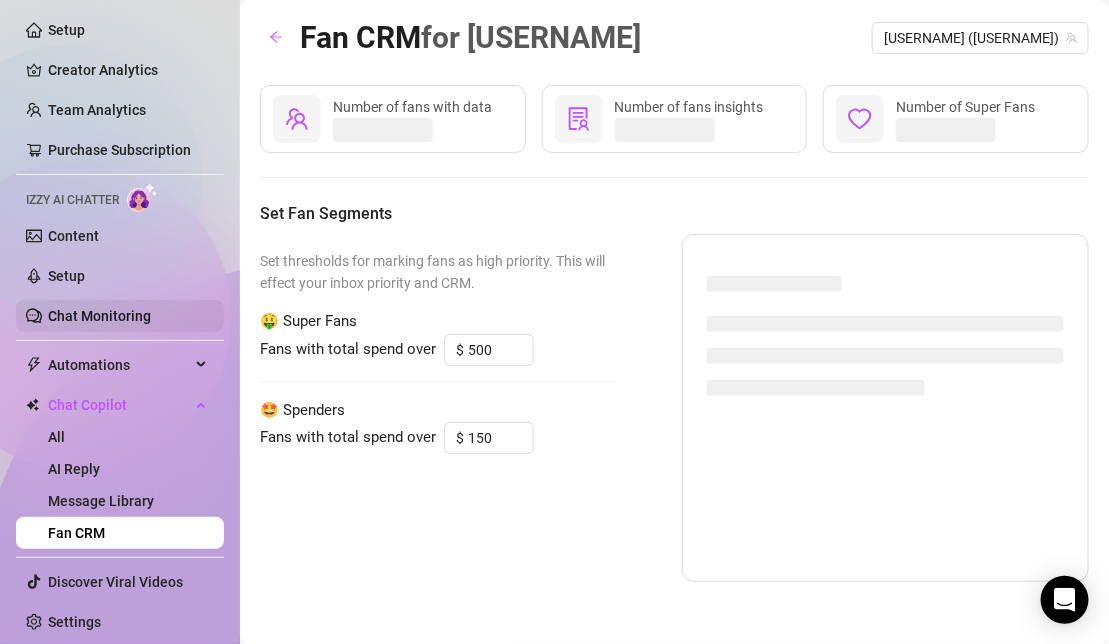 scroll, scrollTop: 0, scrollLeft: 0, axis: both 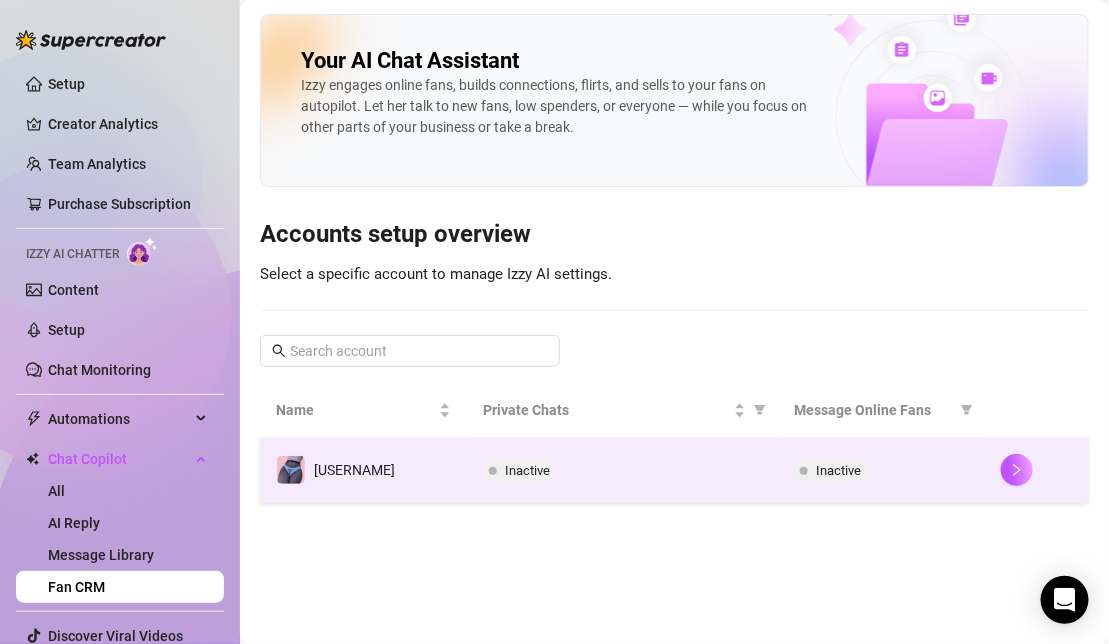 click on "[USERNAME]" at bounding box center (363, 470) 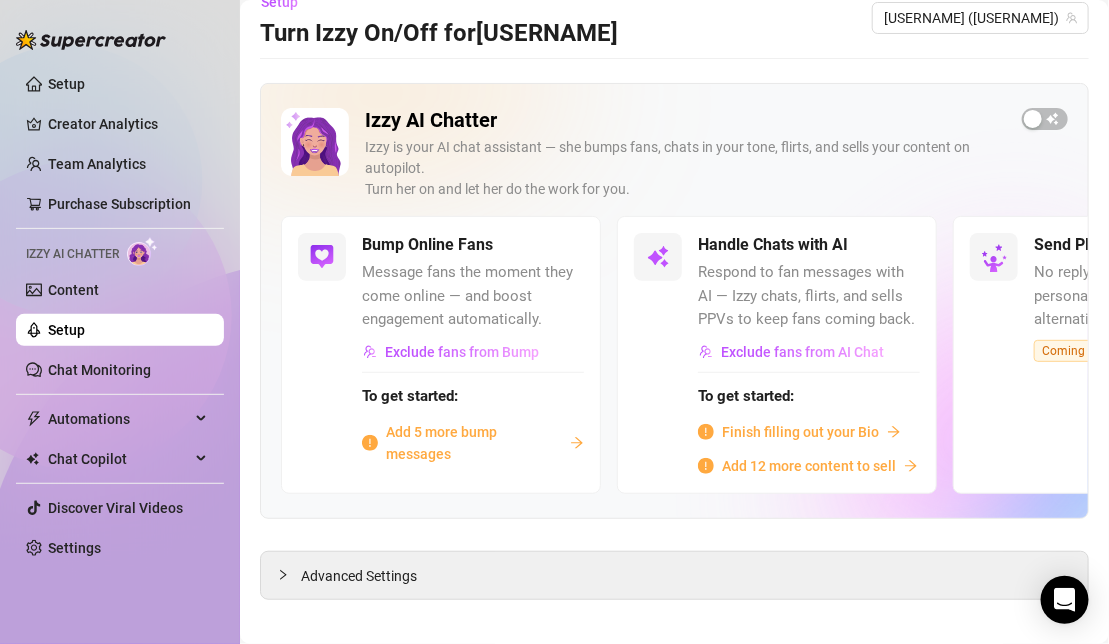 scroll, scrollTop: 29, scrollLeft: 0, axis: vertical 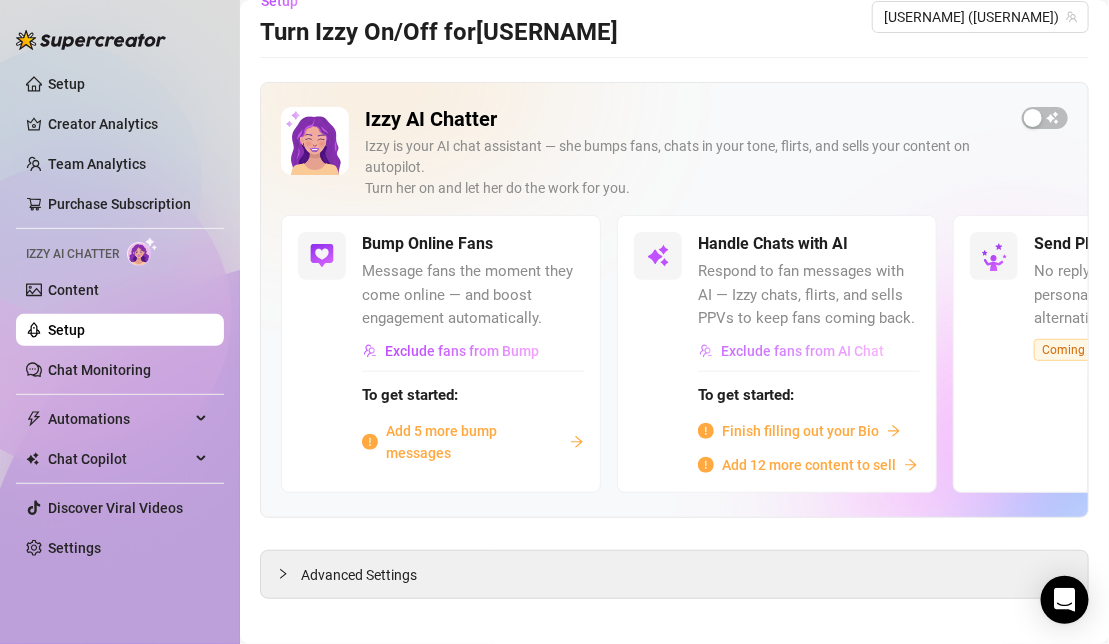 click on "Exclude fans from AI Chat" at bounding box center (802, 351) 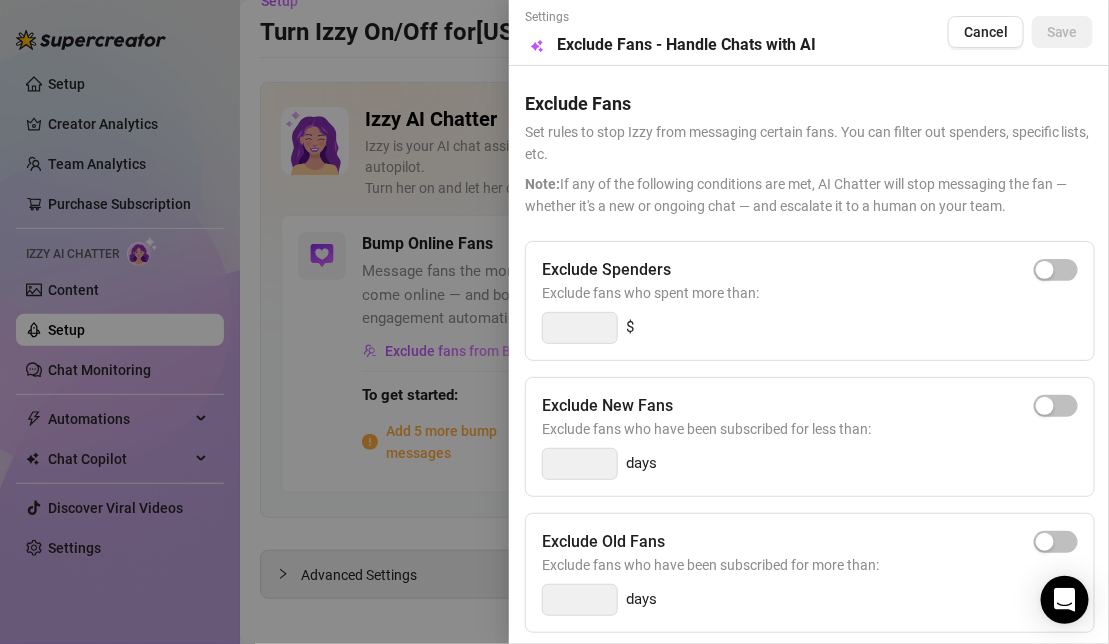 scroll, scrollTop: 355, scrollLeft: 0, axis: vertical 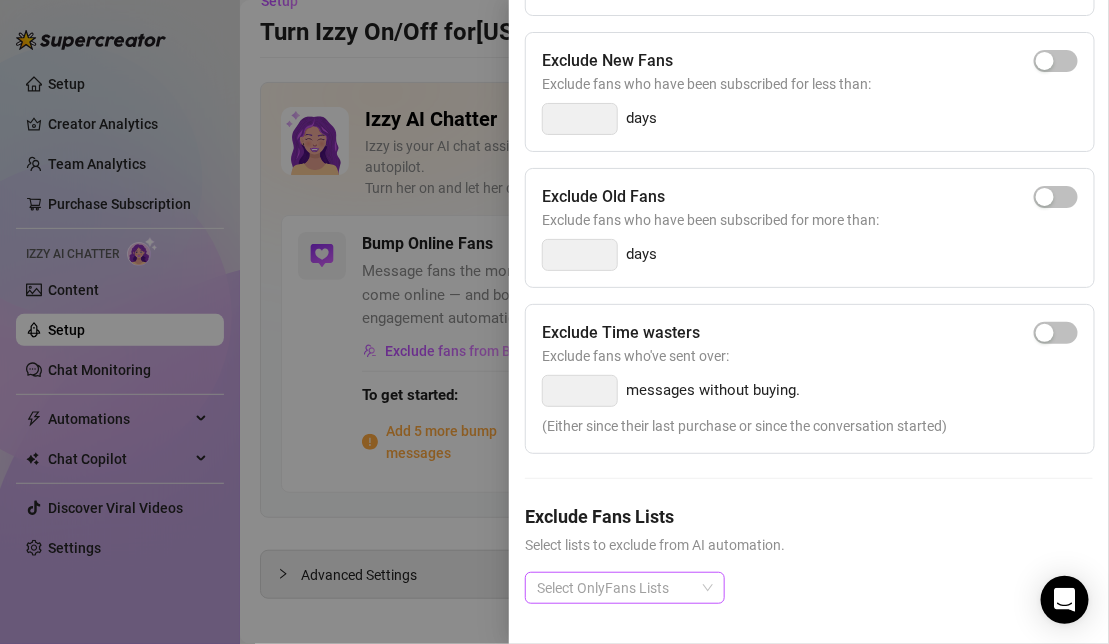 click at bounding box center (614, 588) 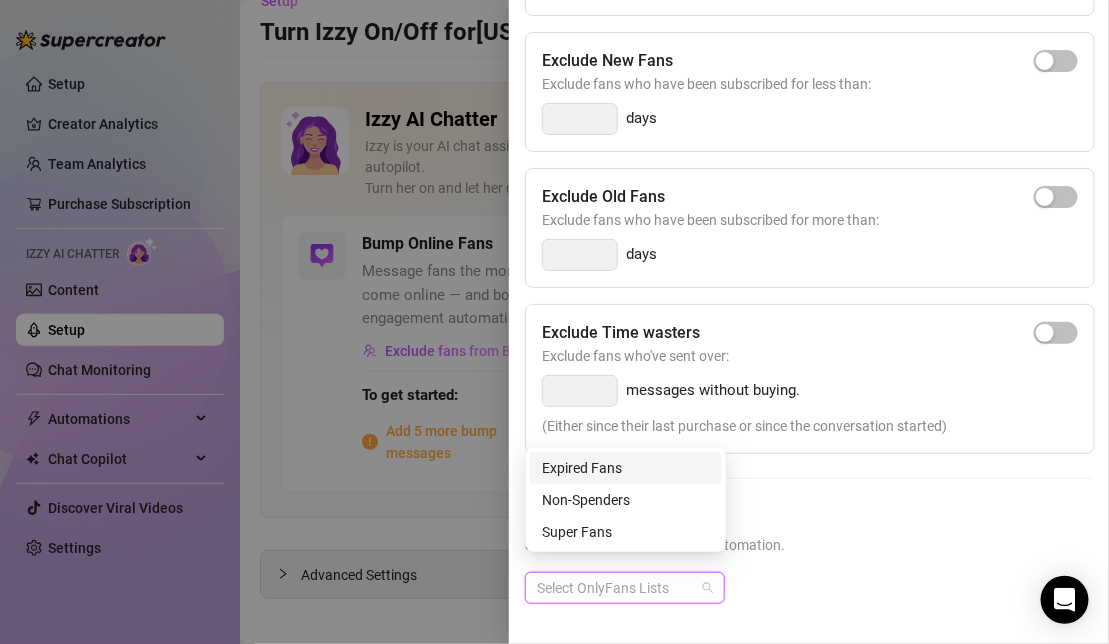 click at bounding box center [614, 588] 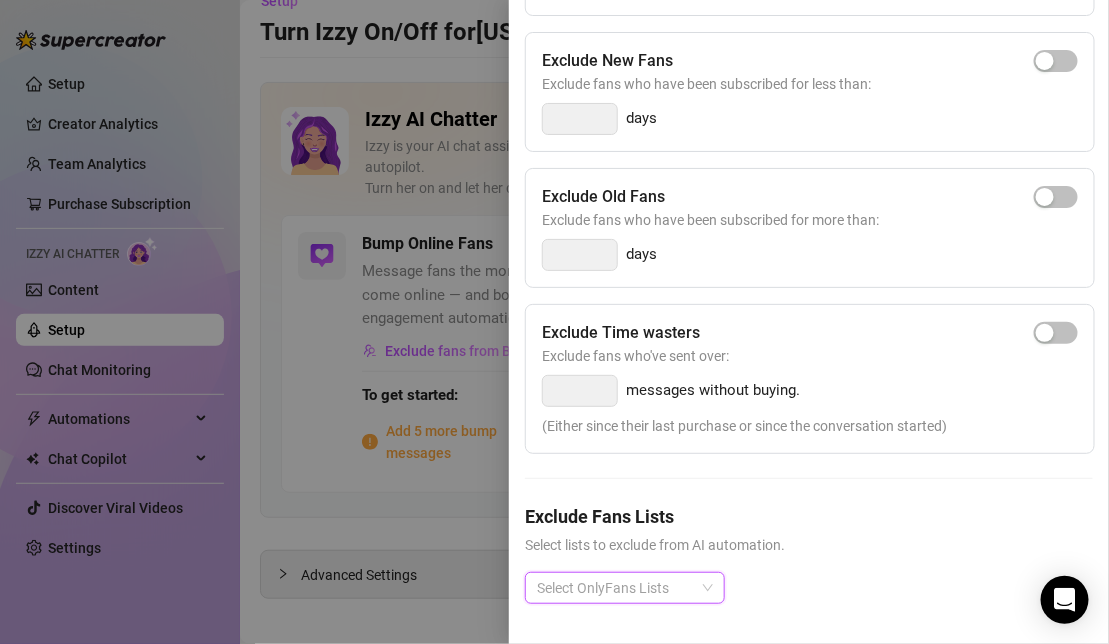 scroll, scrollTop: 0, scrollLeft: 0, axis: both 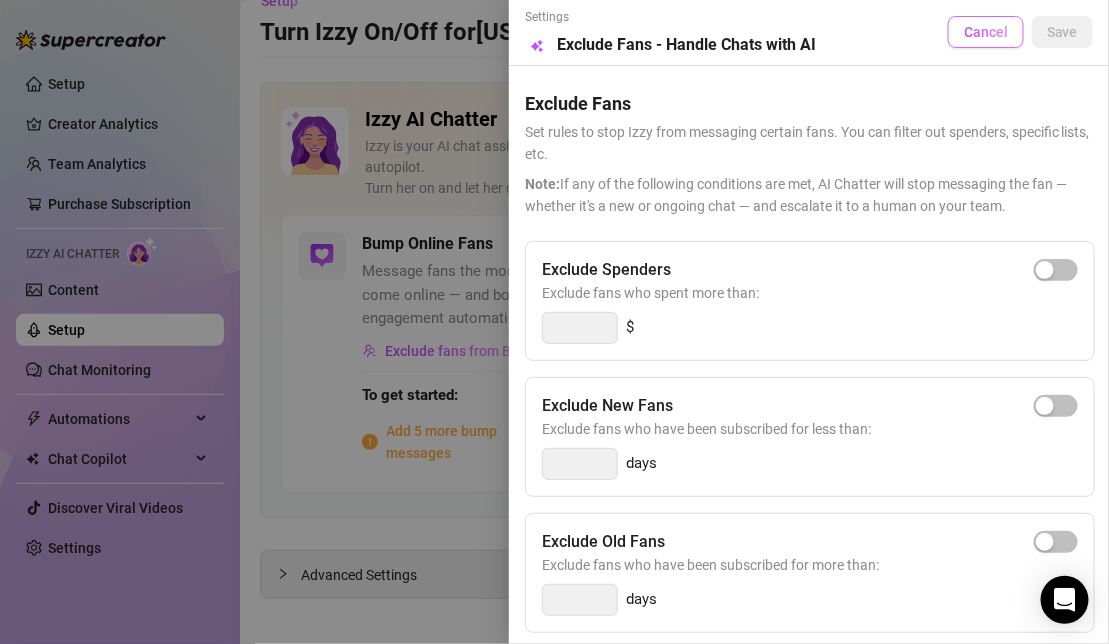 click on "Cancel" at bounding box center (986, 32) 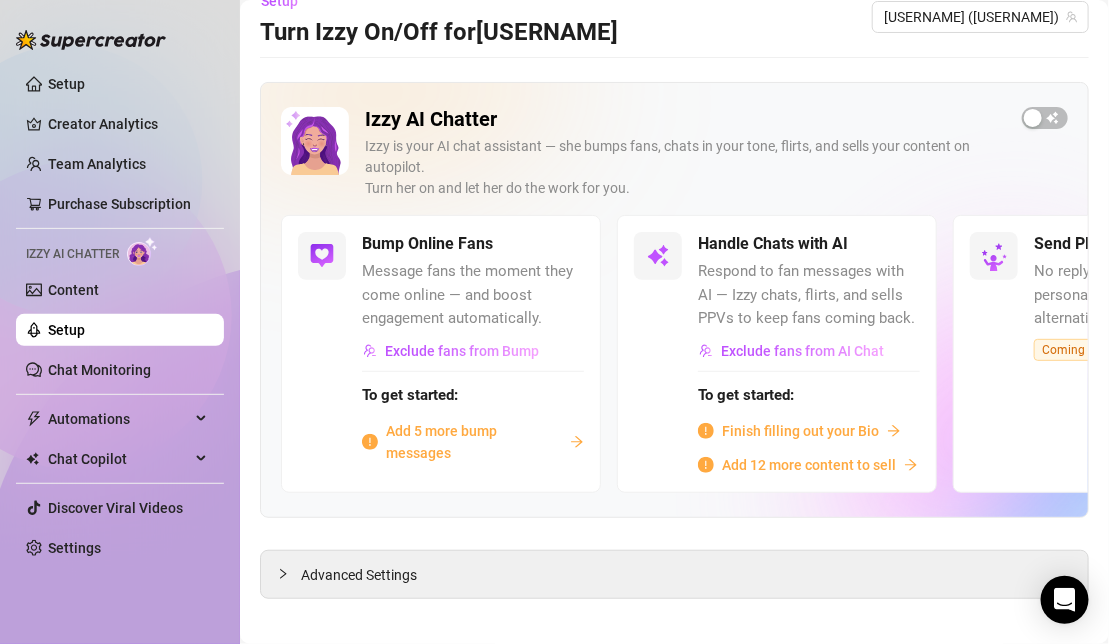 click on "Finish filling out your Bio" at bounding box center (800, 431) 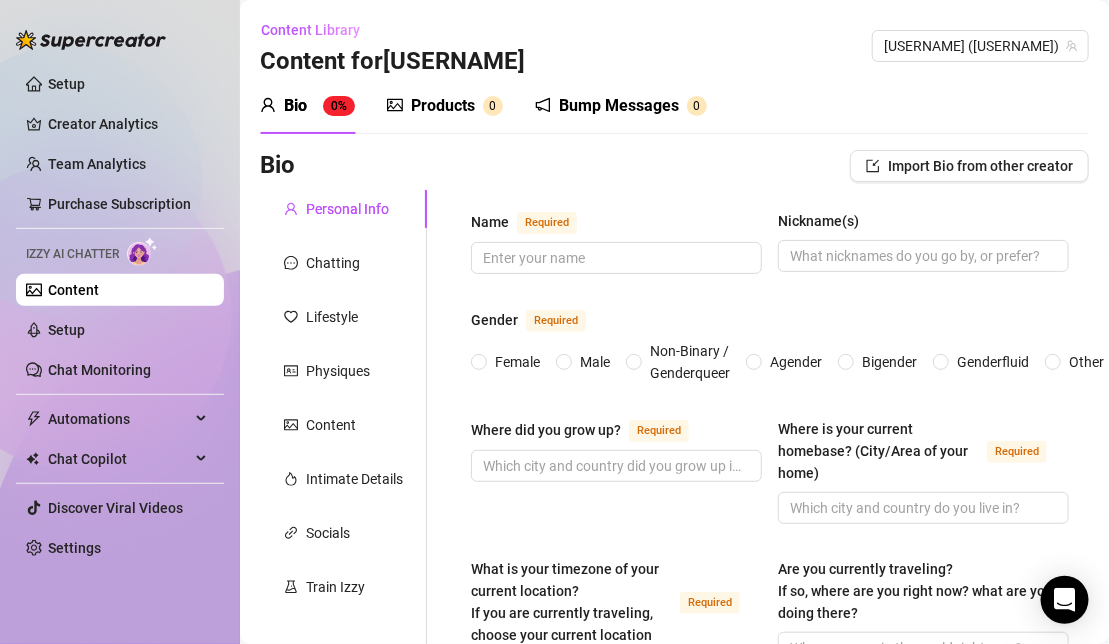 scroll, scrollTop: 267, scrollLeft: 0, axis: vertical 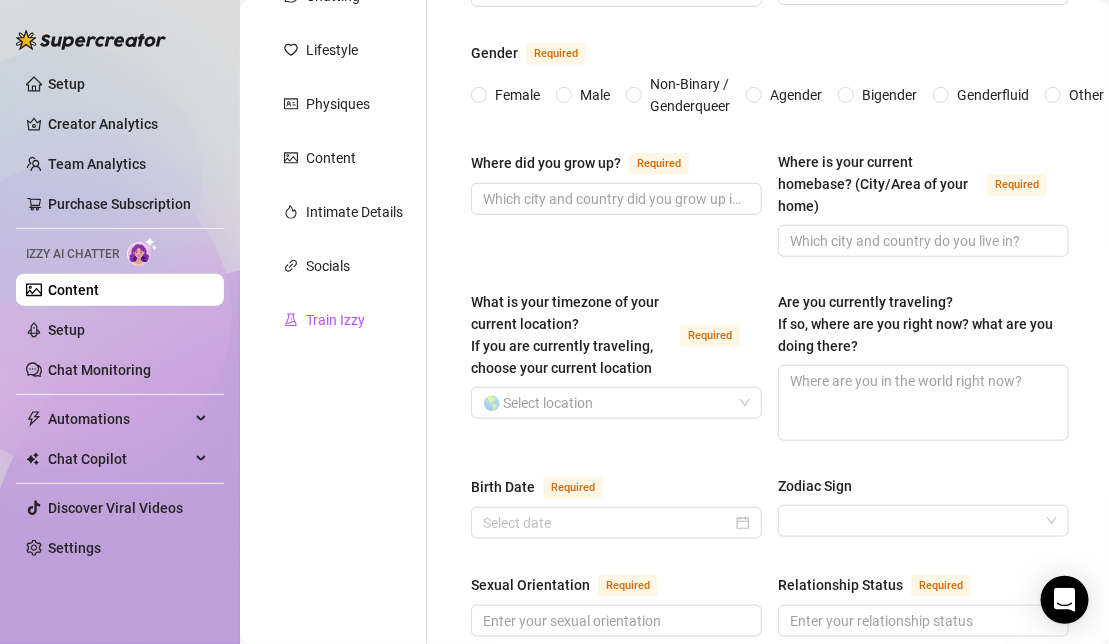 click on "Train Izzy" at bounding box center (335, 320) 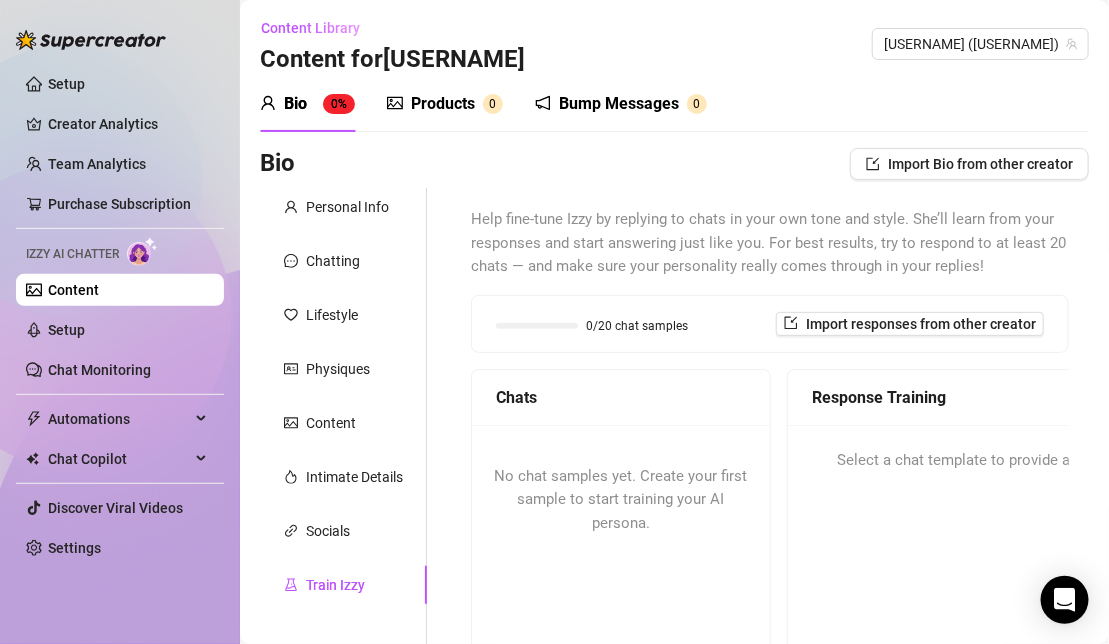 scroll, scrollTop: 0, scrollLeft: 0, axis: both 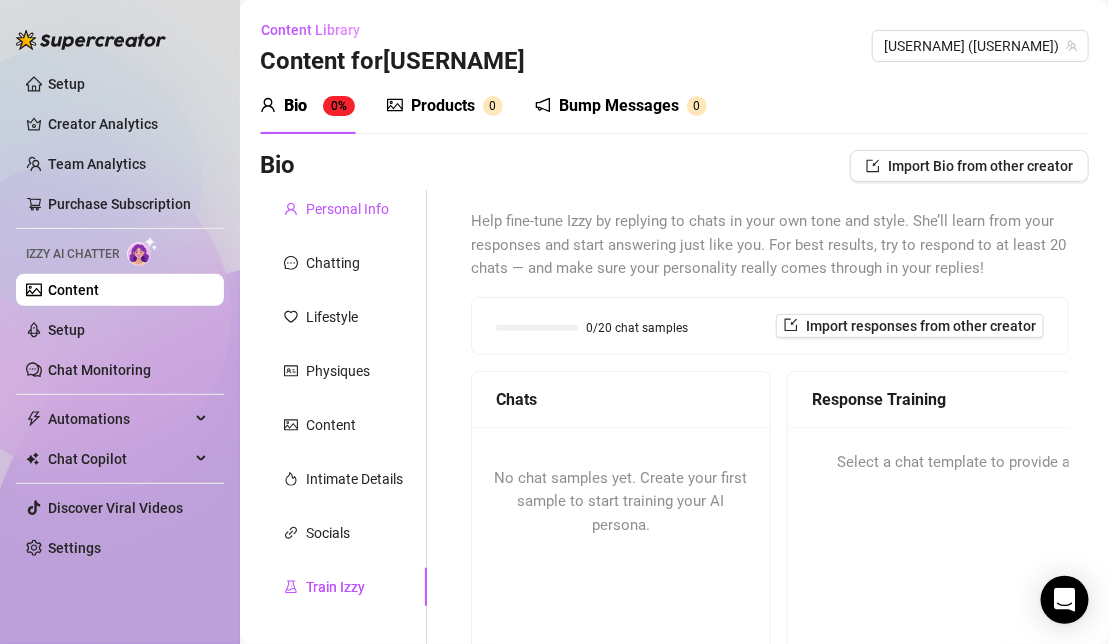 click on "Personal Info" at bounding box center (347, 209) 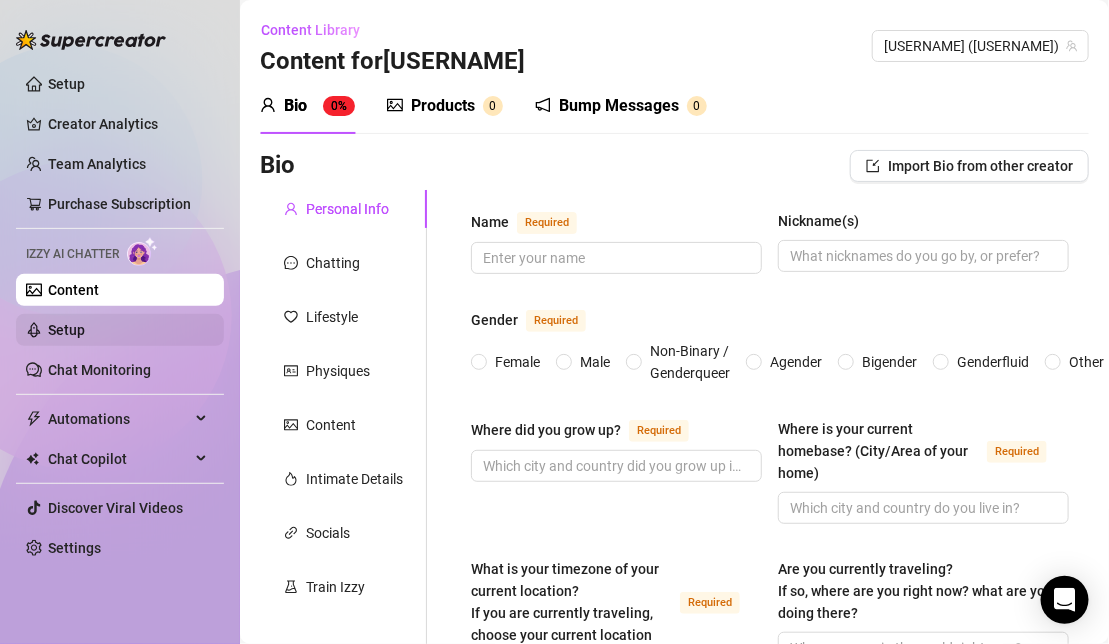 click on "Setup" at bounding box center (66, 330) 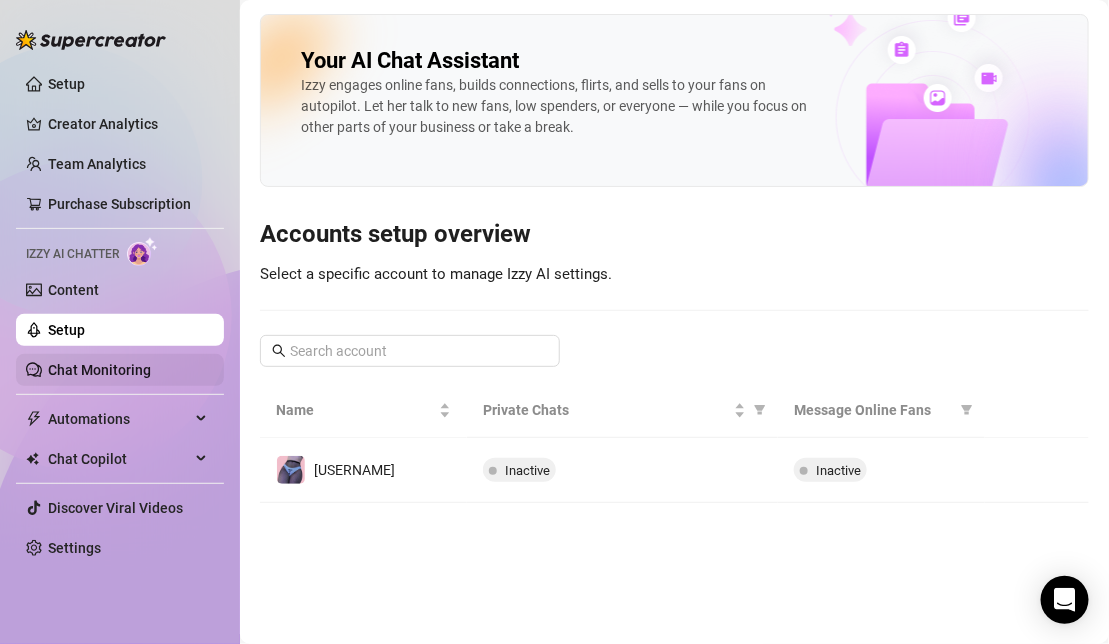 click on "Chat Monitoring" at bounding box center (99, 370) 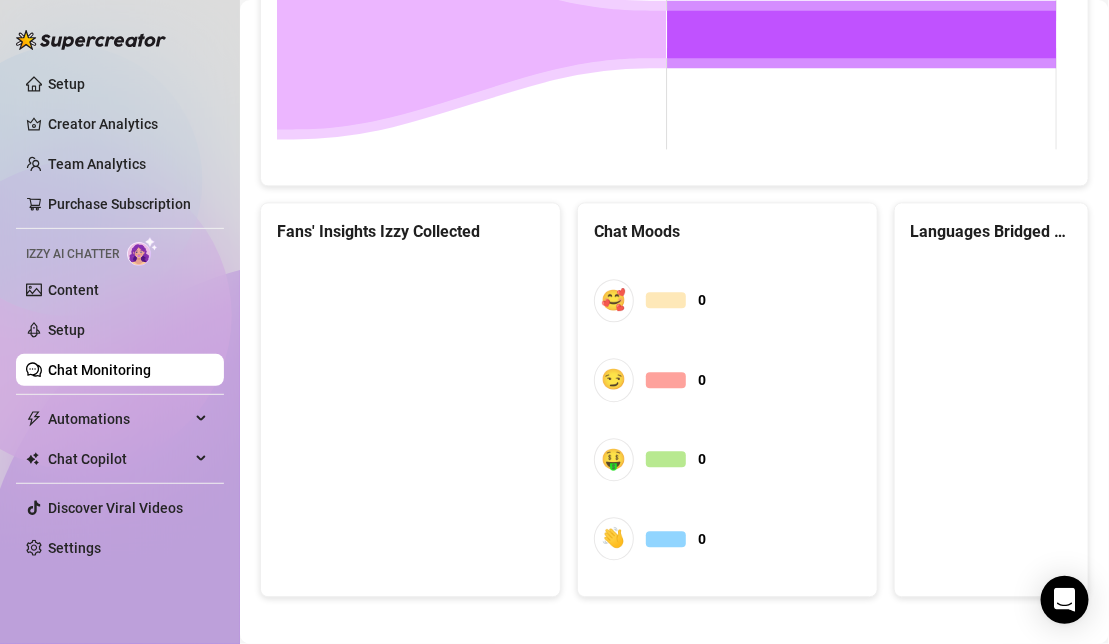 scroll, scrollTop: 1143, scrollLeft: 0, axis: vertical 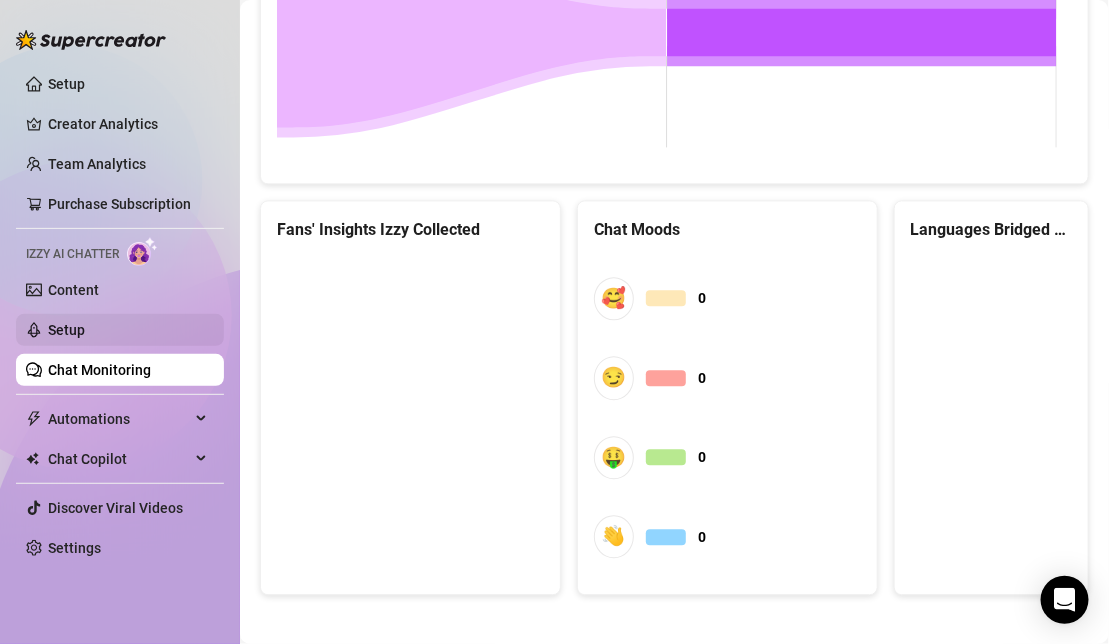 click on "Setup" at bounding box center (66, 330) 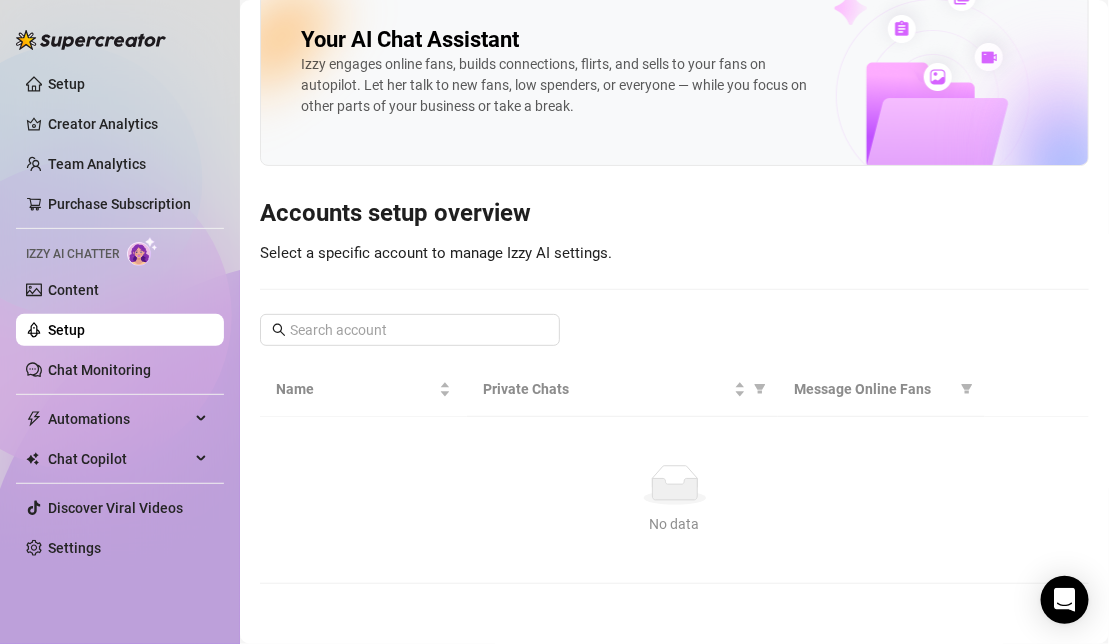 scroll, scrollTop: 0, scrollLeft: 0, axis: both 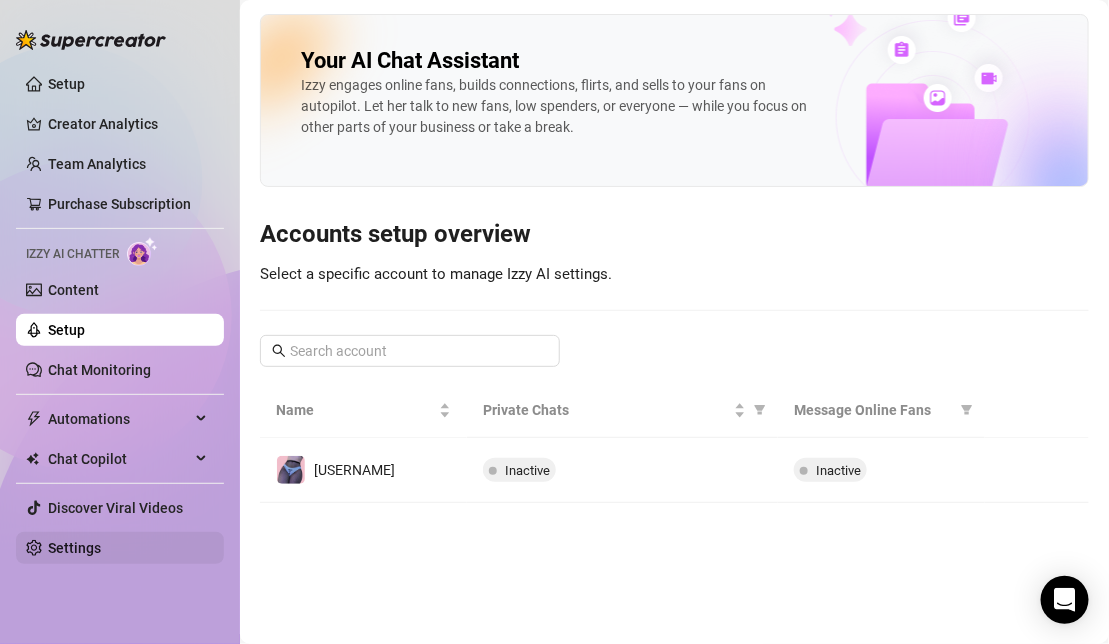 click on "Settings" at bounding box center [74, 548] 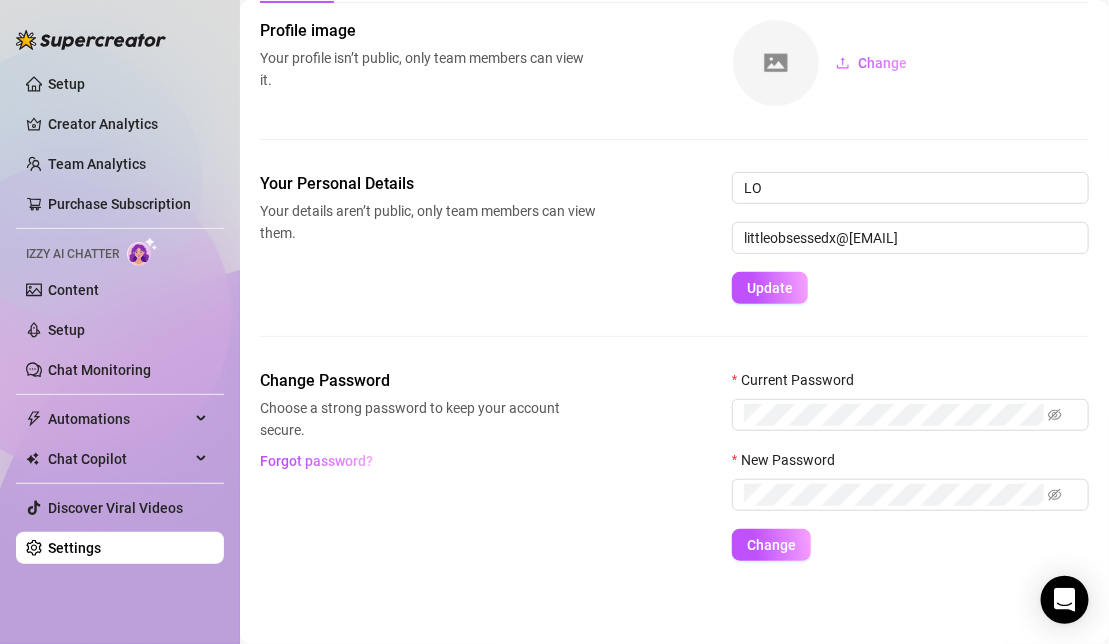 scroll, scrollTop: 0, scrollLeft: 0, axis: both 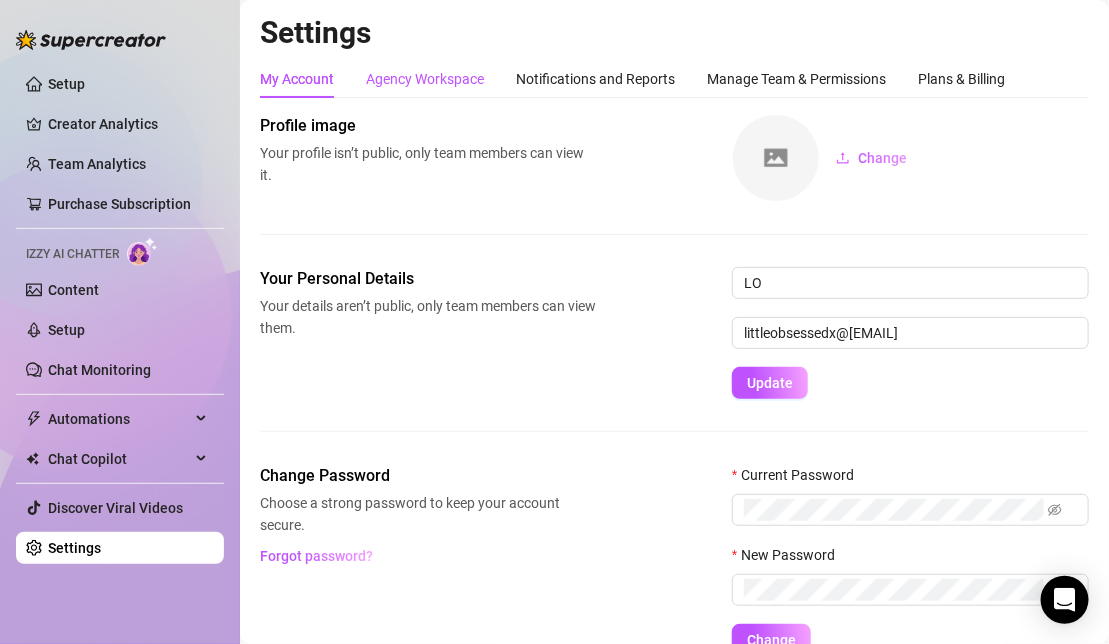 click on "Agency Workspace" at bounding box center (425, 79) 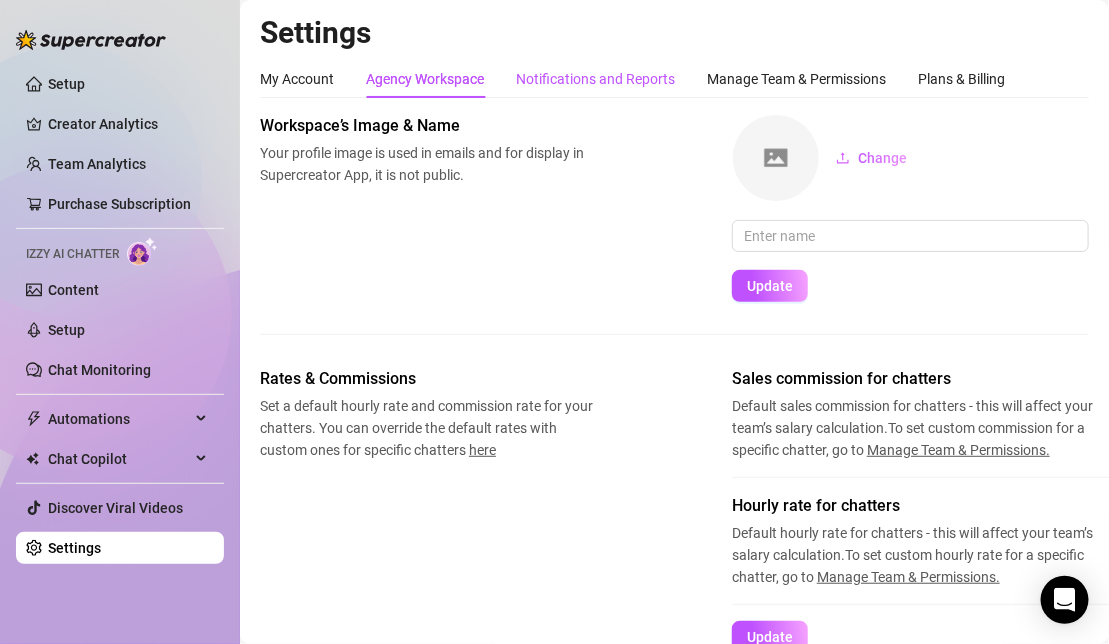 click on "Notifications and Reports" at bounding box center (595, 79) 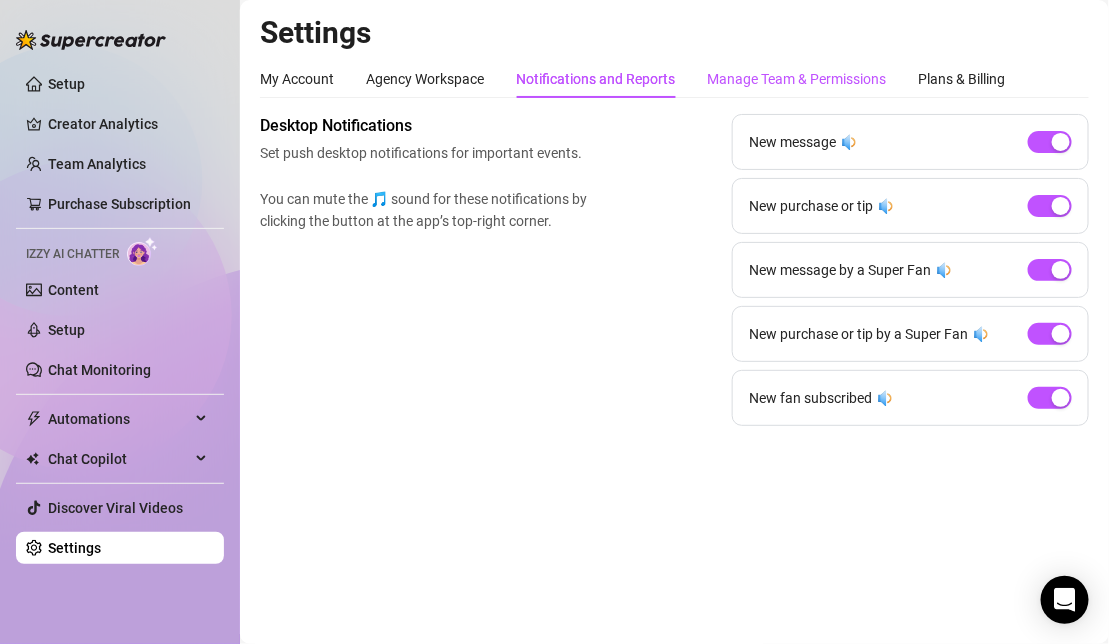 click on "Manage Team & Permissions" at bounding box center (796, 79) 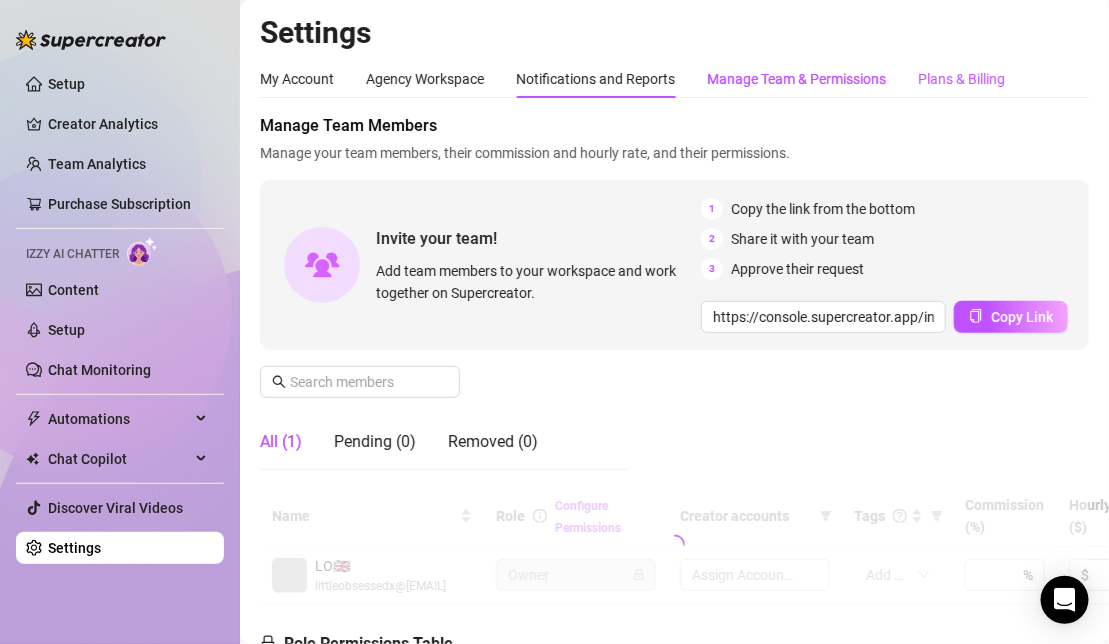 click on "Plans & Billing" at bounding box center [961, 79] 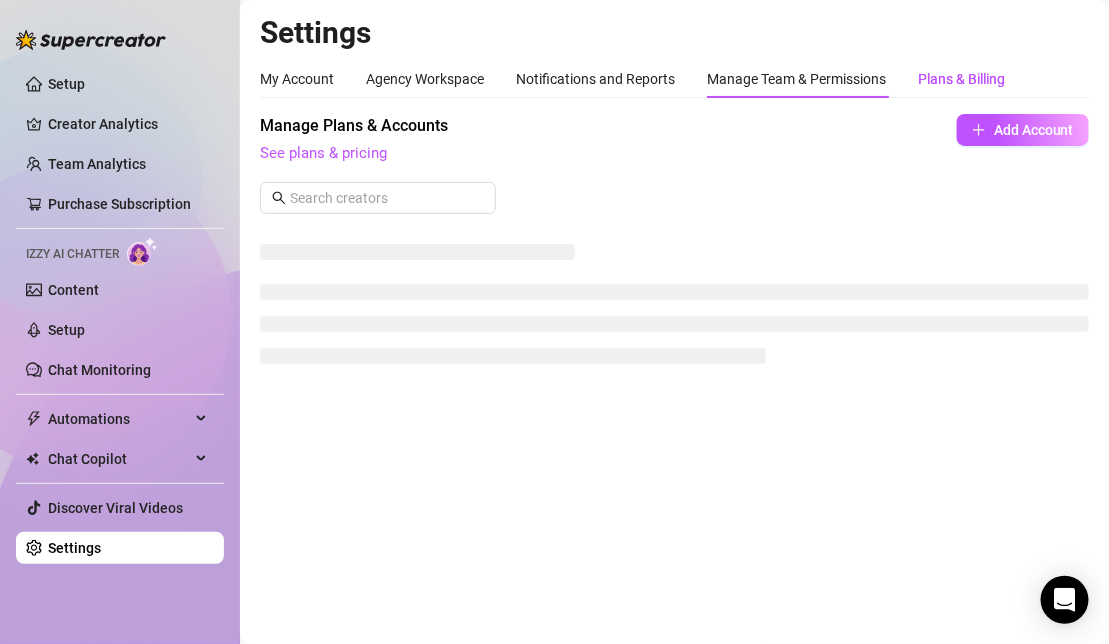 click on "Plans & Billing" at bounding box center [961, 79] 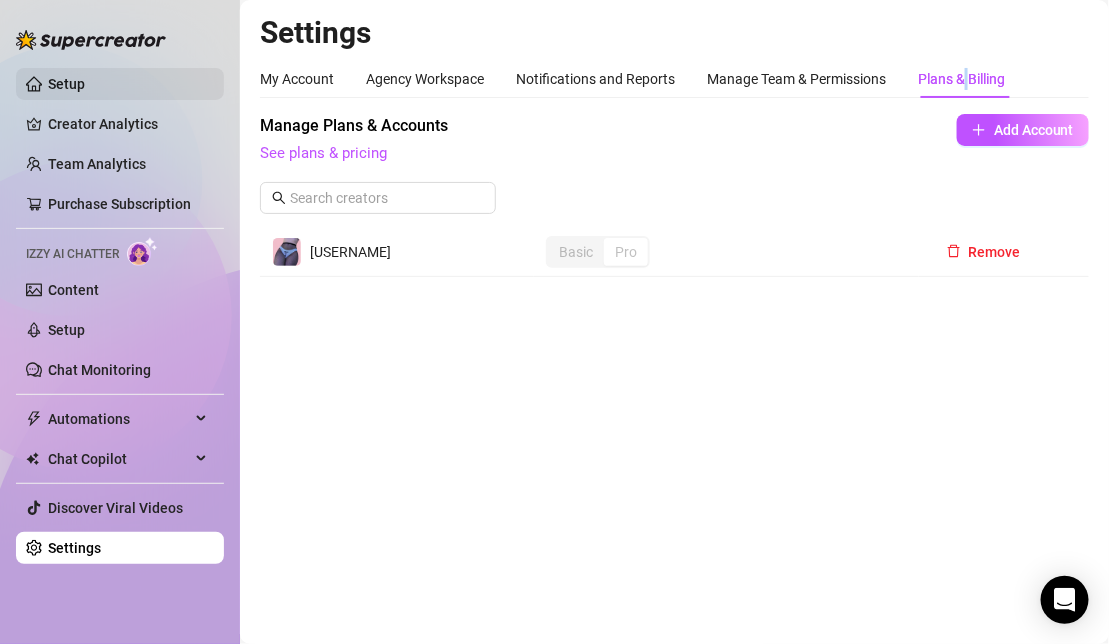 click on "Setup" at bounding box center [66, 84] 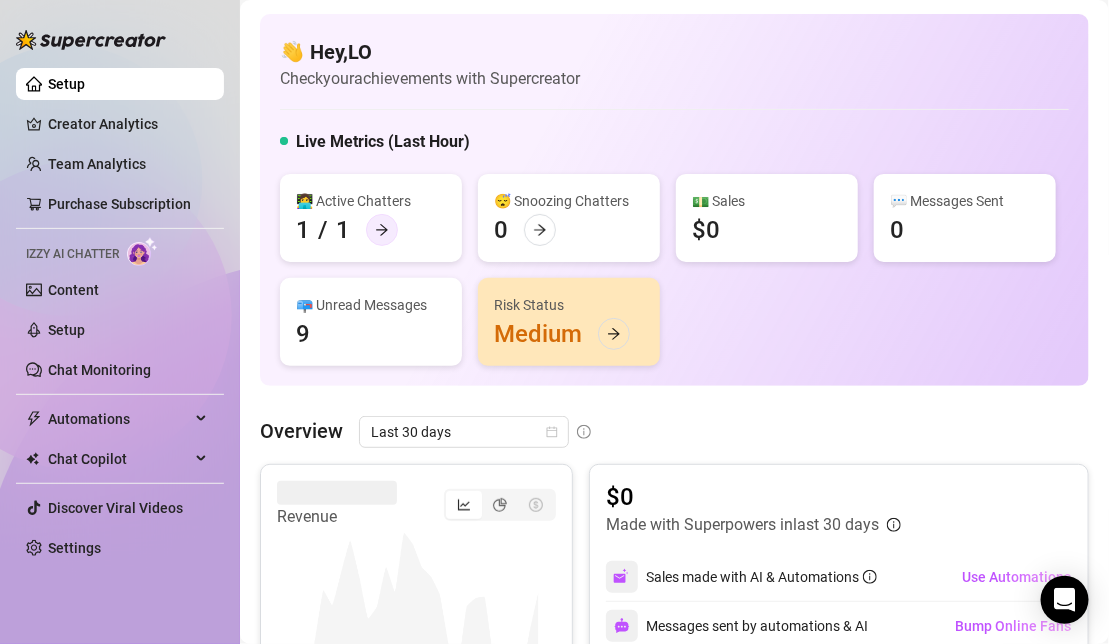 click 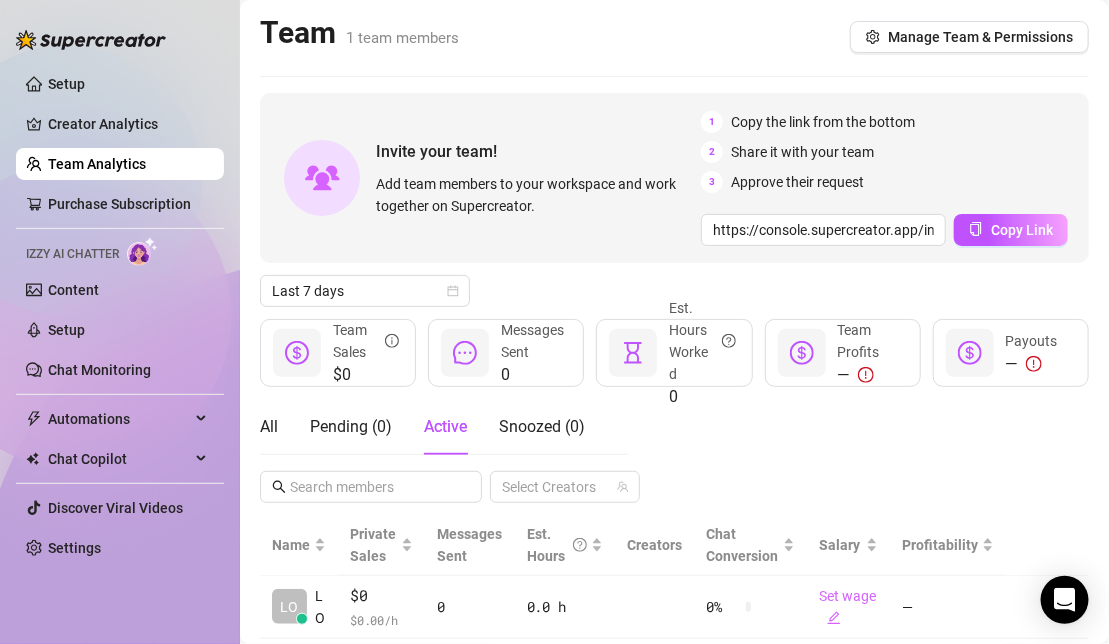scroll, scrollTop: 1, scrollLeft: 0, axis: vertical 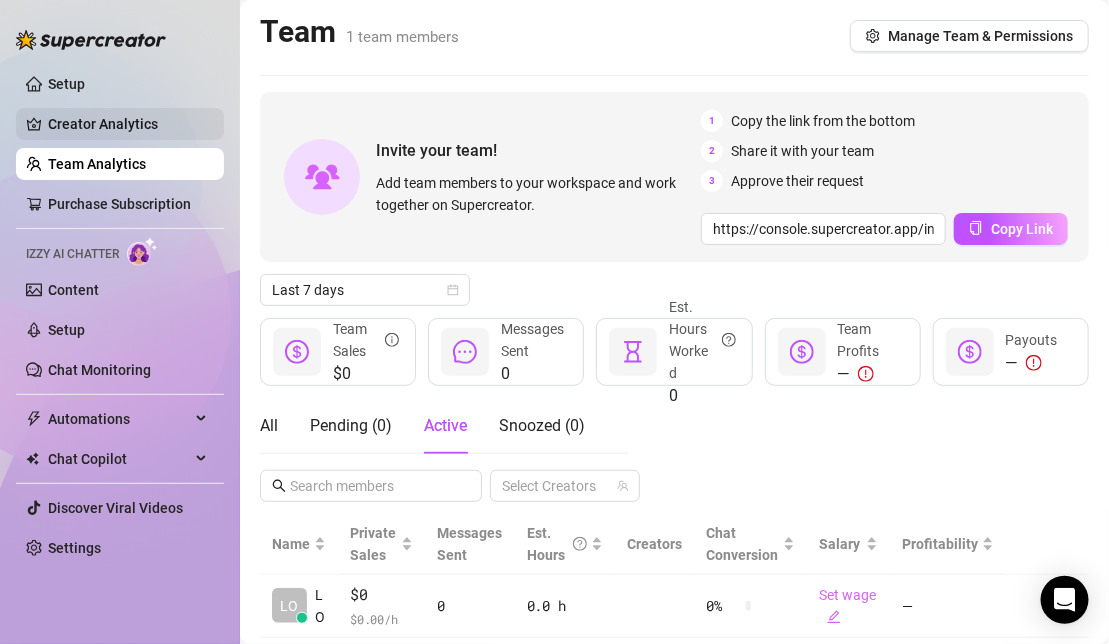 click on "Creator Analytics" at bounding box center (128, 124) 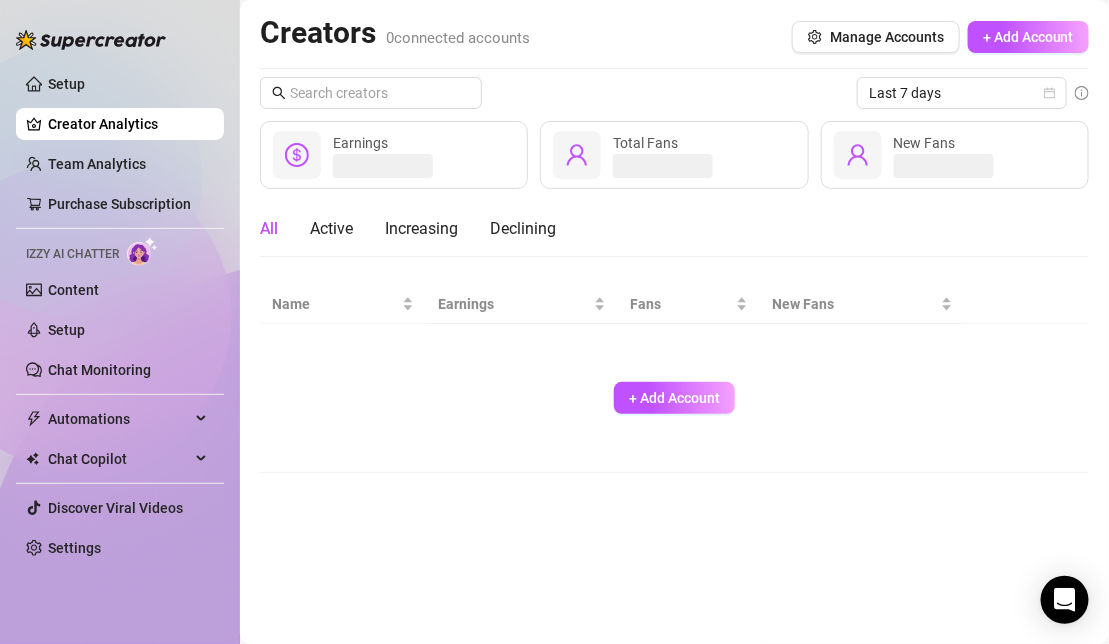 scroll, scrollTop: 0, scrollLeft: 0, axis: both 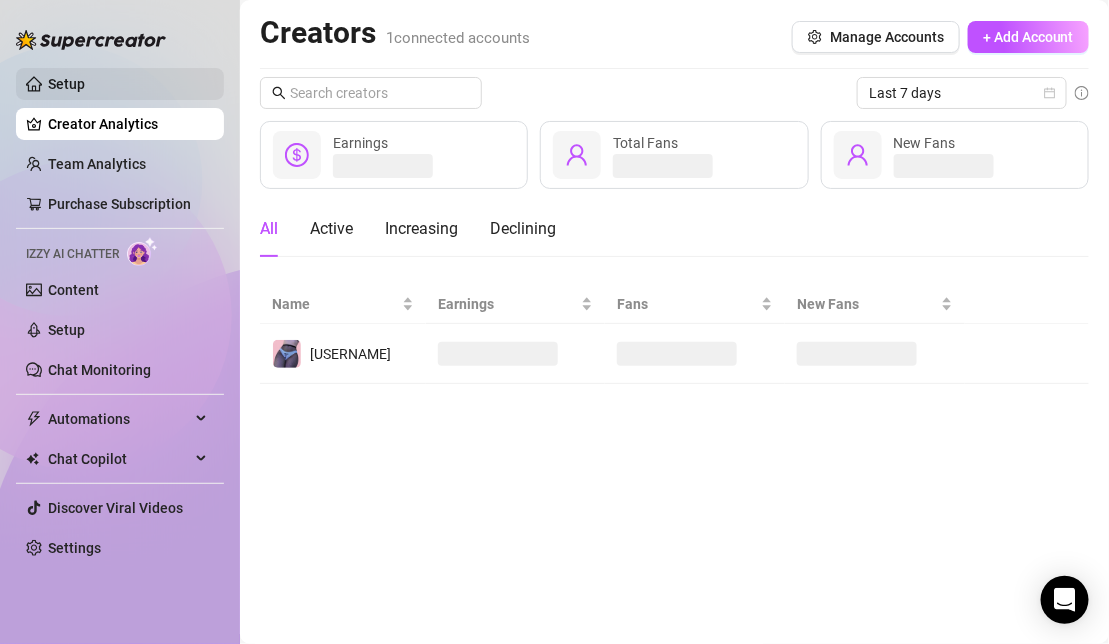 click on "Setup" at bounding box center [66, 84] 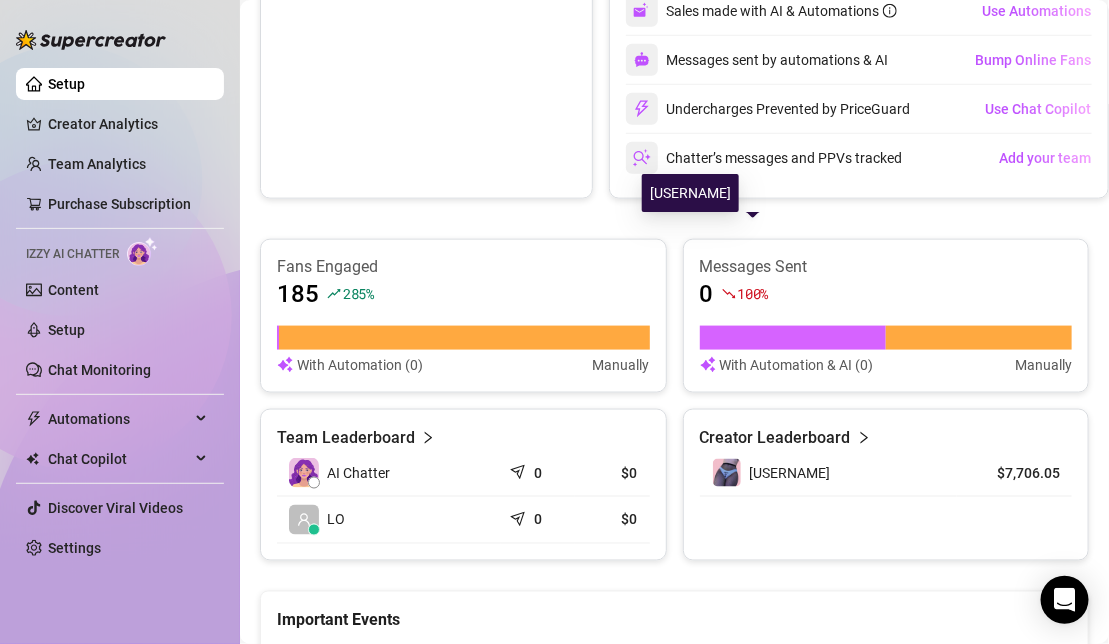 scroll, scrollTop: 516, scrollLeft: 15, axis: both 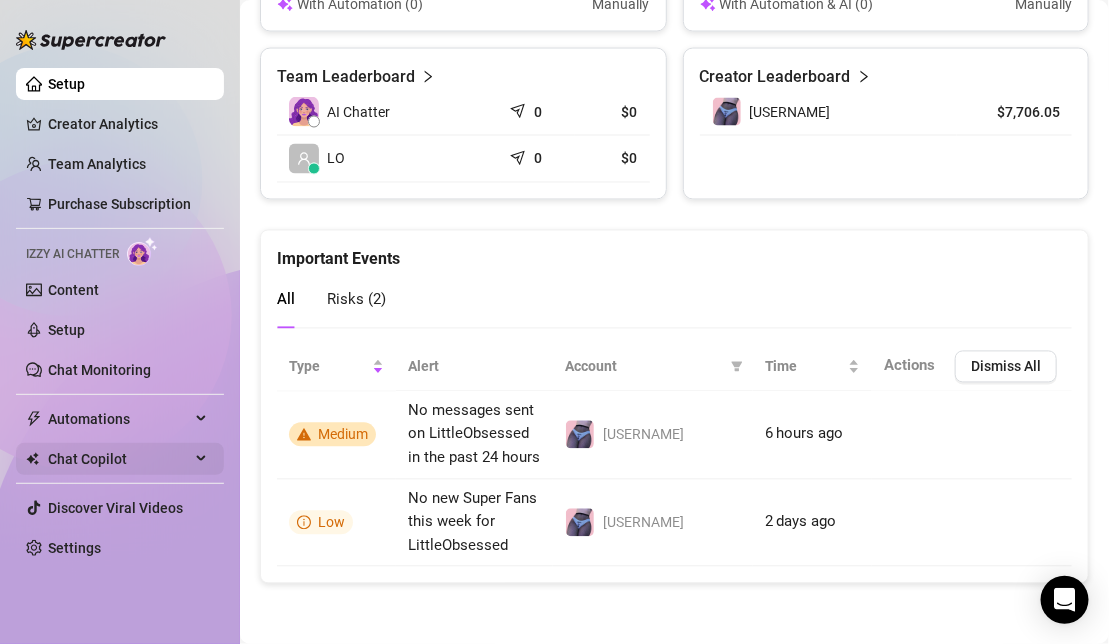 click on "Chat Copilot" at bounding box center (120, 459) 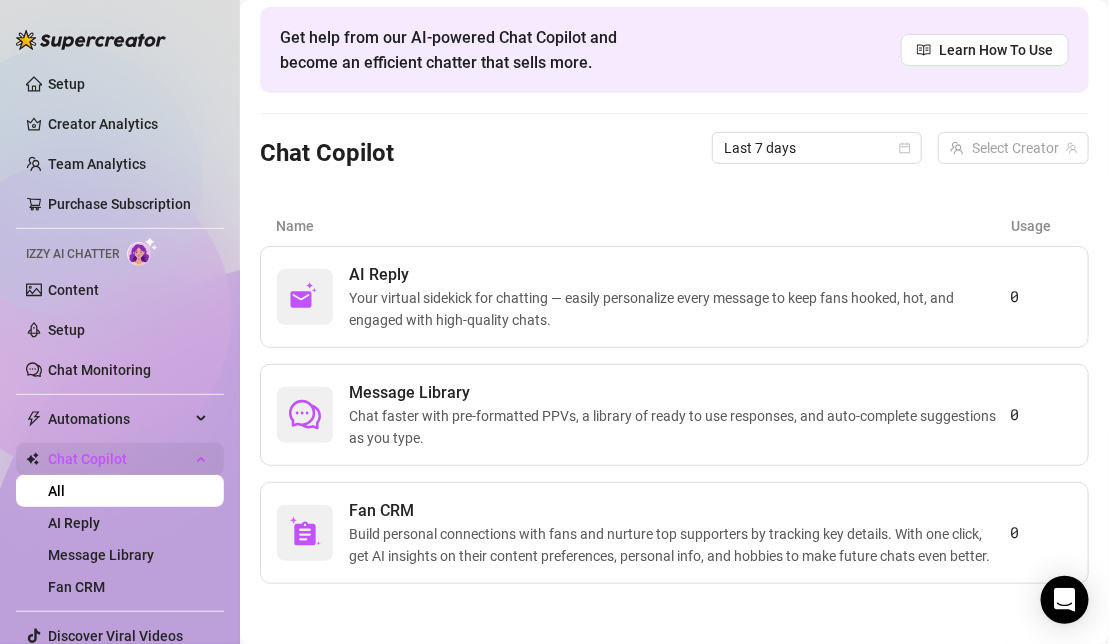 scroll, scrollTop: 94, scrollLeft: 0, axis: vertical 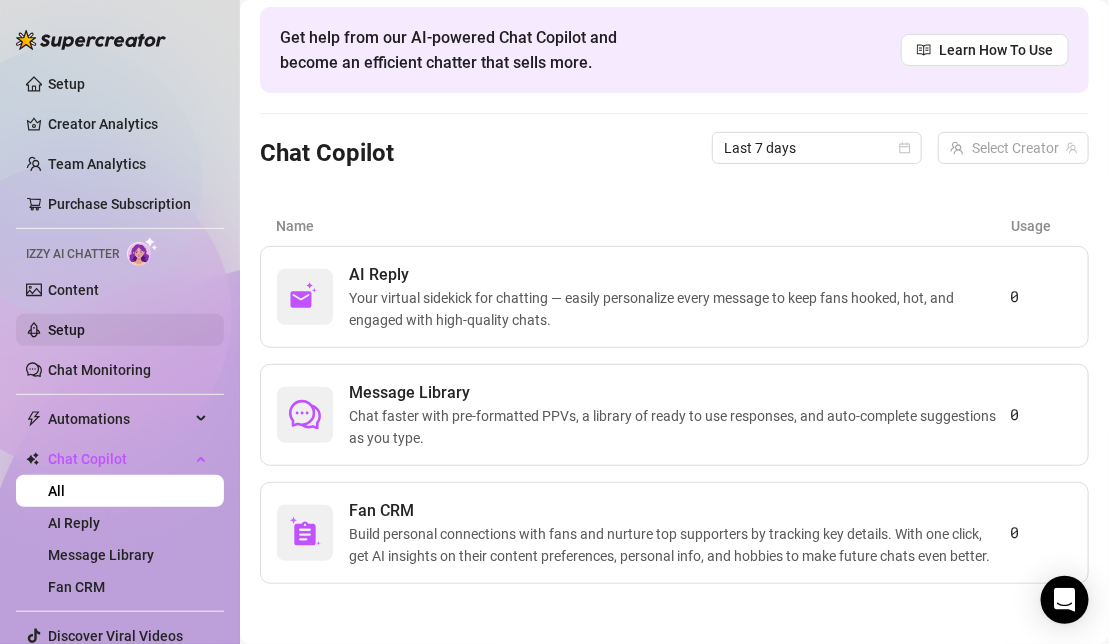 click on "Setup" at bounding box center (66, 330) 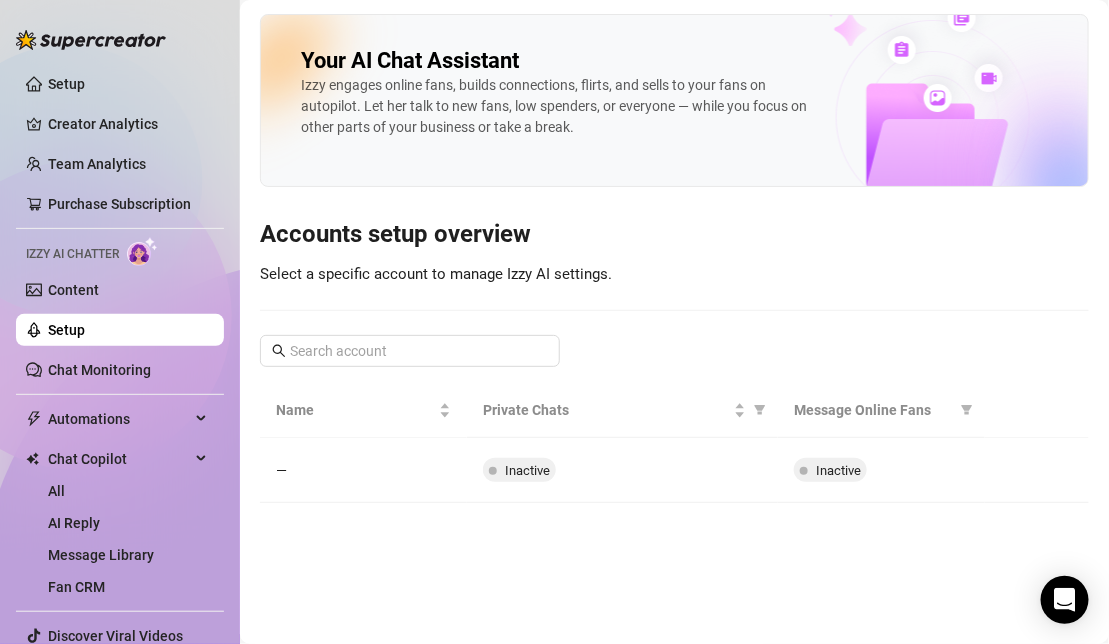 scroll, scrollTop: 0, scrollLeft: 0, axis: both 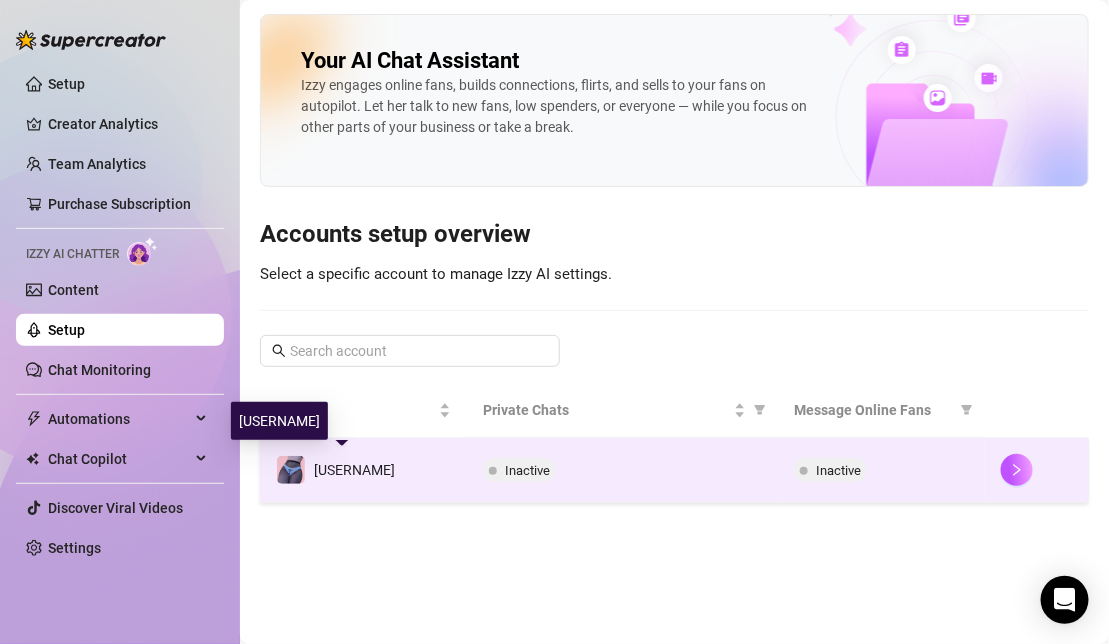 click on "[USERNAME]" at bounding box center (354, 470) 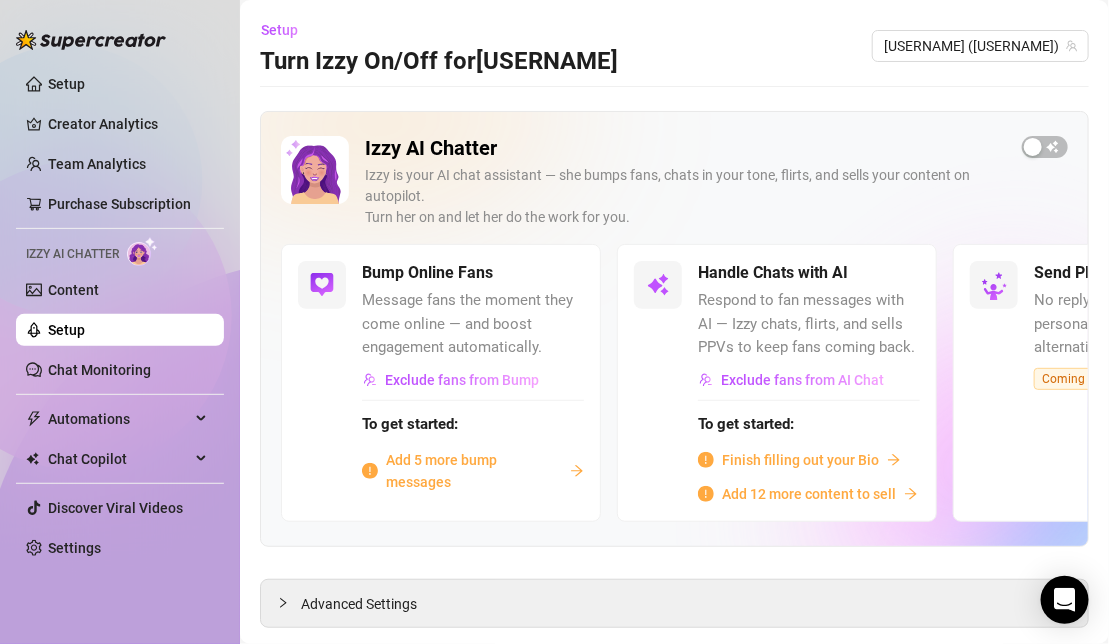 scroll, scrollTop: 39, scrollLeft: 0, axis: vertical 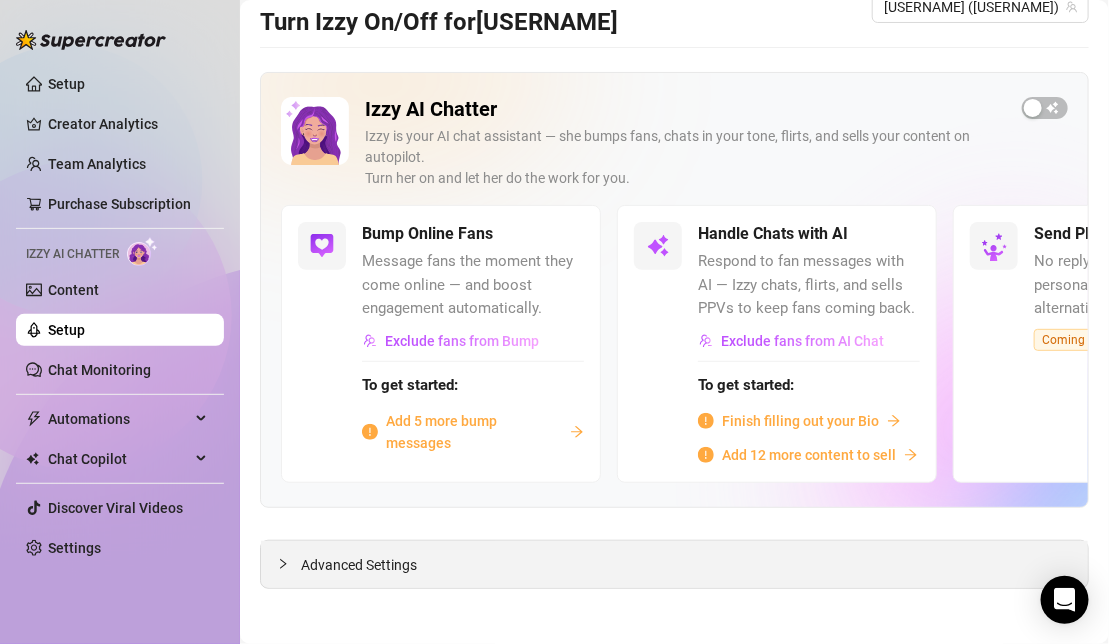 click on "Advanced Settings" at bounding box center [674, 564] 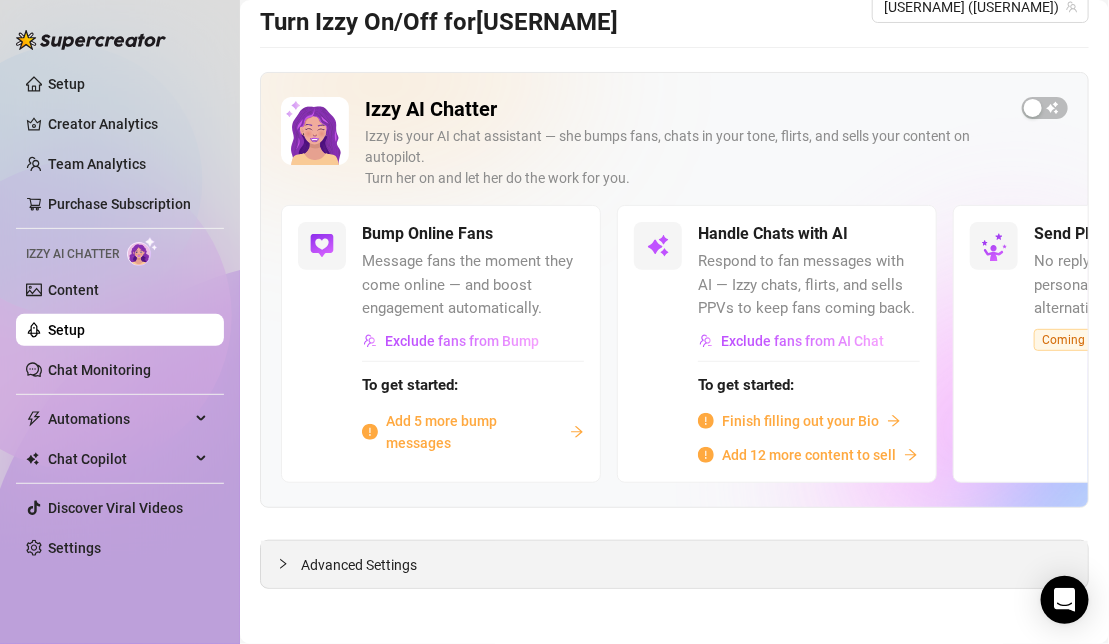 click 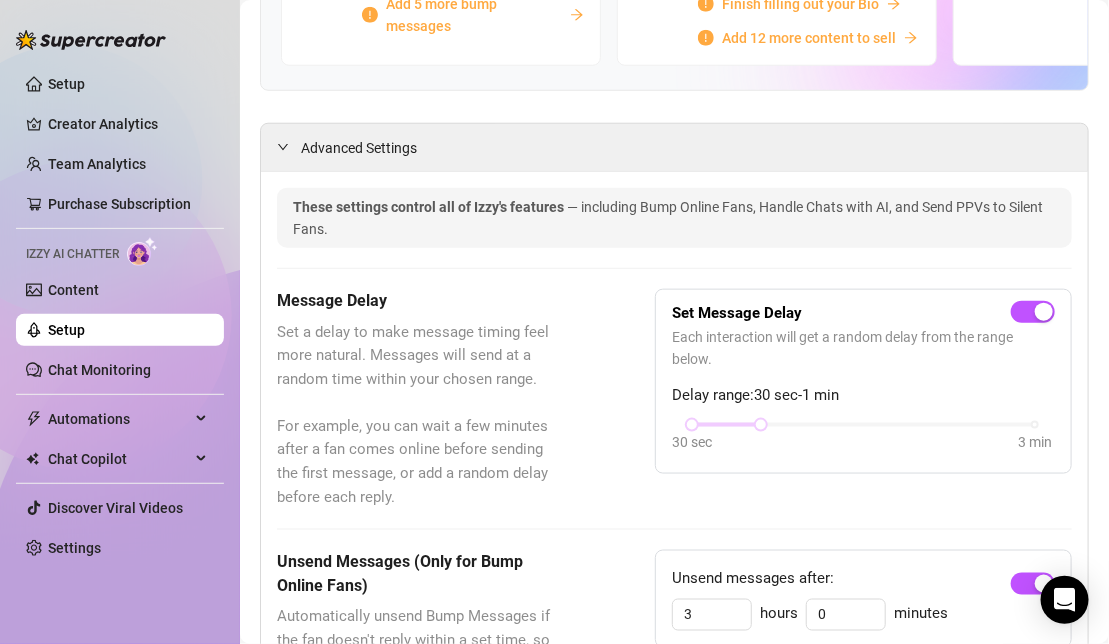 scroll, scrollTop: 539, scrollLeft: 0, axis: vertical 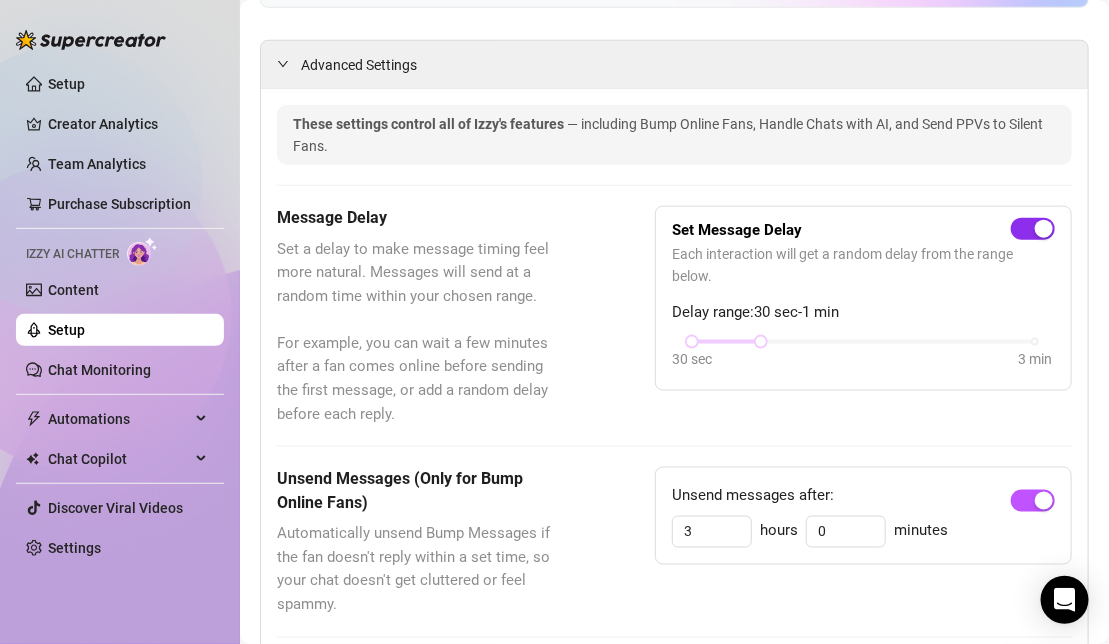 click at bounding box center [1033, 229] 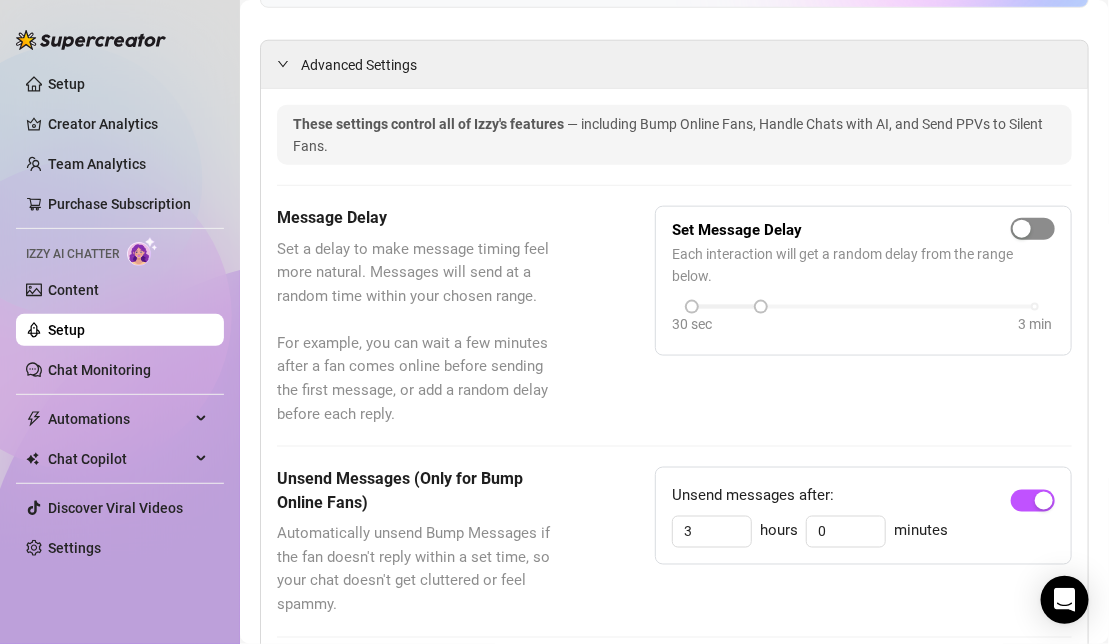click at bounding box center (1022, 229) 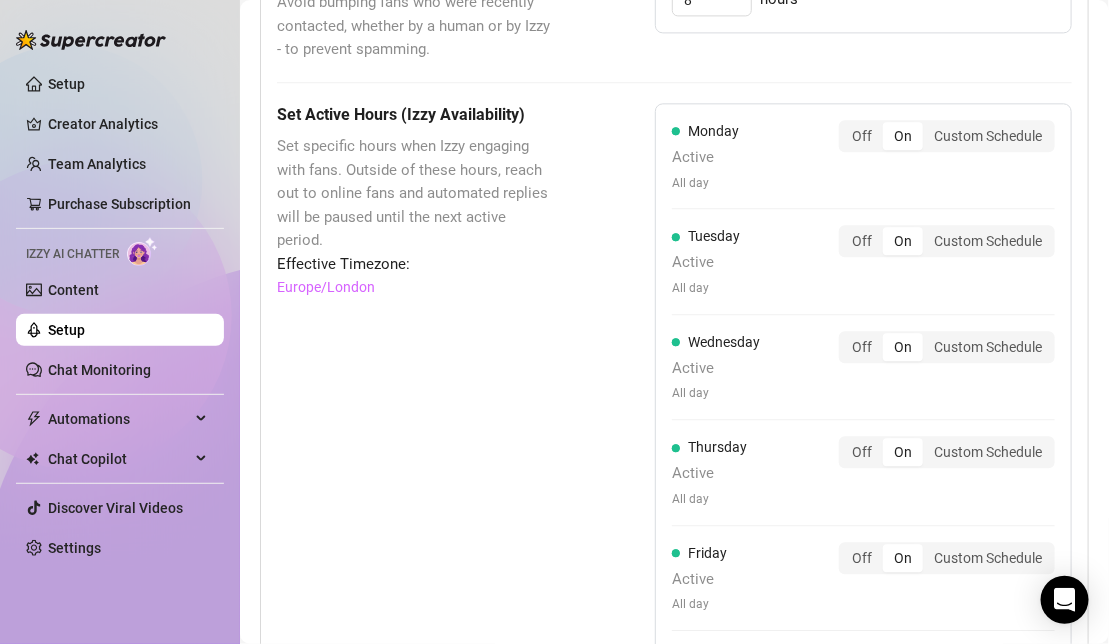 scroll, scrollTop: 1326, scrollLeft: 0, axis: vertical 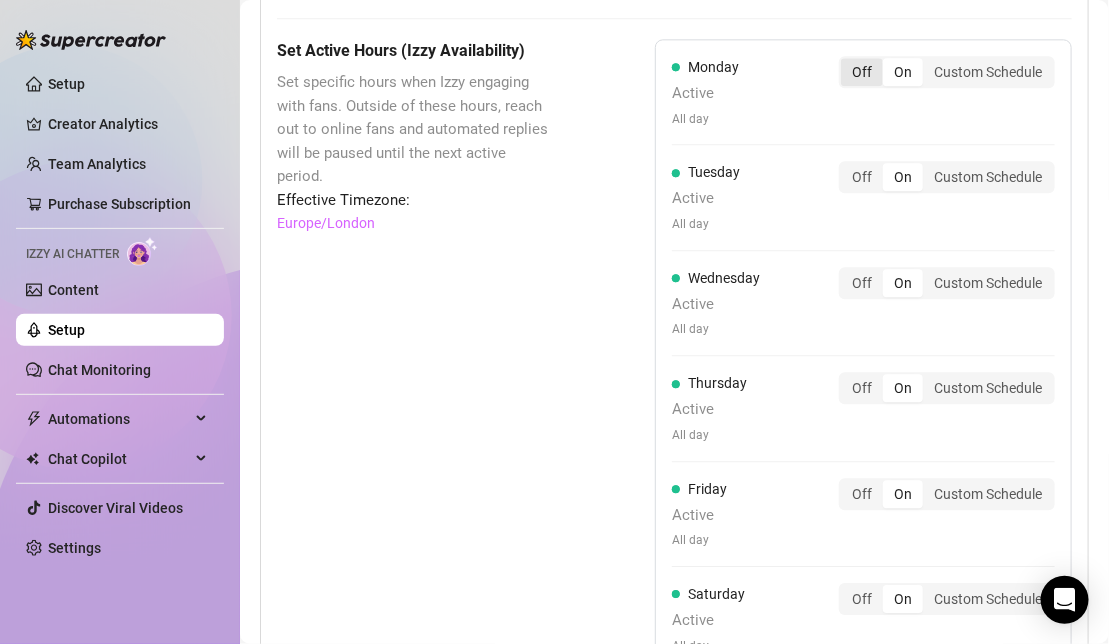 click on "Off" at bounding box center [862, 72] 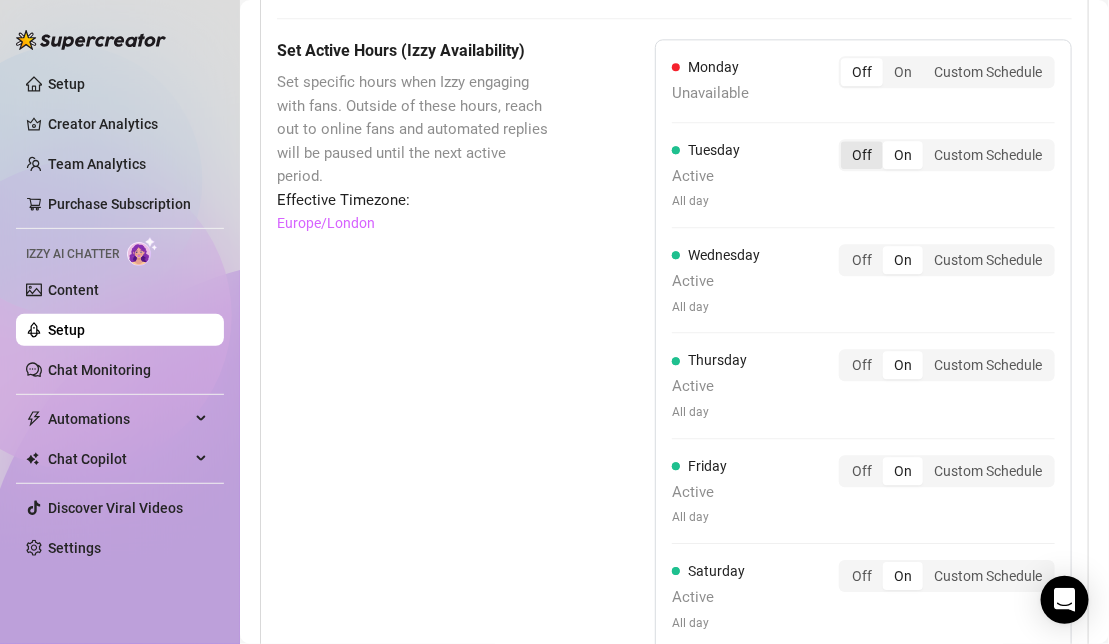click on "Off" at bounding box center (862, 155) 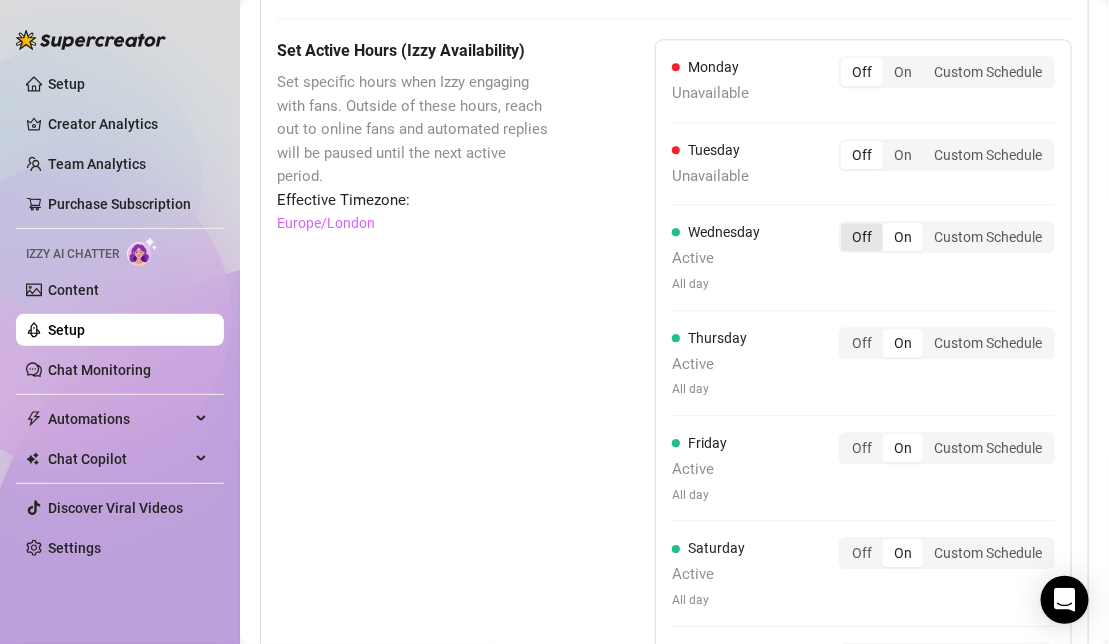 click on "Off" at bounding box center [862, 237] 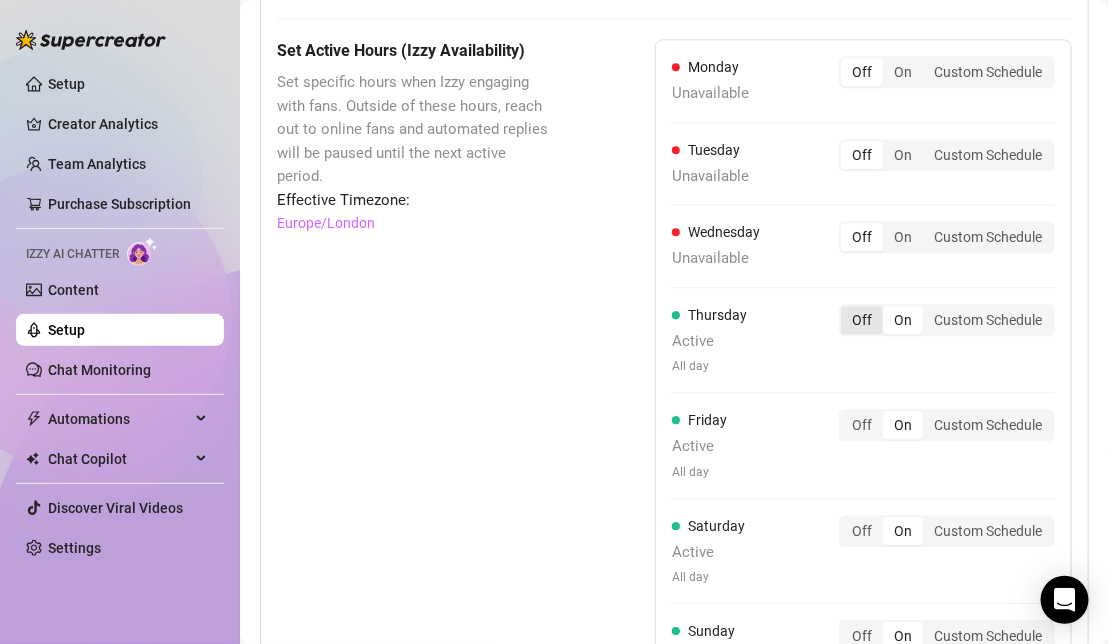 click on "Off" at bounding box center [862, 320] 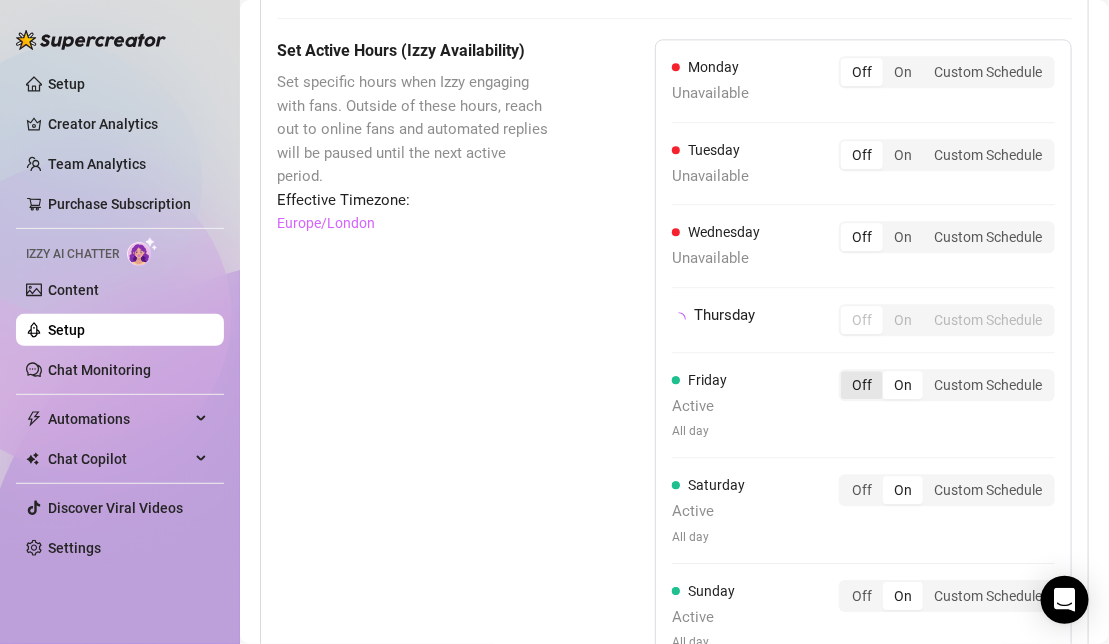 click on "Monday Unavailable Off On Custom Schedule Tuesday Unavailable Off On Custom Schedule Wednesday Unavailable Off On Custom Schedule Thursday Off On Custom Schedule Friday Active All day Off On Custom Schedule Saturday Active All day Off On Custom Schedule Sunday Active All day Off On Custom Schedule" at bounding box center [863, 362] 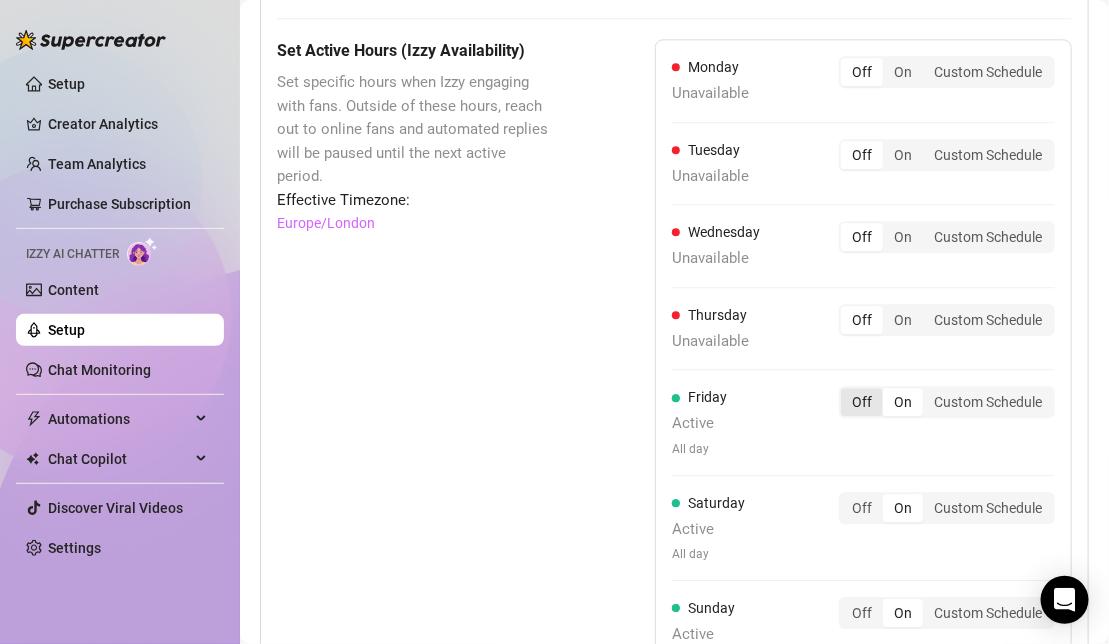 click on "Off" at bounding box center (862, 402) 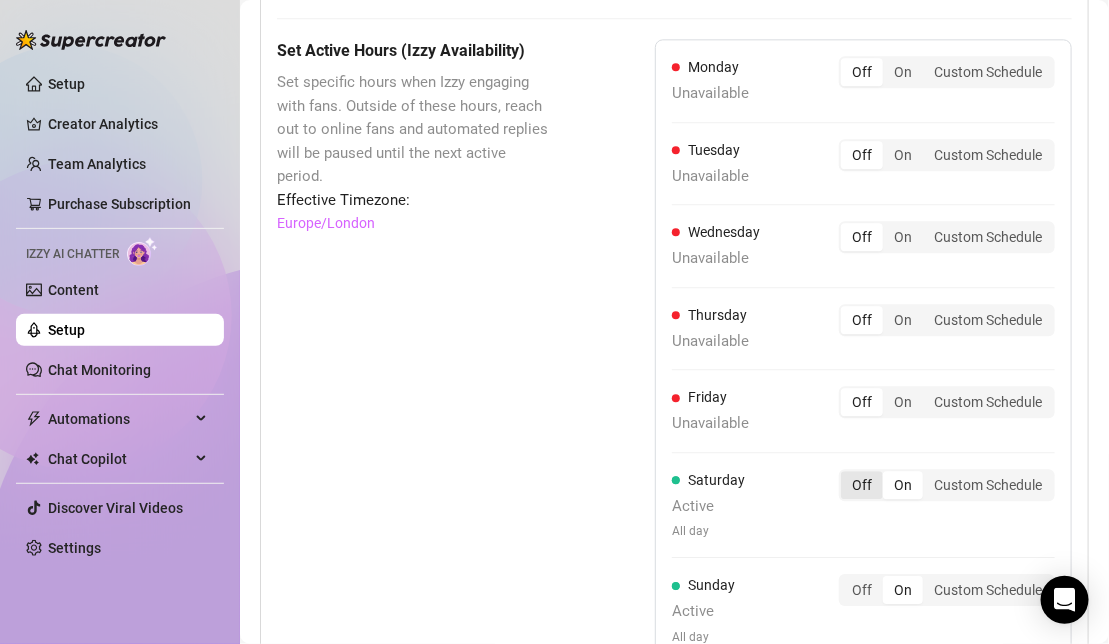 click on "Off" at bounding box center [862, 485] 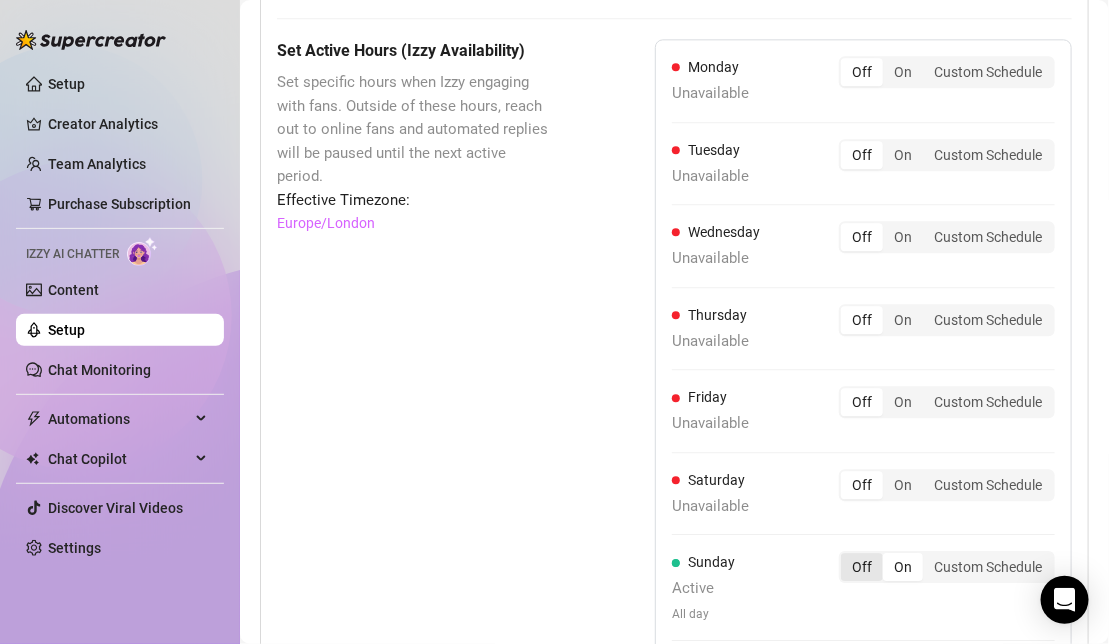 click on "Off" at bounding box center [862, 567] 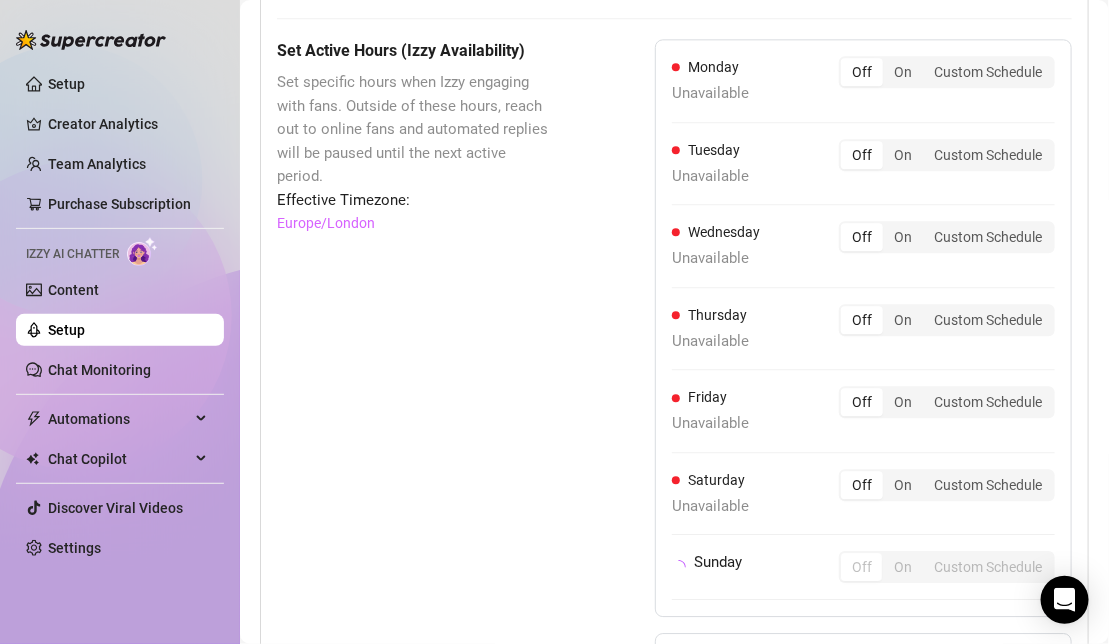 click on "Set Active Hours (Izzy Availability) Set specific hours when Izzy engaging with fans. Outside of these hours, reach out to online fans and automated replies will be paused until the next active period. Effective Timezone: Europe/London" at bounding box center (416, 422) 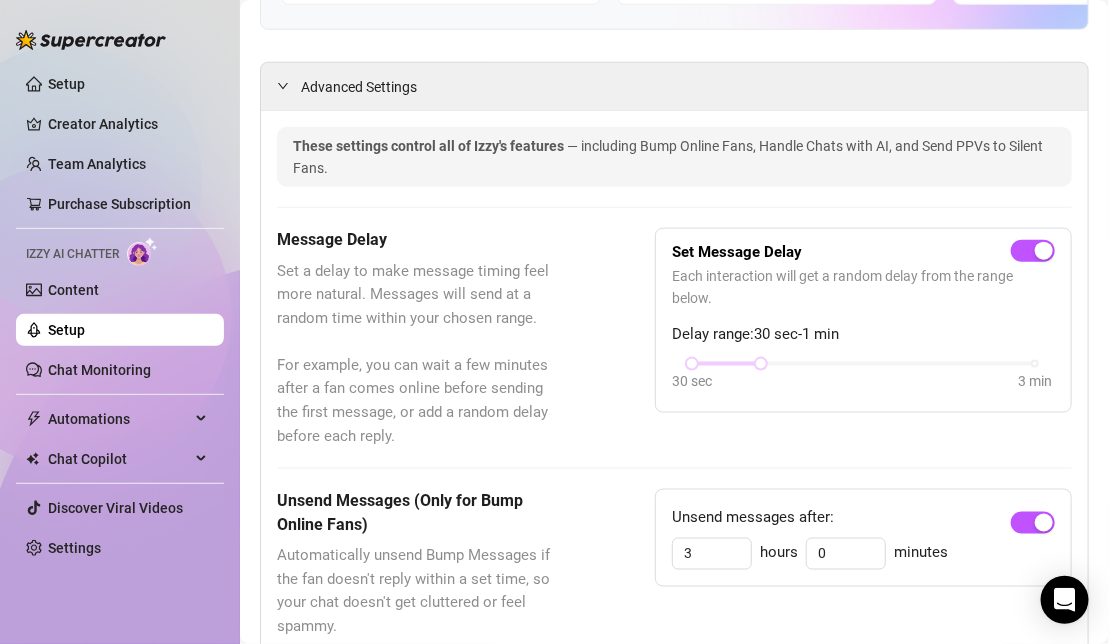 scroll, scrollTop: 0, scrollLeft: 0, axis: both 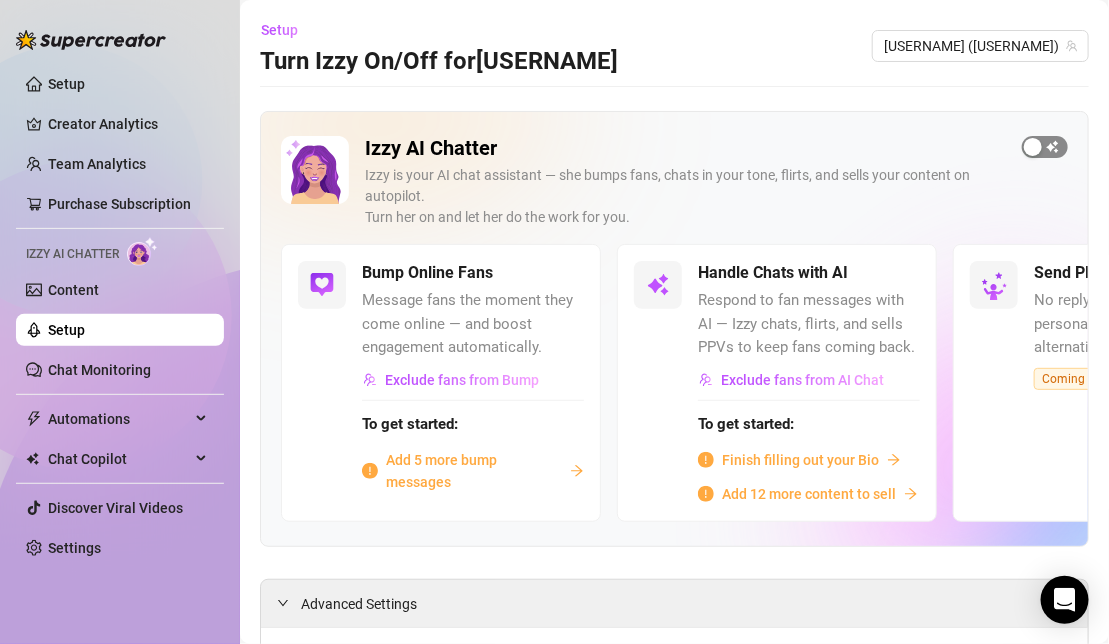 click at bounding box center (1033, 147) 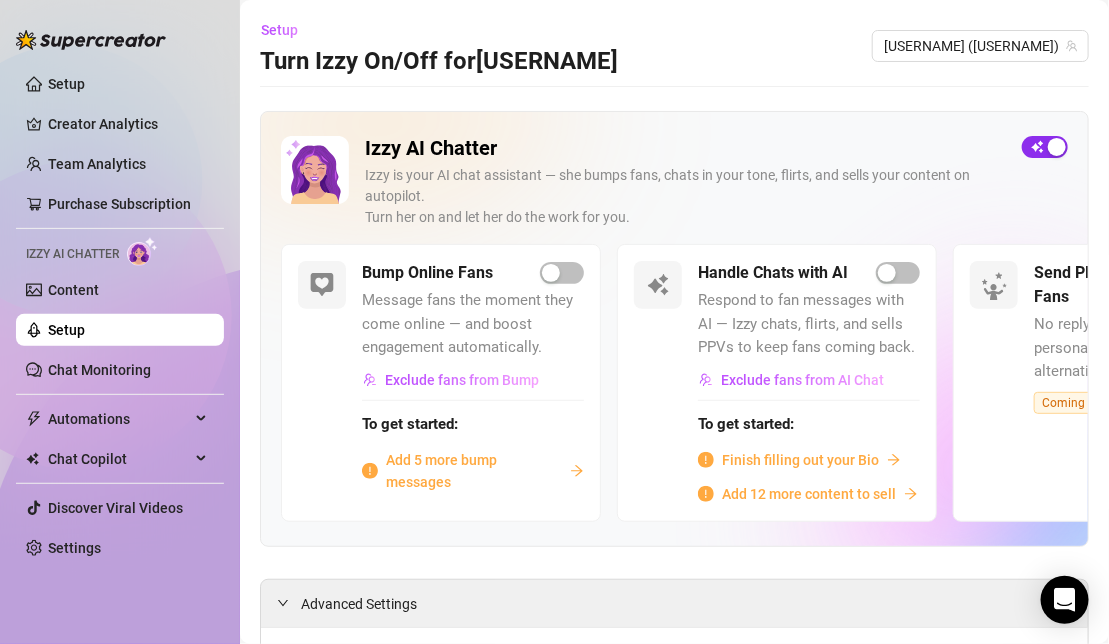 click at bounding box center [1045, 147] 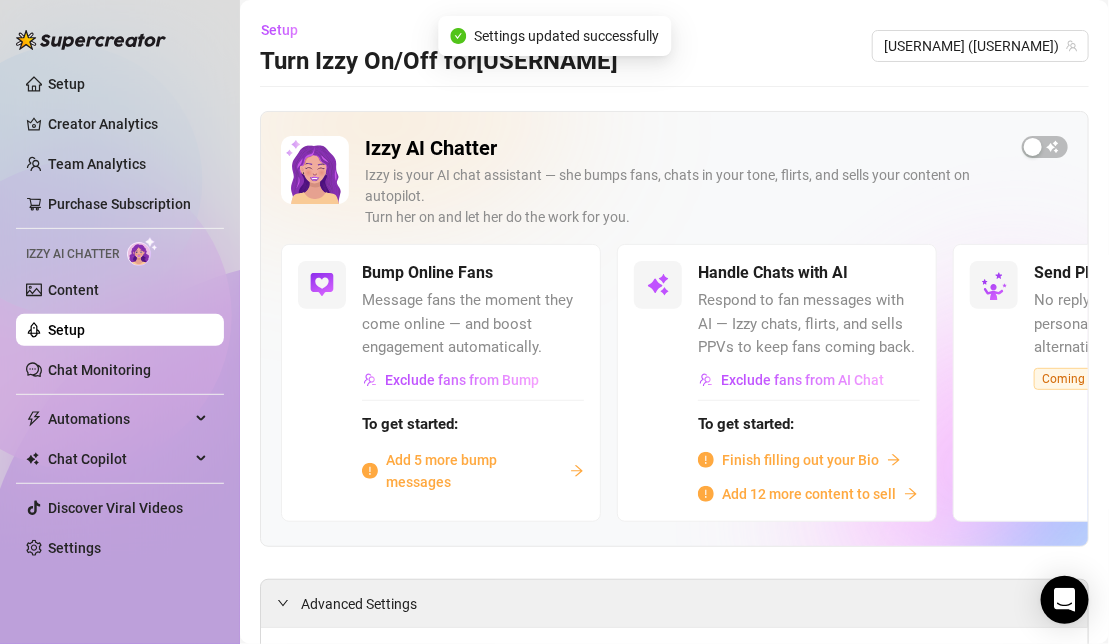 click on "Finish filling out your Bio" at bounding box center [800, 460] 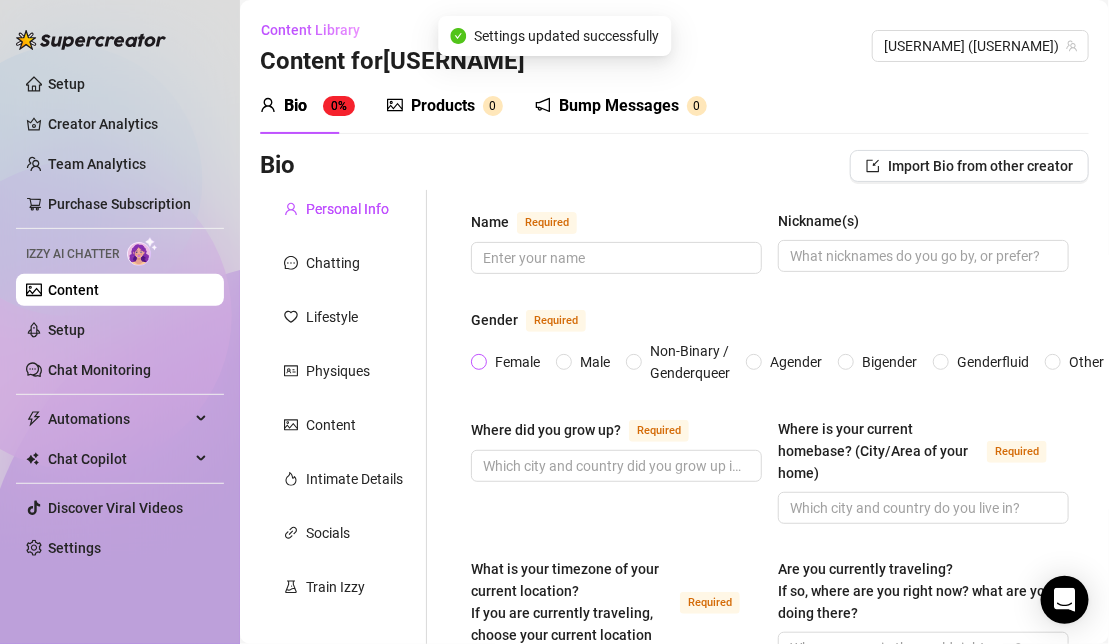 type 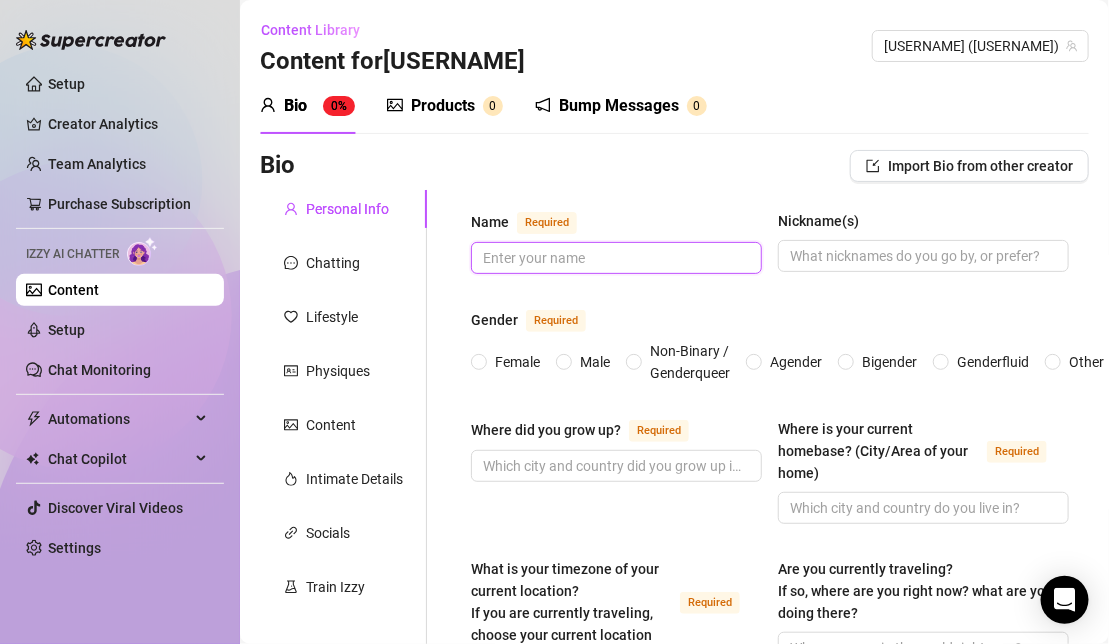 click on "Name Required" at bounding box center (614, 258) 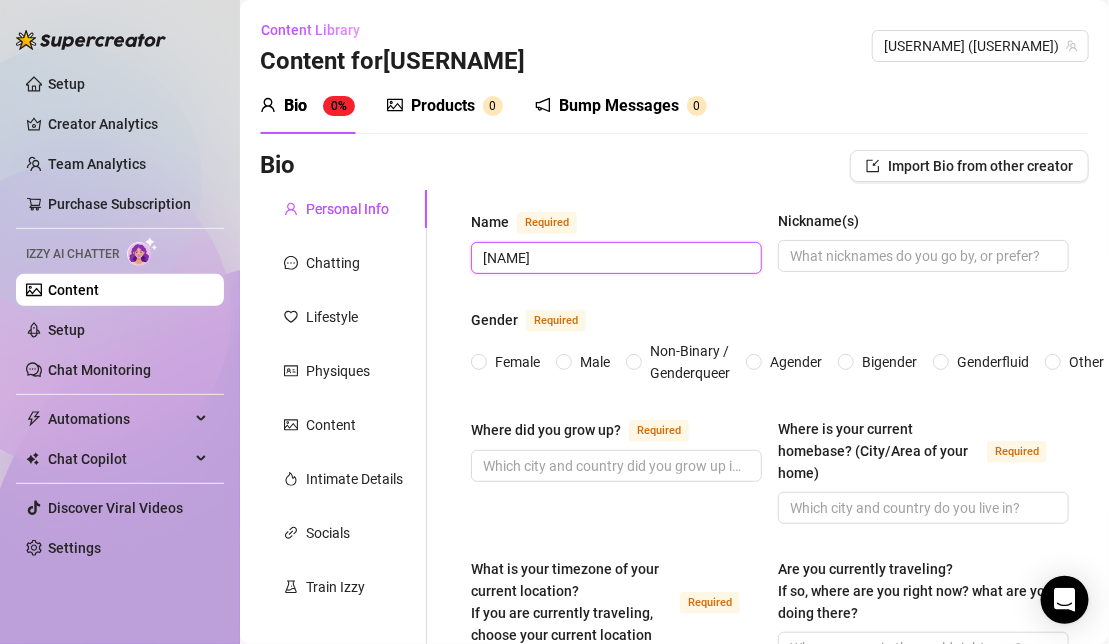 type on "[NAME]" 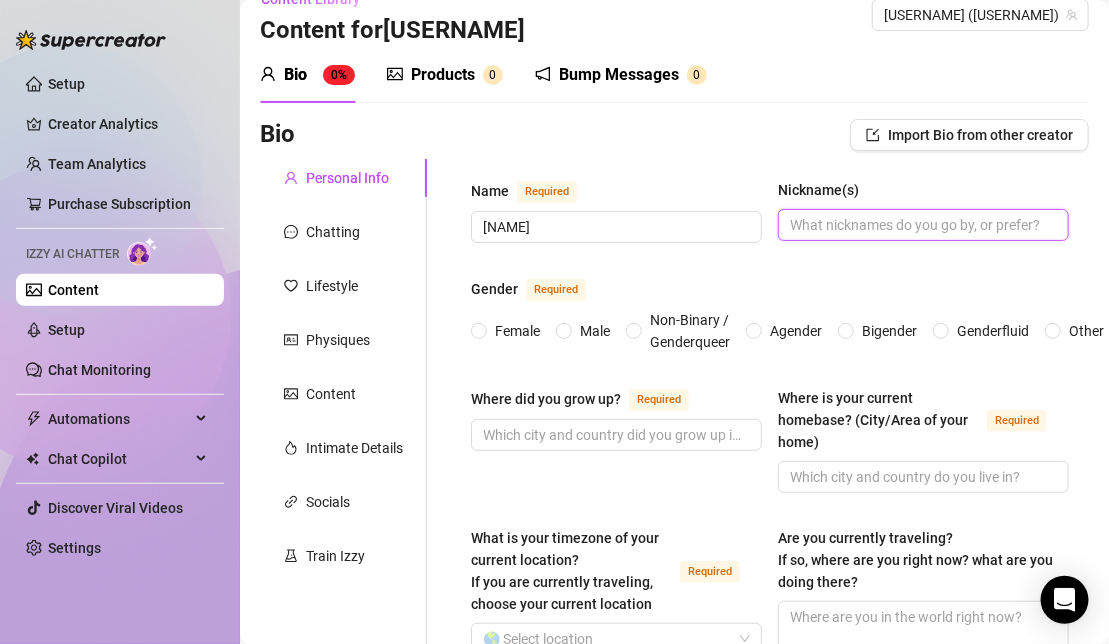 scroll, scrollTop: 32, scrollLeft: 0, axis: vertical 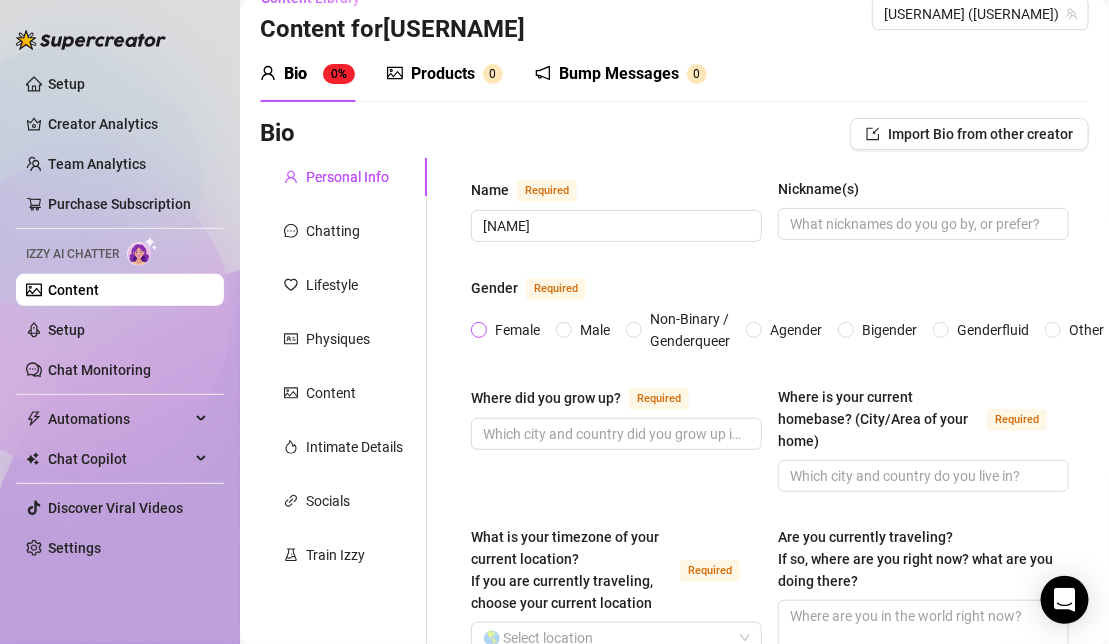 click on "Female" at bounding box center (517, 330) 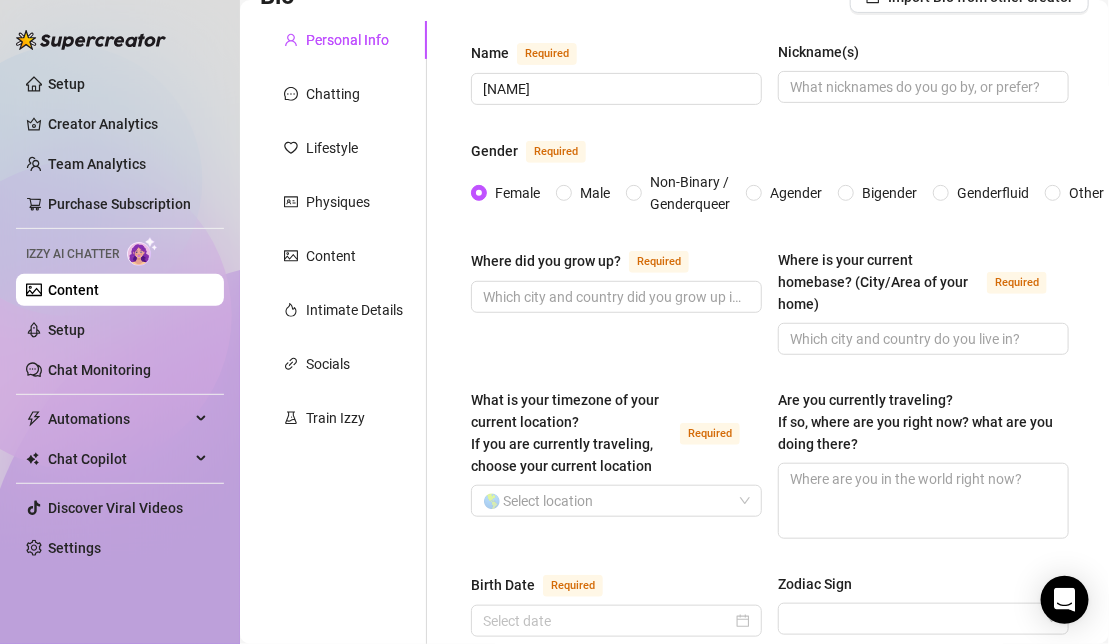 scroll, scrollTop: 171, scrollLeft: 0, axis: vertical 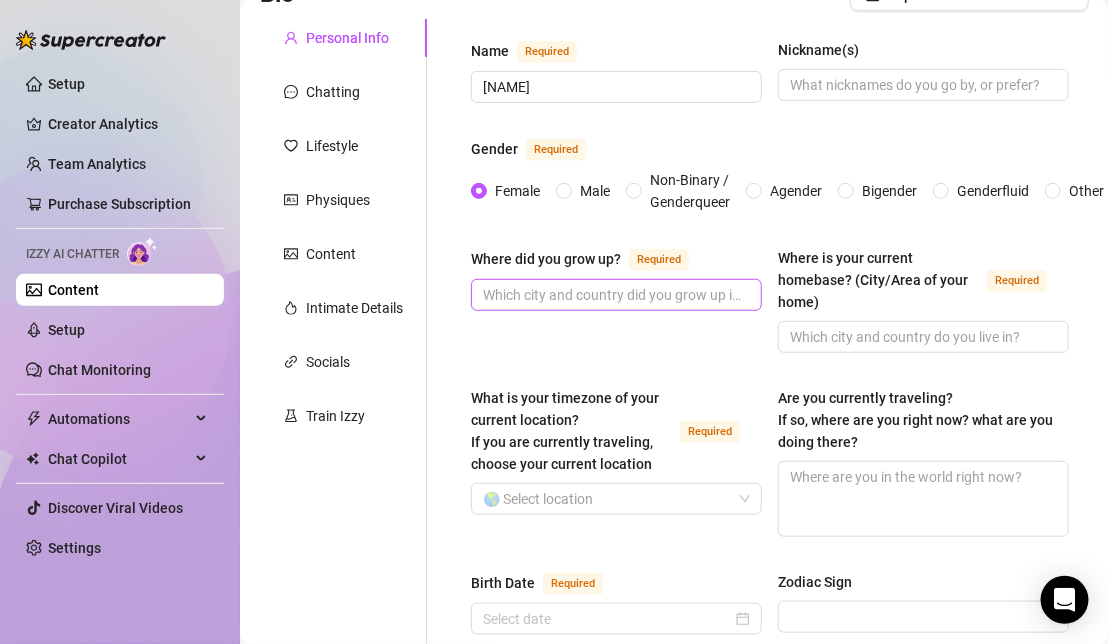 click at bounding box center [616, 295] 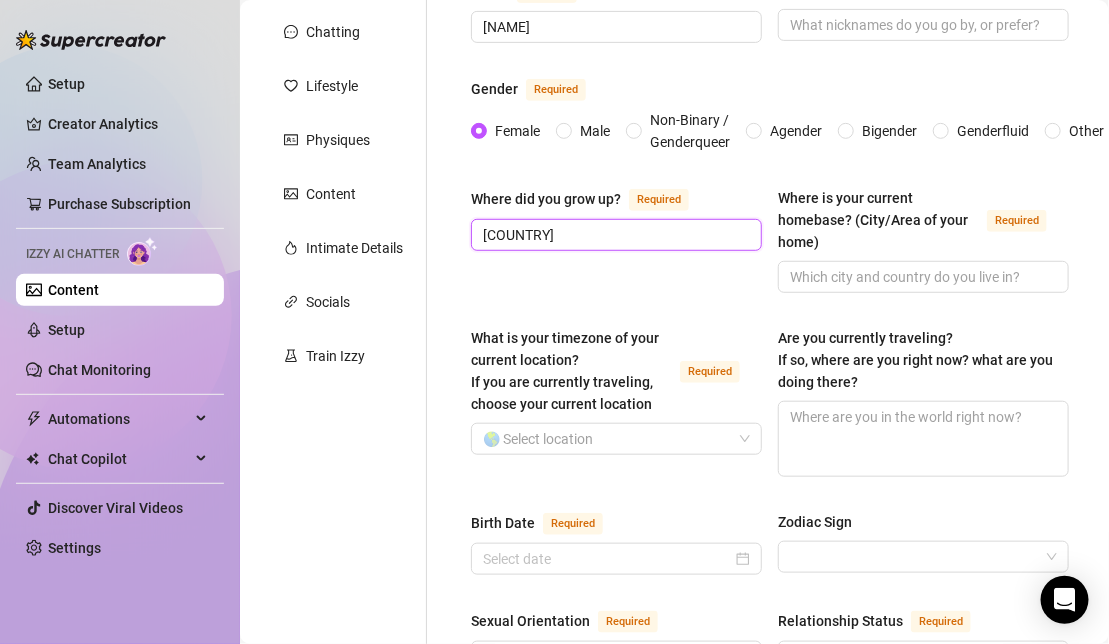 scroll, scrollTop: 244, scrollLeft: 0, axis: vertical 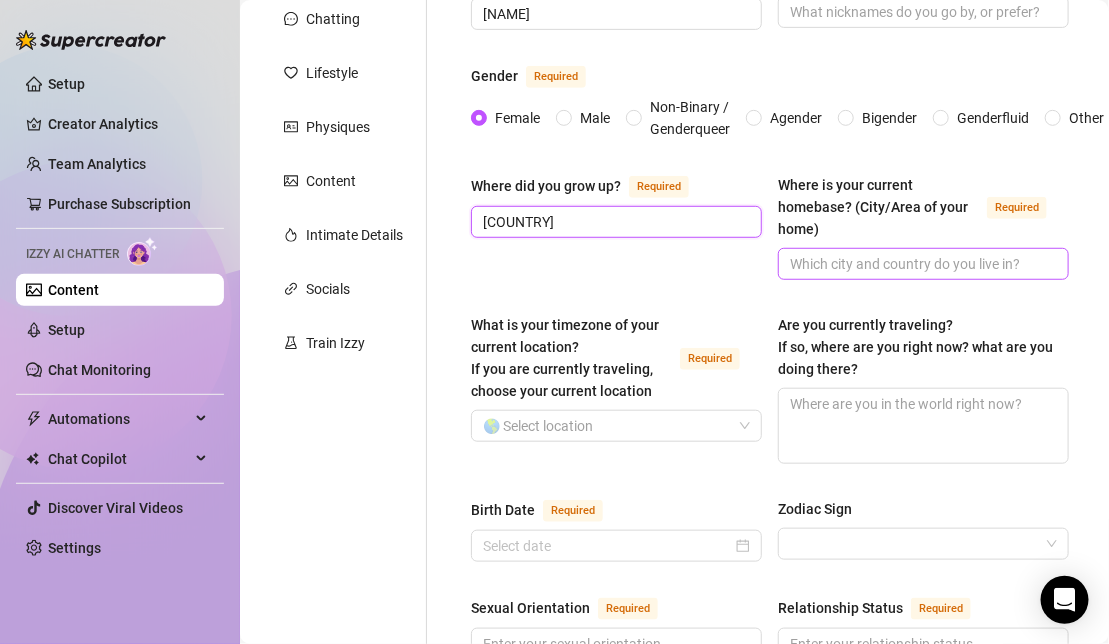 type on "[COUNTRY]" 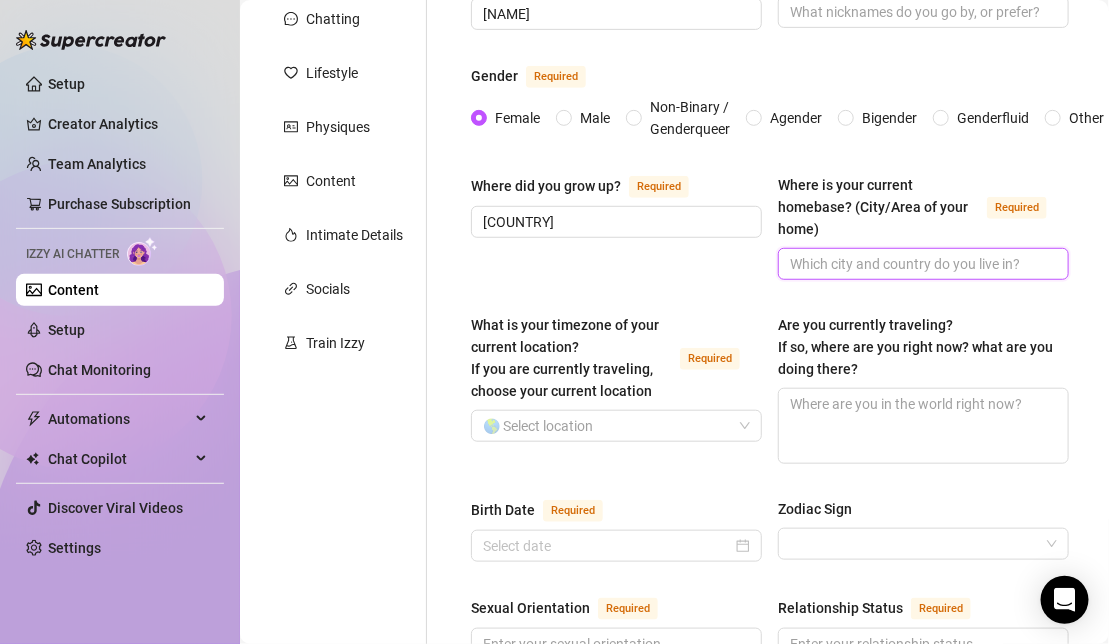 click on "Where is your current homebase? (City/Area of your home) Required" at bounding box center (921, 264) 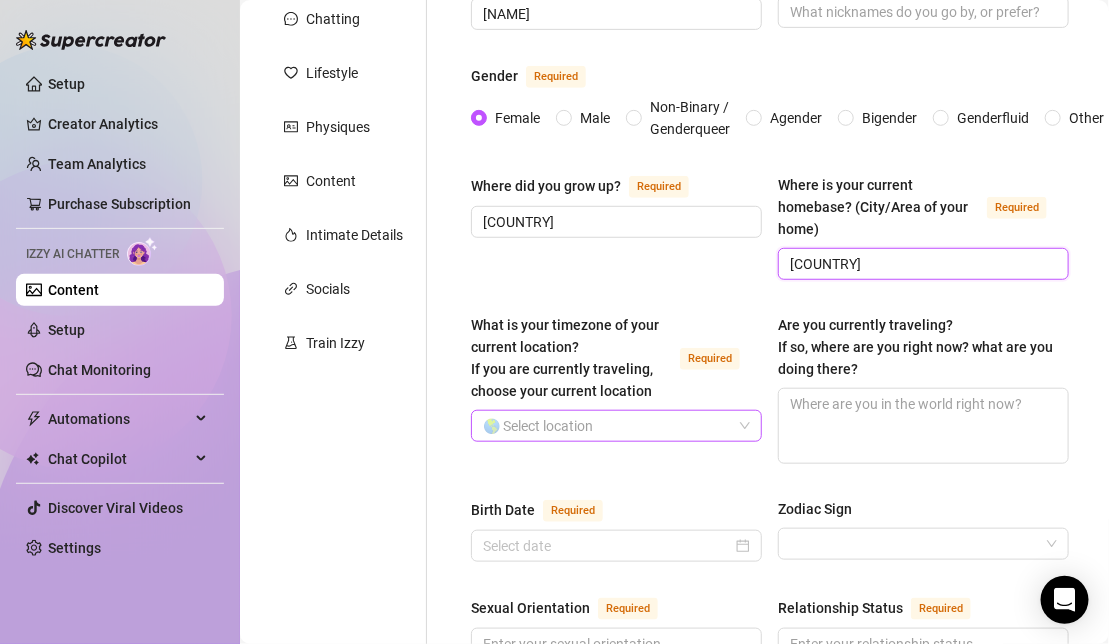 type on "[COUNTRY]" 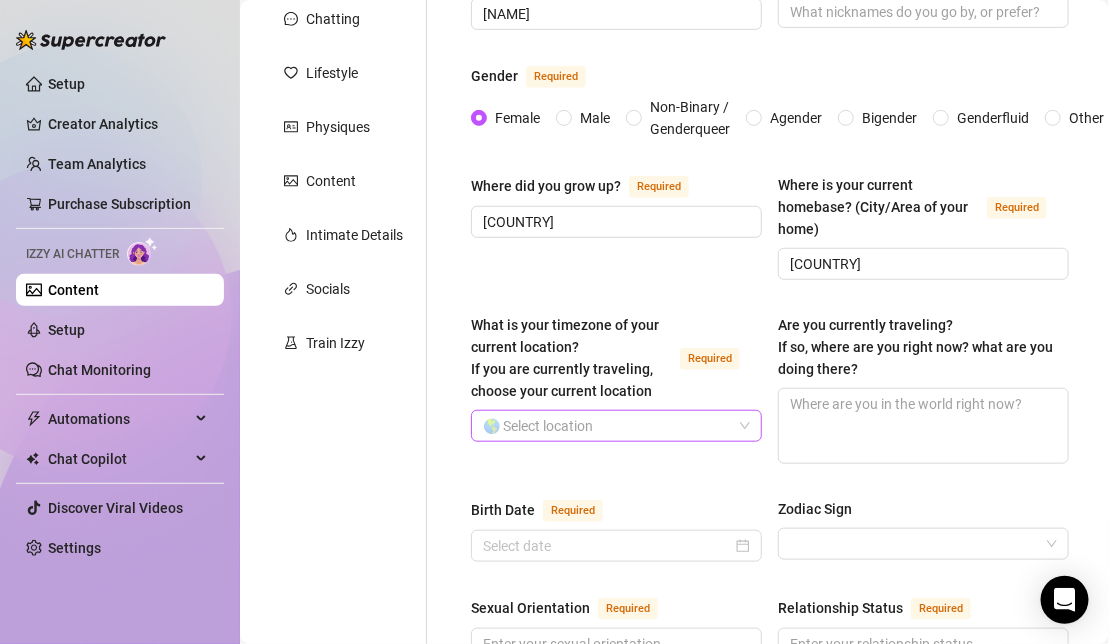 click on "What is your timezone of your current location? If you are currently traveling, choose your current location Required" at bounding box center (607, 426) 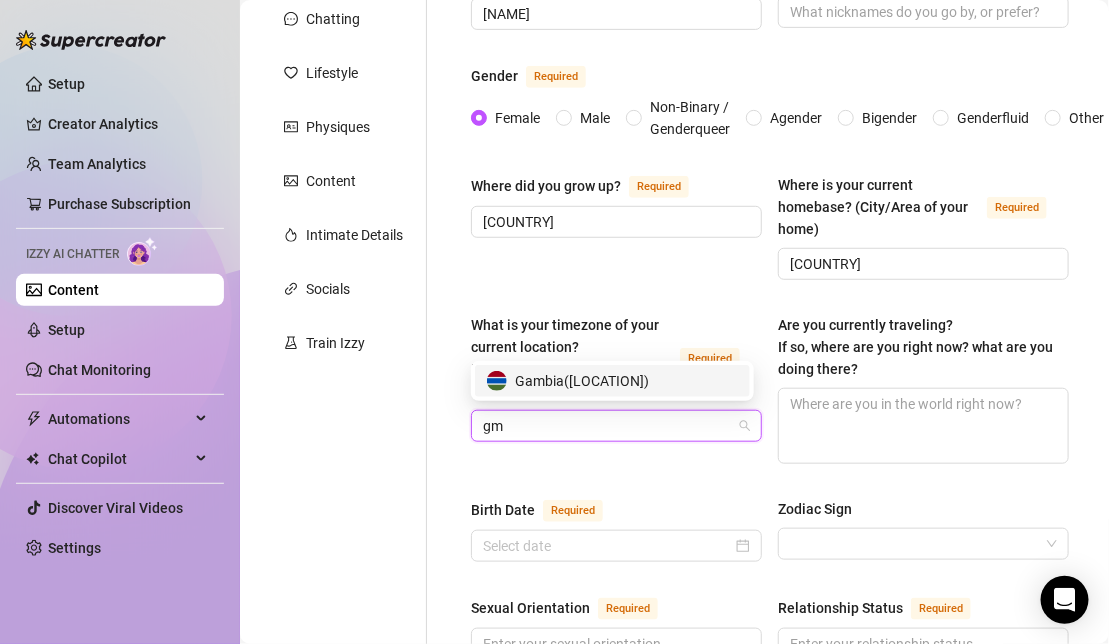 type on "g" 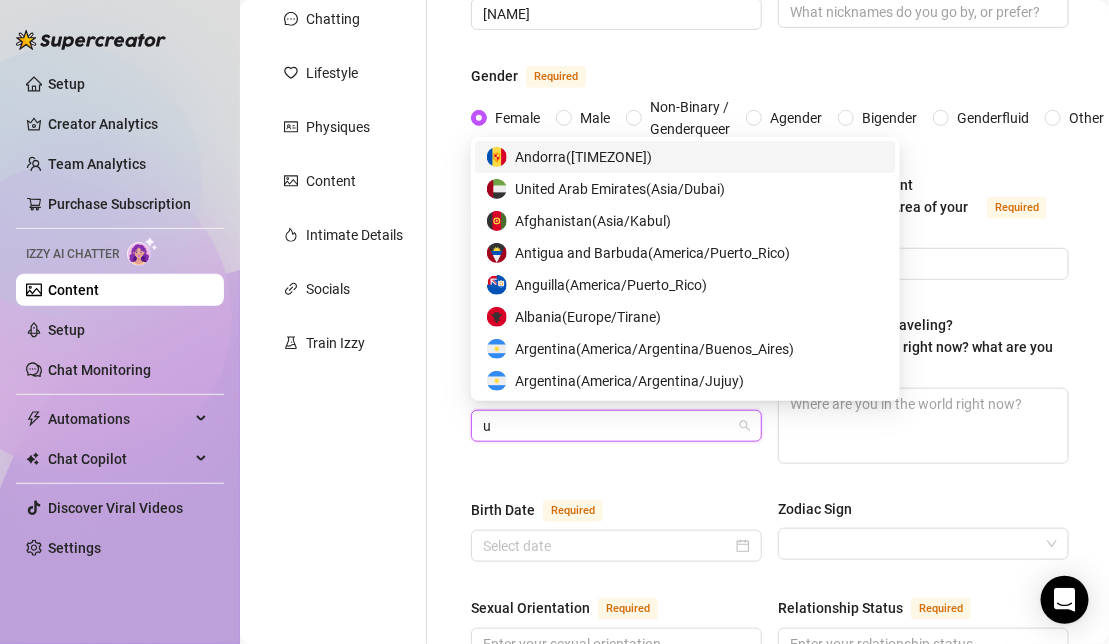 type on "un" 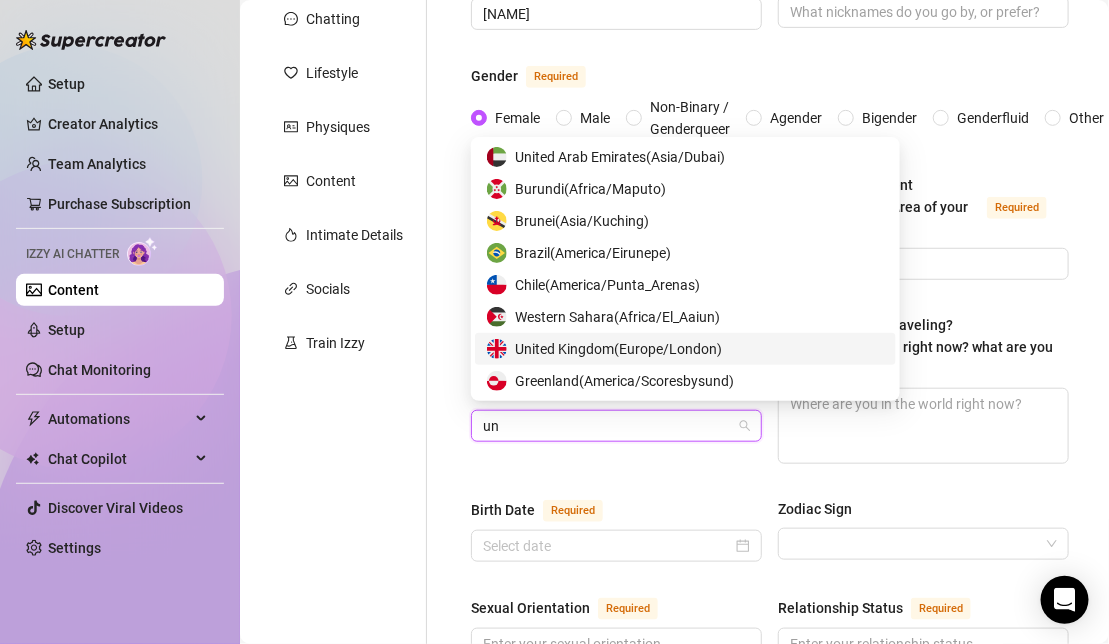 click on "[COUNTRY] ( [TIMEZONE] )" at bounding box center [618, 349] 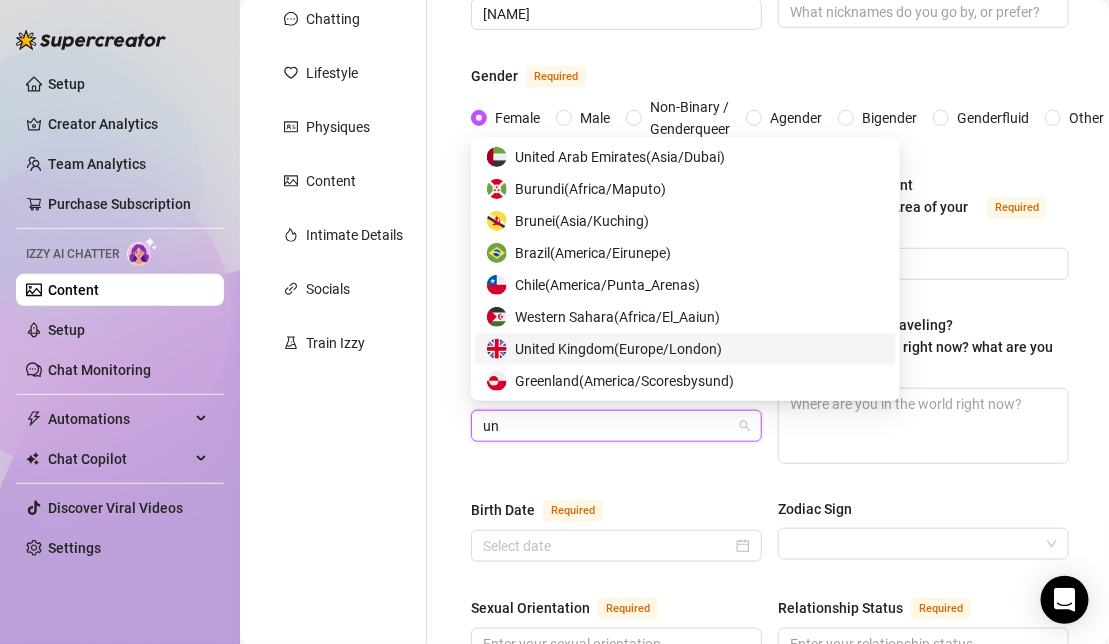 type 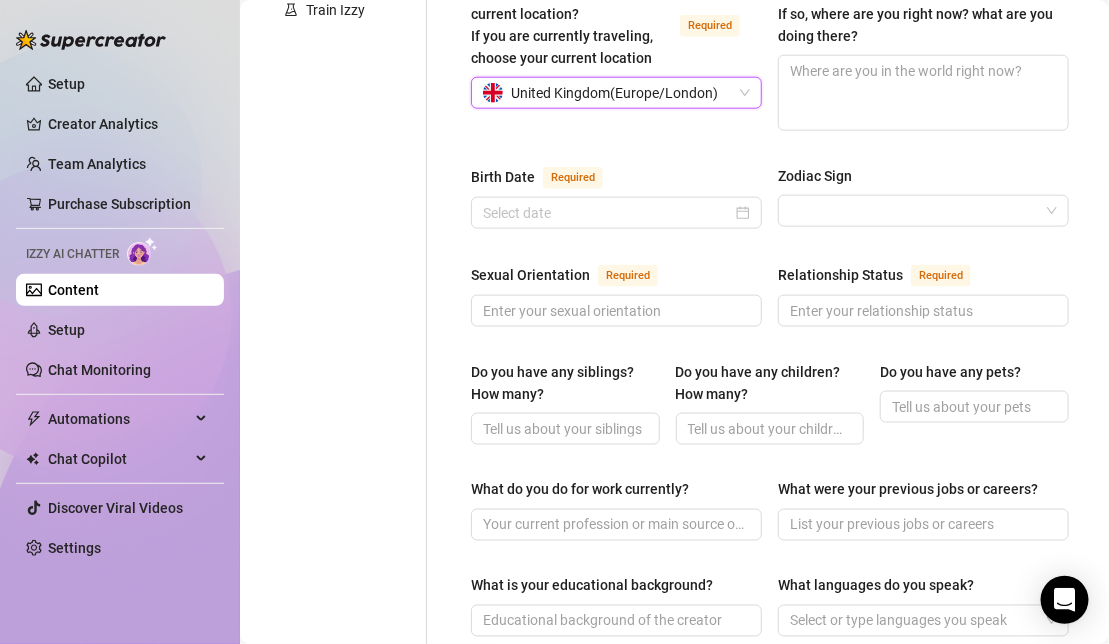 scroll, scrollTop: 623, scrollLeft: 0, axis: vertical 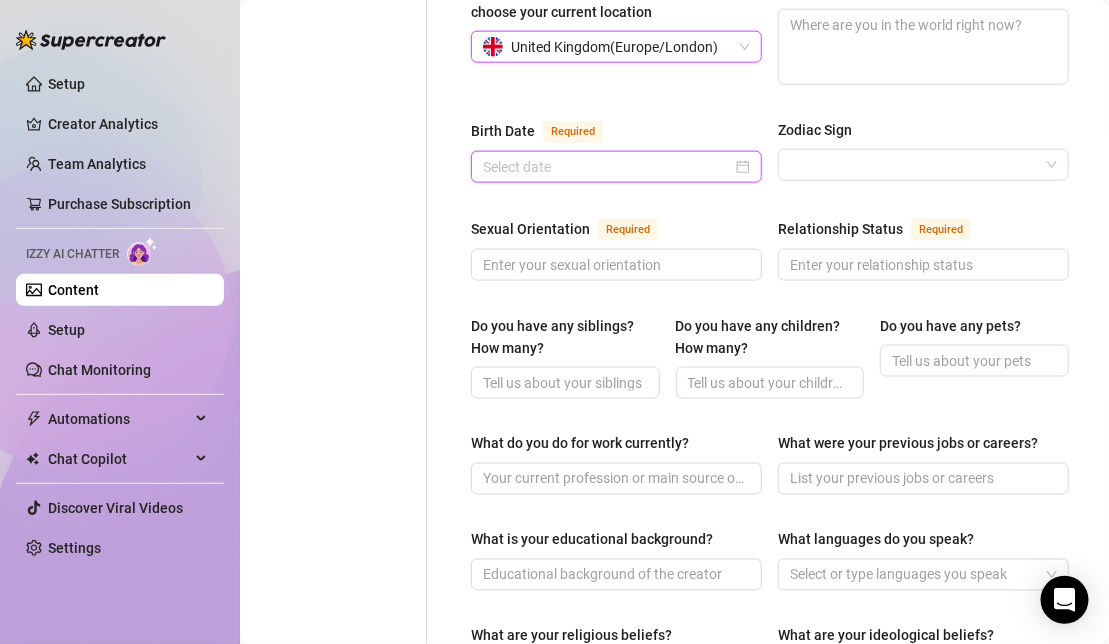 click on "Birth Date Required" at bounding box center (607, 167) 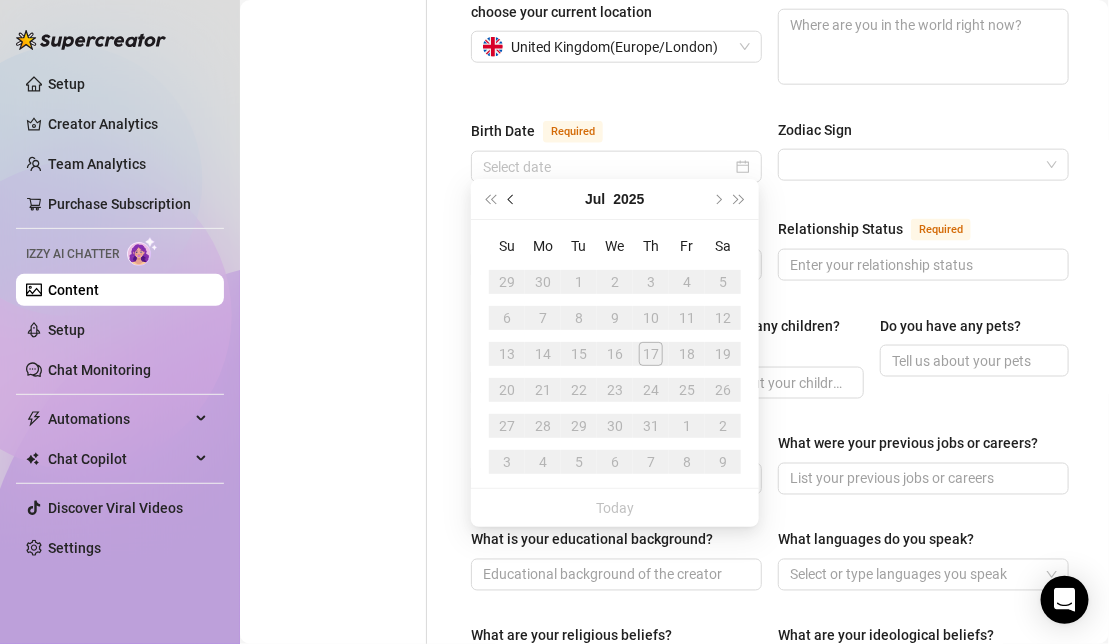 click at bounding box center (512, 199) 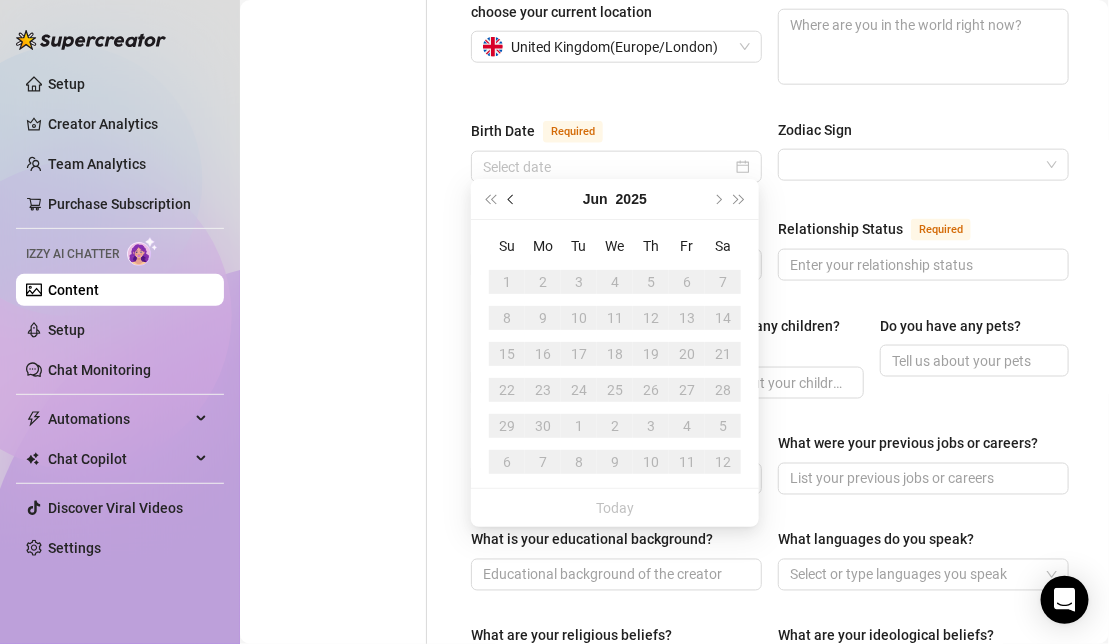 click at bounding box center (512, 199) 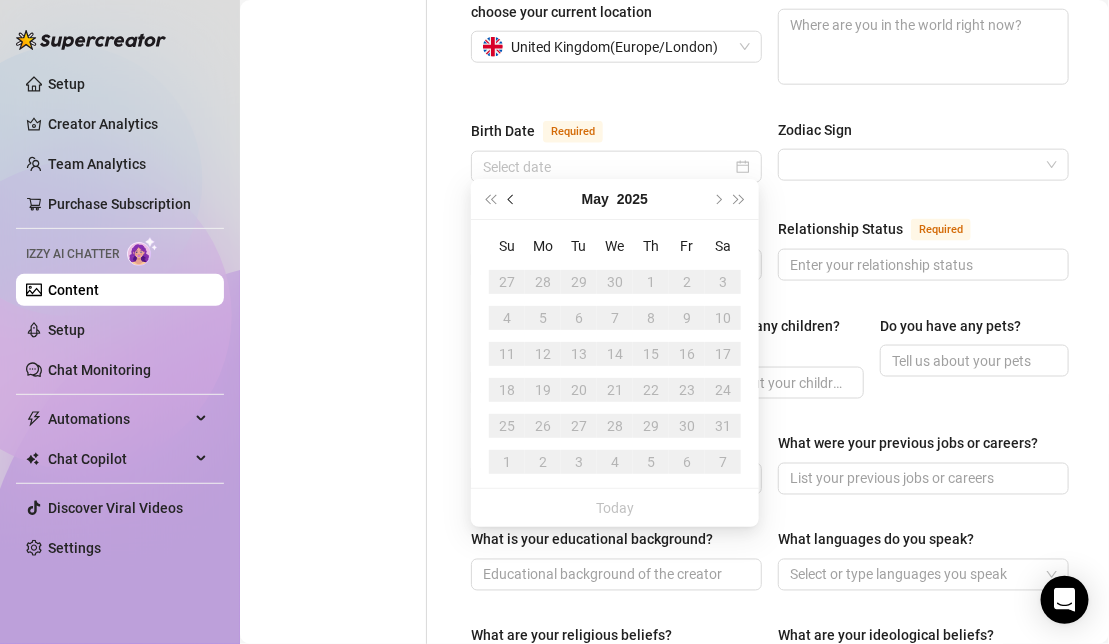 click at bounding box center [512, 199] 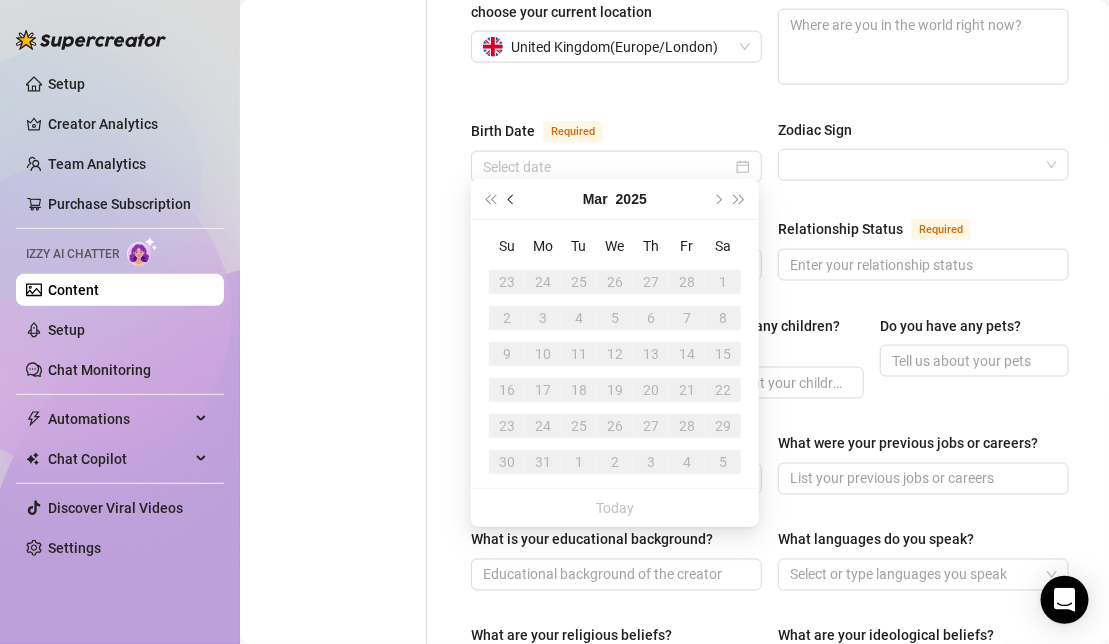 click at bounding box center [512, 199] 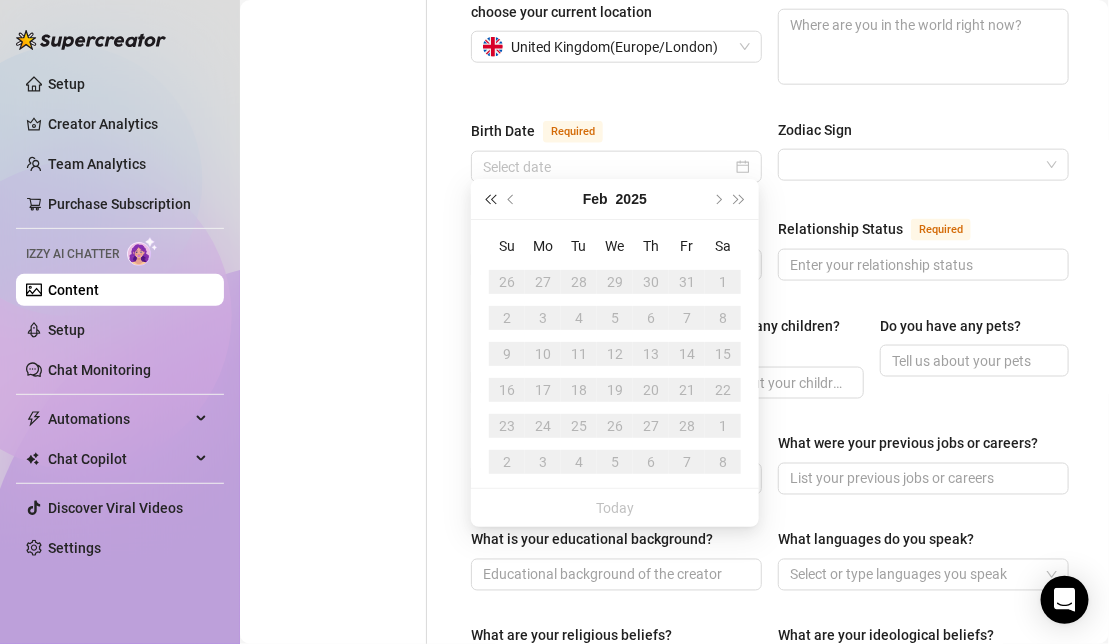click at bounding box center (490, 199) 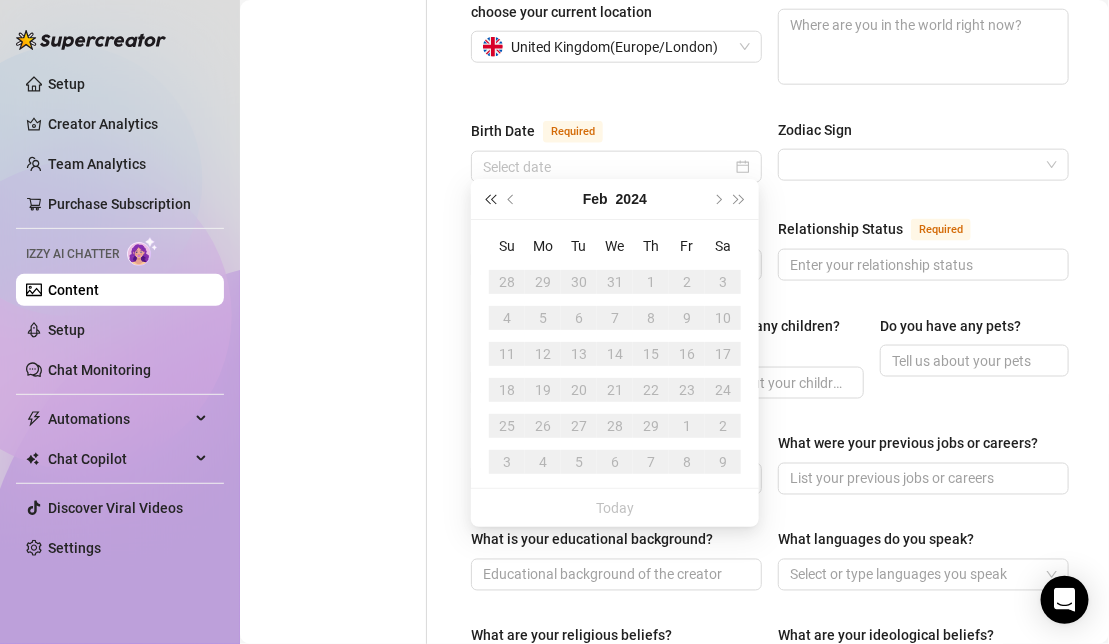 click at bounding box center (490, 199) 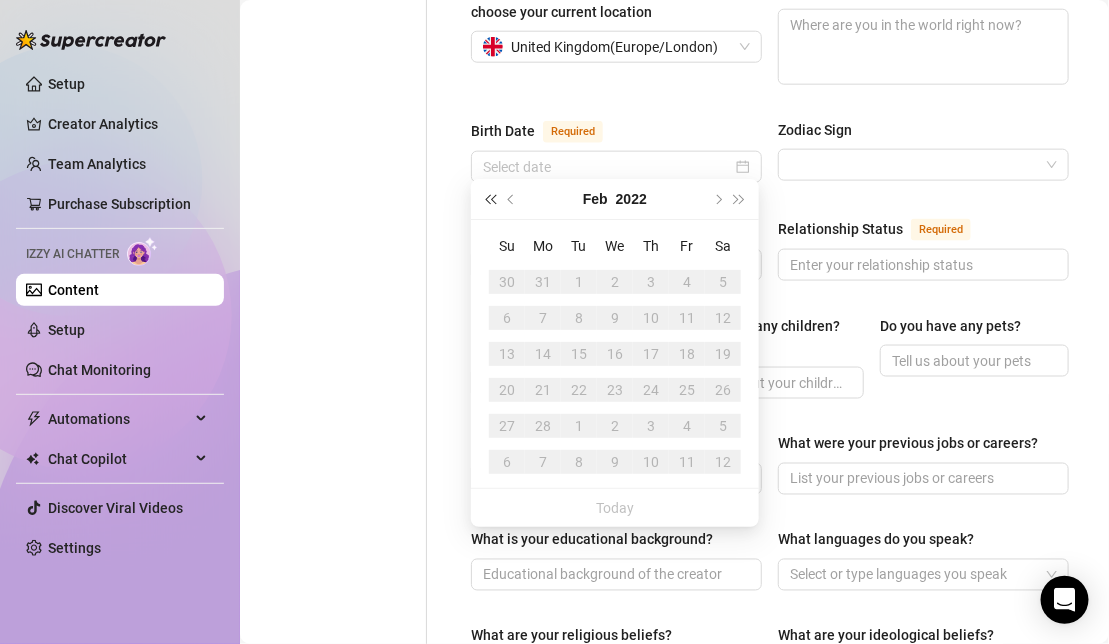 click at bounding box center (490, 199) 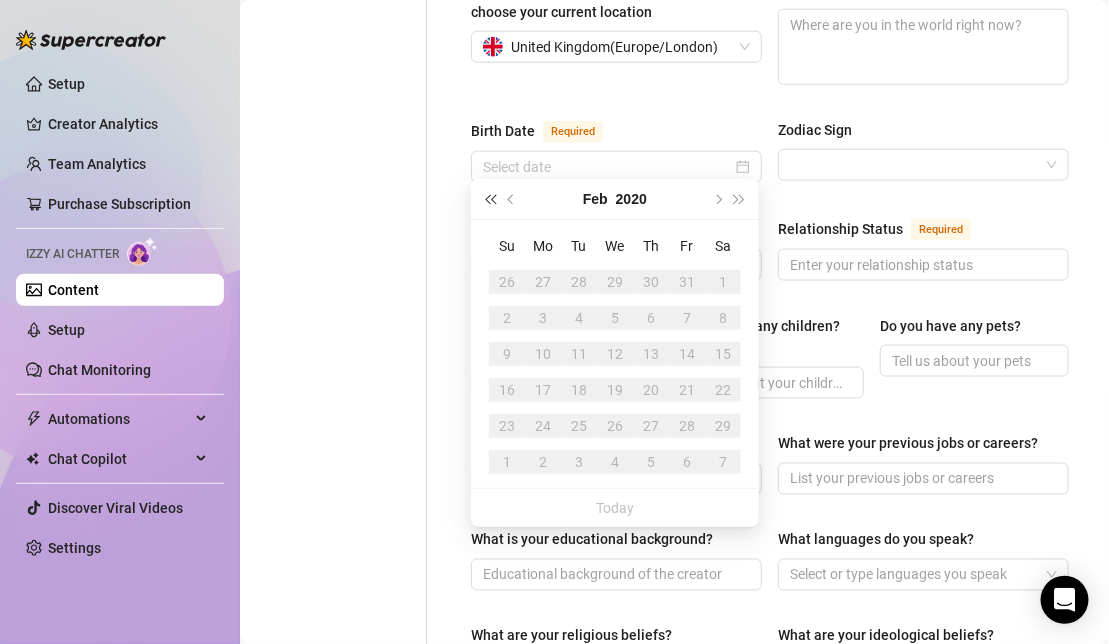 click at bounding box center (490, 199) 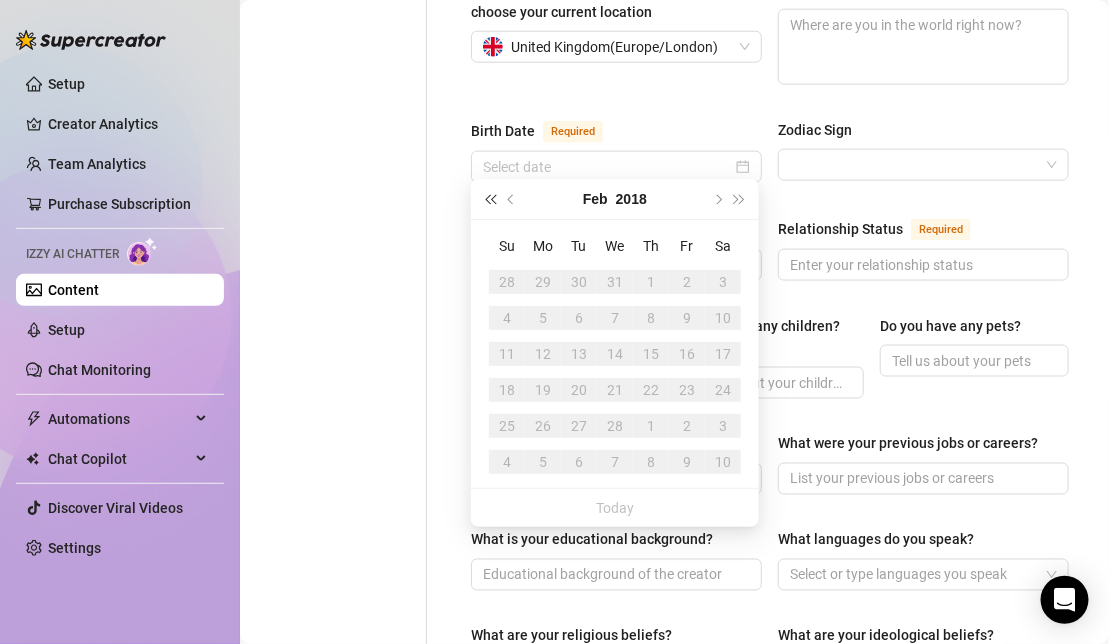 click at bounding box center [490, 199] 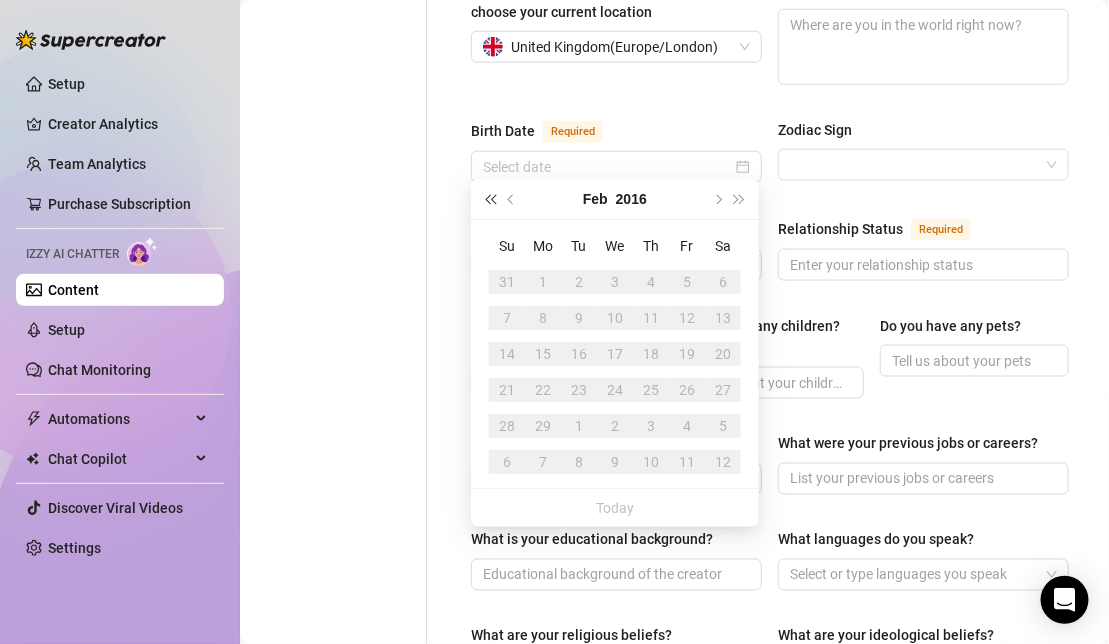 click at bounding box center (490, 199) 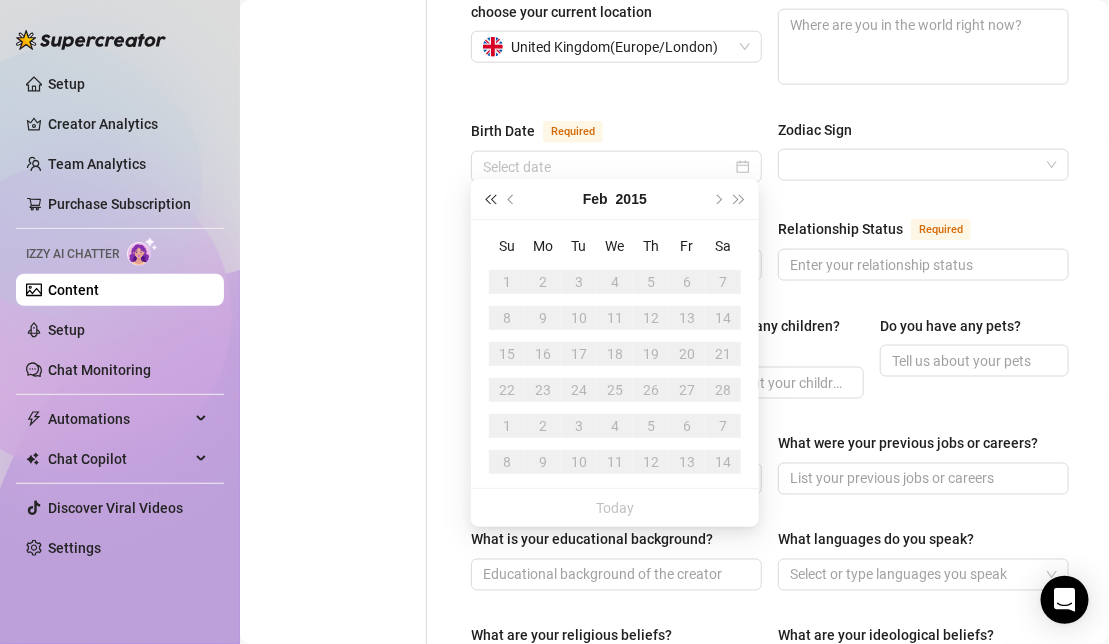 click at bounding box center [490, 199] 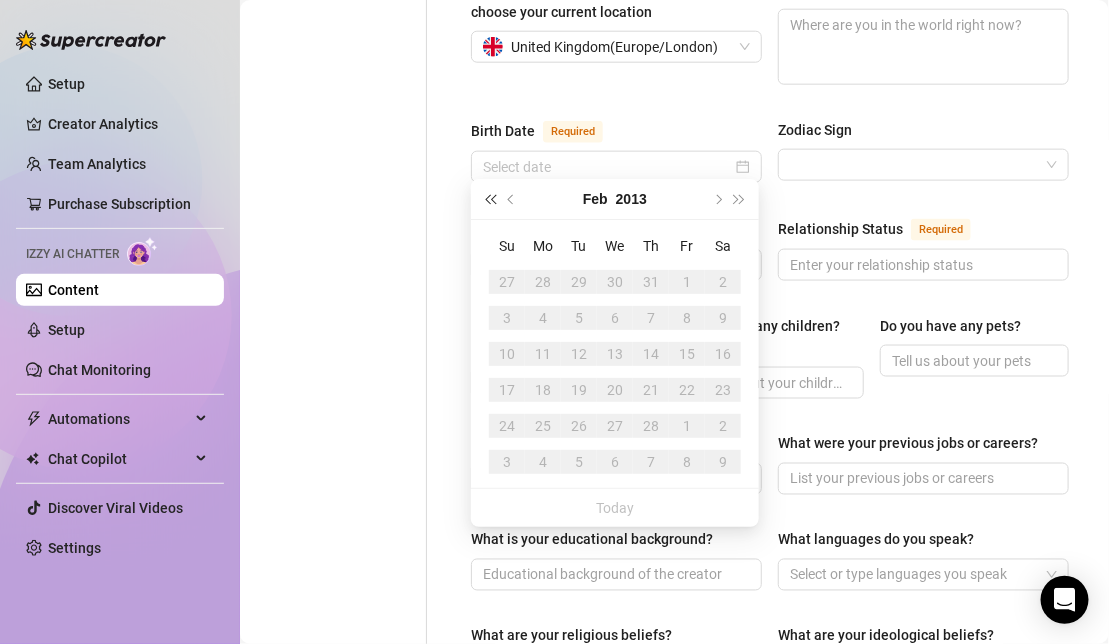 click at bounding box center (490, 199) 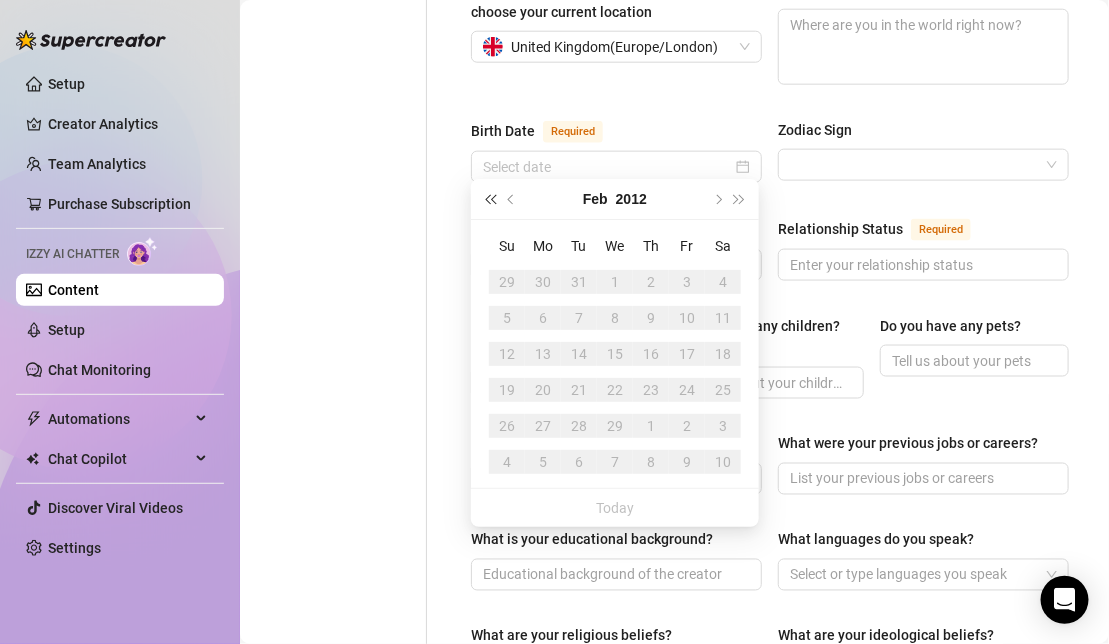 click at bounding box center (490, 199) 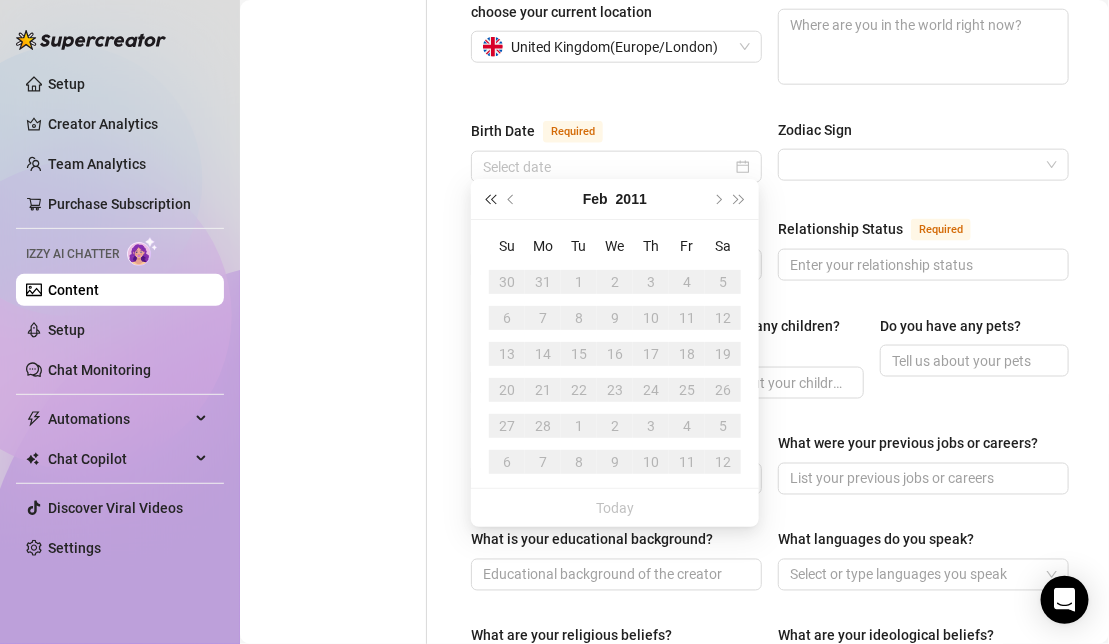 click at bounding box center (490, 199) 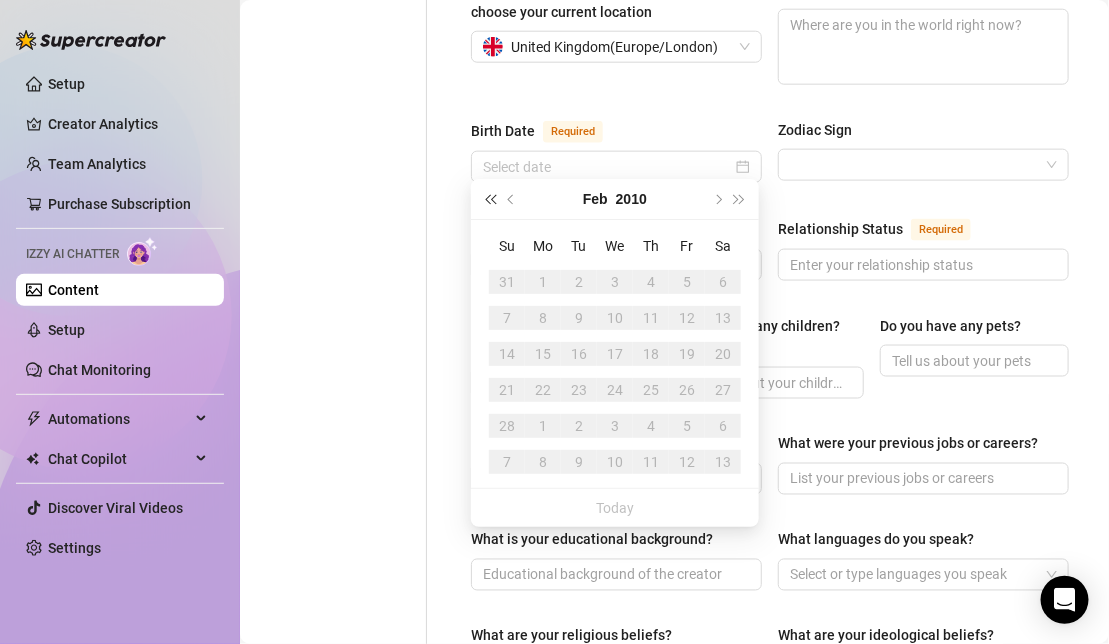 click at bounding box center (490, 199) 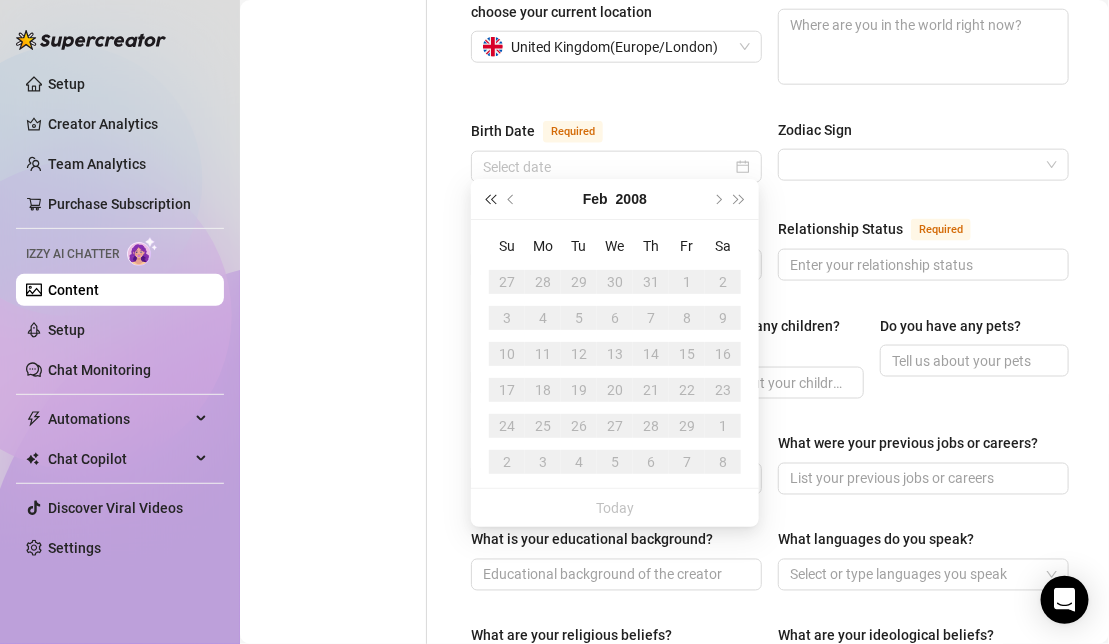 click at bounding box center [490, 199] 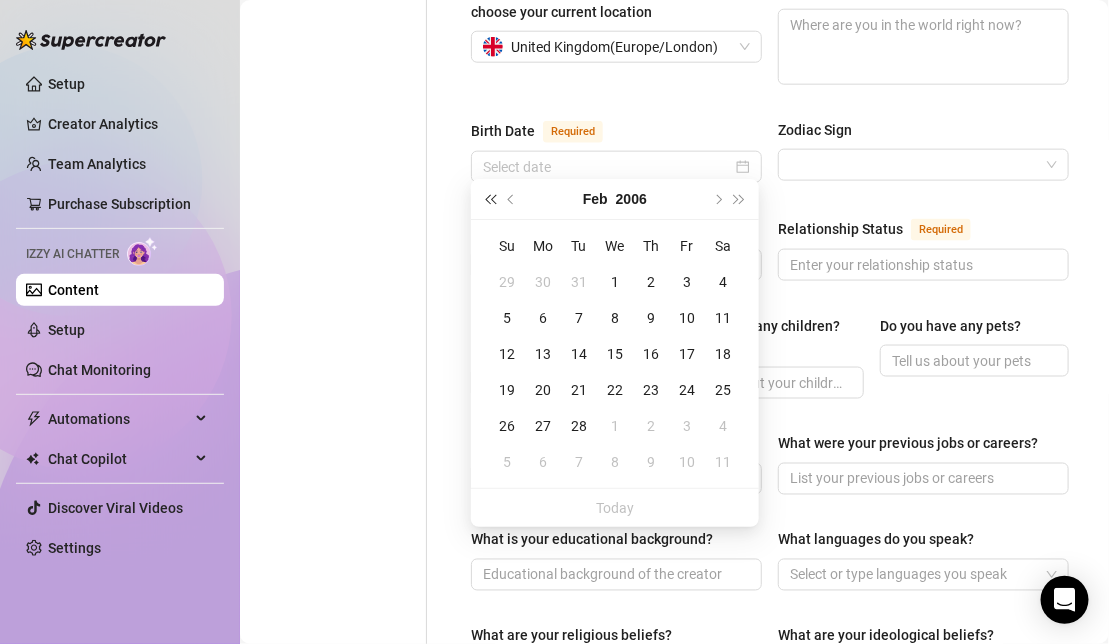 click at bounding box center (490, 199) 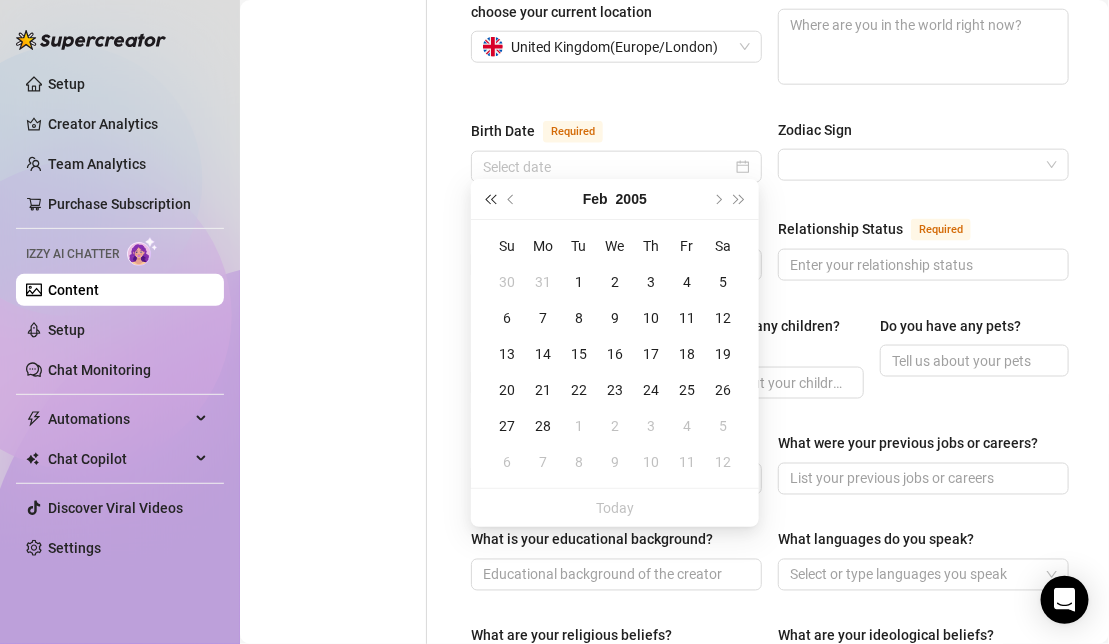 click at bounding box center [490, 199] 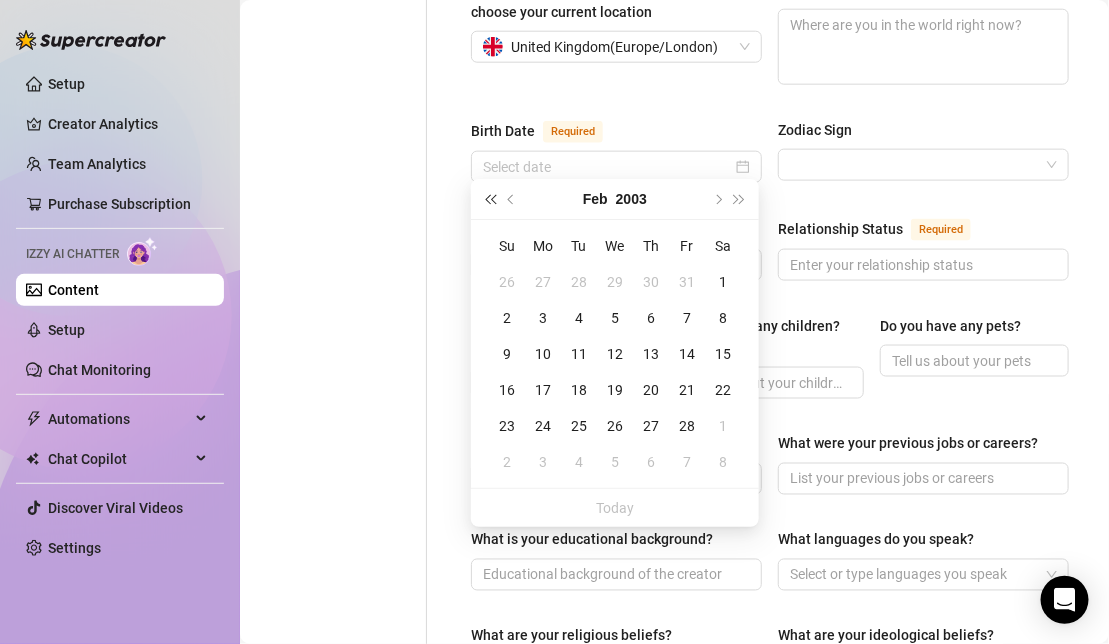 click at bounding box center (490, 199) 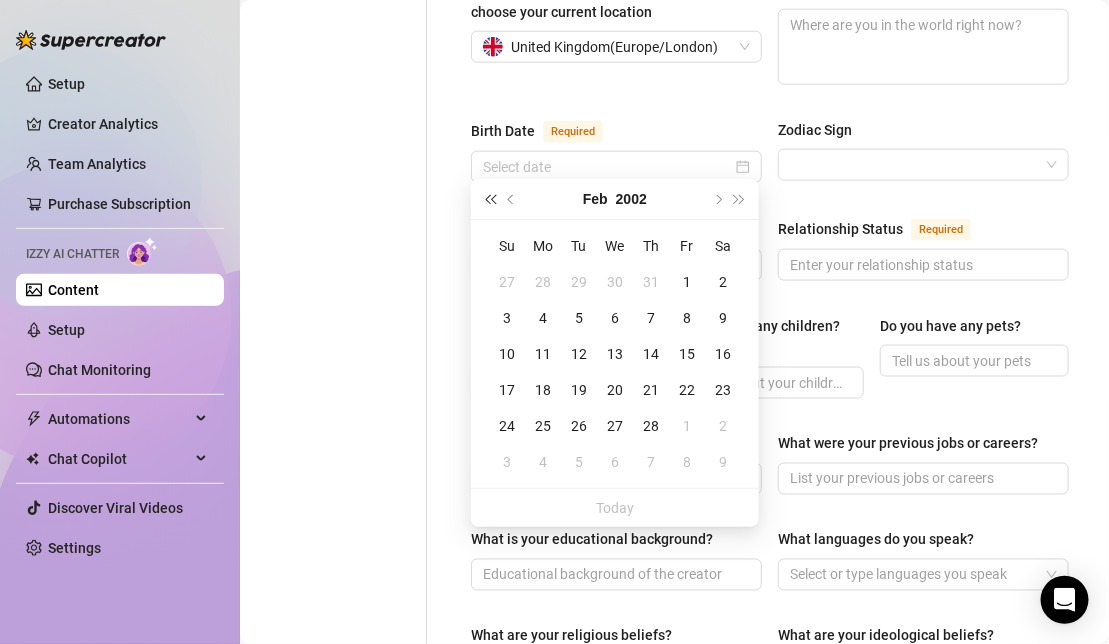 click at bounding box center (490, 199) 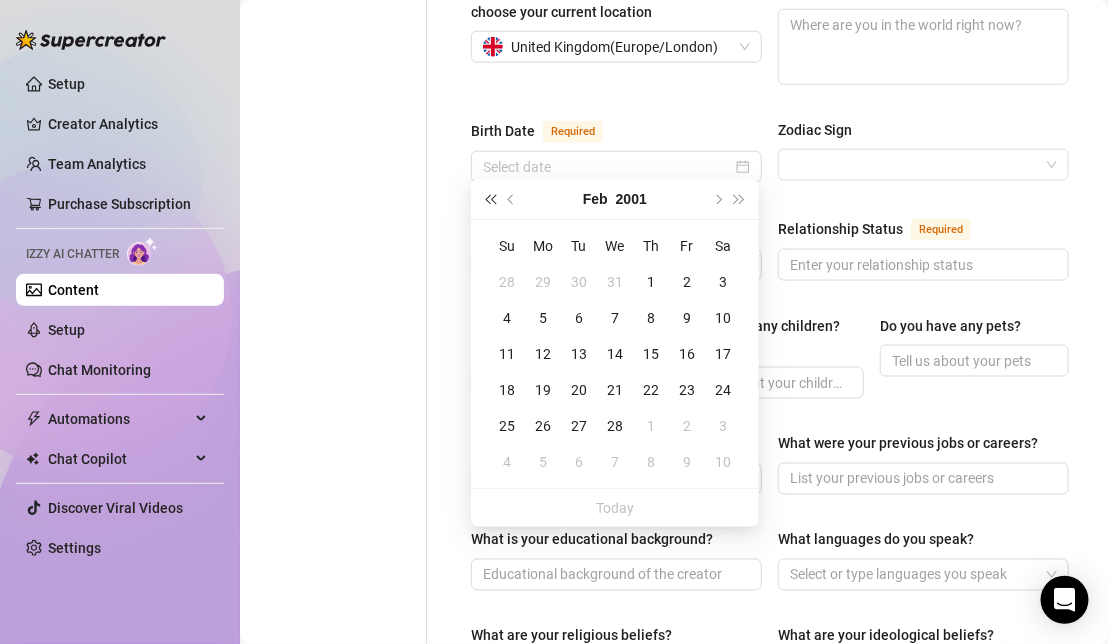 click at bounding box center (490, 199) 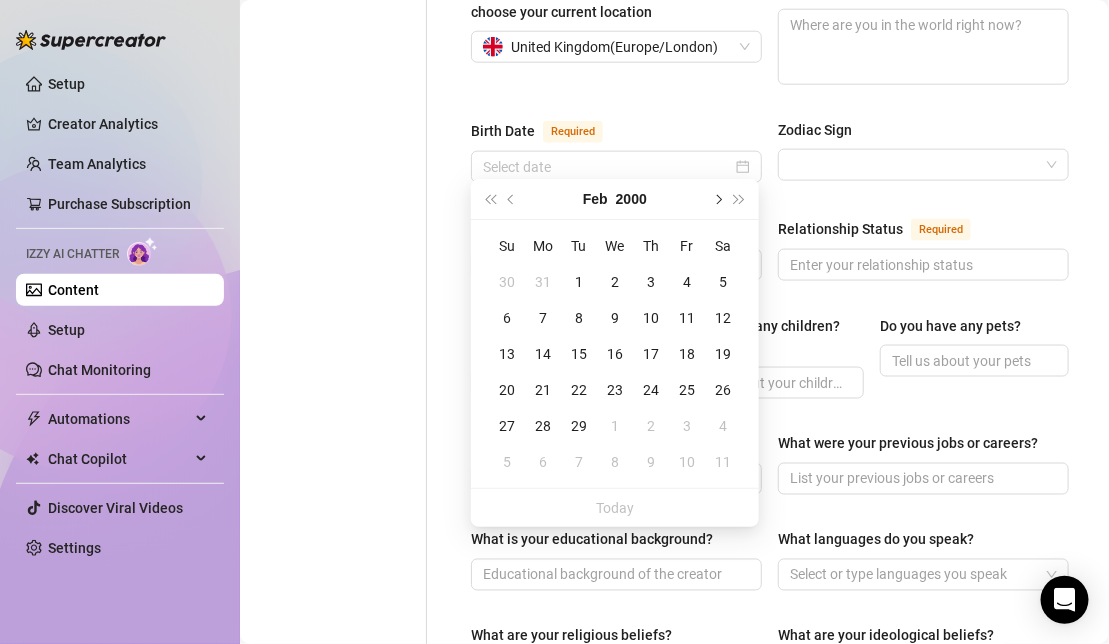 click at bounding box center [717, 199] 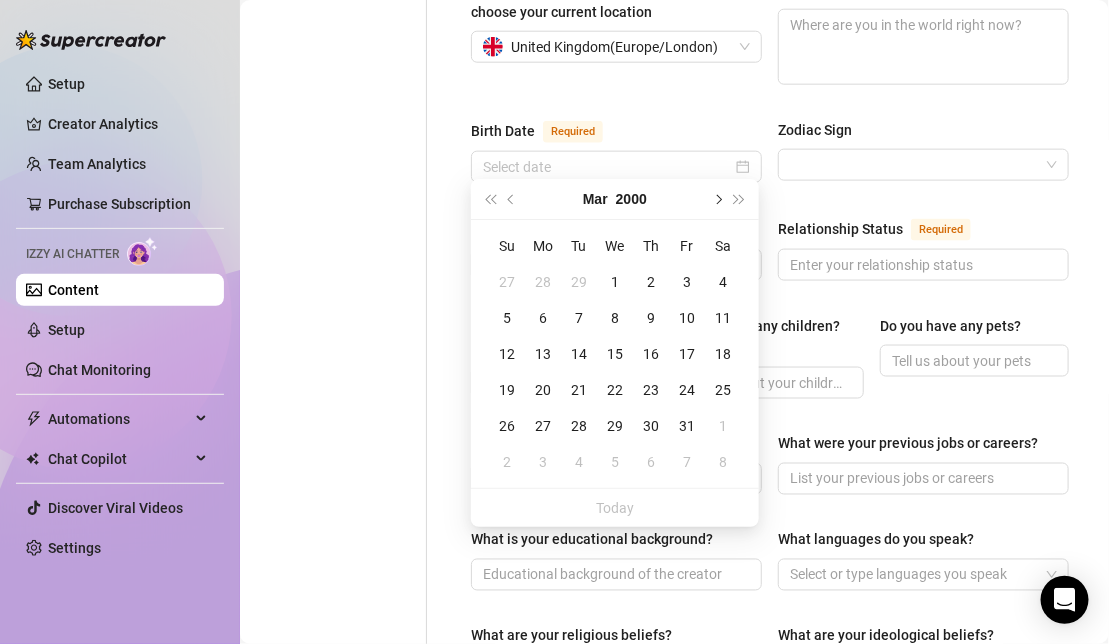 click at bounding box center (717, 199) 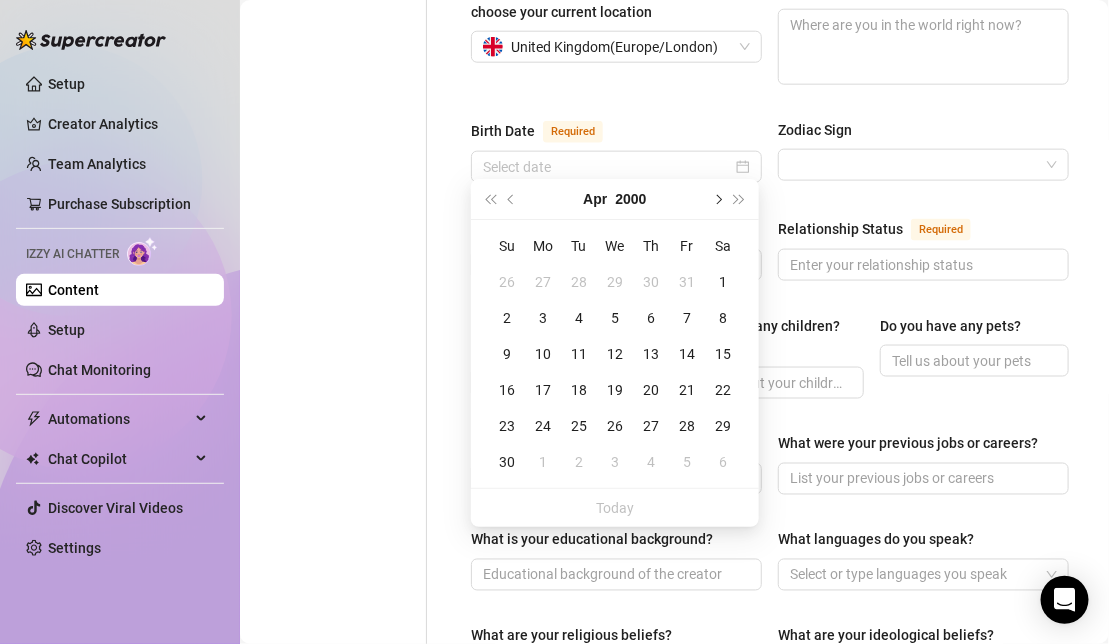 click at bounding box center [717, 199] 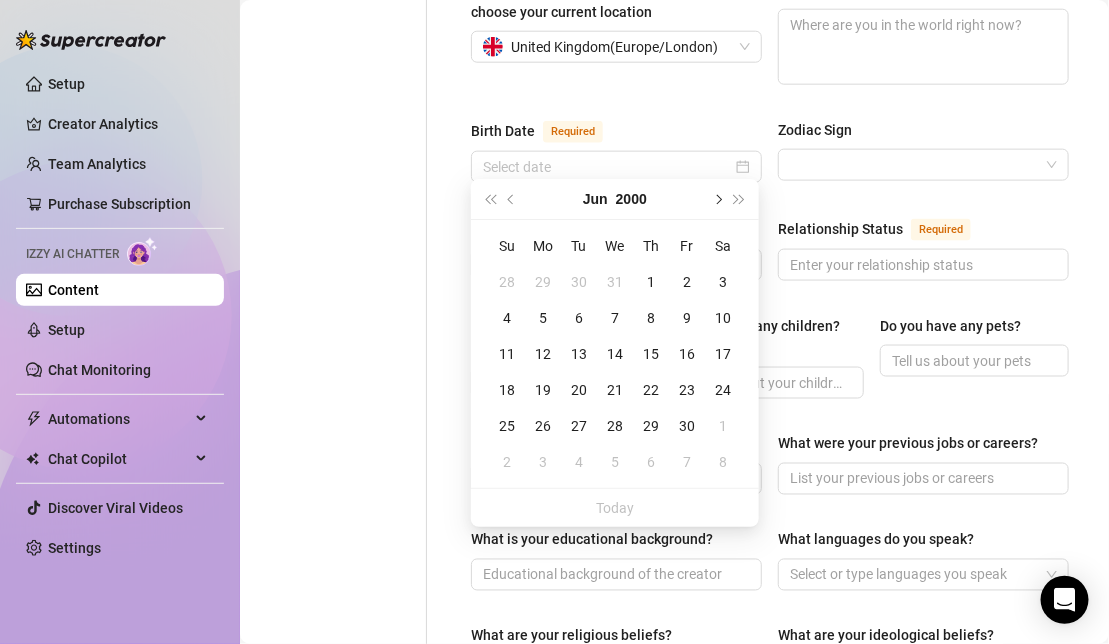 click at bounding box center [717, 199] 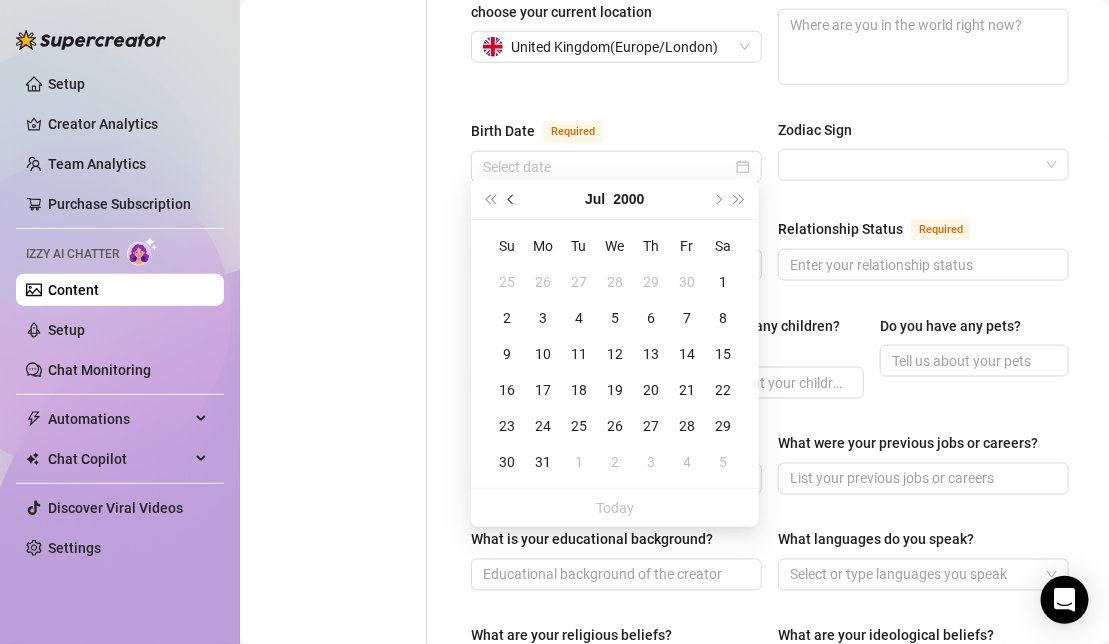 click at bounding box center [513, 199] 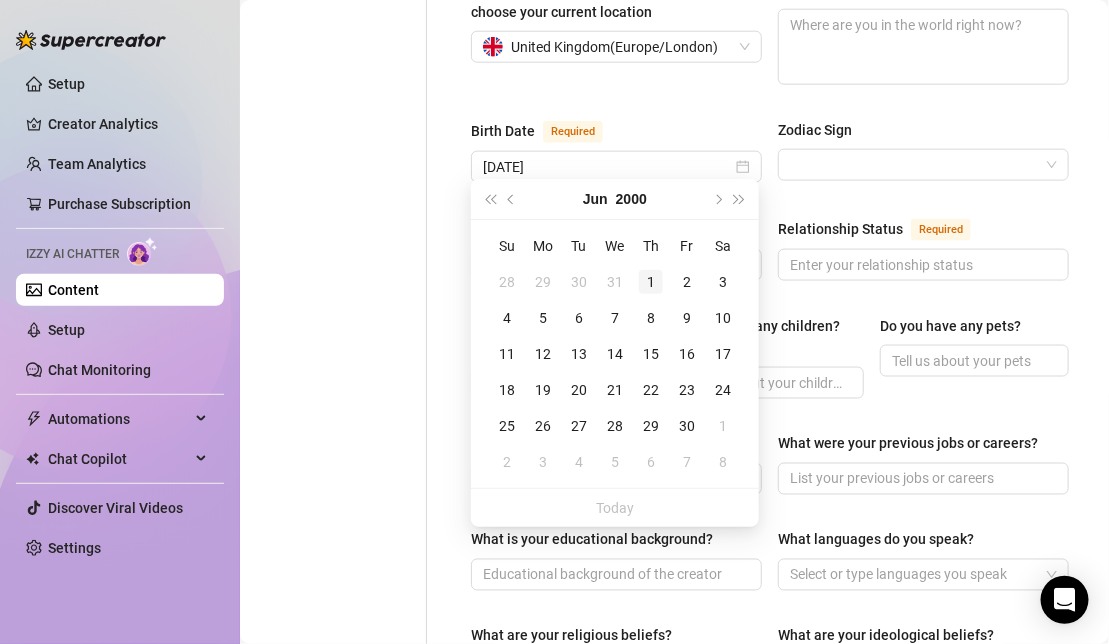 type on "[DATE]" 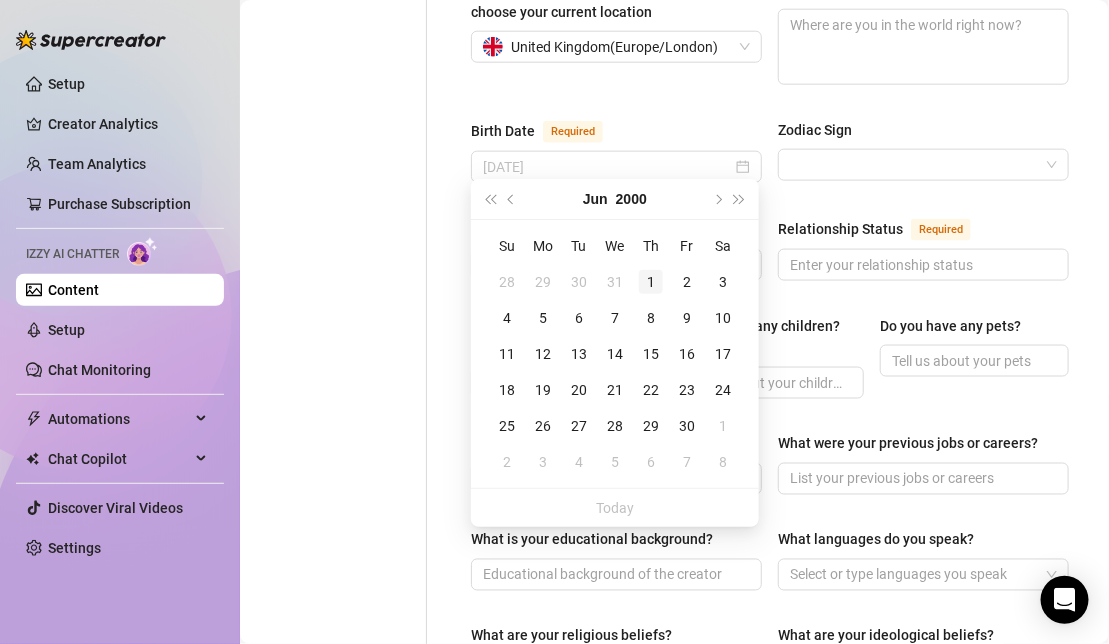 click on "1" at bounding box center (651, 282) 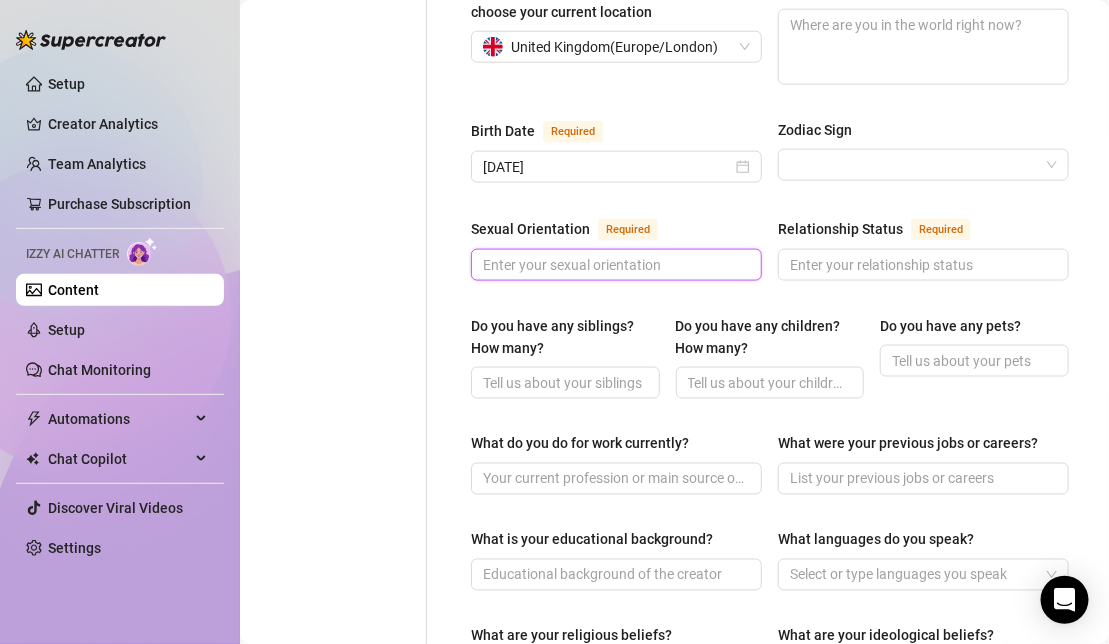click on "Sexual Orientation Required" at bounding box center (614, 265) 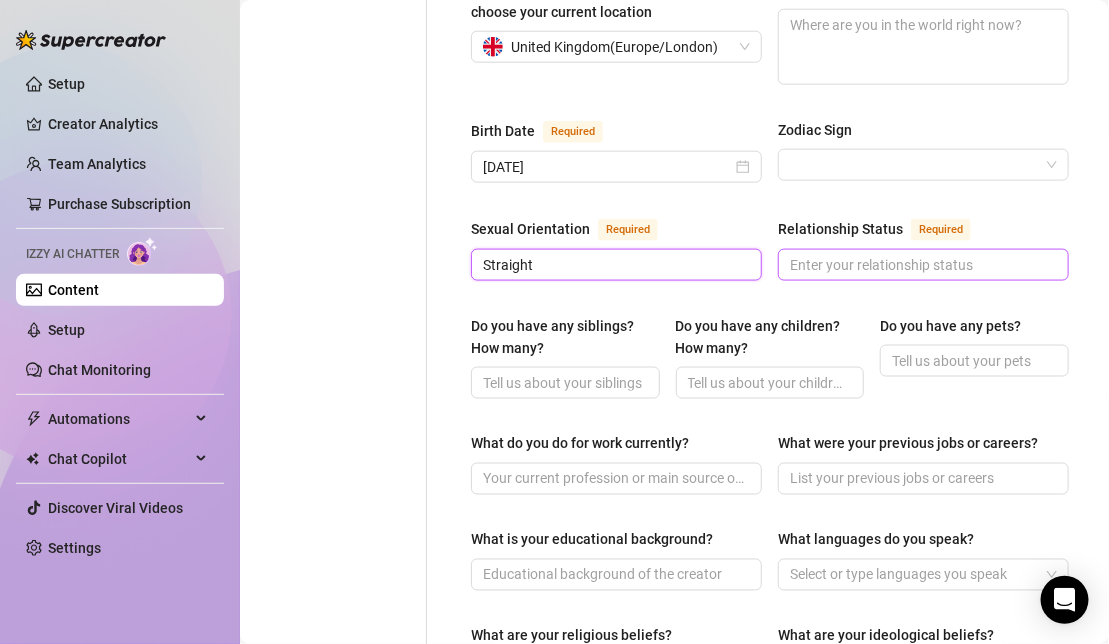 type on "Straight" 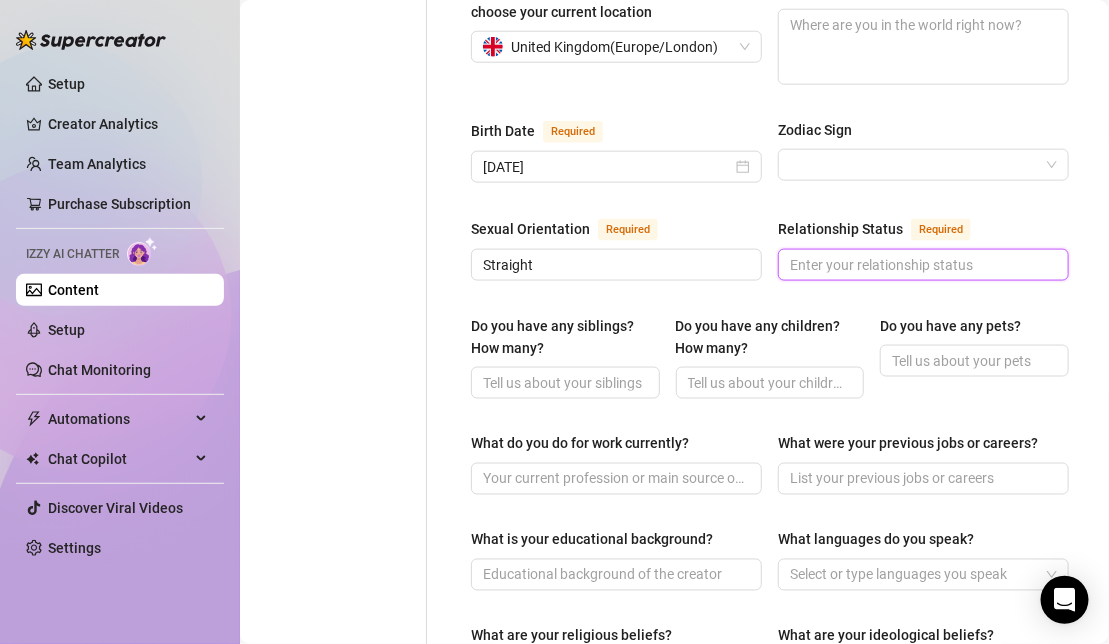 click on "Relationship Status Required" at bounding box center [921, 265] 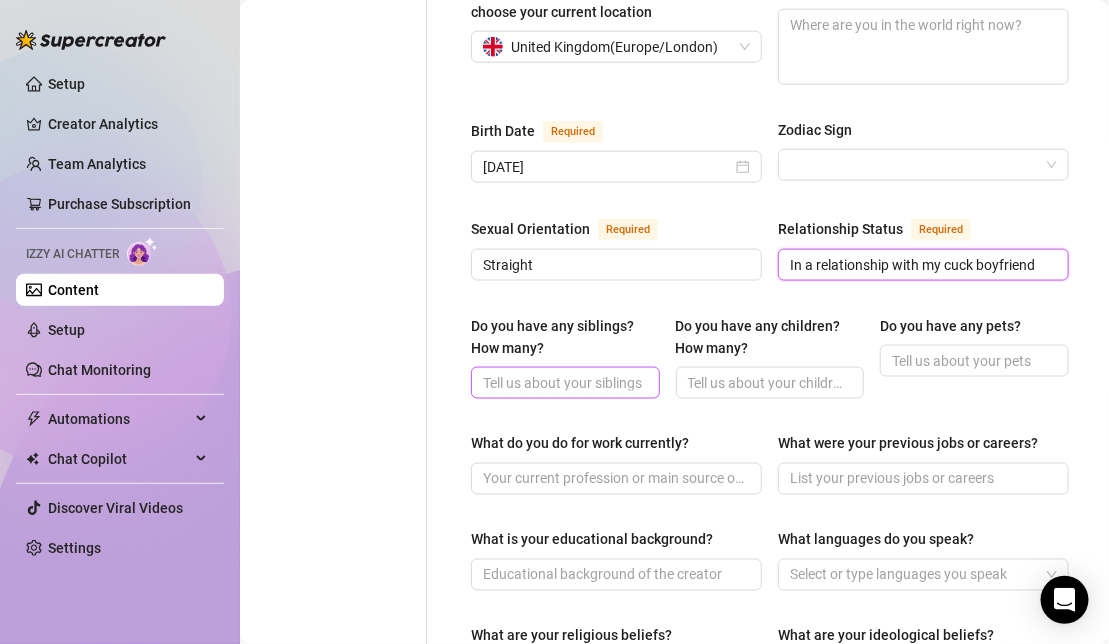 type on "In a relationship with my cuck boyfriend" 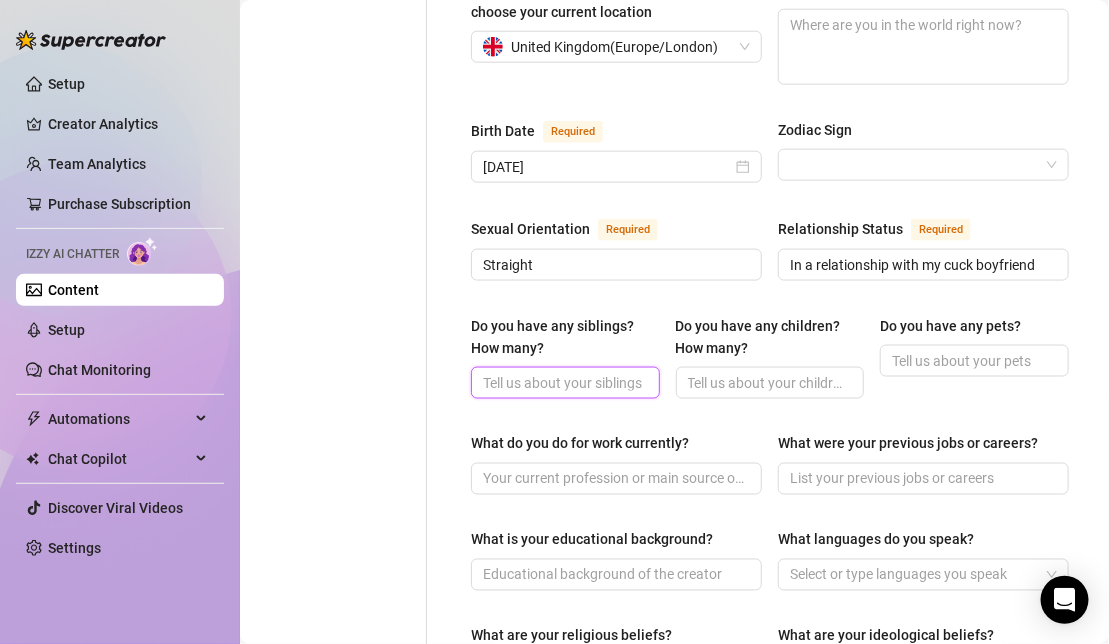 click on "Do you have any siblings? How many?" at bounding box center [563, 383] 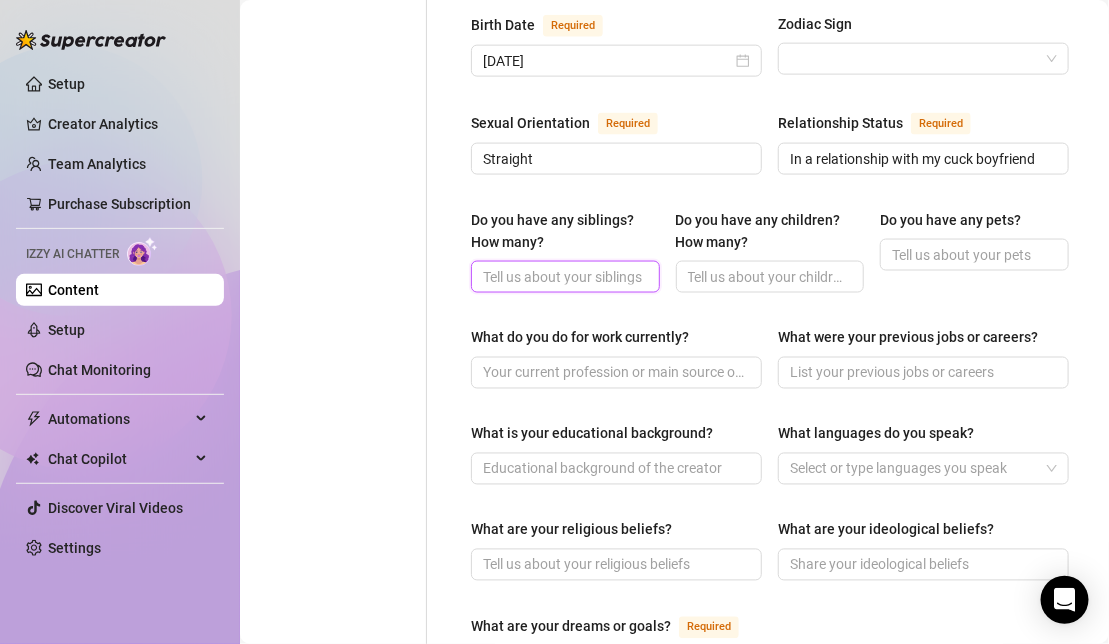 scroll, scrollTop: 730, scrollLeft: 0, axis: vertical 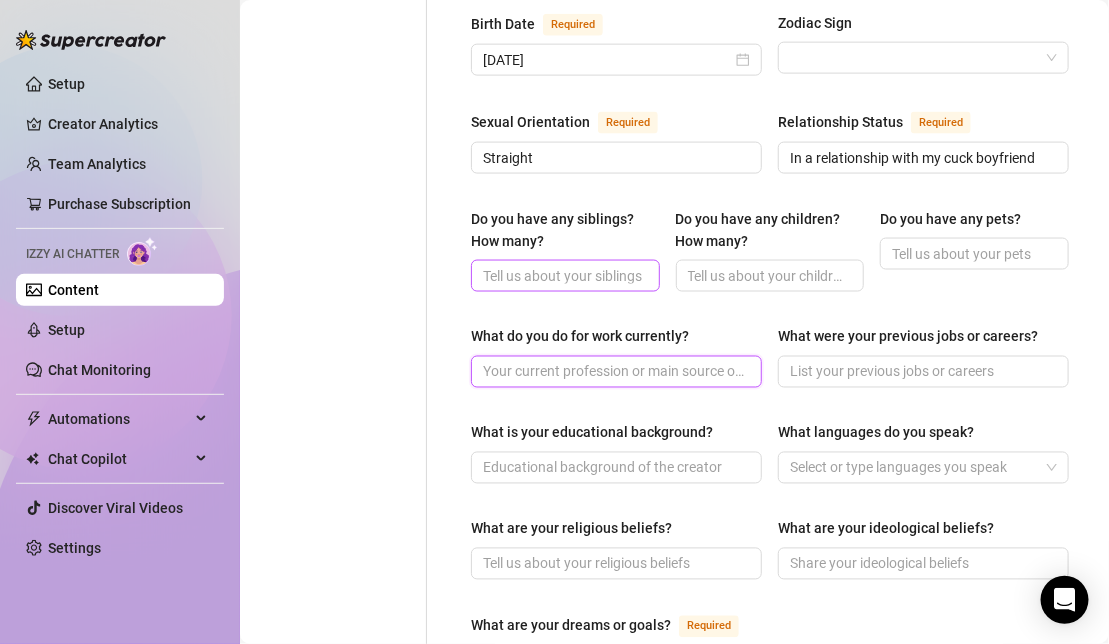 click on "What do you do for work currently?" at bounding box center [614, 372] 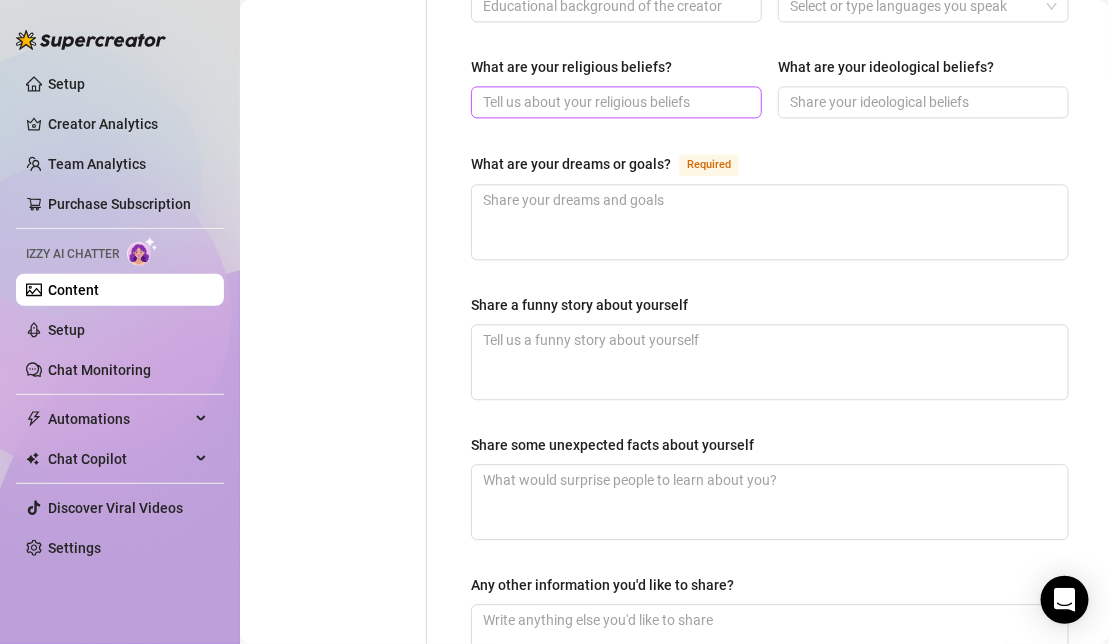 scroll, scrollTop: 1193, scrollLeft: 0, axis: vertical 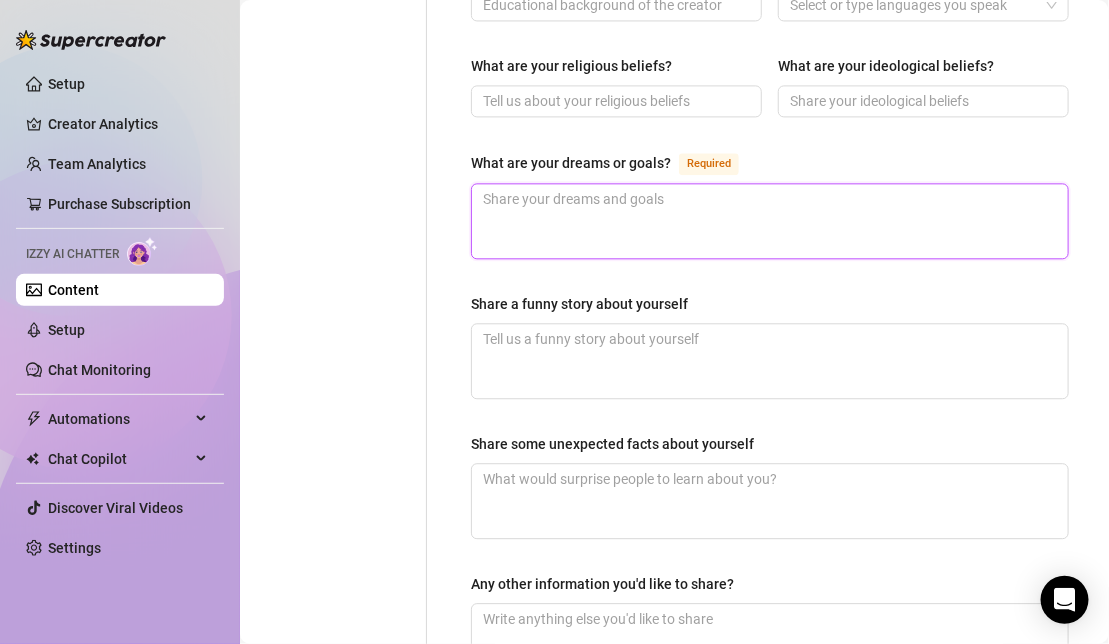 click on "What are your dreams or goals? Required" at bounding box center [770, 221] 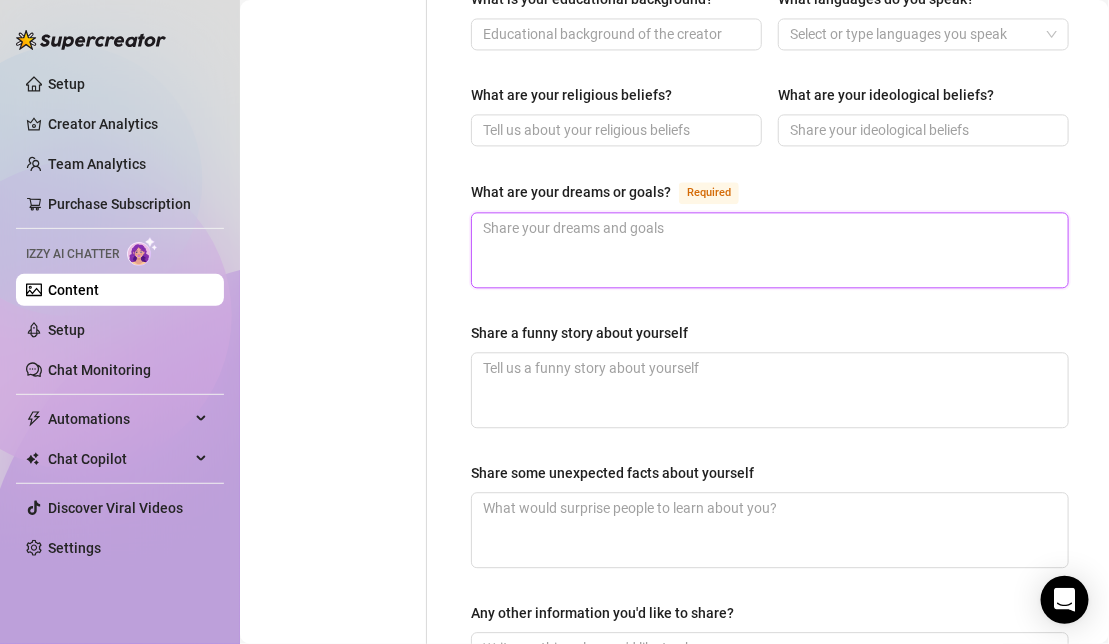 scroll, scrollTop: 1151, scrollLeft: 0, axis: vertical 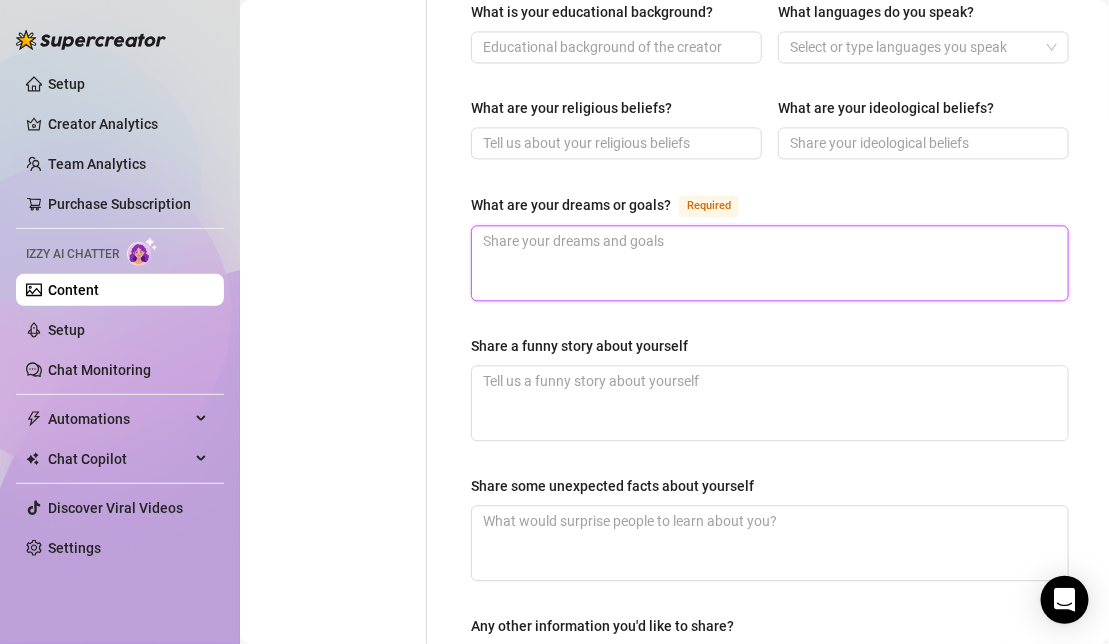 click on "What are your dreams or goals? Required" at bounding box center [770, 263] 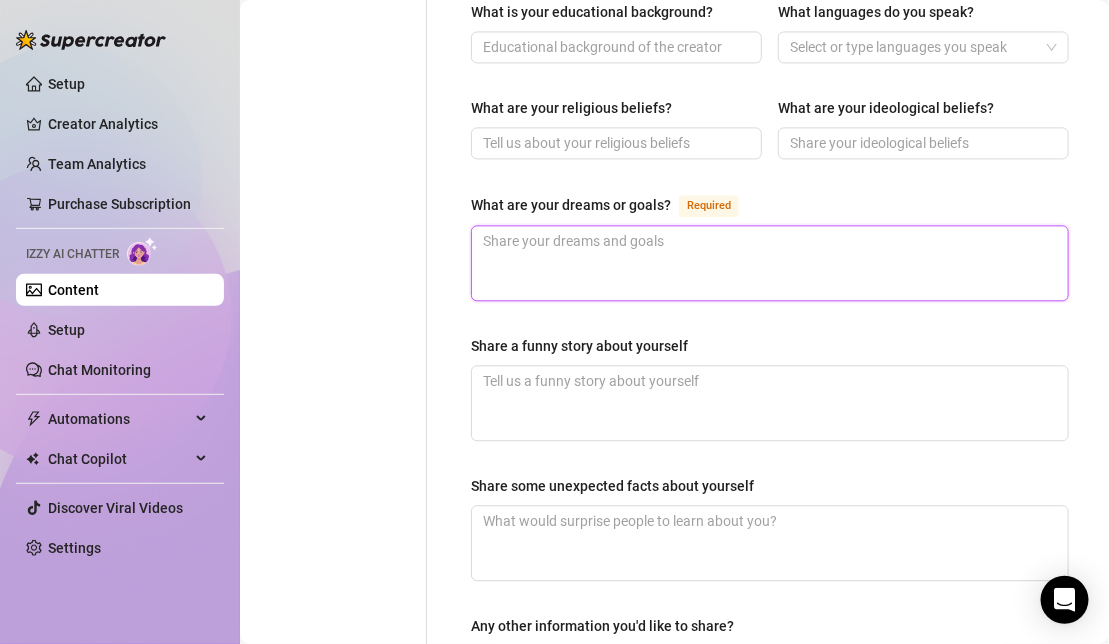 type on "D" 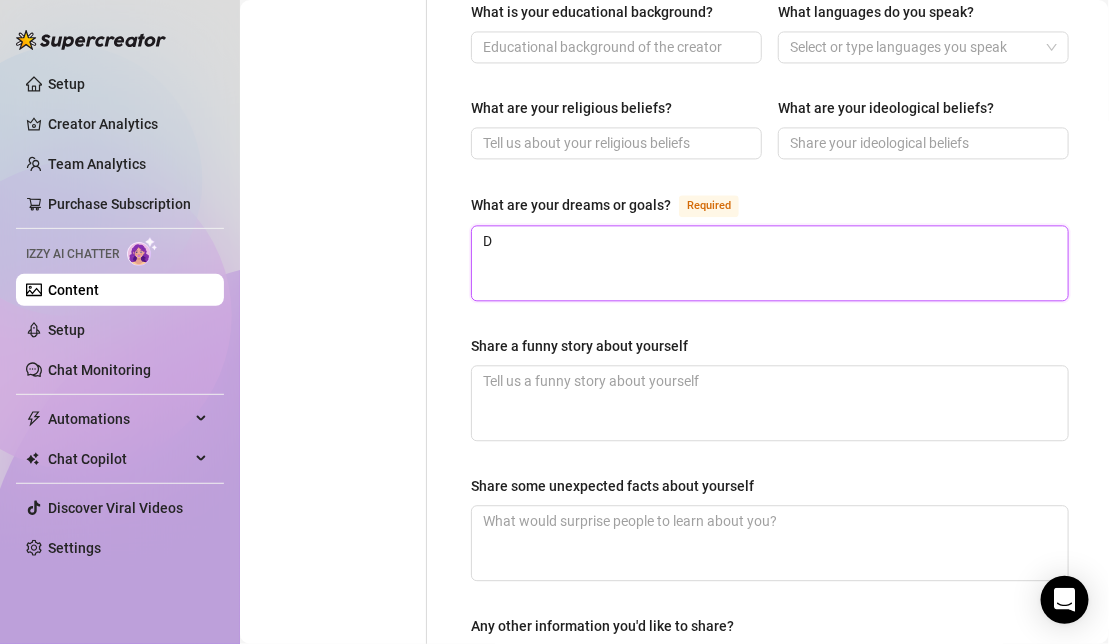 type 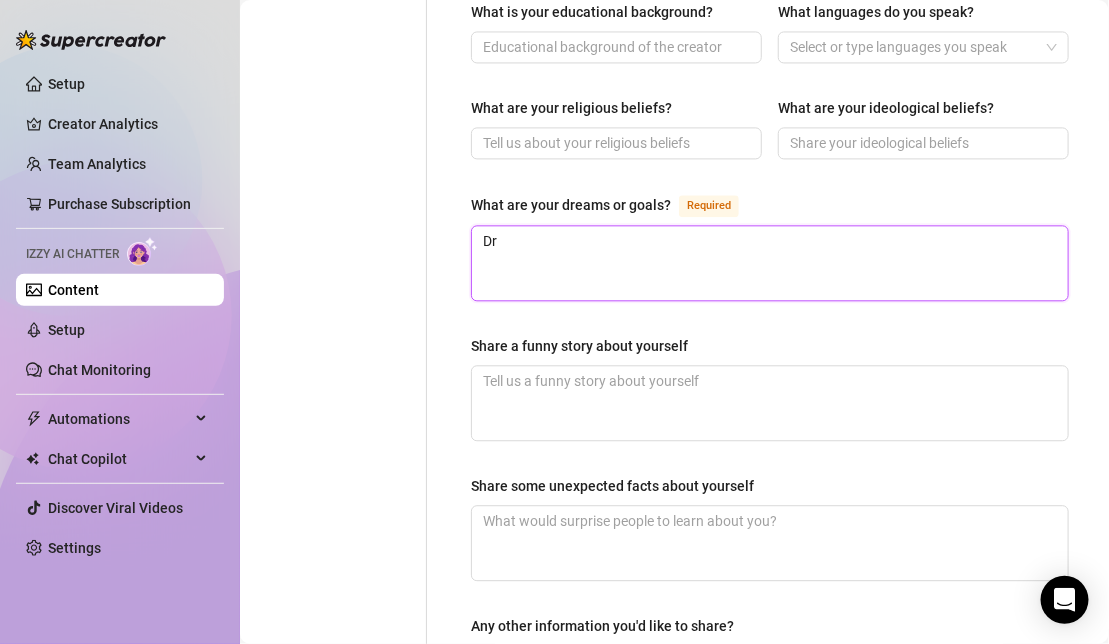 type 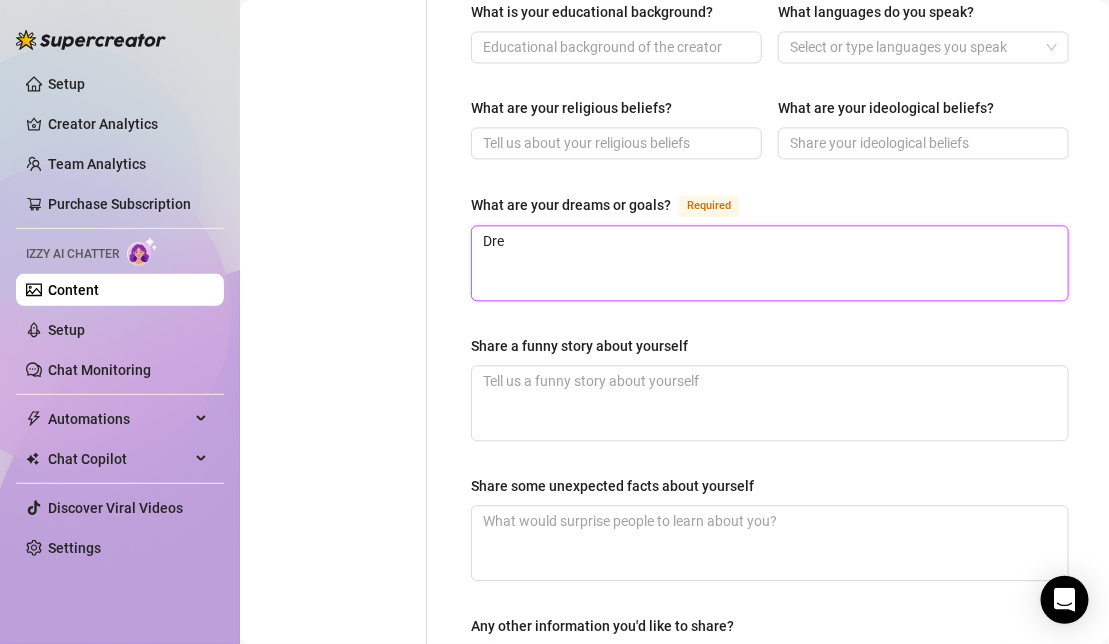 type 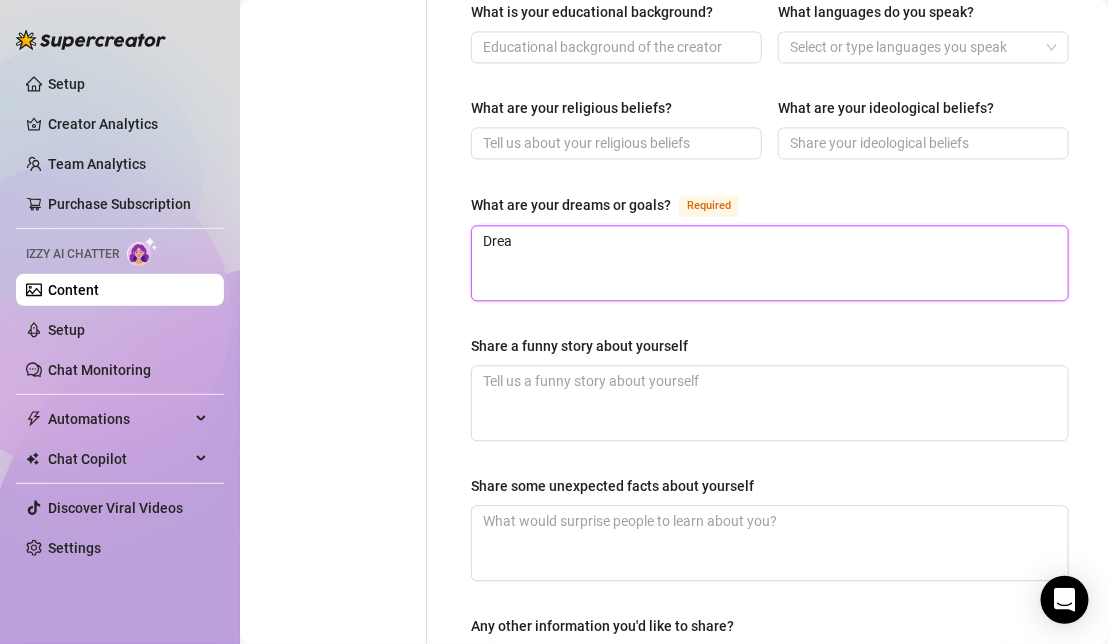 type 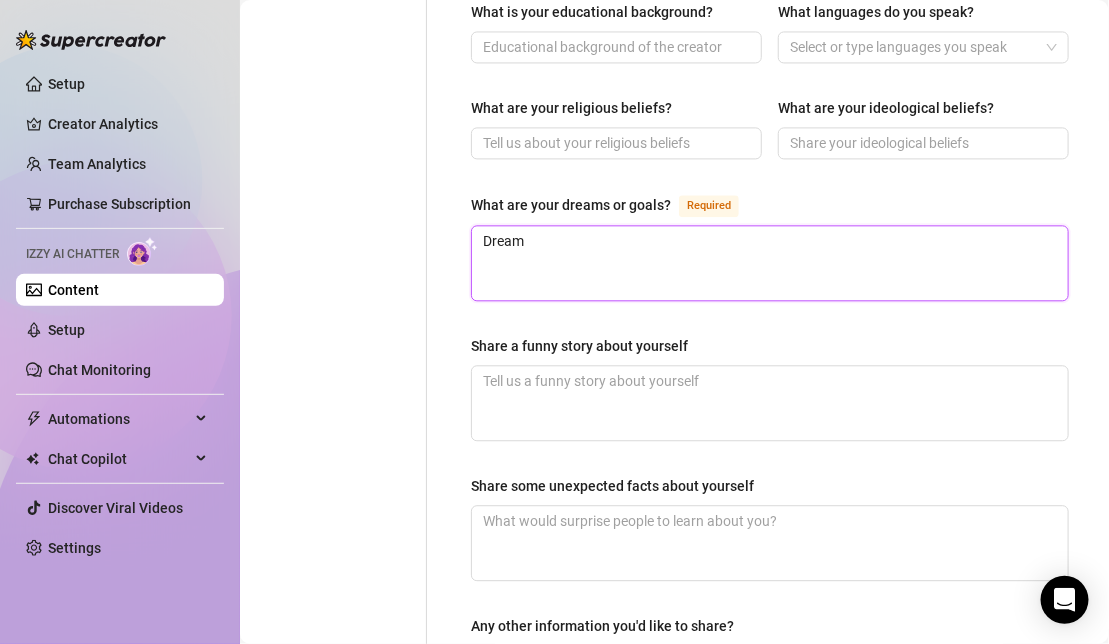 type 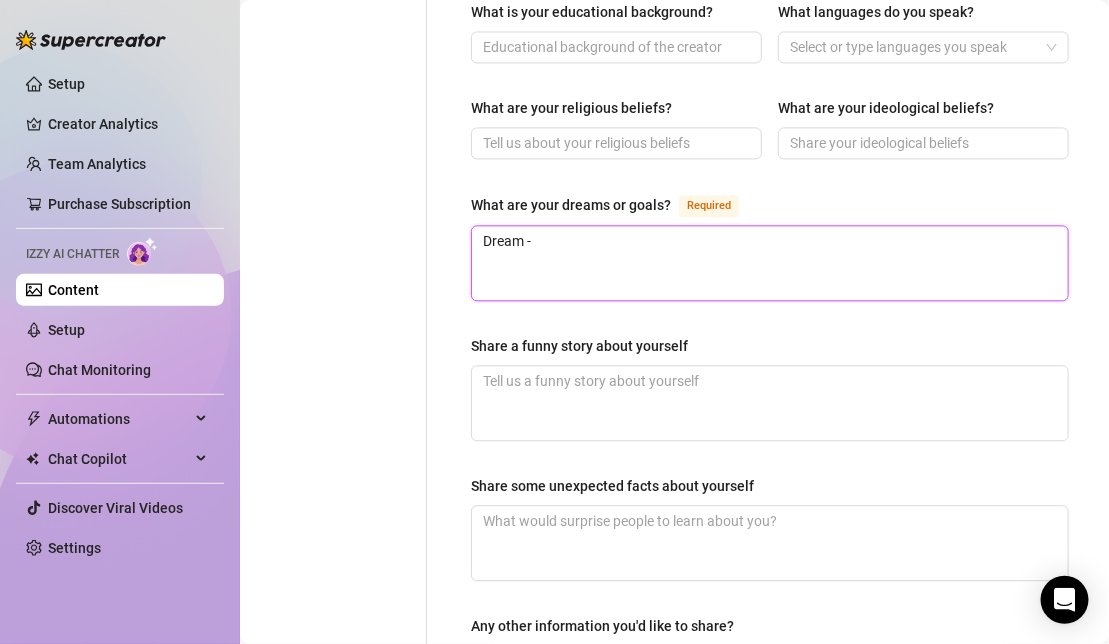 type 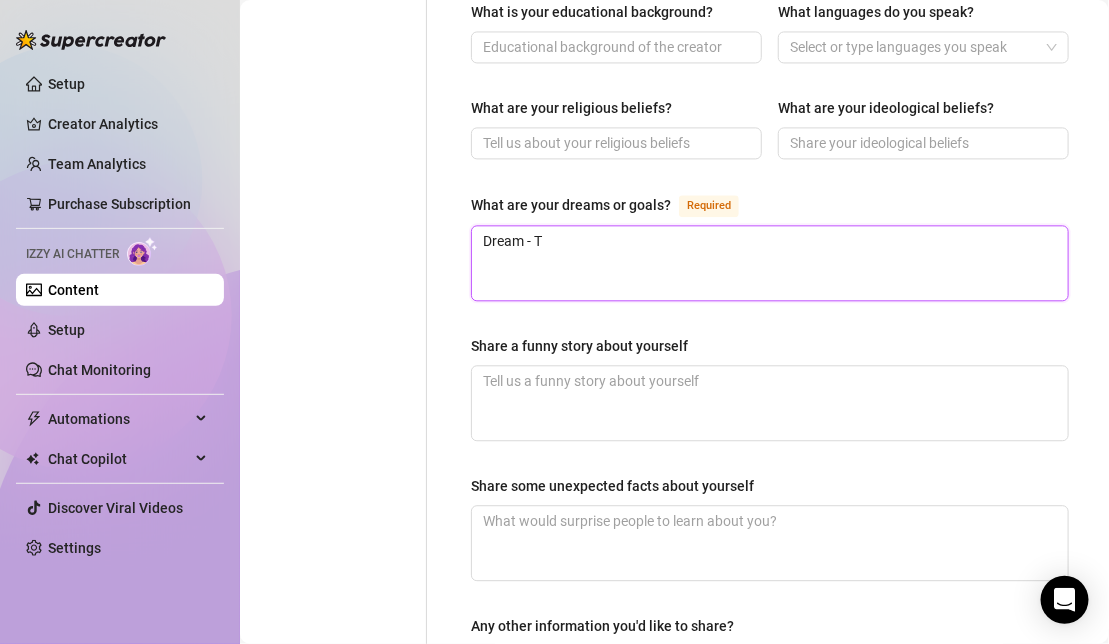 type 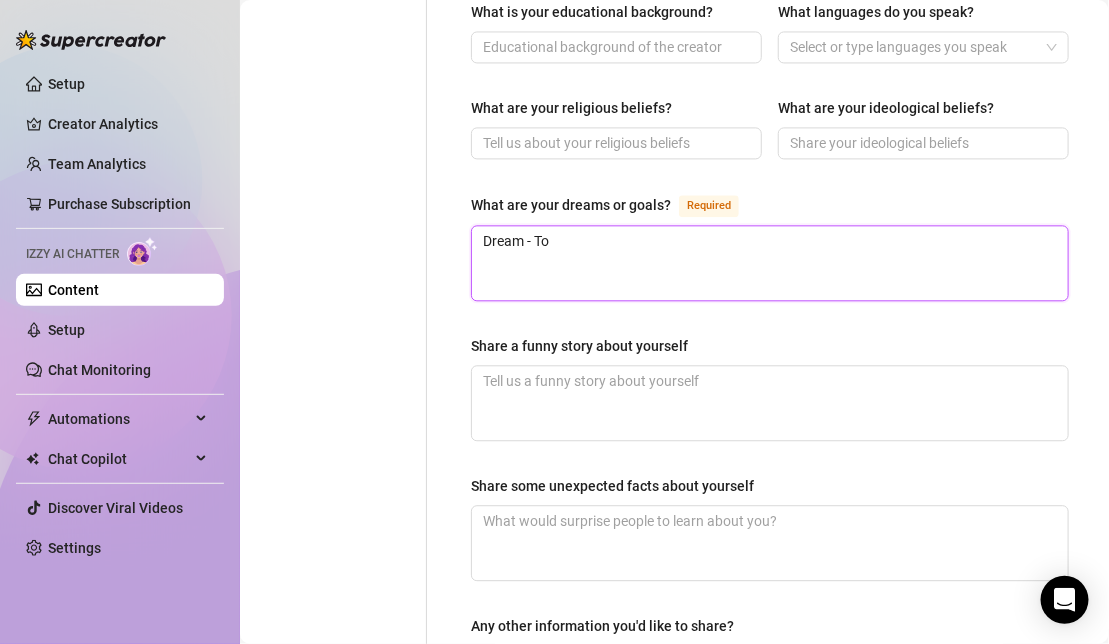 type 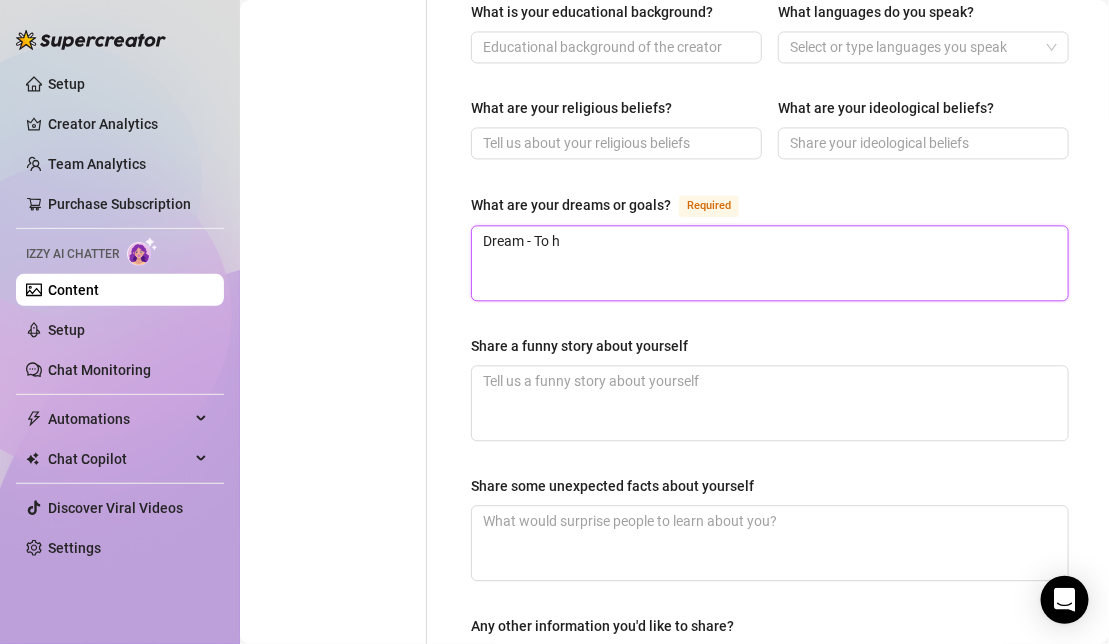 type 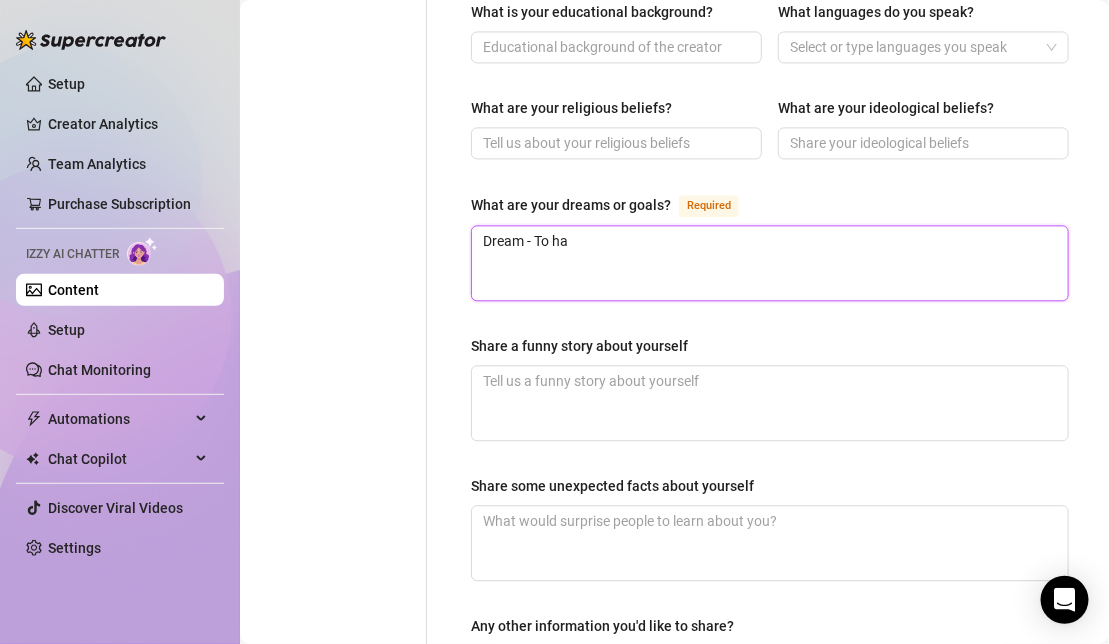 type 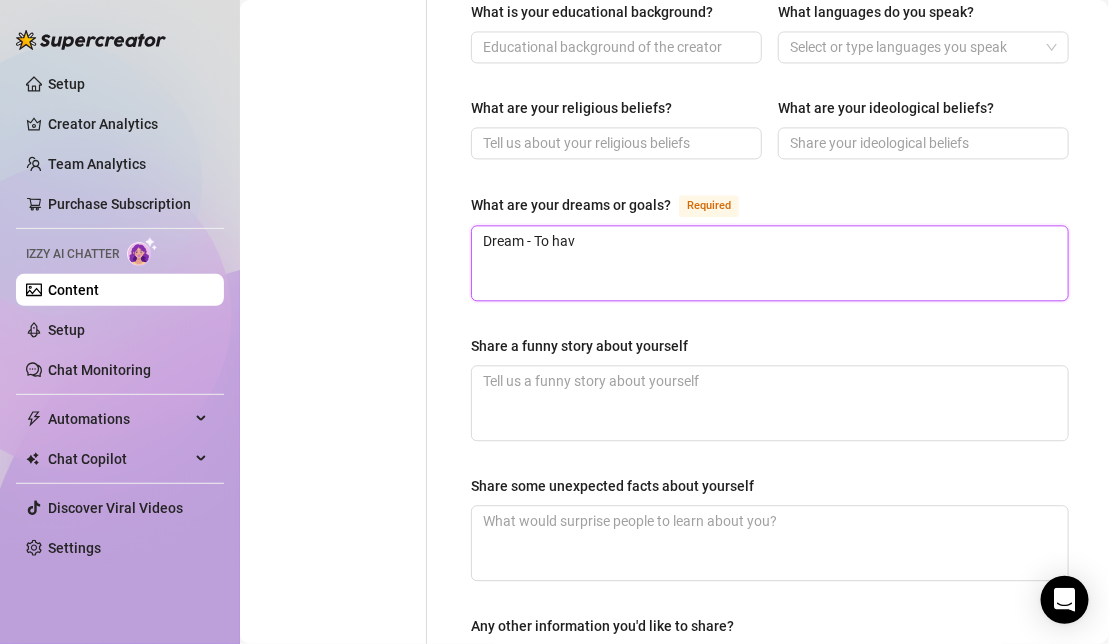 type 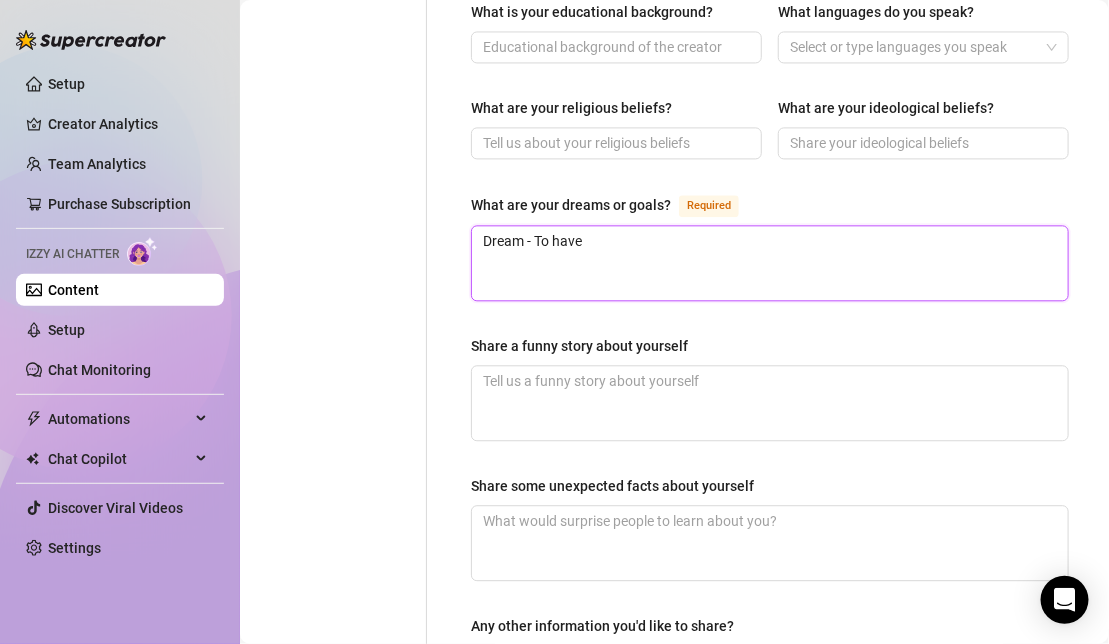type 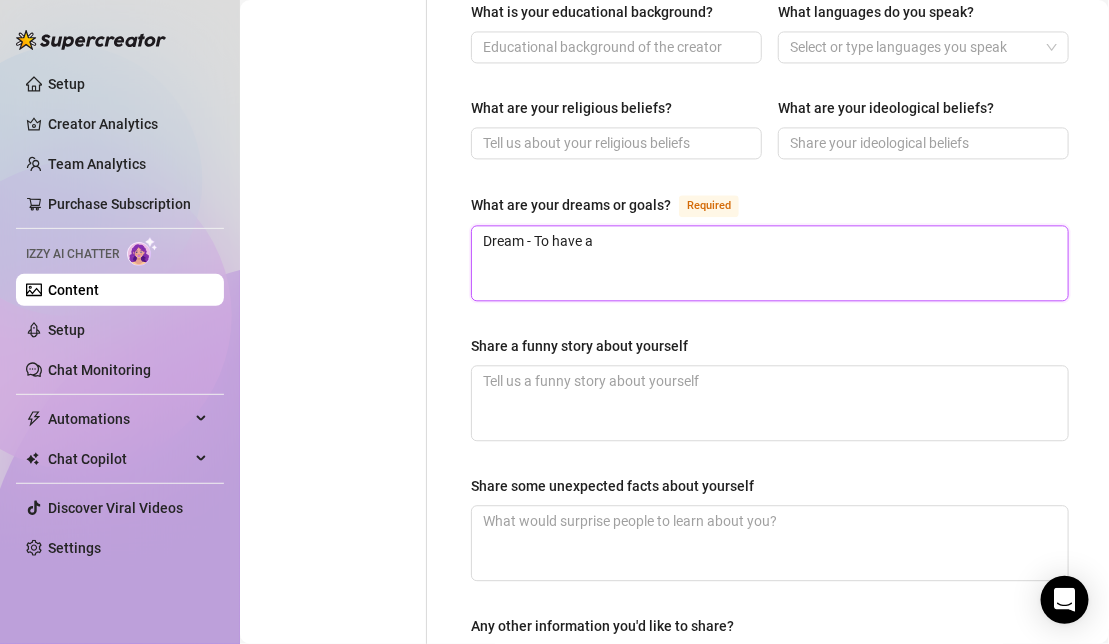 type 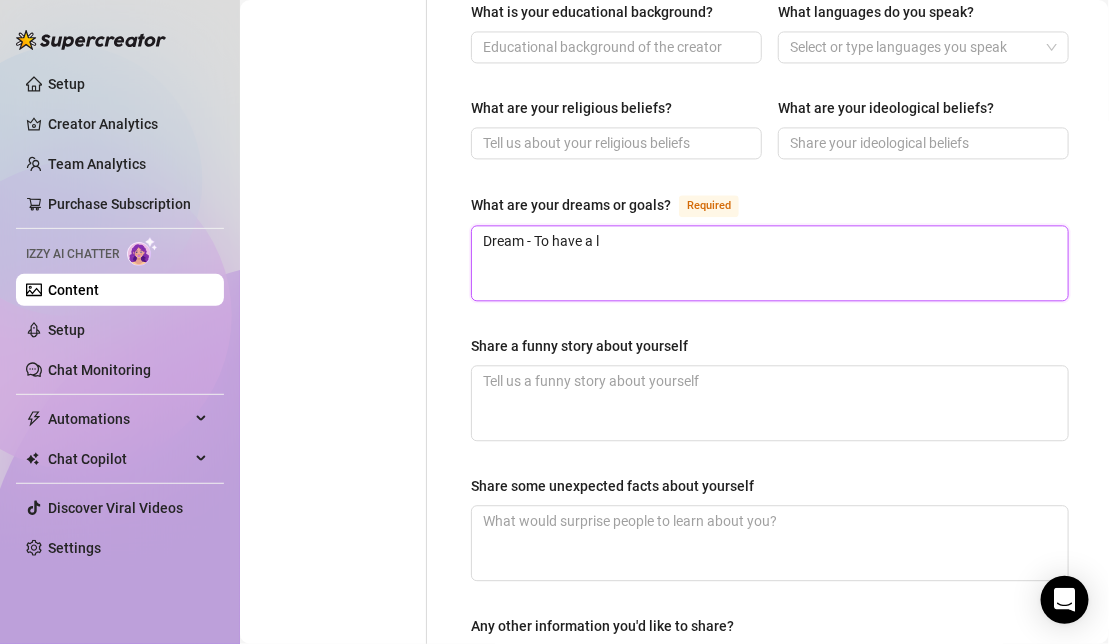 type 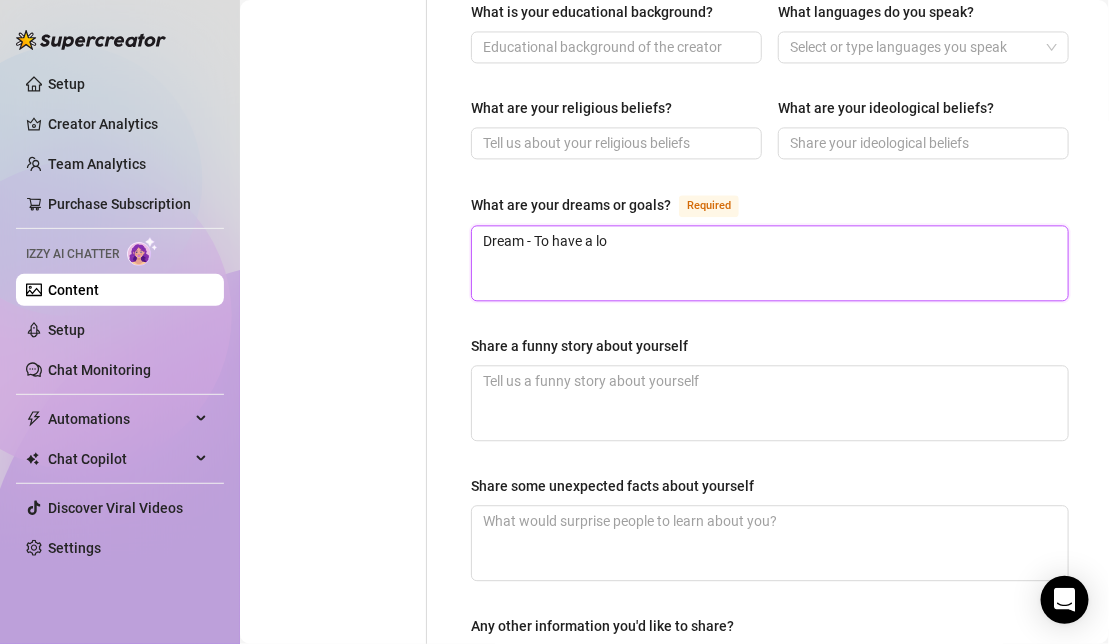type 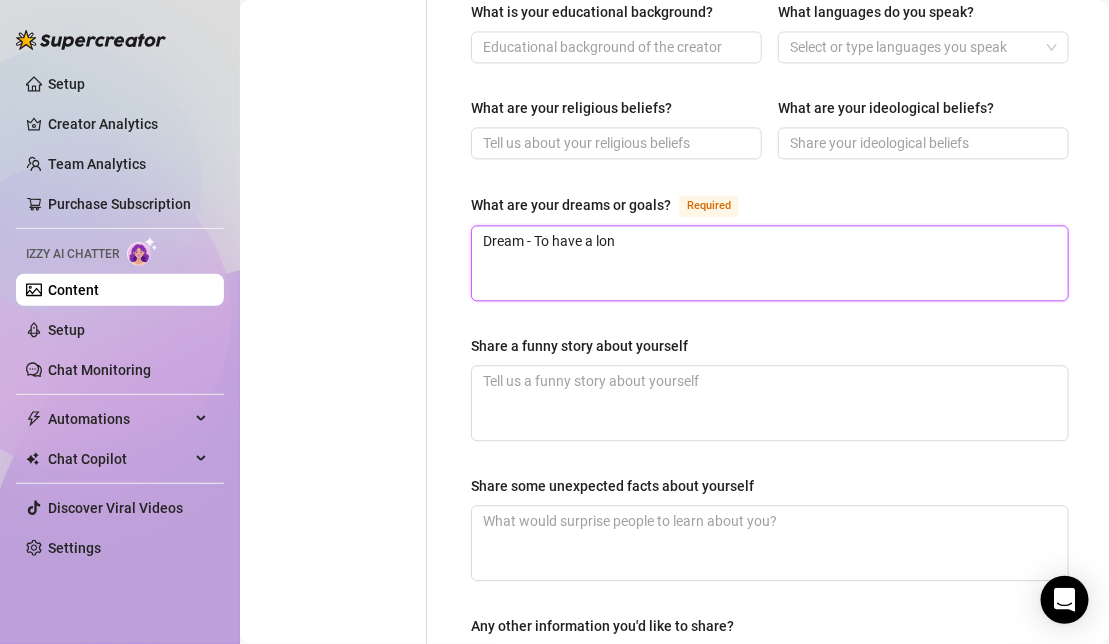 type on "Dream - To have a long" 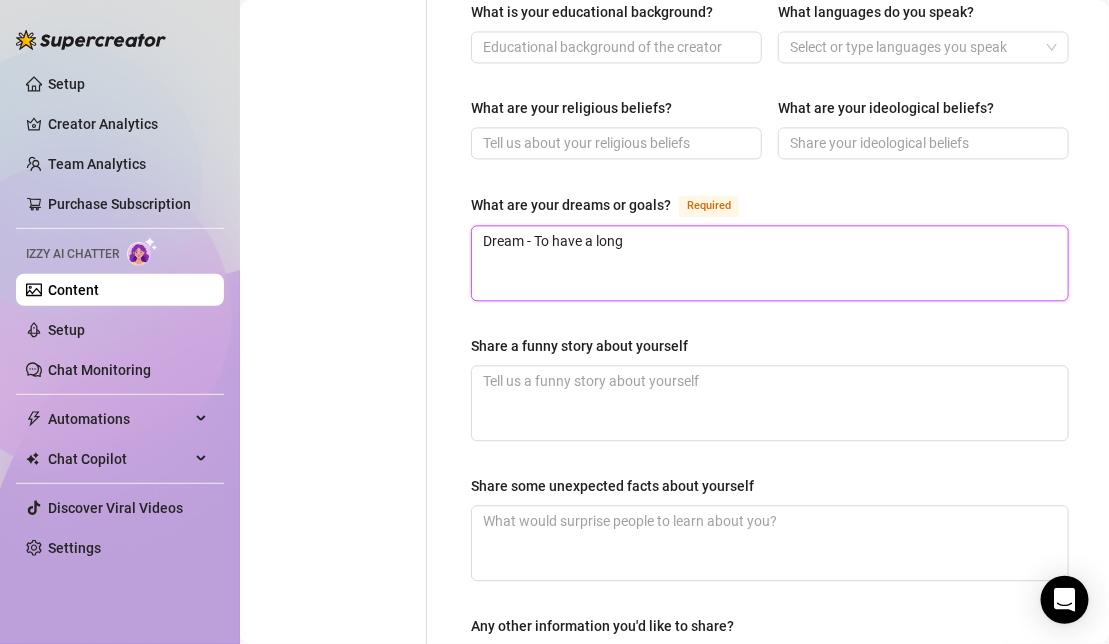 type 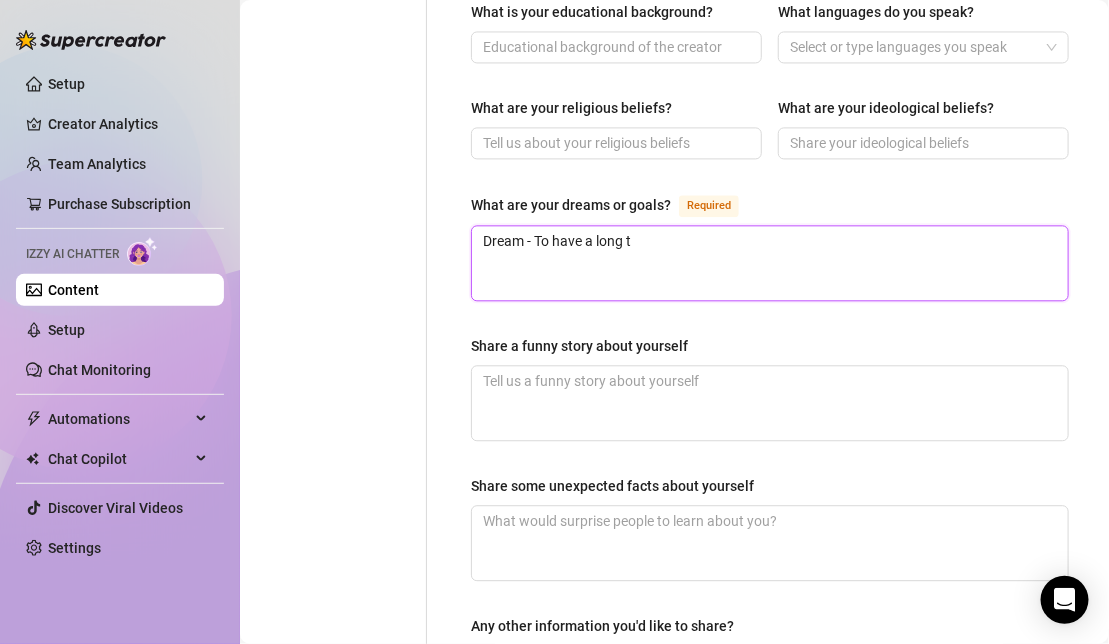 type 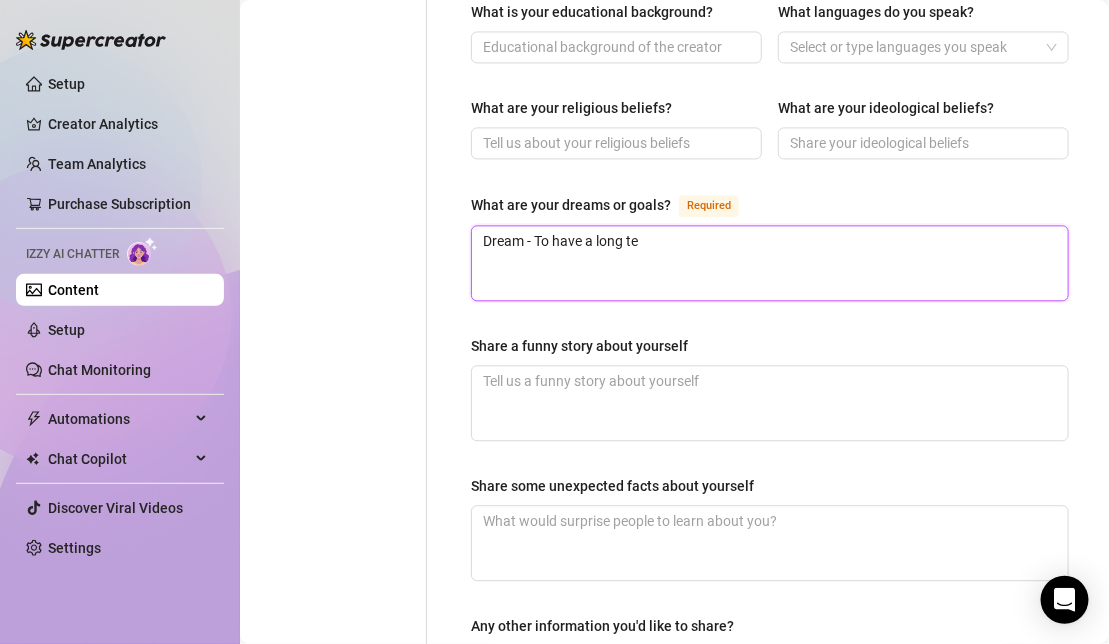 type 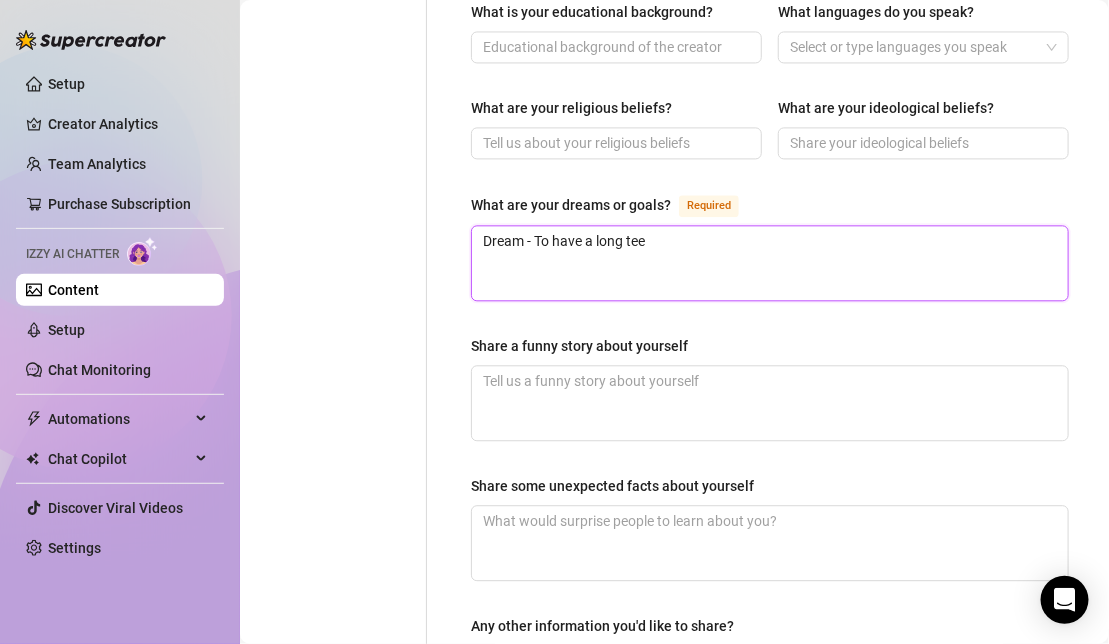 type on "Dream - To have a long teem" 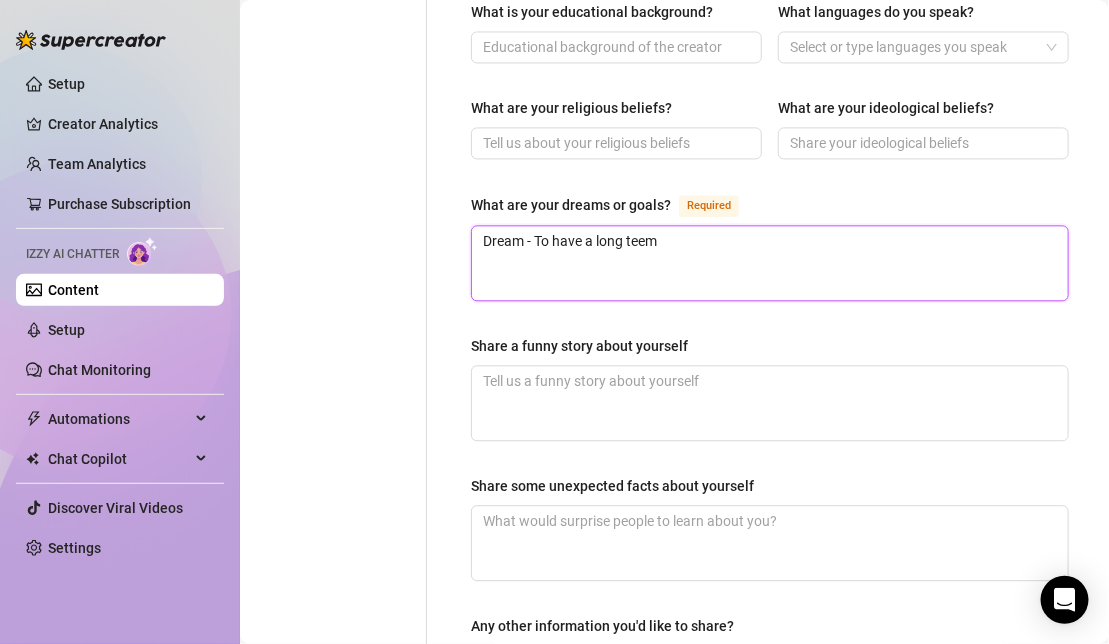 type 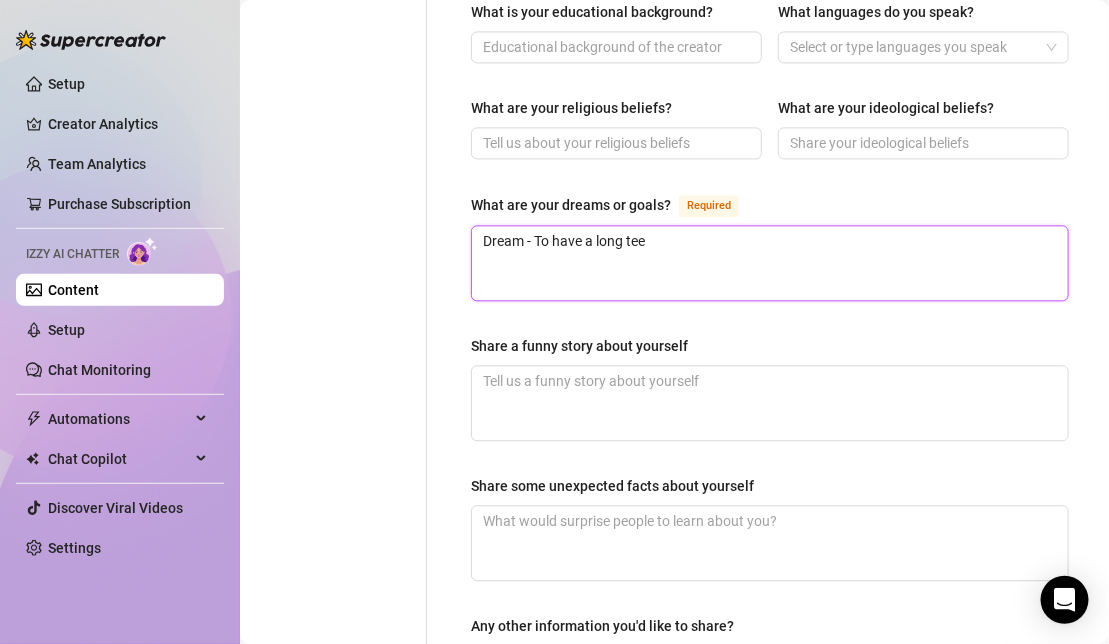 type 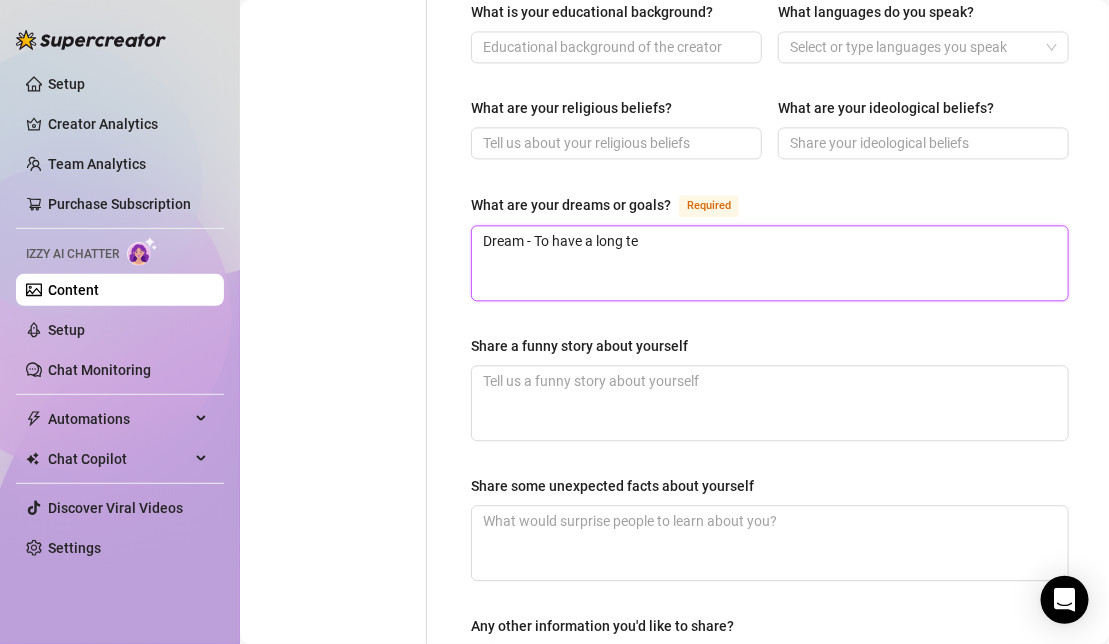 type 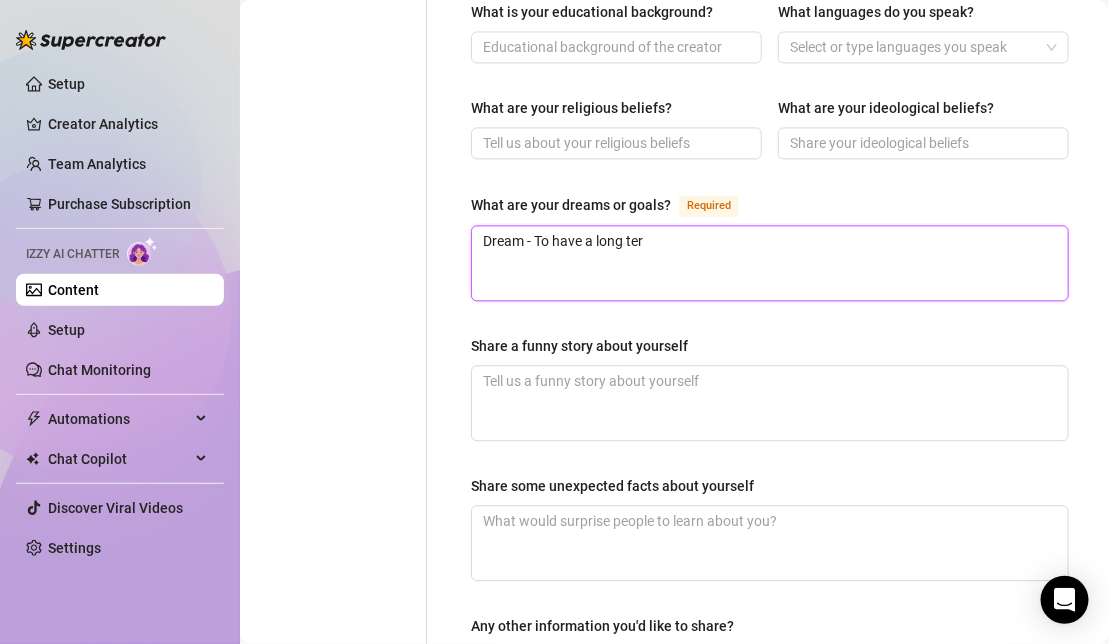 type 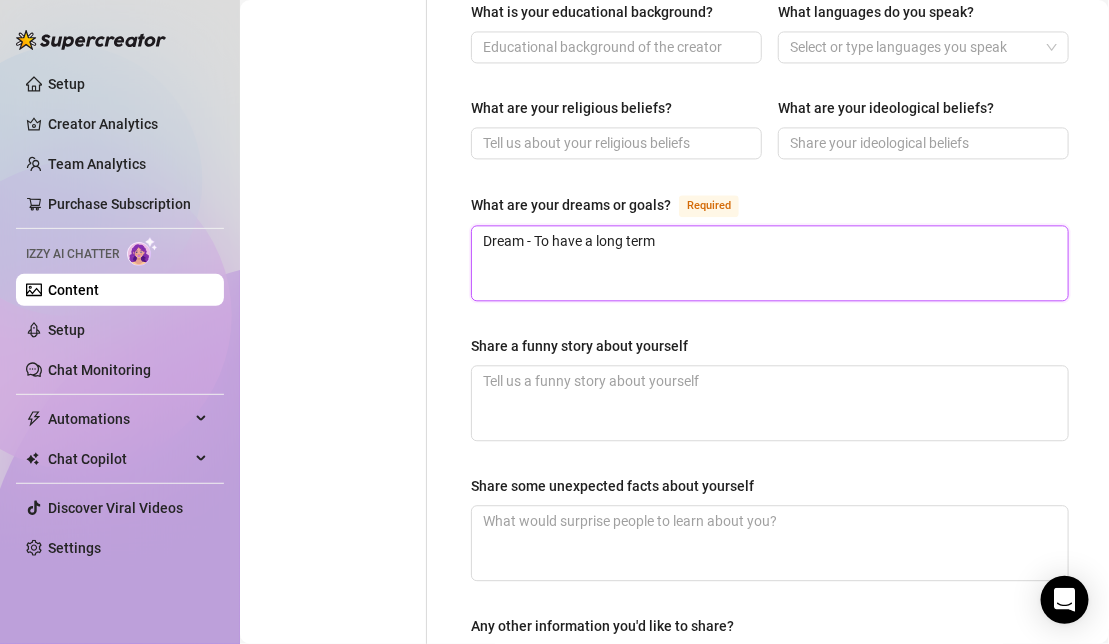 type 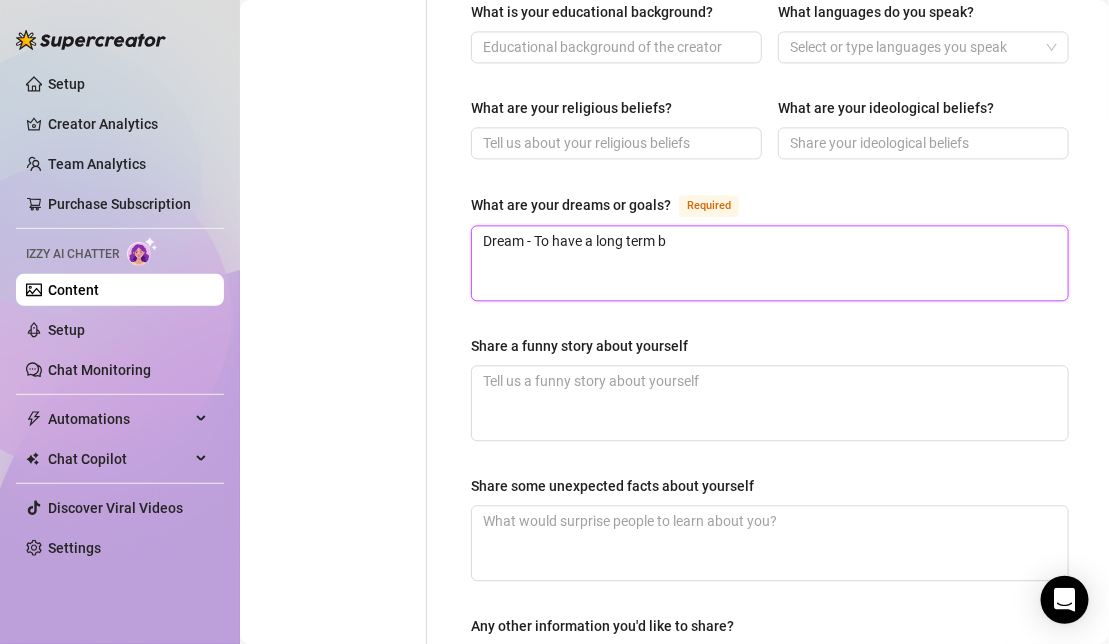 type 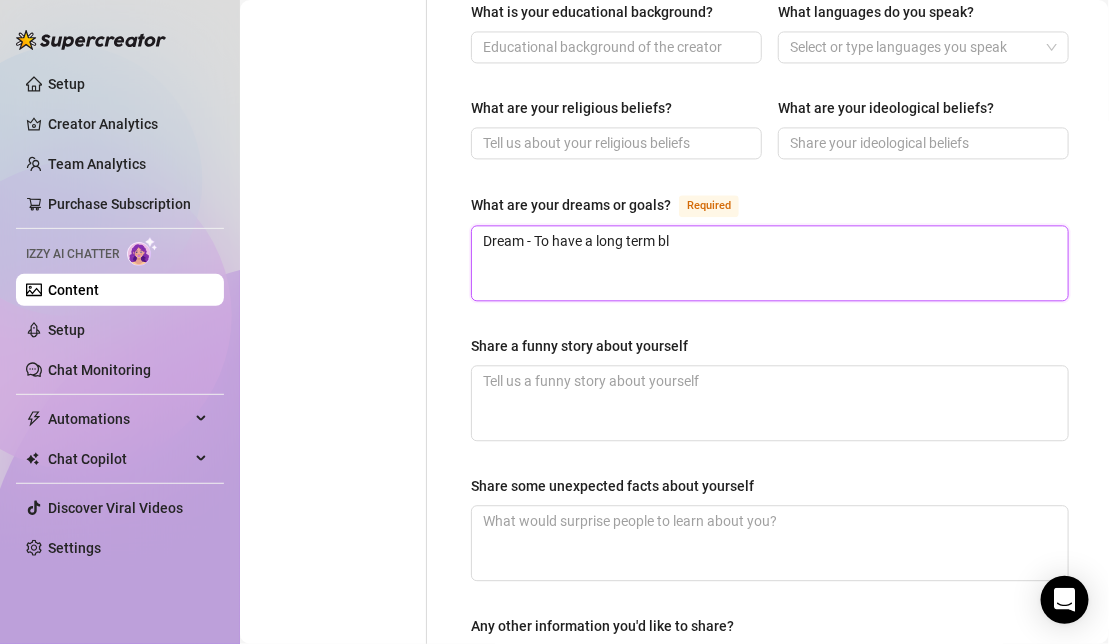 type 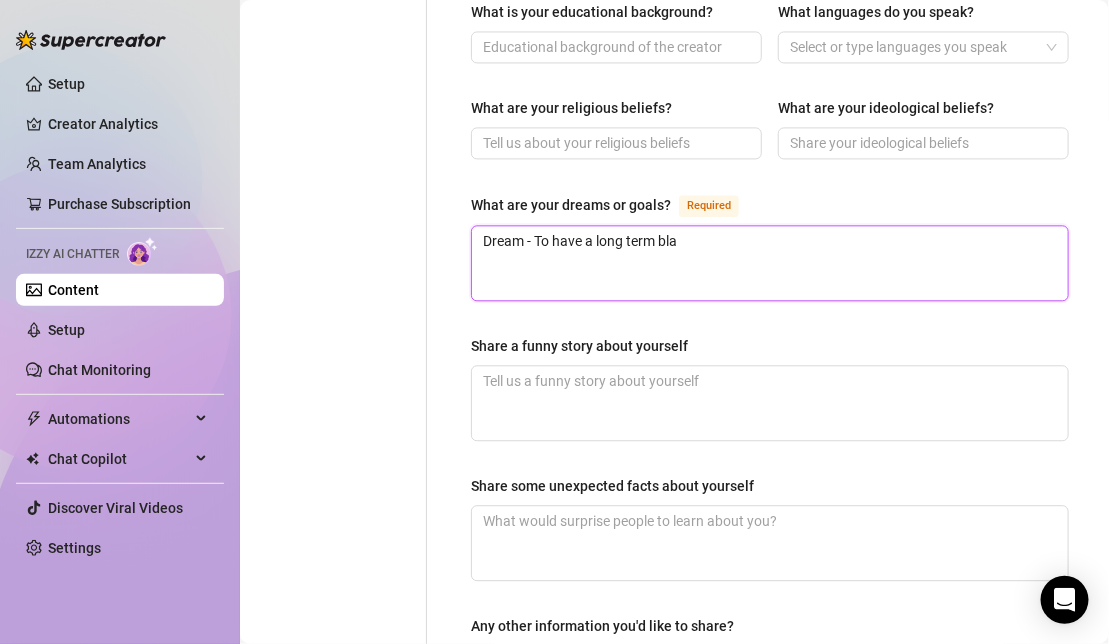 type 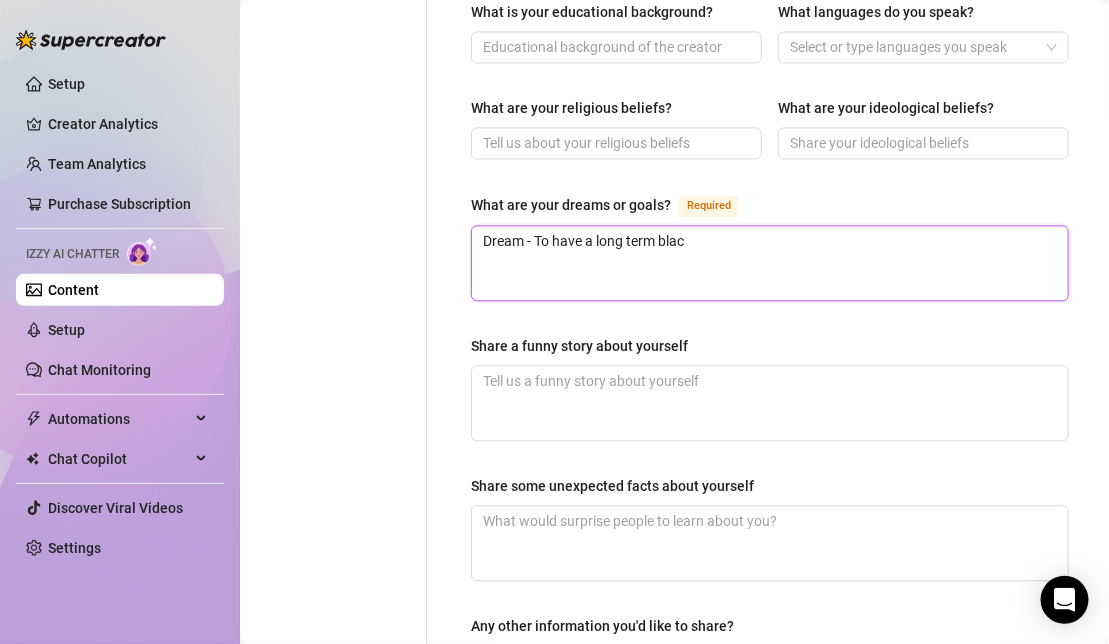 type on "Dream - To have a long term black" 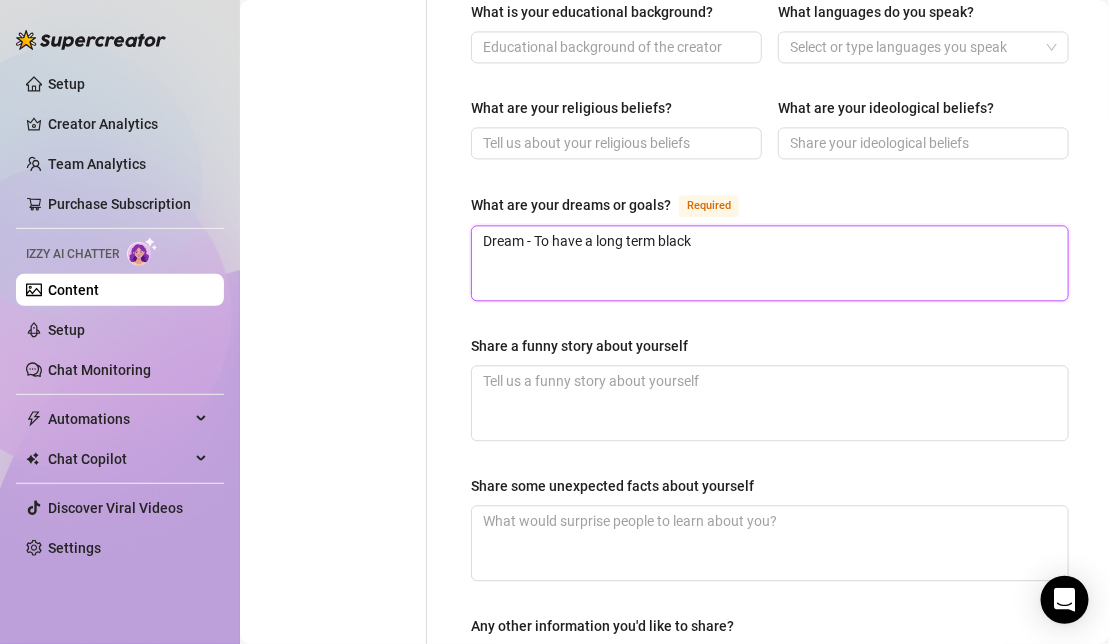 type 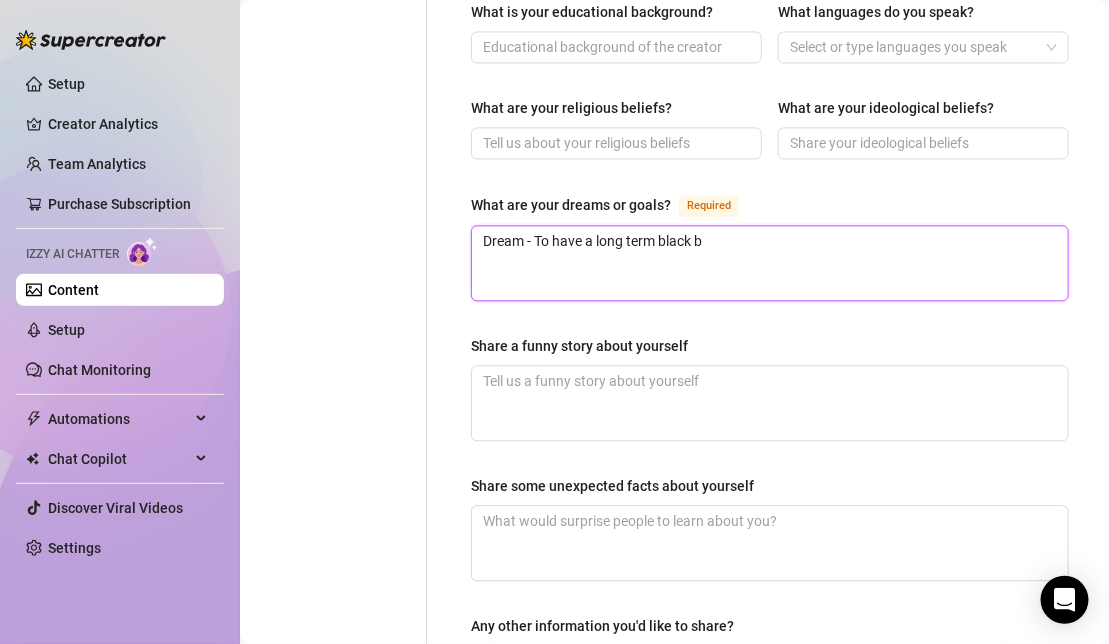 type 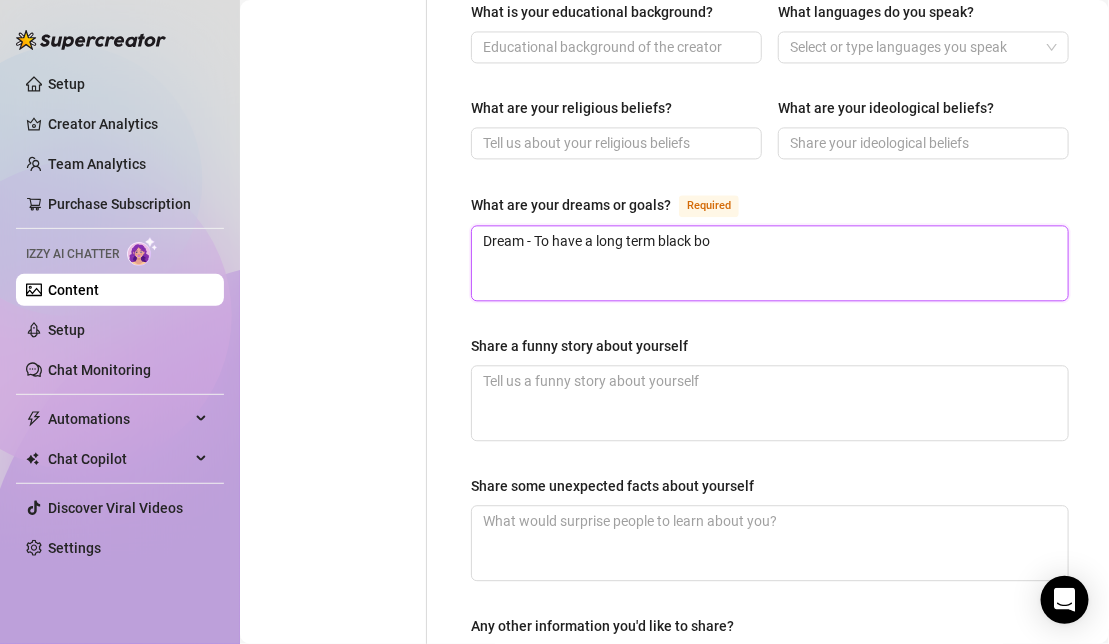 type 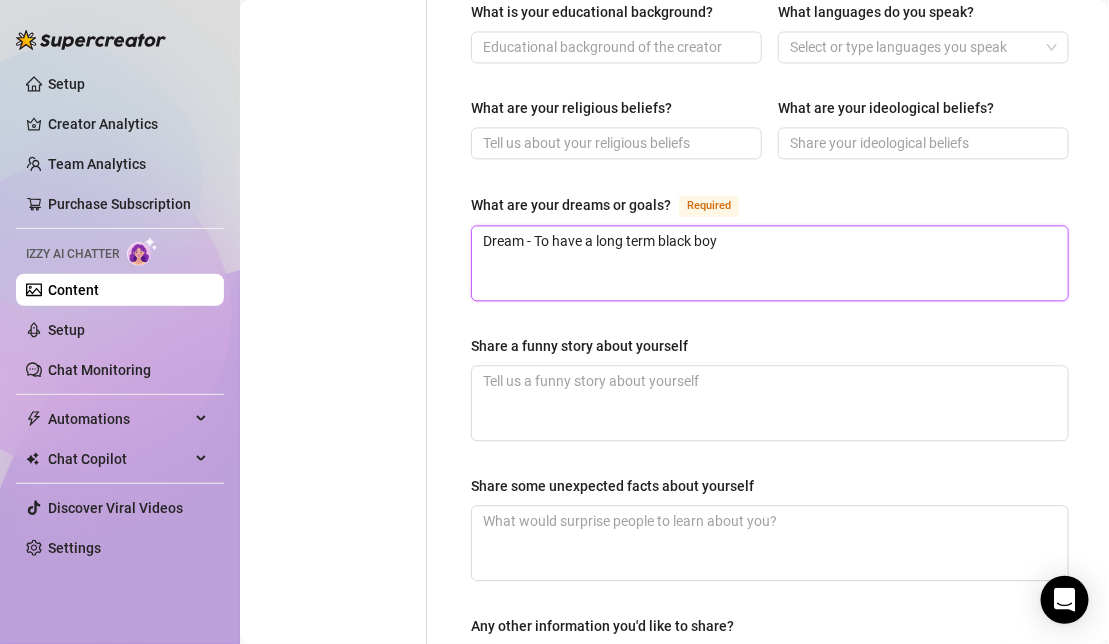 type 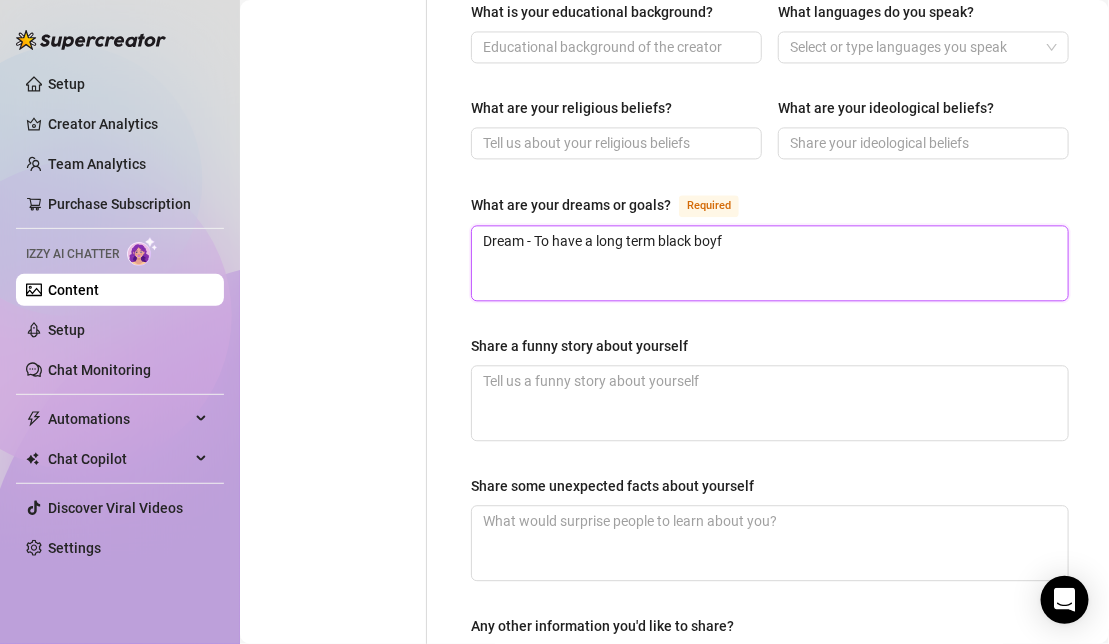type 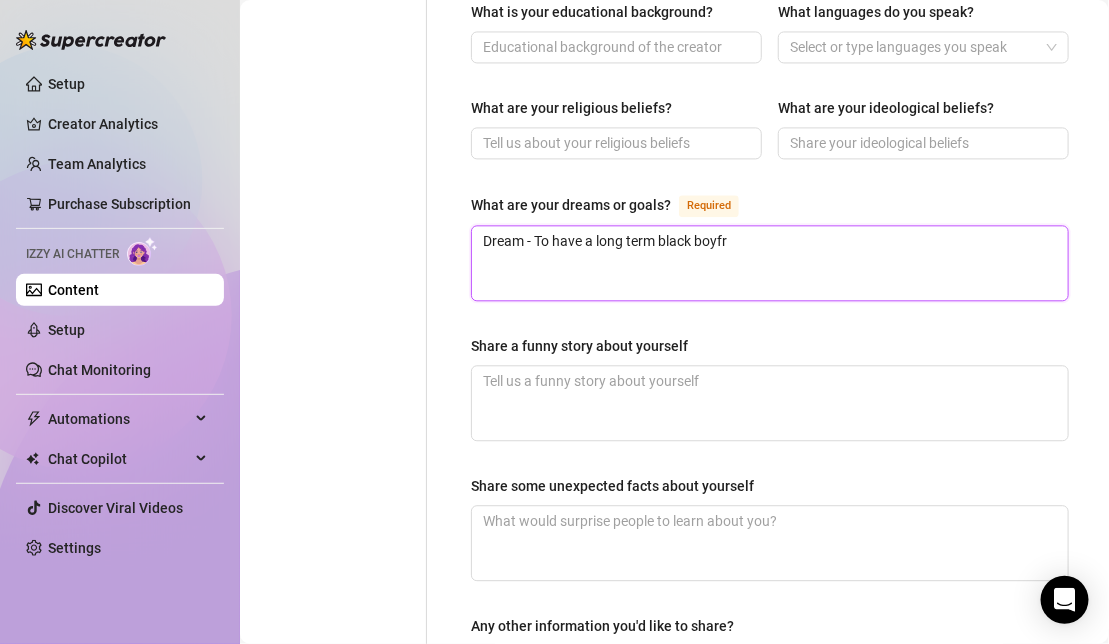 type 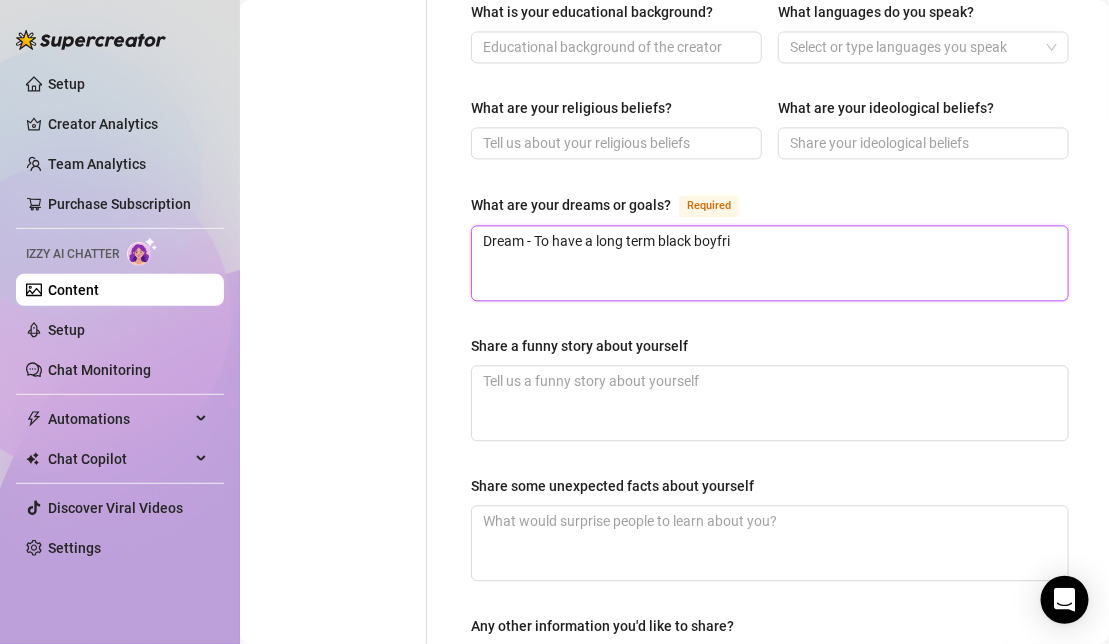 type on "Dream - To have a long term black boyfrie" 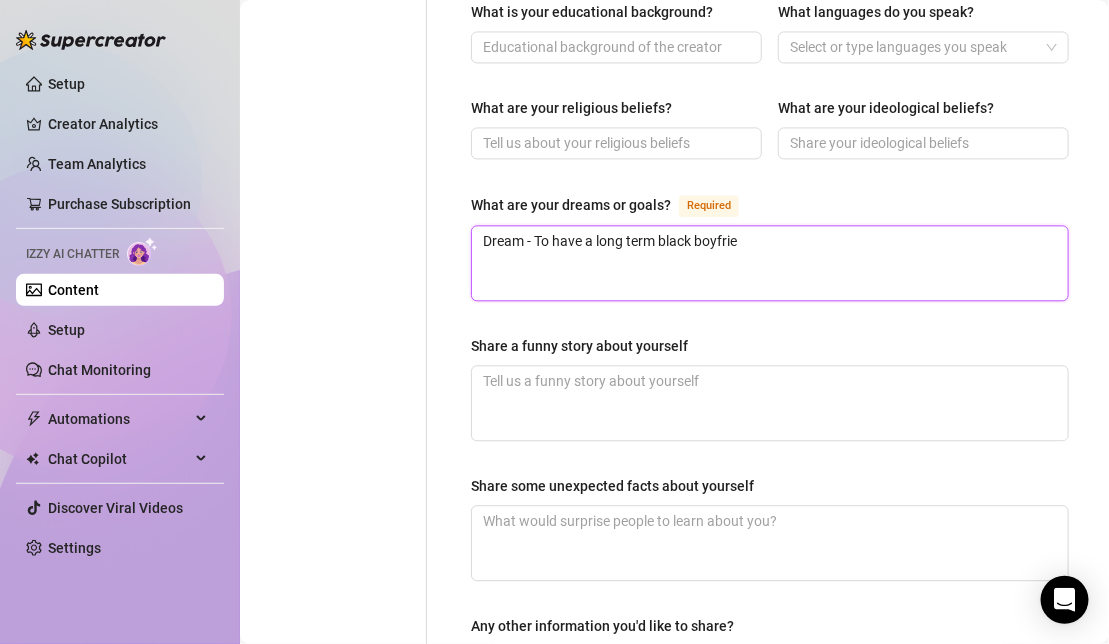 type 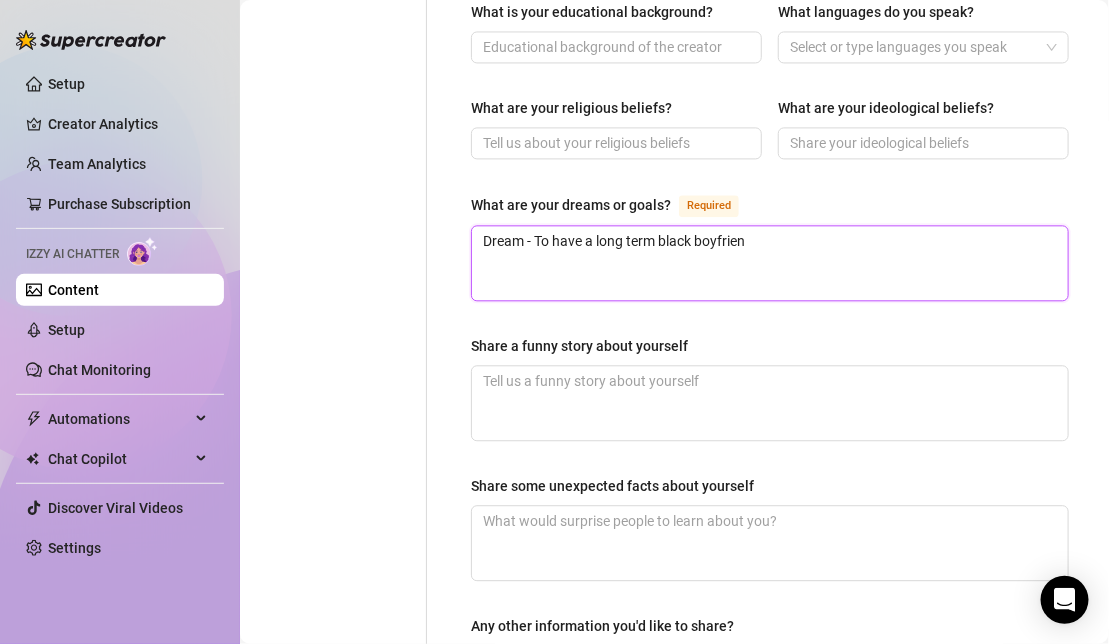 type 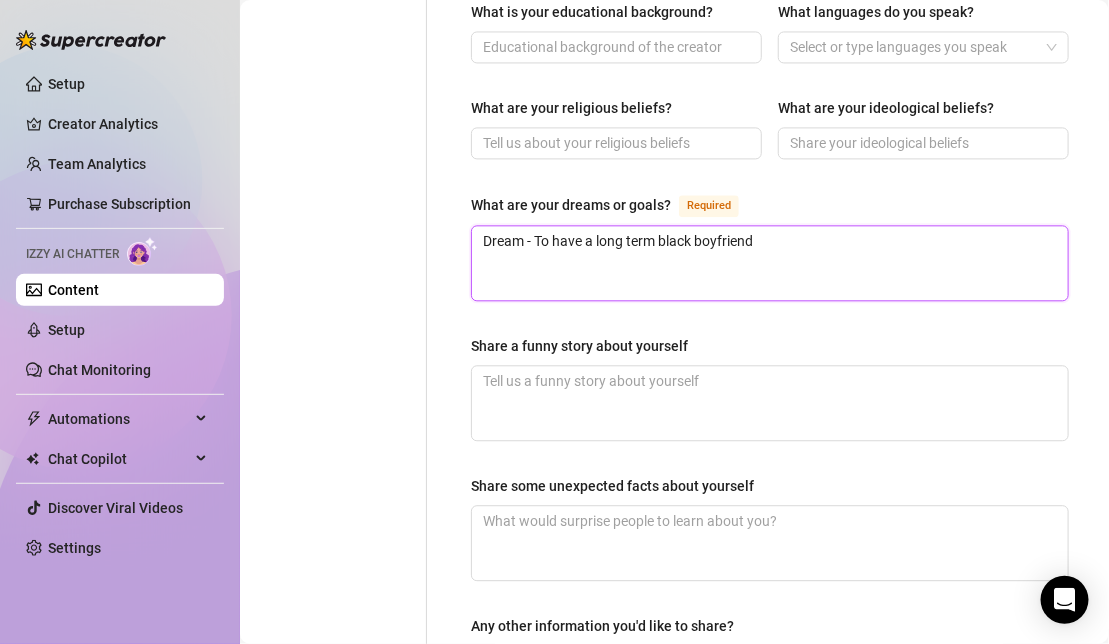 type 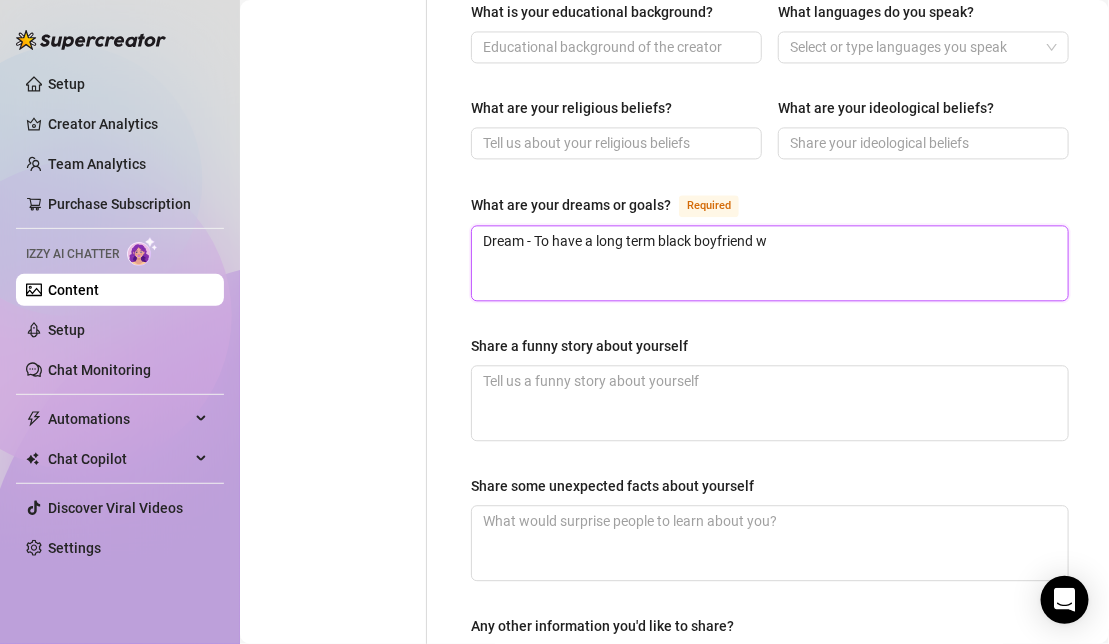 type 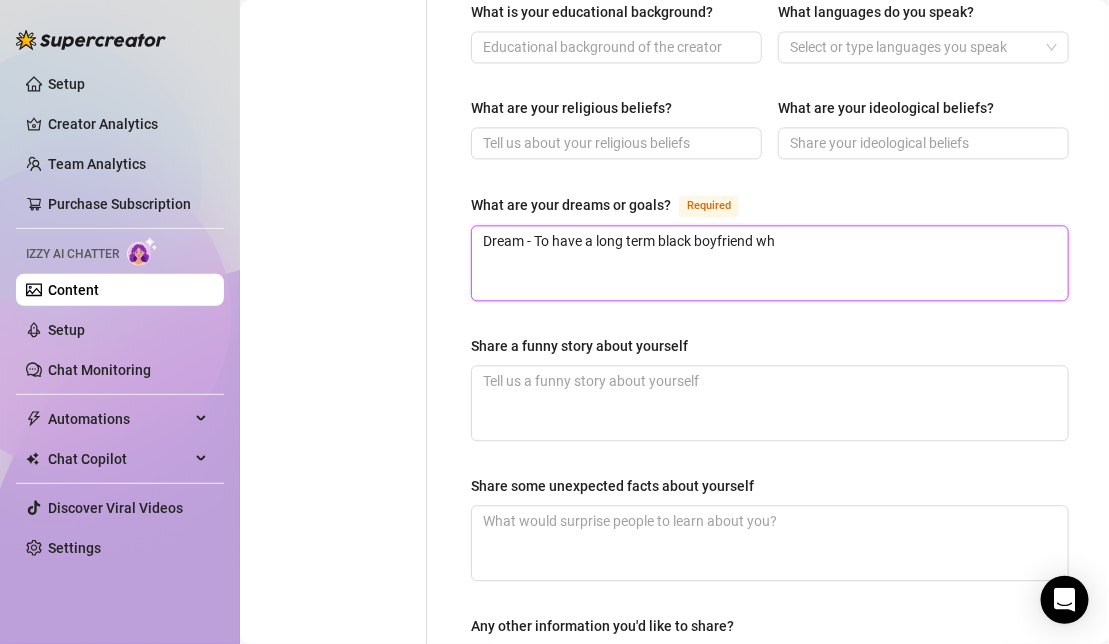 type 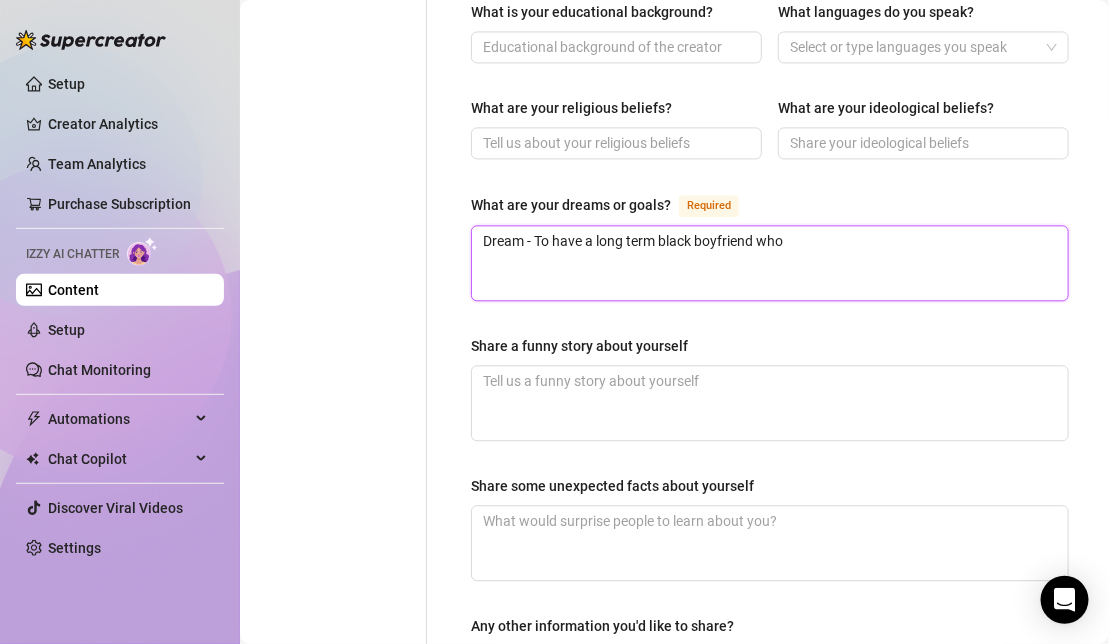 type 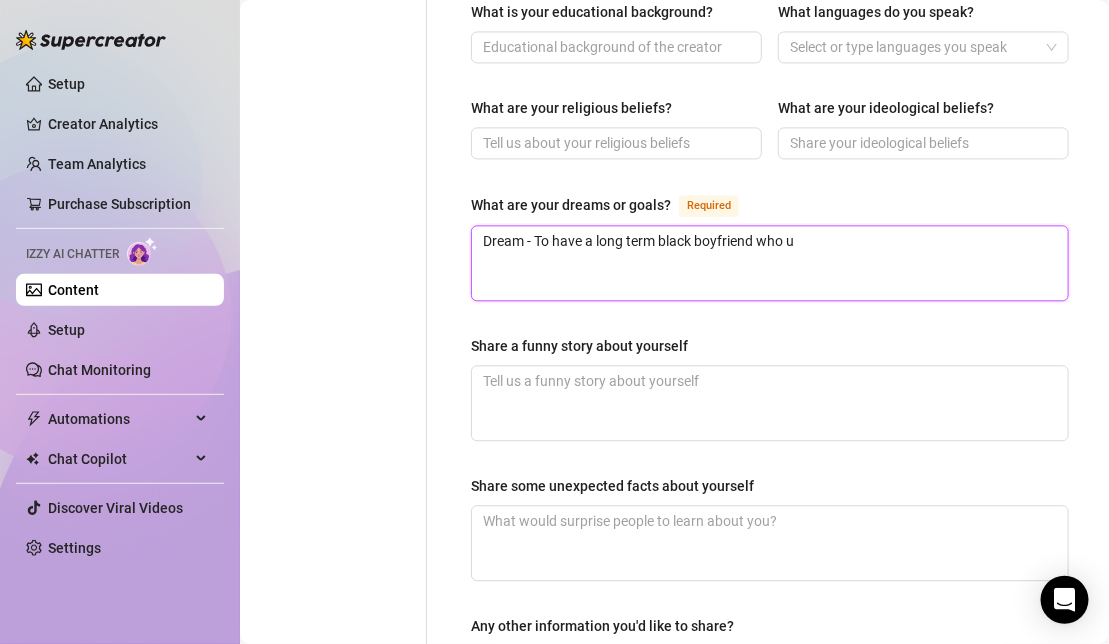 type 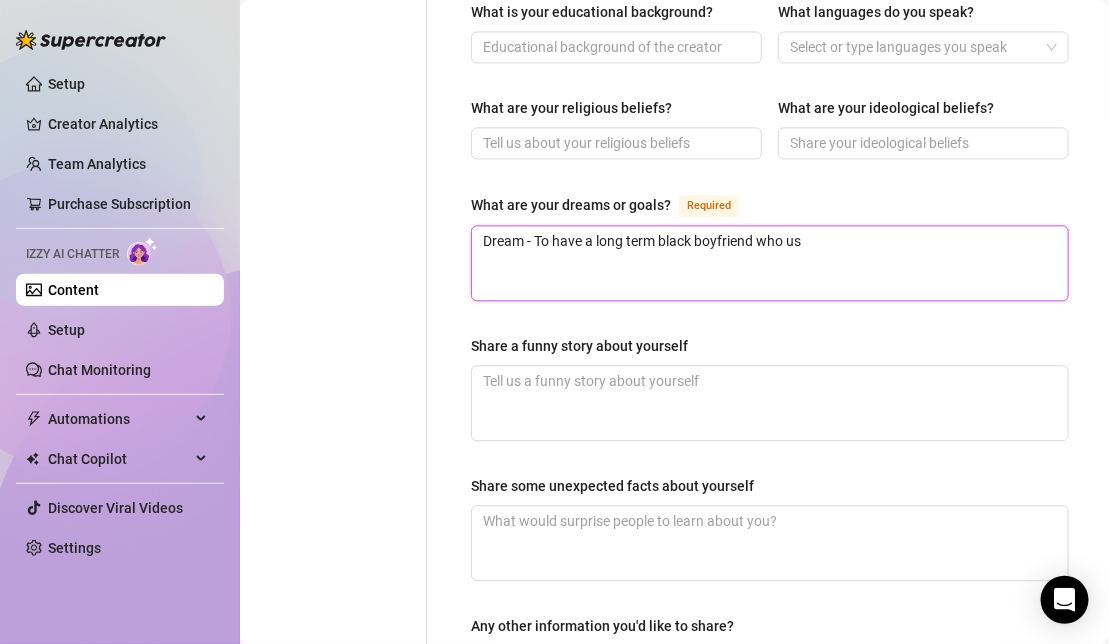 type 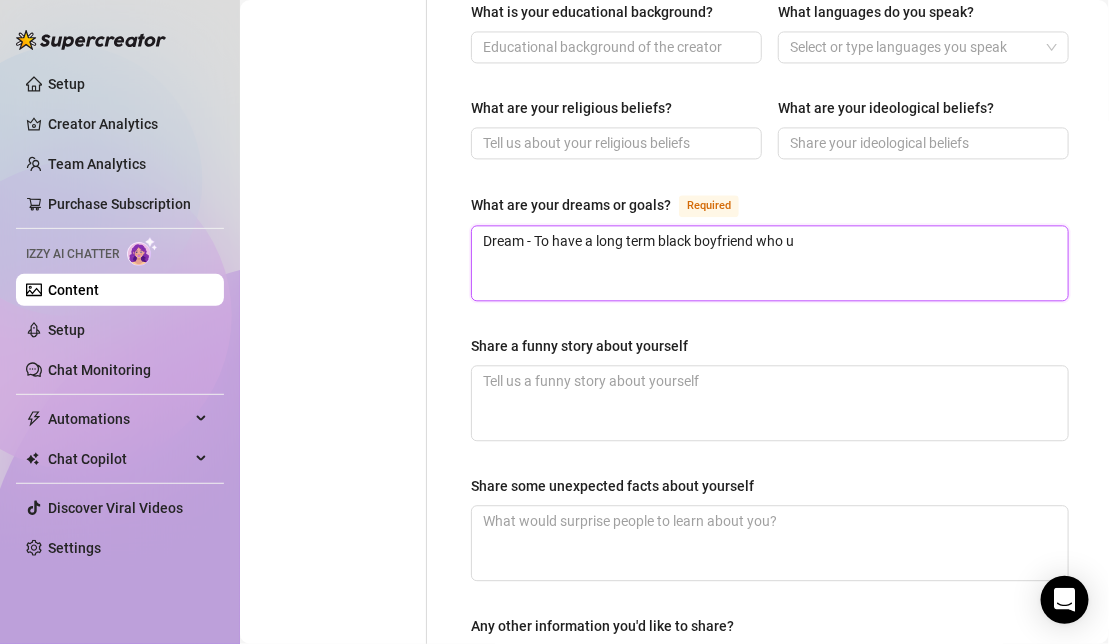 type 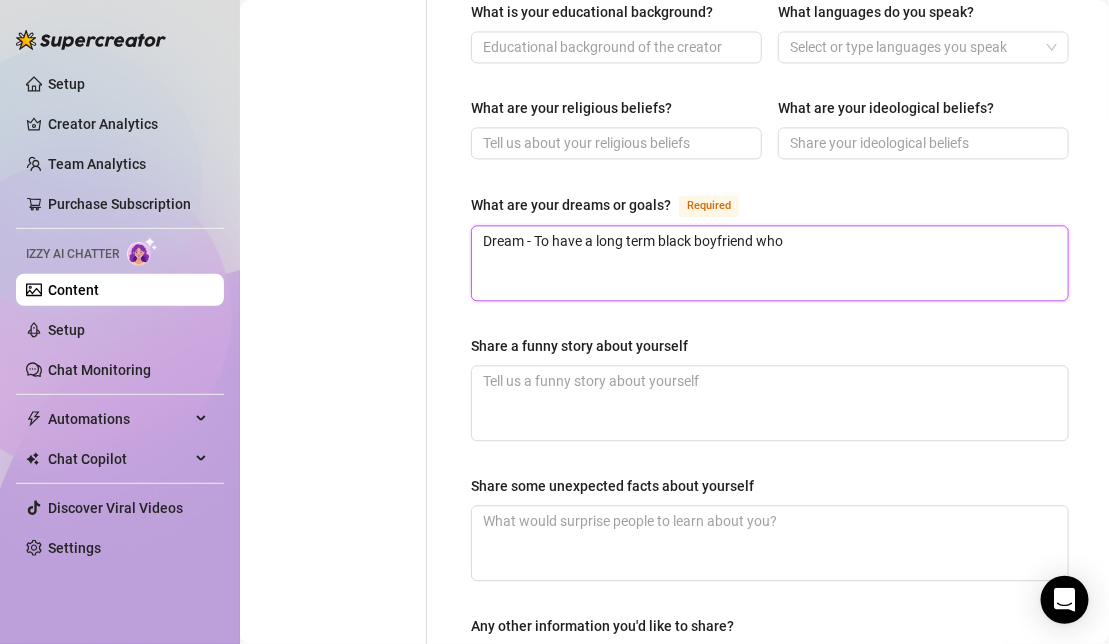 type 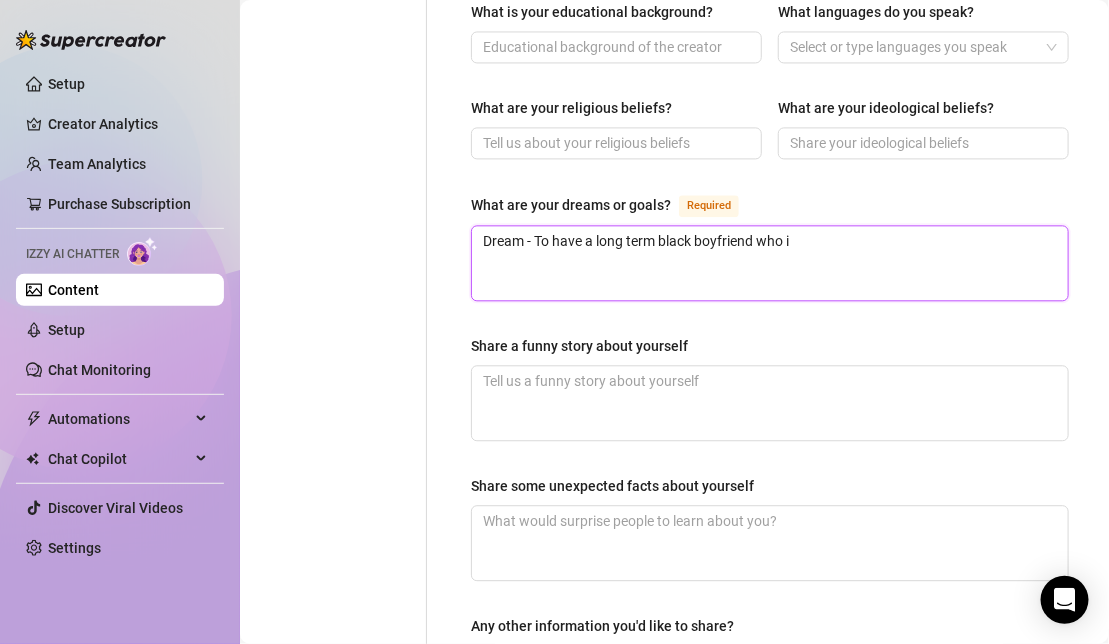 type on "Dream - To have a long term black boyfriend who is" 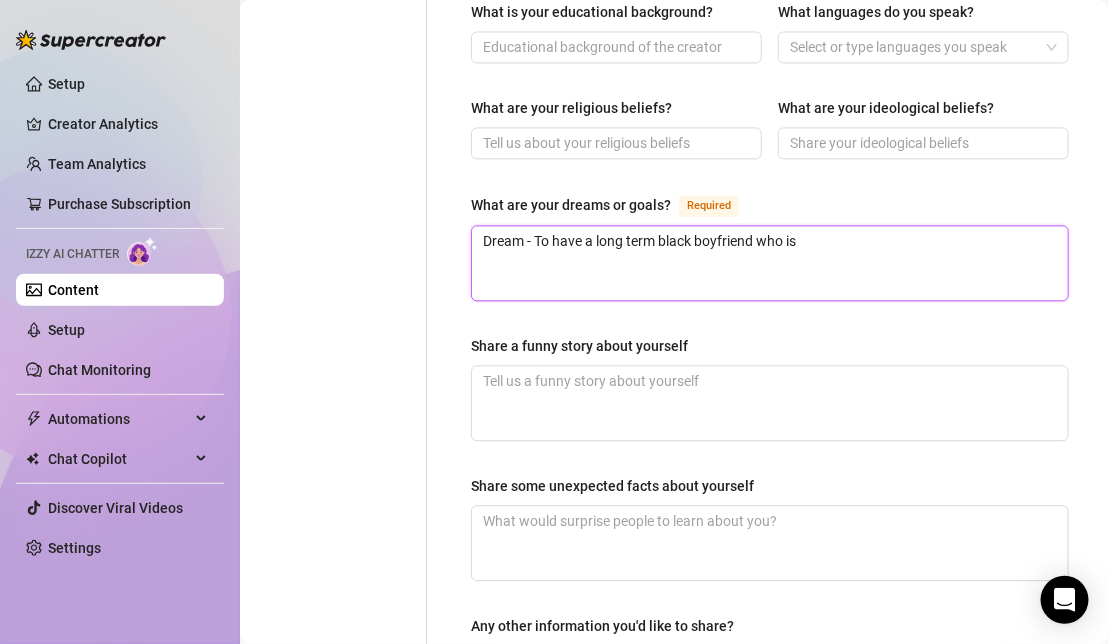 type 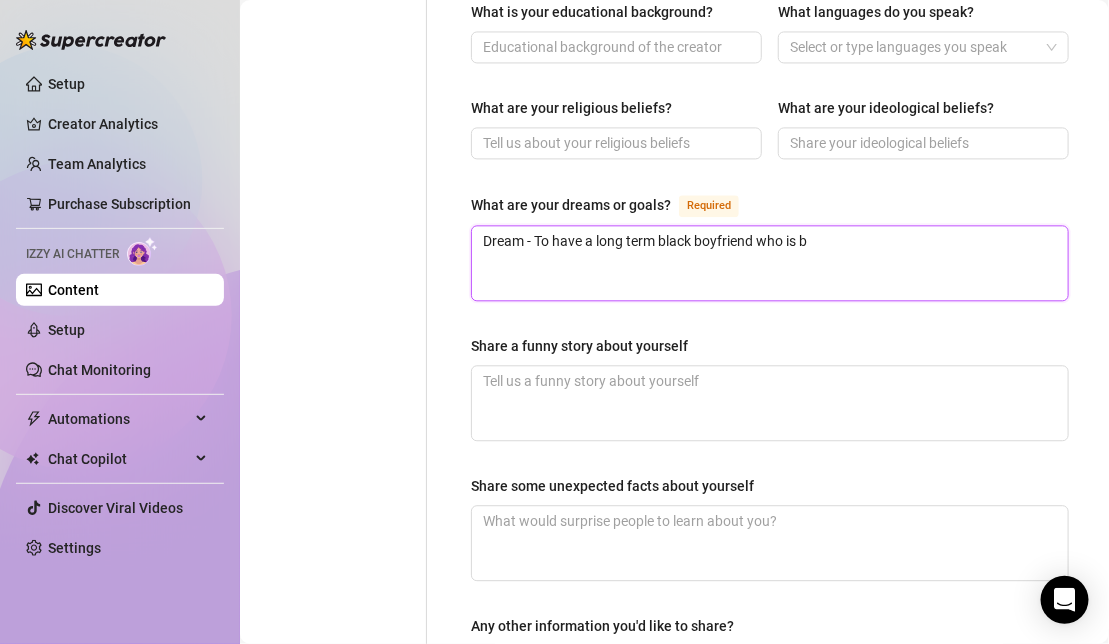 type 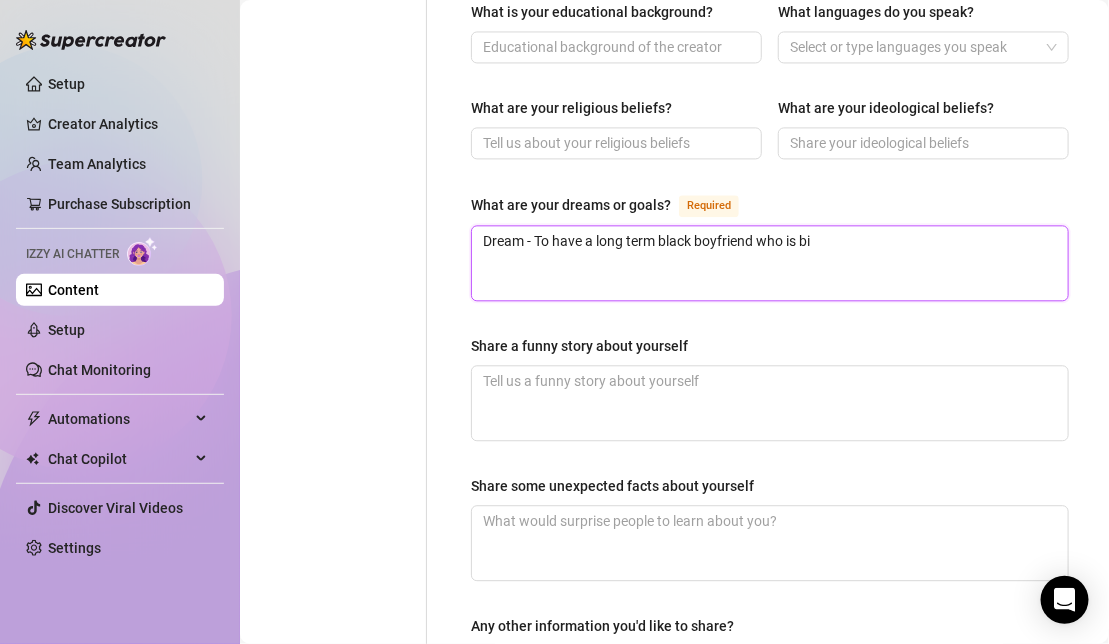 type 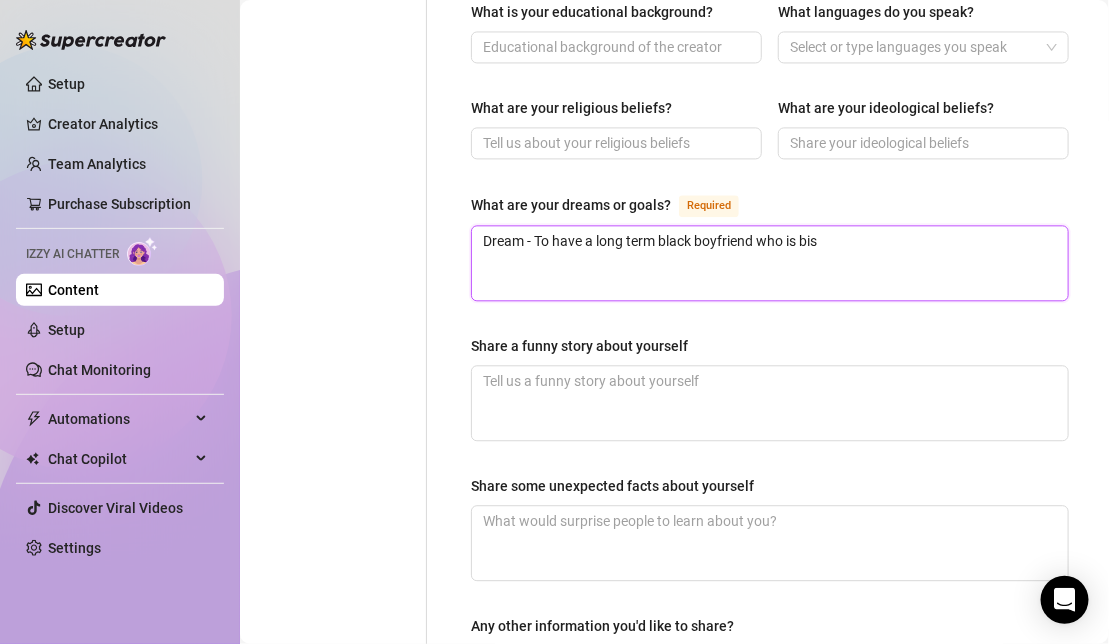 type 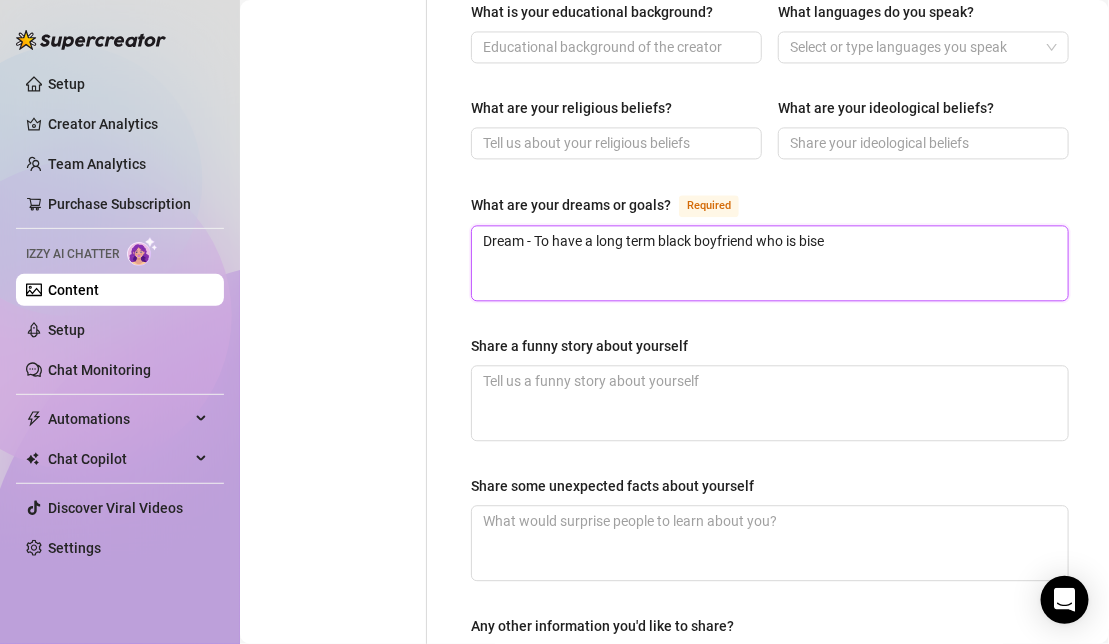 type 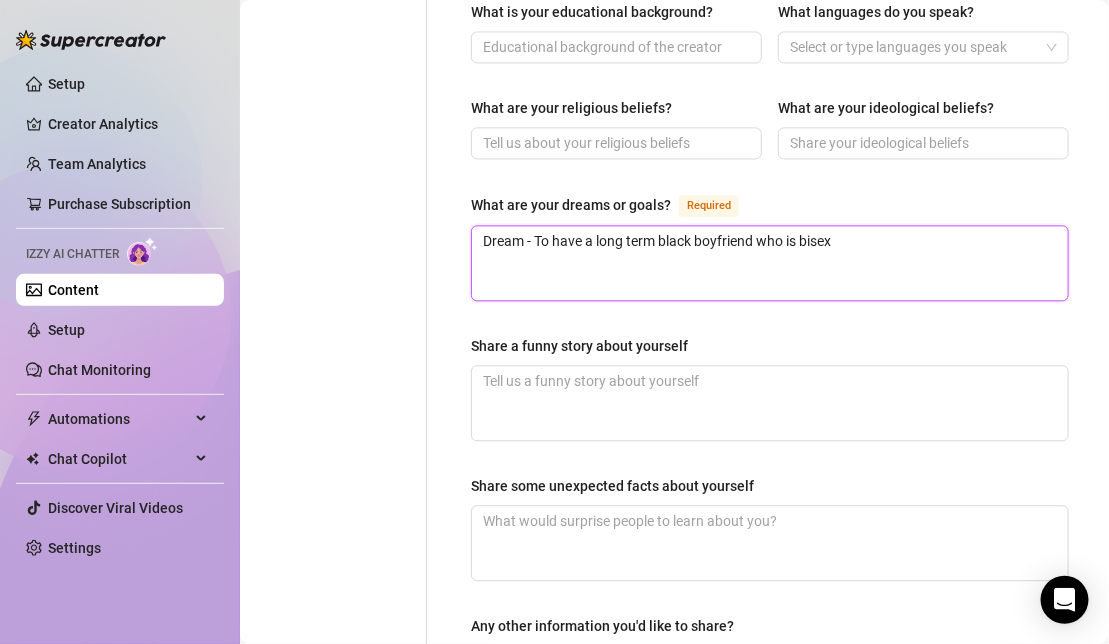 type 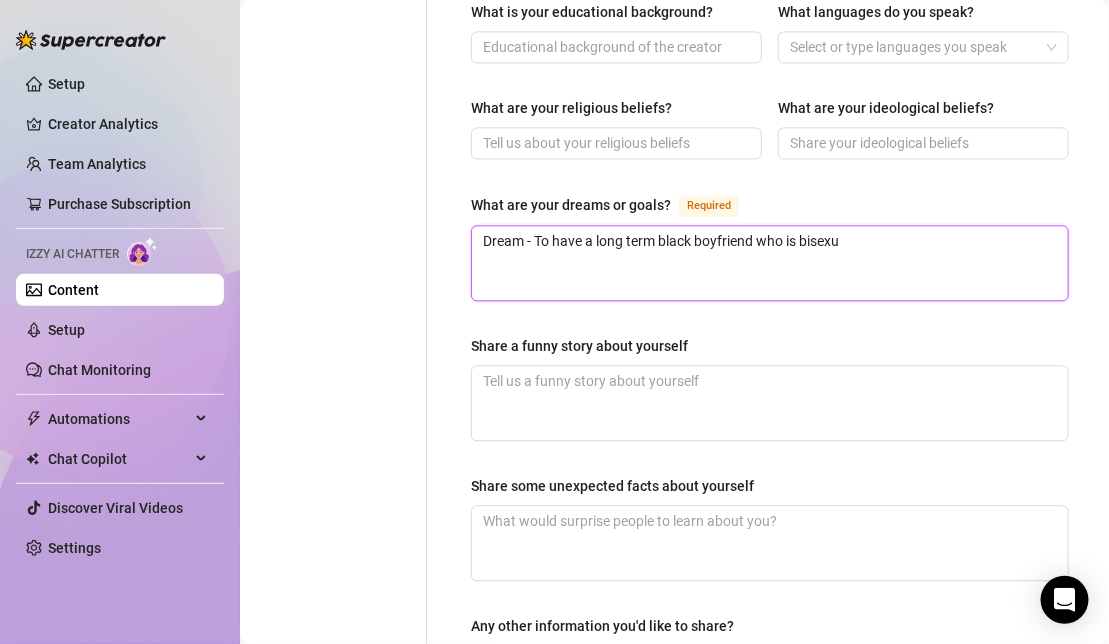 type 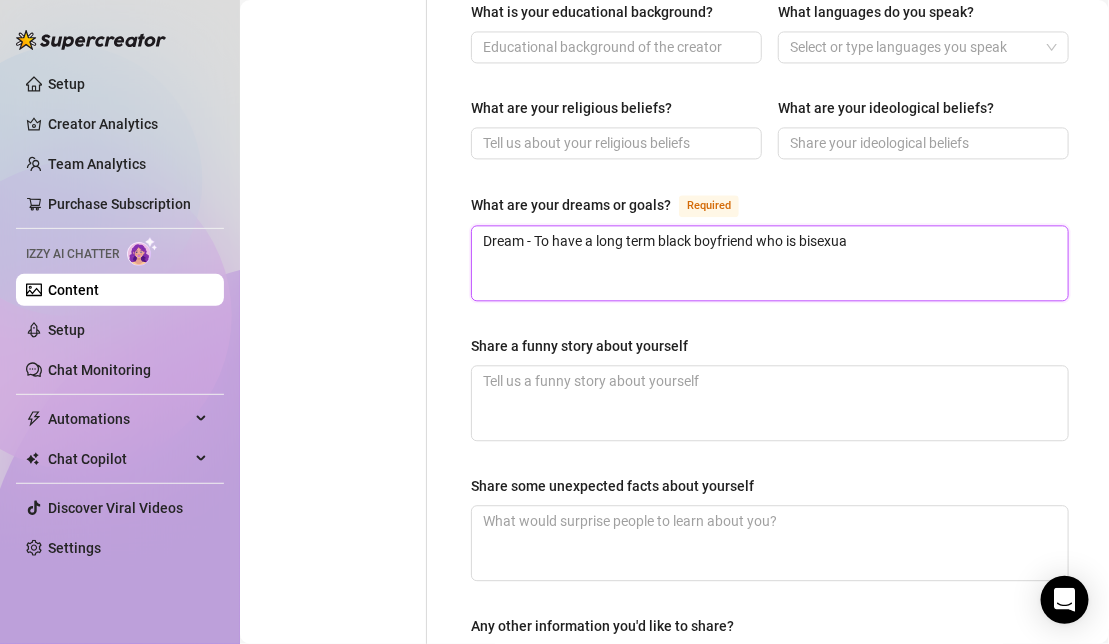 type 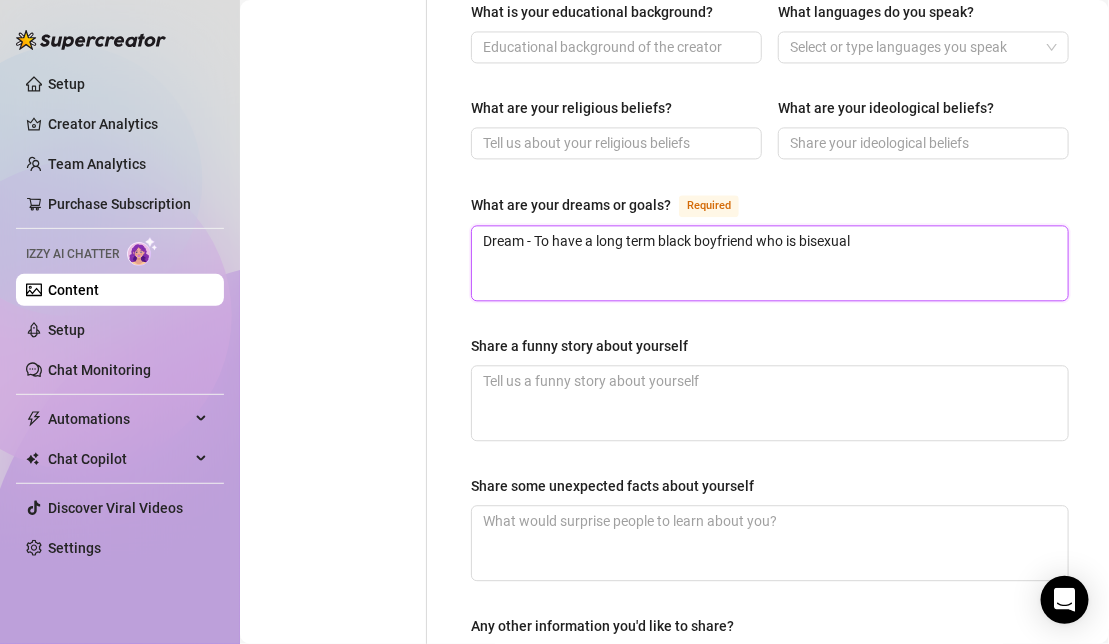 type 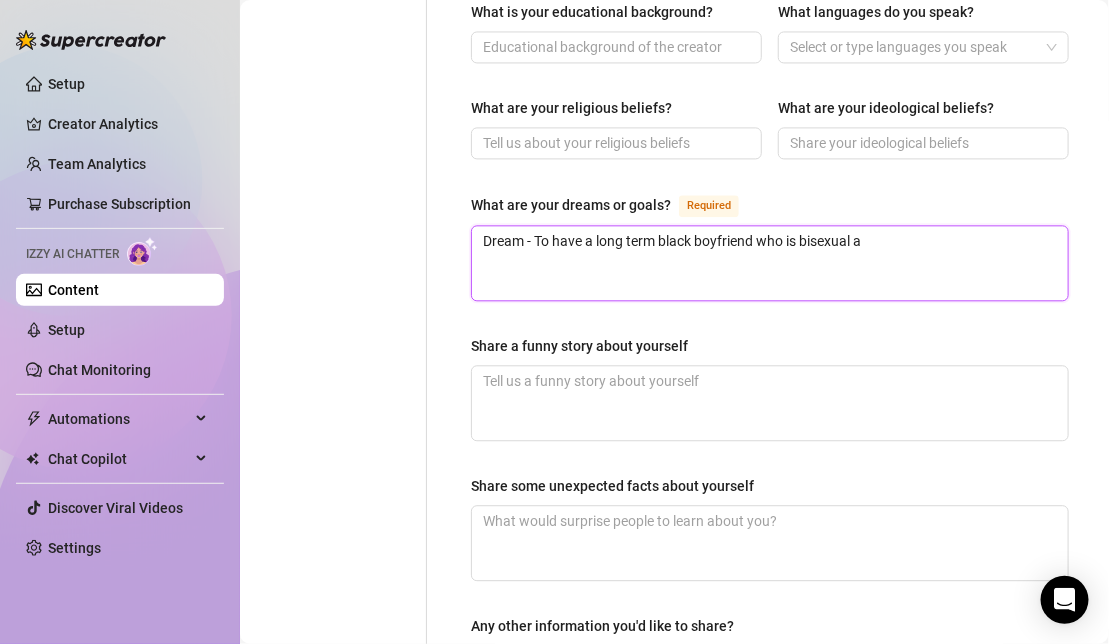type 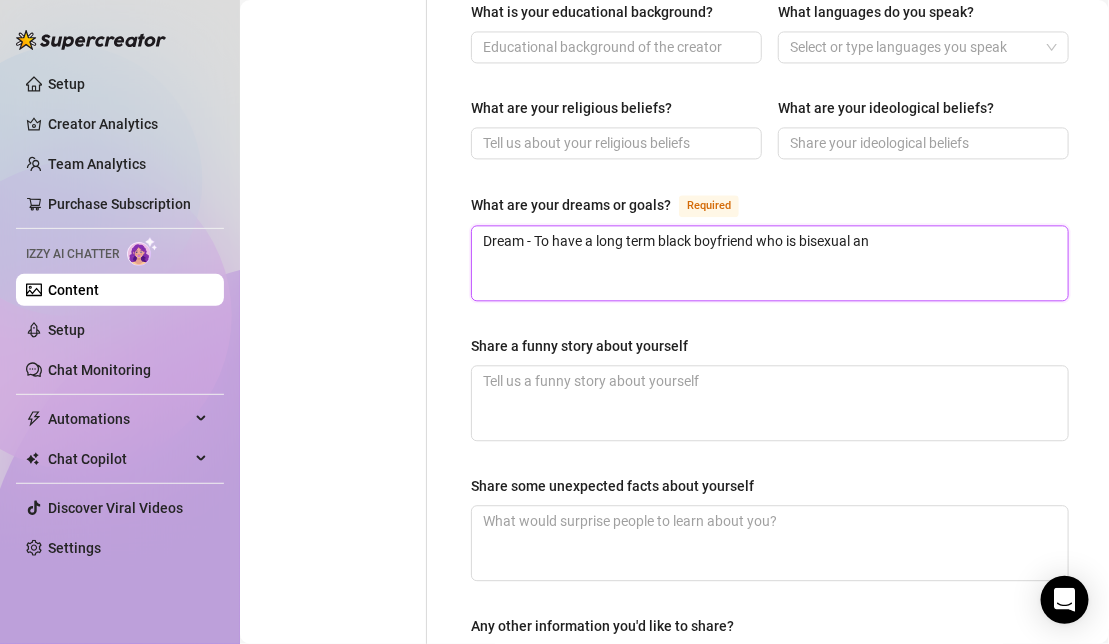 type 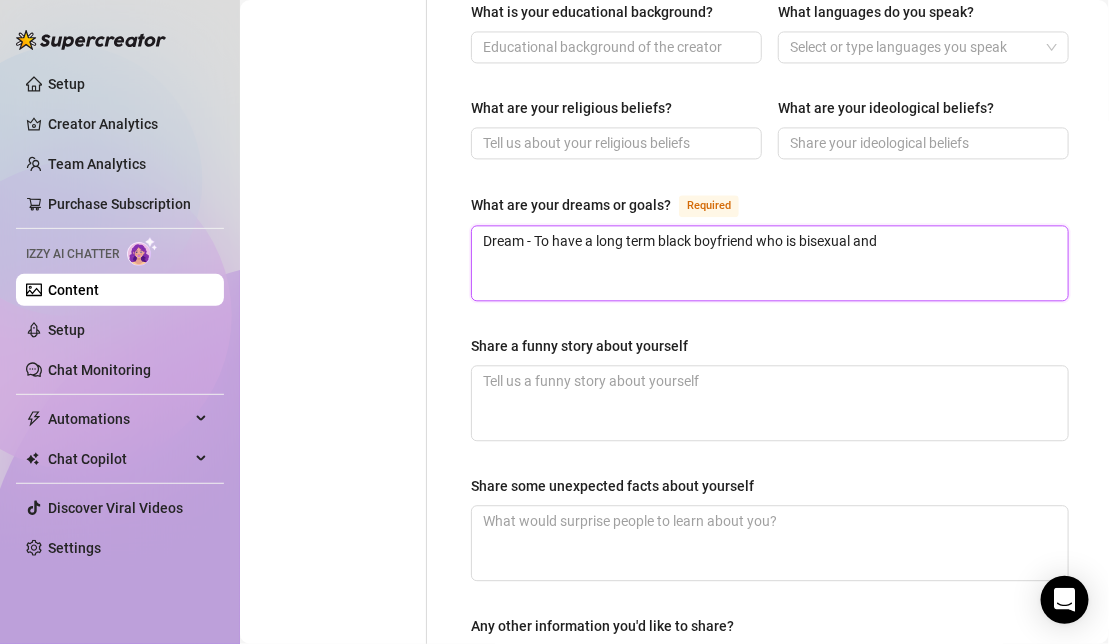 type 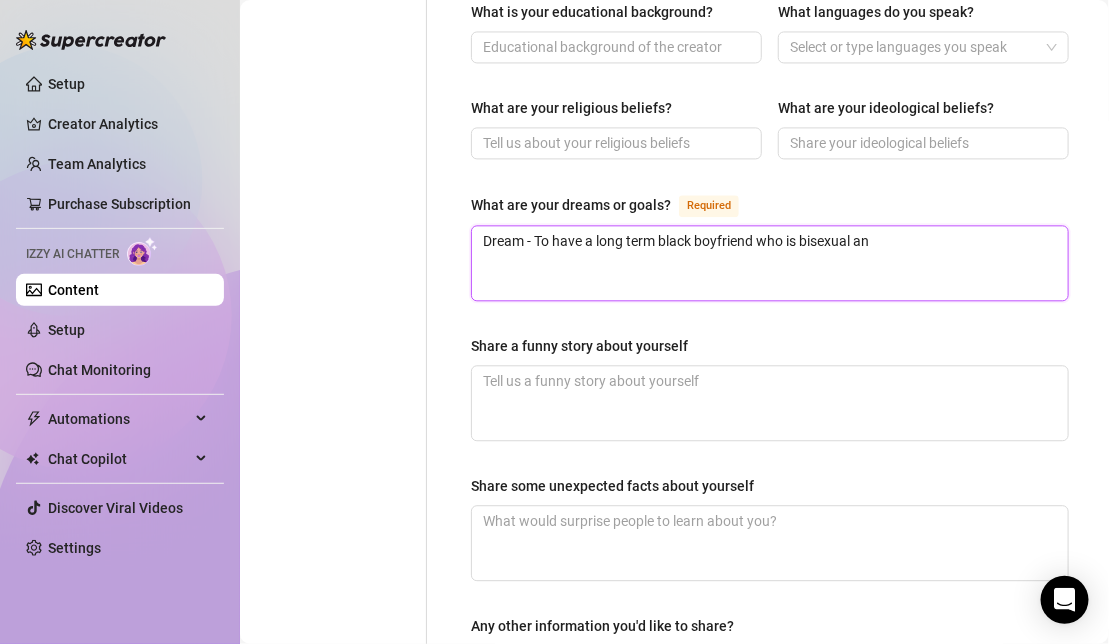 type 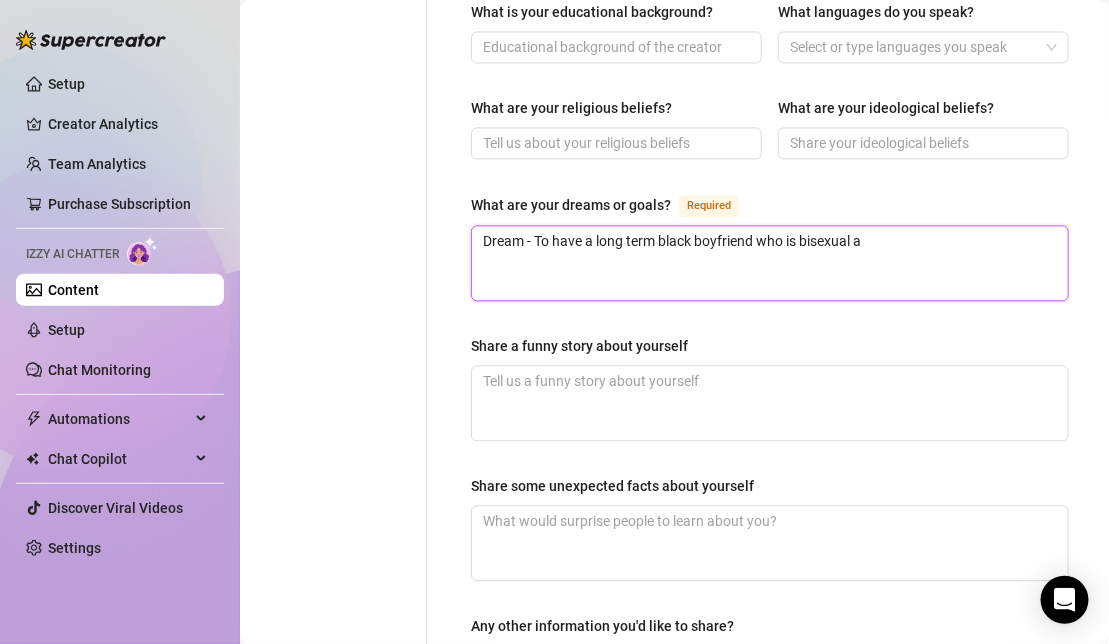 type 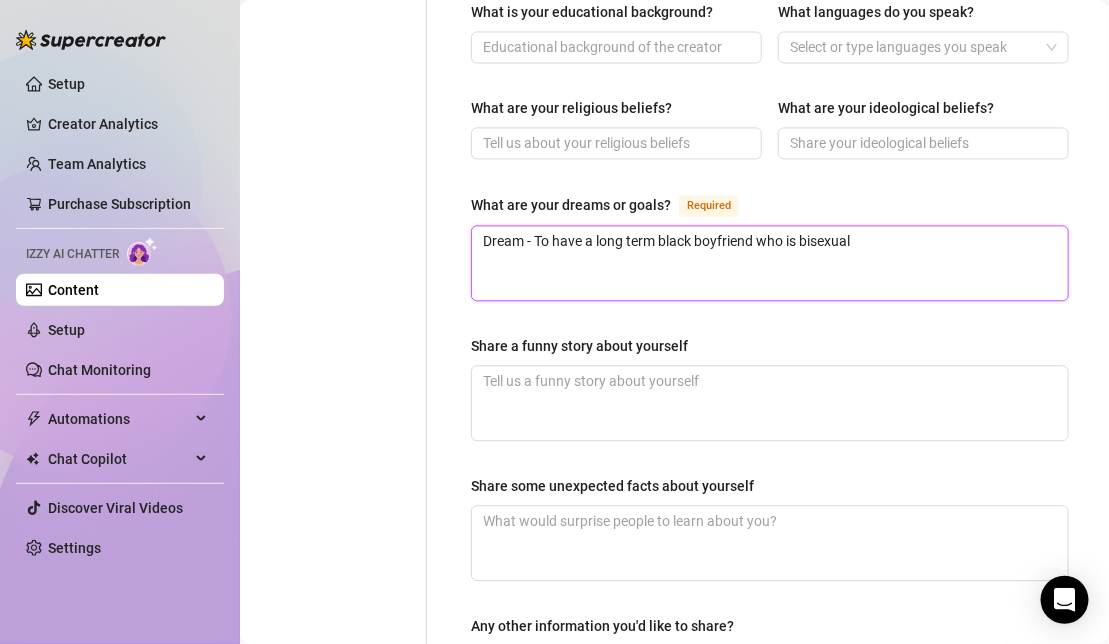 type 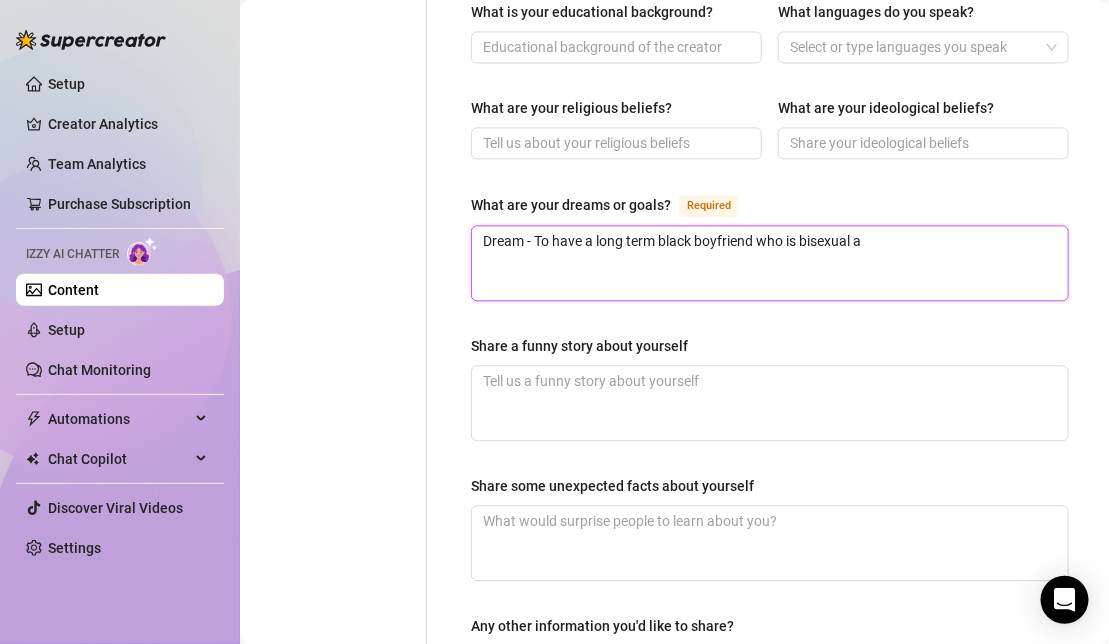 type 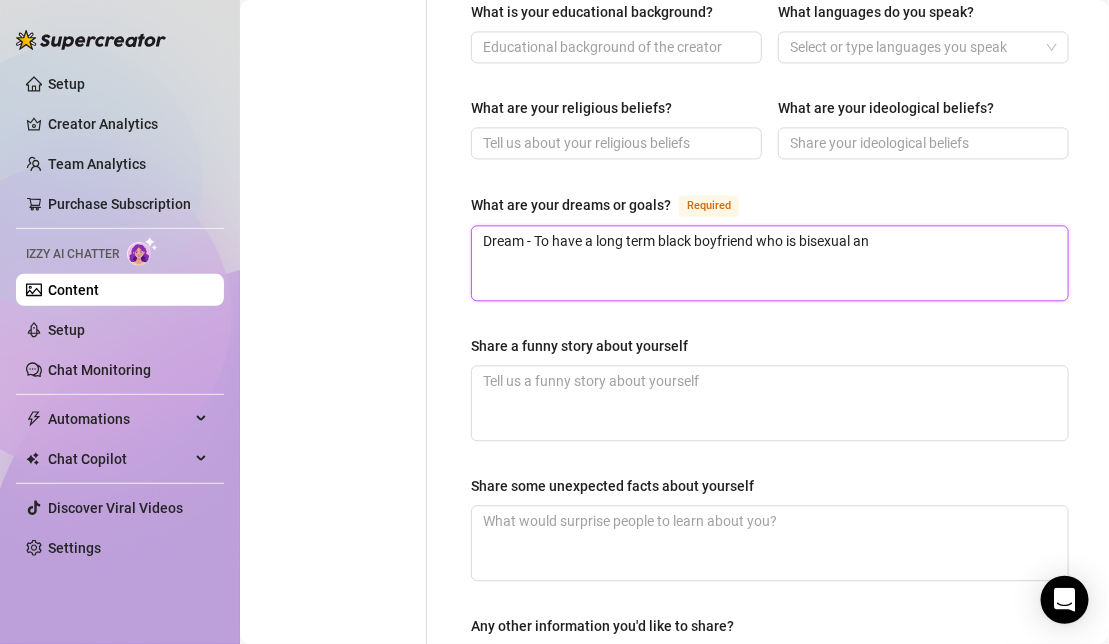 type 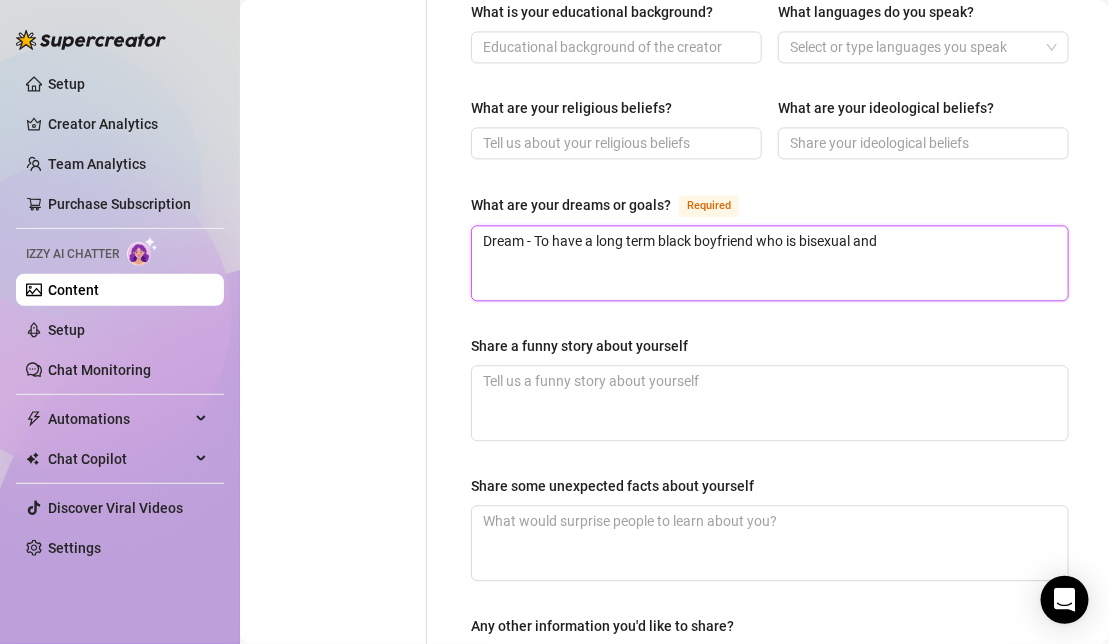 type on "Dream - To have a long term black boyfriend who is bisexual and" 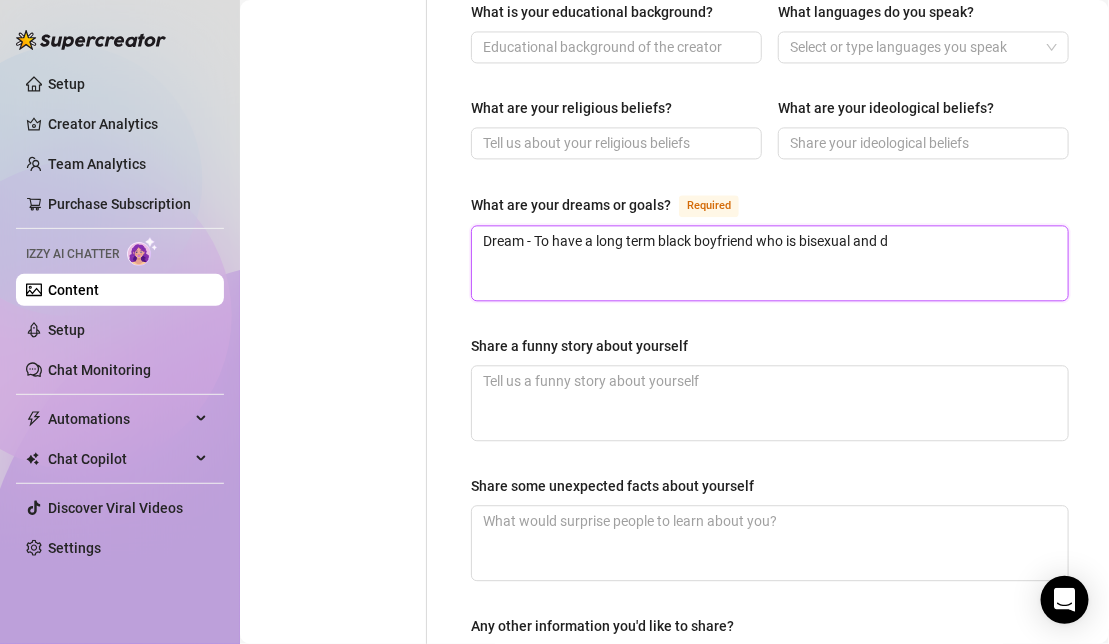 type on "Dream - To have a long term black boyfriend who is bisexual and da" 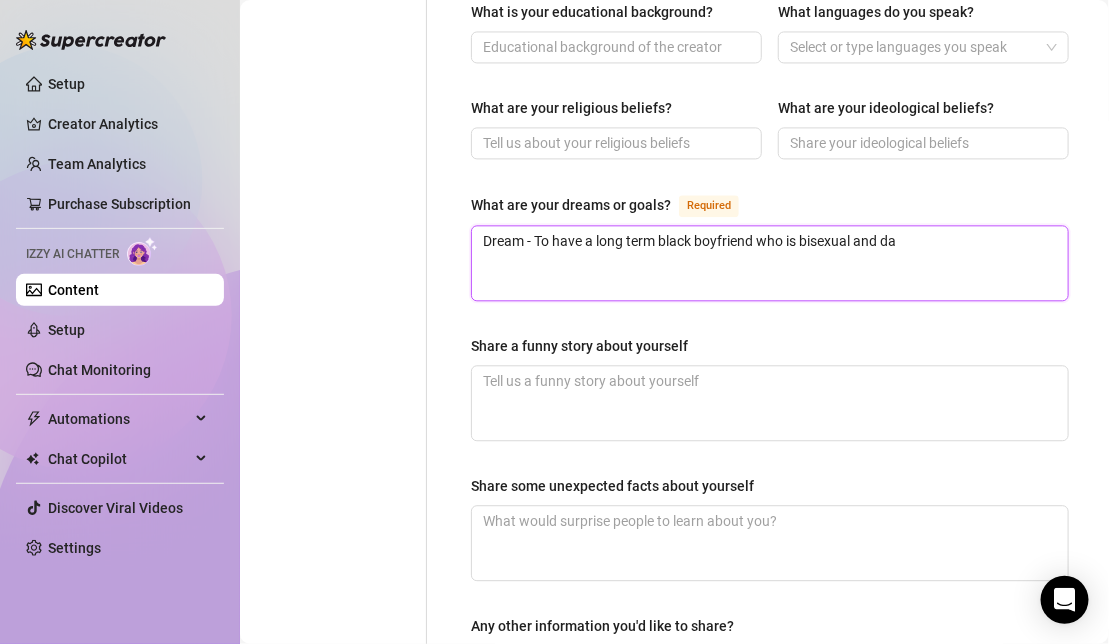 type 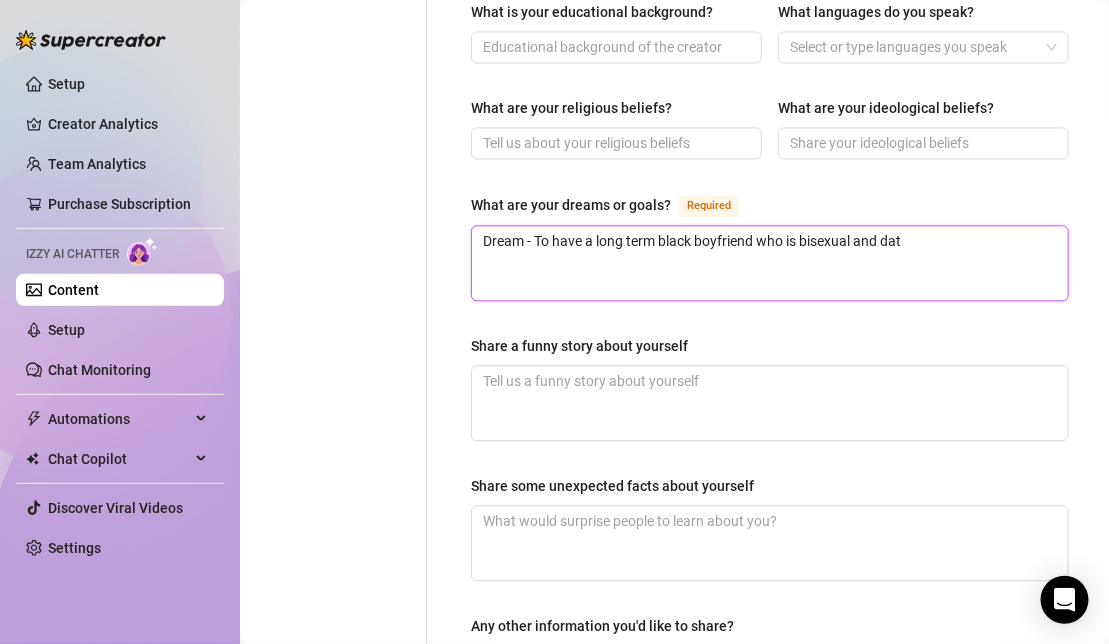 type 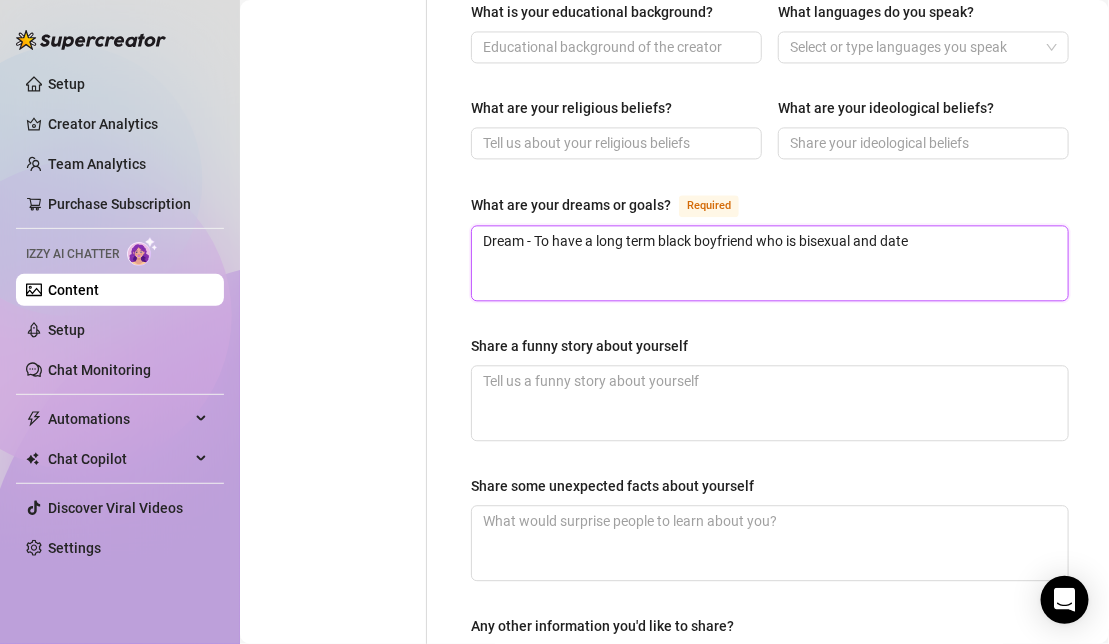 type 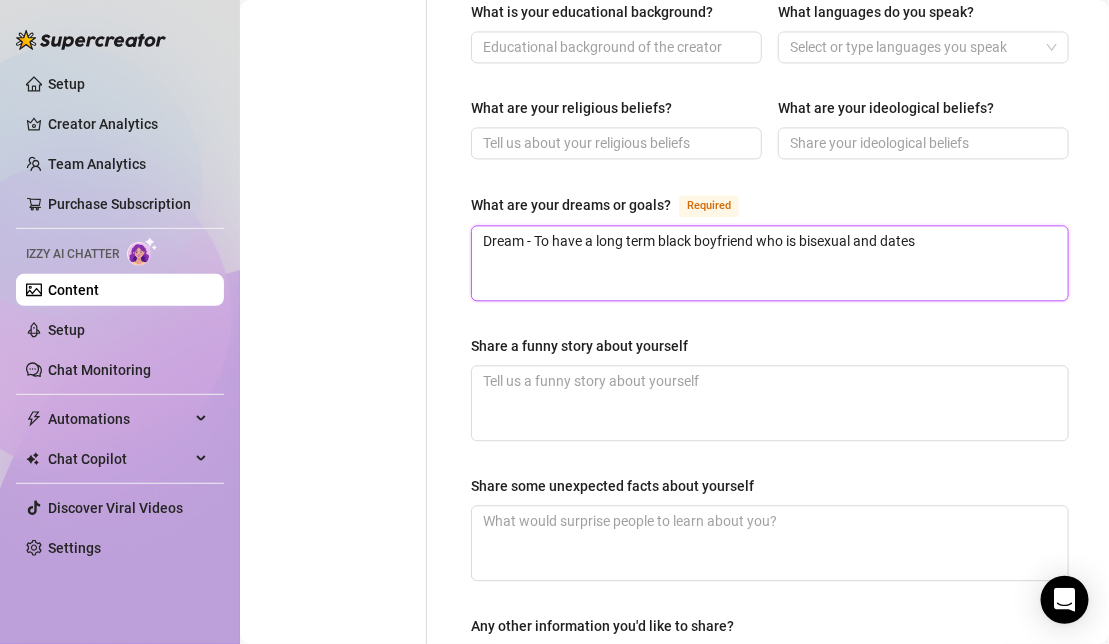 type on "Dream - To have a long term black boyfriend who is bisexual and dates" 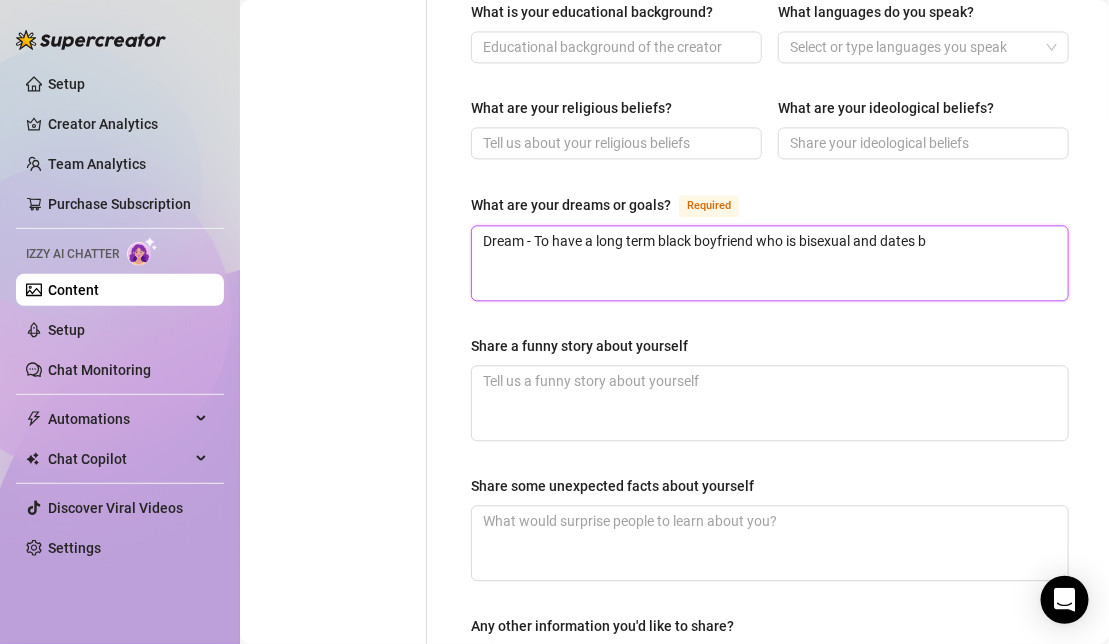 type 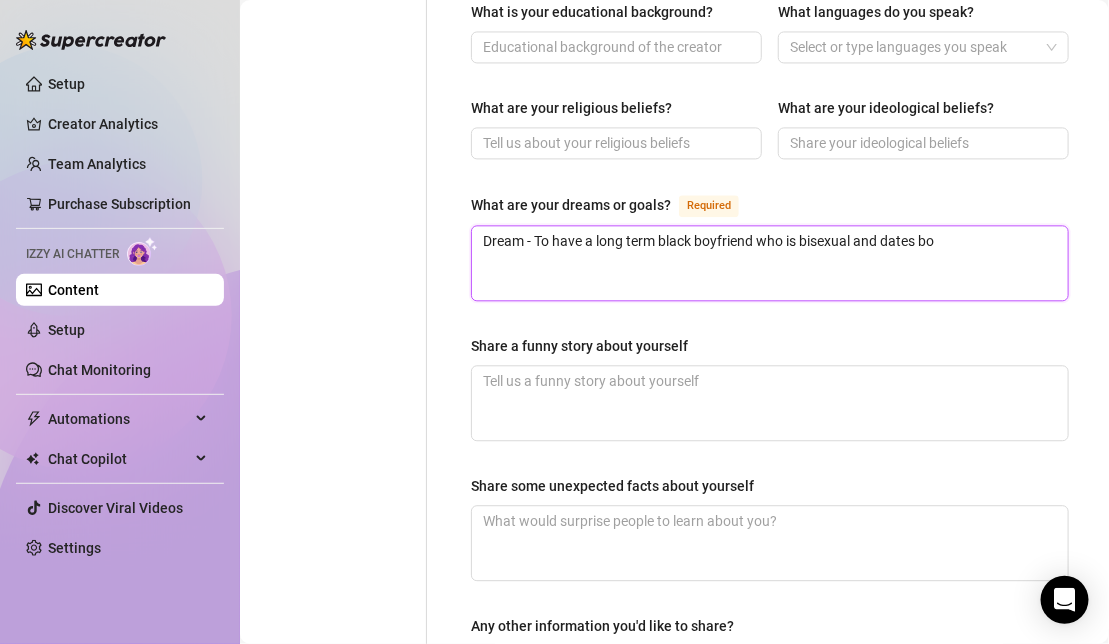 type 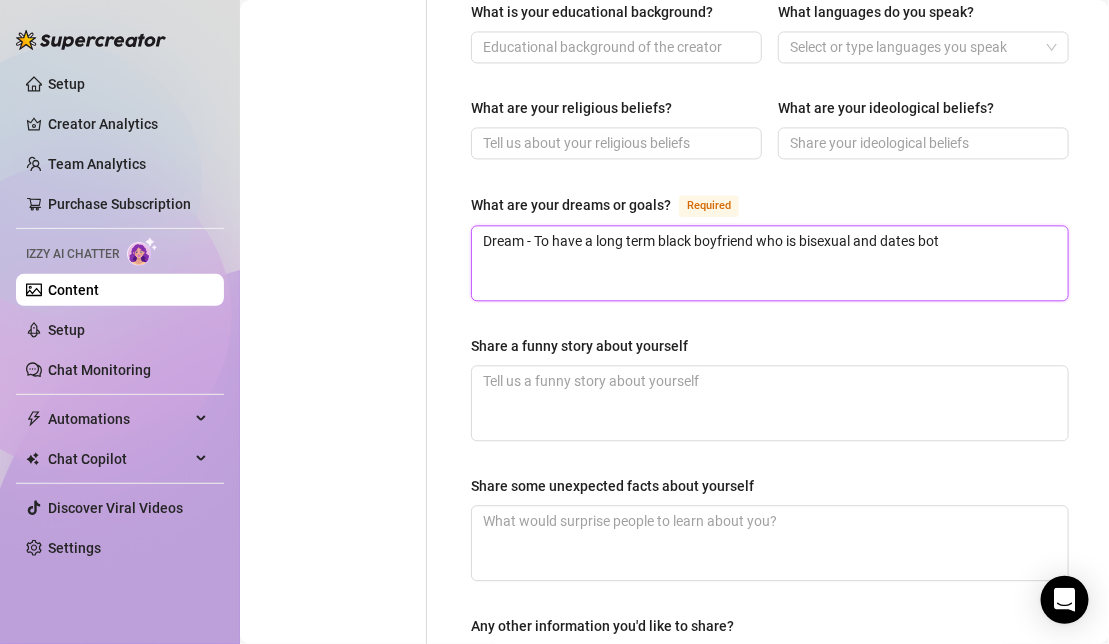 type on "Dream - To have a long term black boyfriend who is bisexual and dates both" 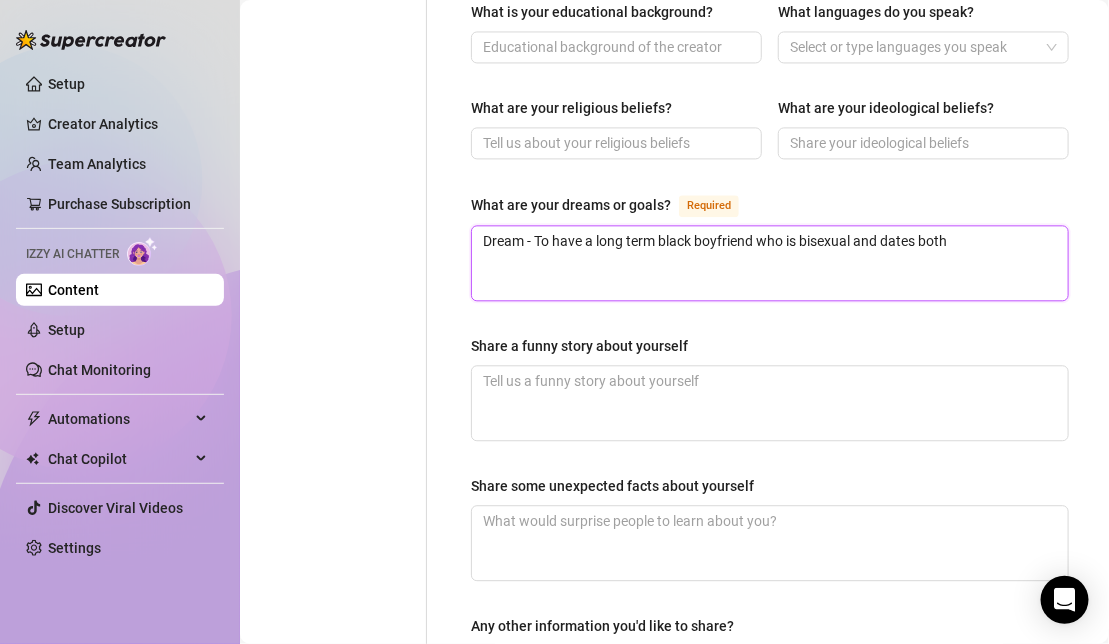 type 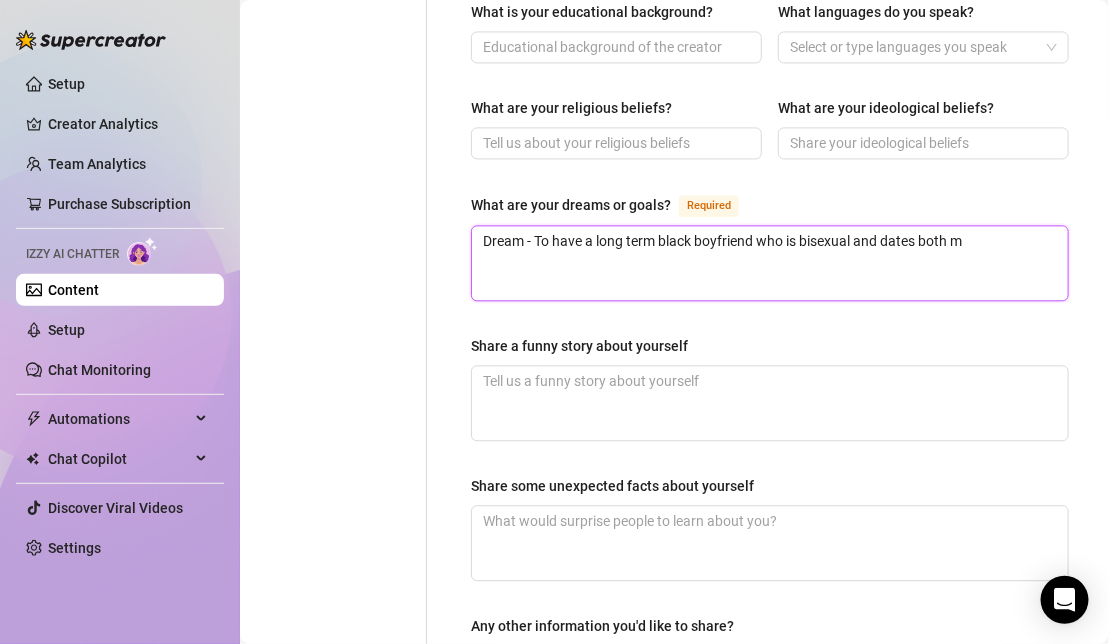 type 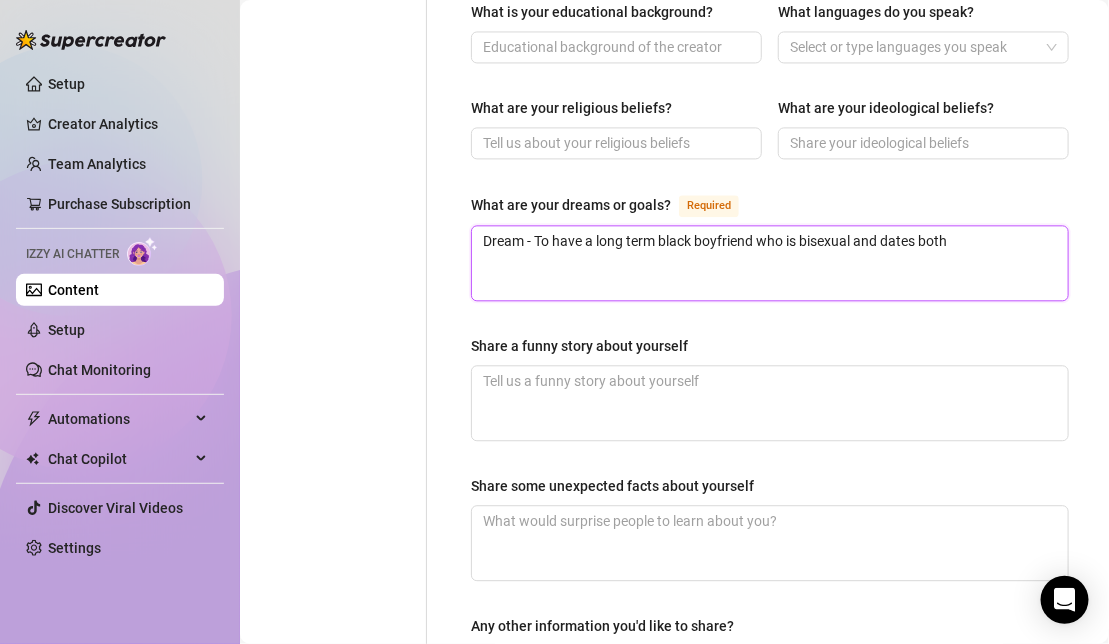 type 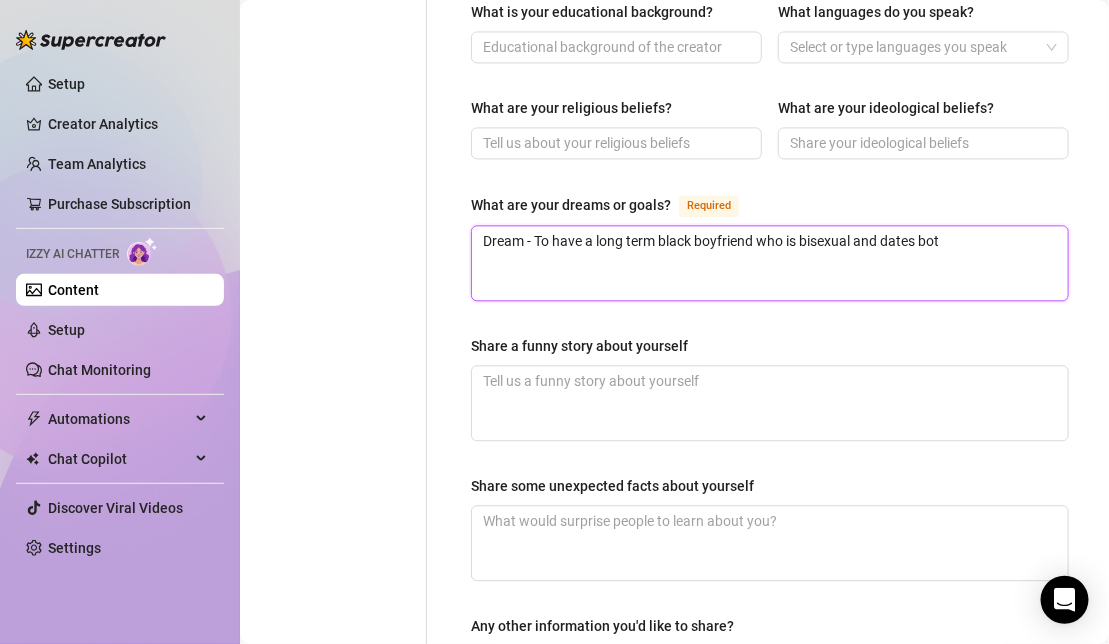 type 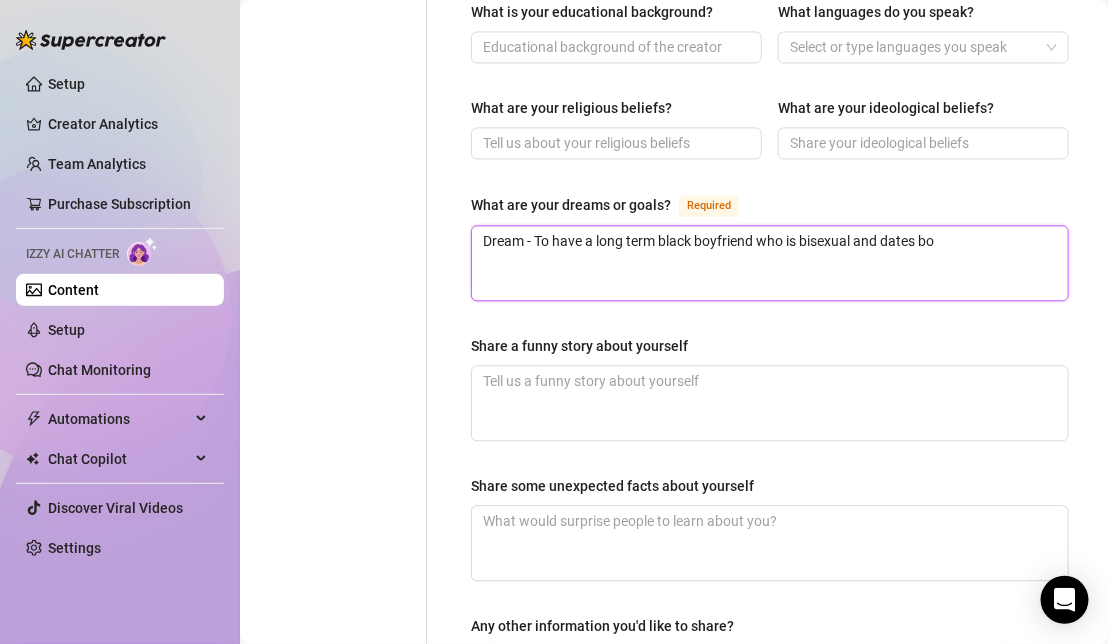 type 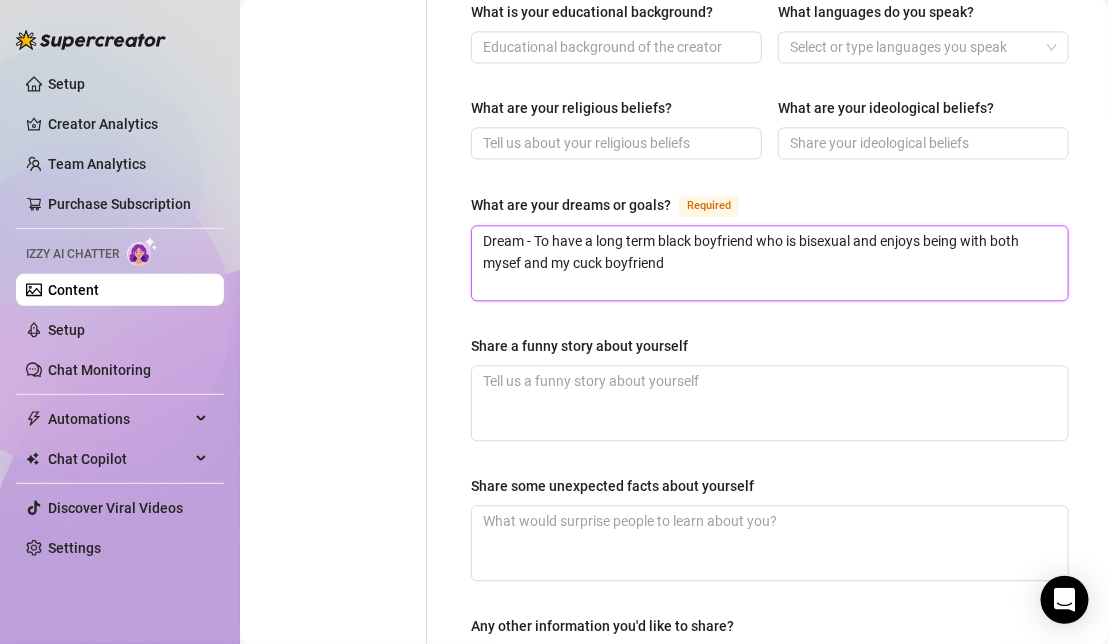 click on "Dream - To have a long term black boyfriend who is bisexual and enjoys being with both mysef and my cuck boyfriend" at bounding box center (770, 263) 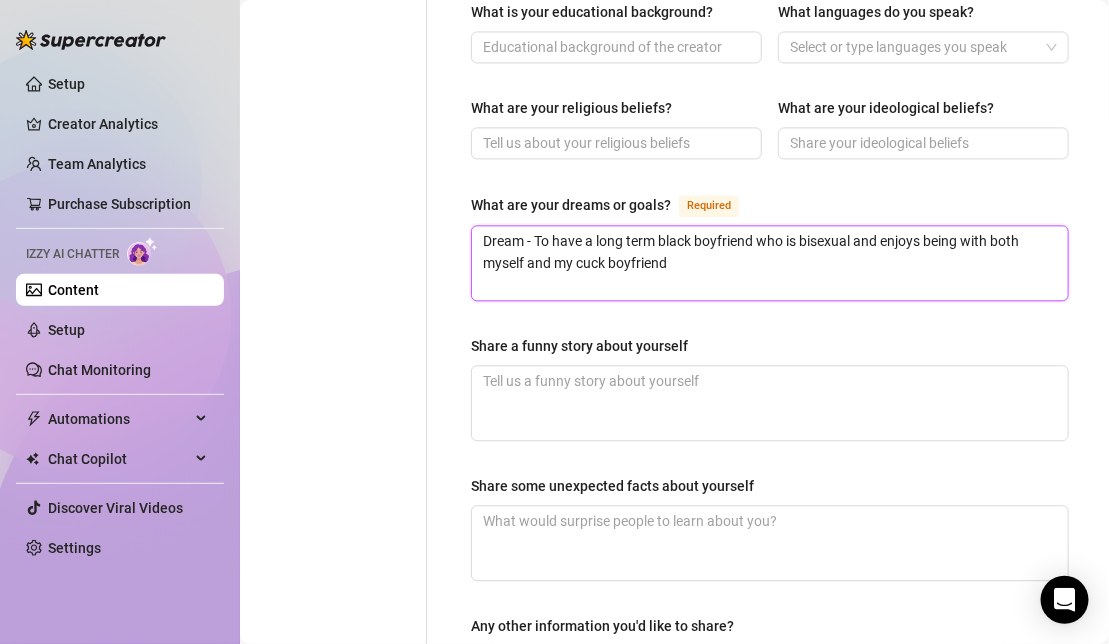click on "Dream - To have a long term black boyfriend who is bisexual and enjoys being with both myself and my cuck boyfriend" at bounding box center [770, 263] 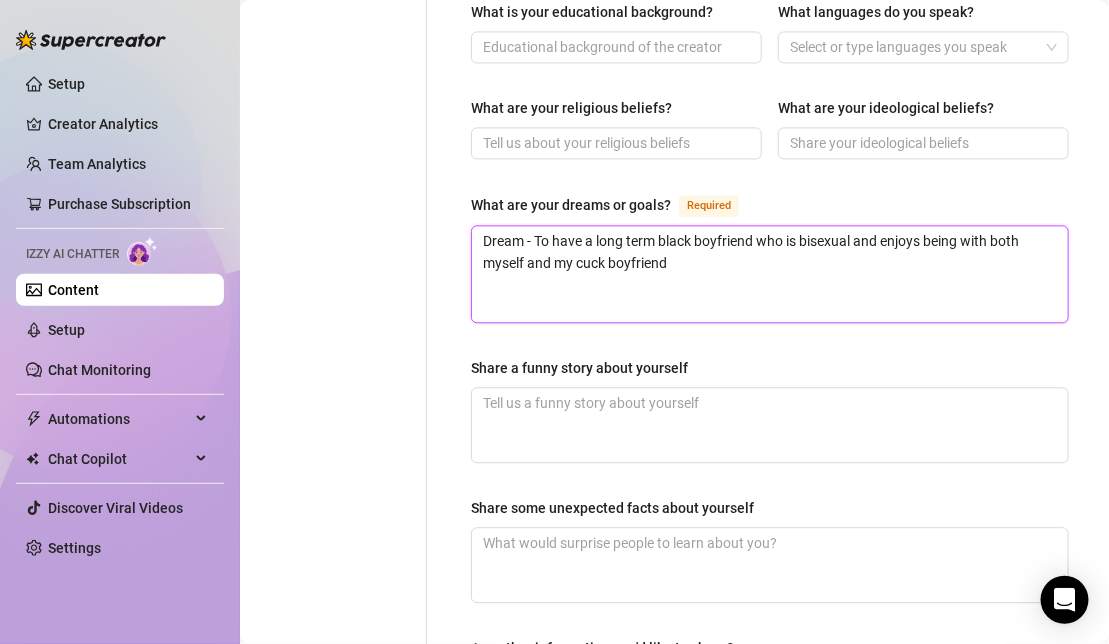scroll, scrollTop: 0, scrollLeft: 0, axis: both 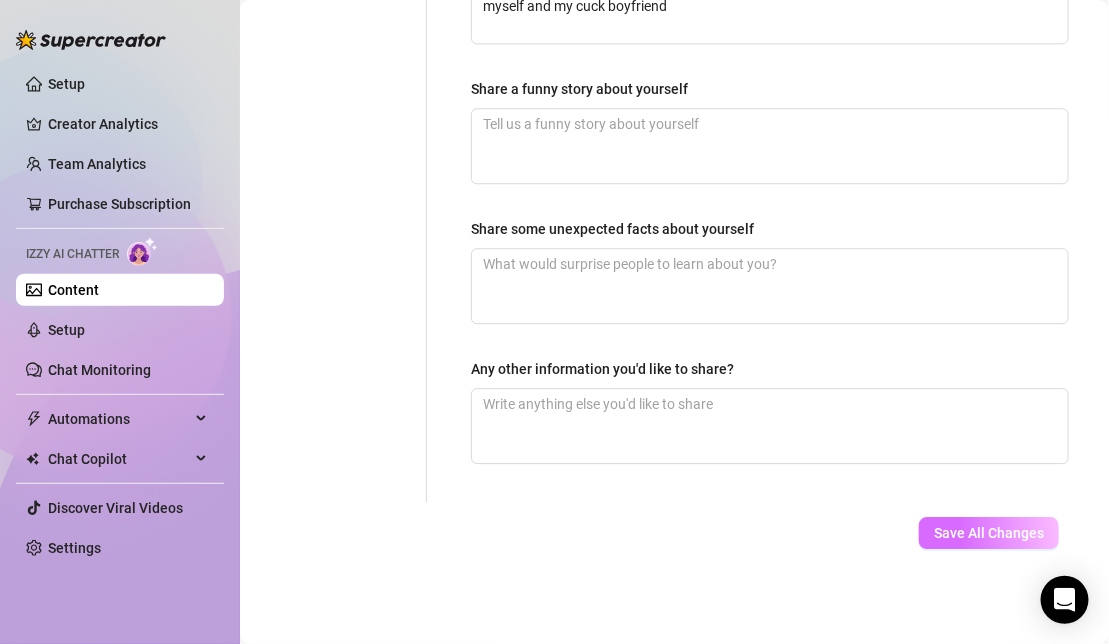 click on "Save All Changes" at bounding box center (989, 533) 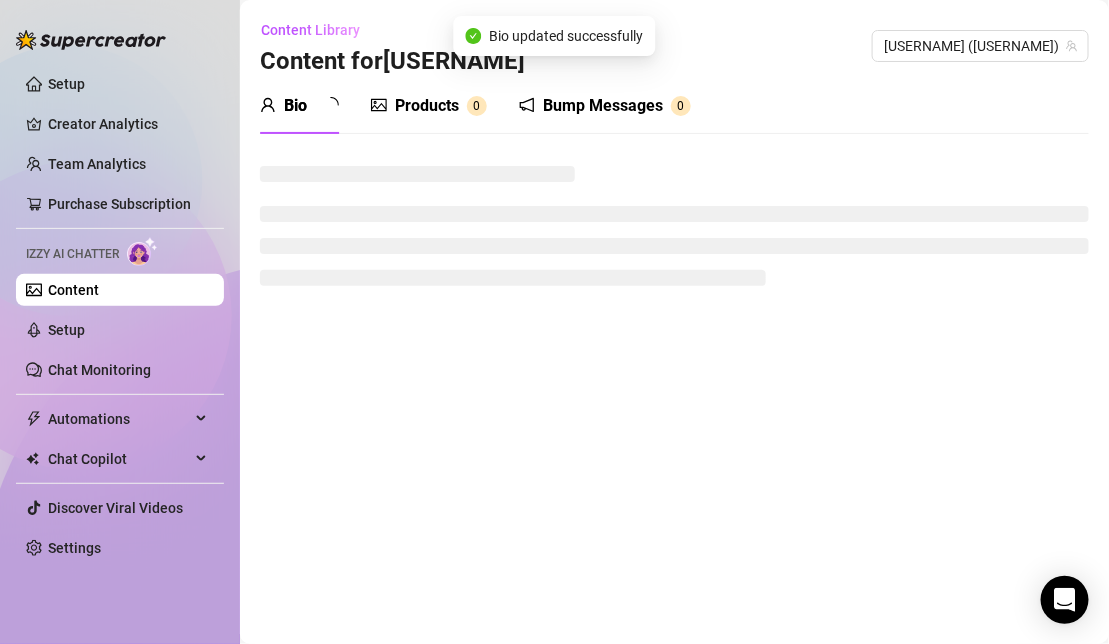 scroll, scrollTop: 0, scrollLeft: 0, axis: both 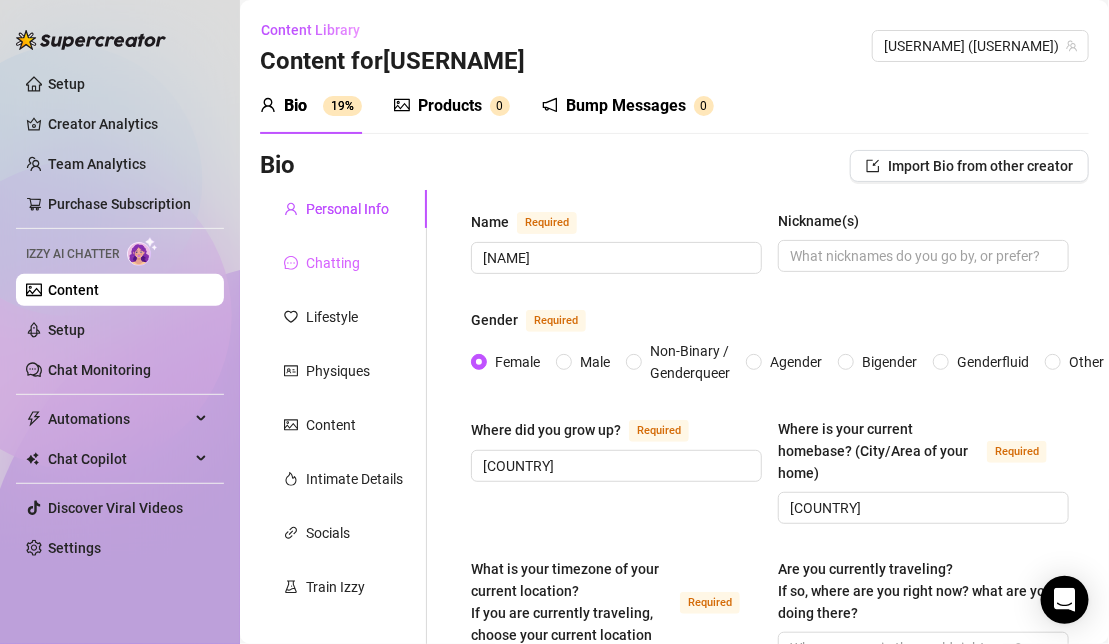 click on "Chatting" at bounding box center [343, 263] 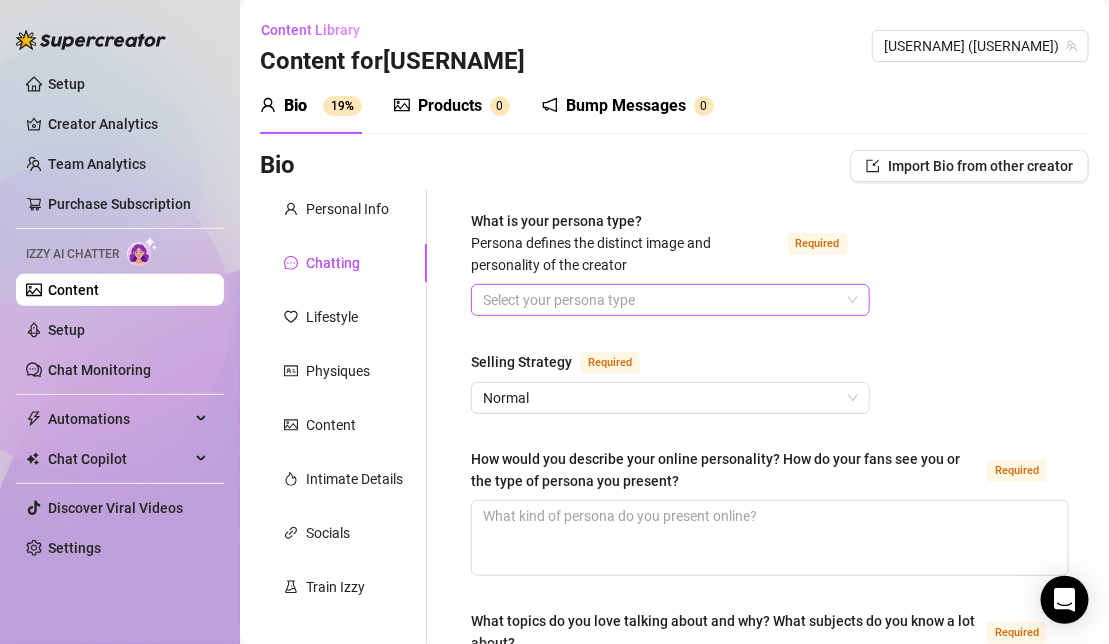 click on "What is your persona type? Persona defines the distinct image and personality of the creator Required" at bounding box center (661, 300) 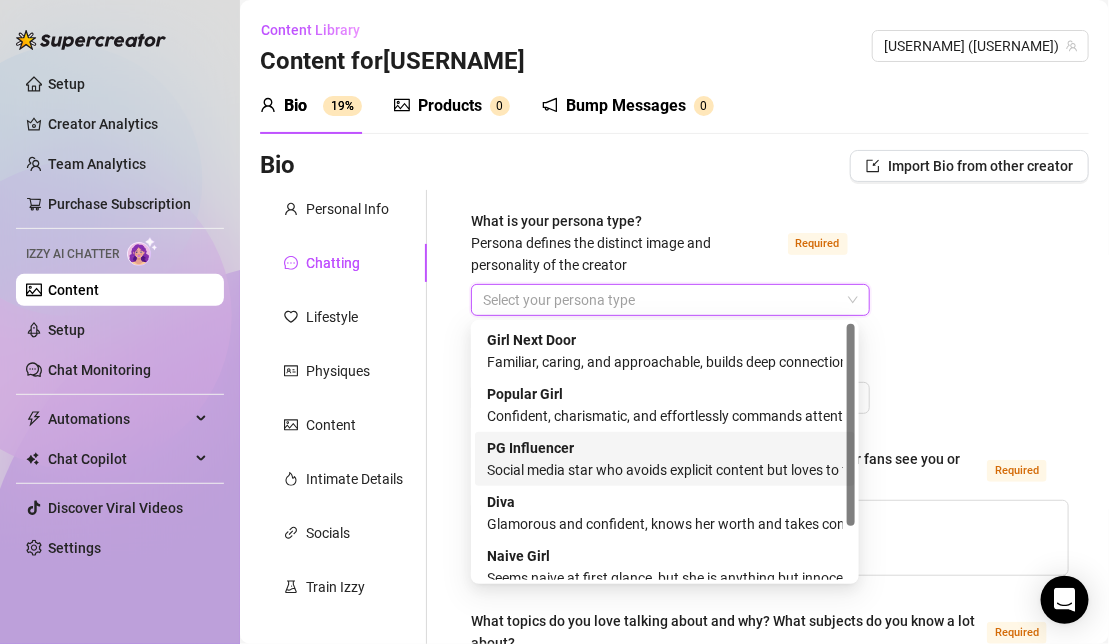 scroll, scrollTop: 67, scrollLeft: 0, axis: vertical 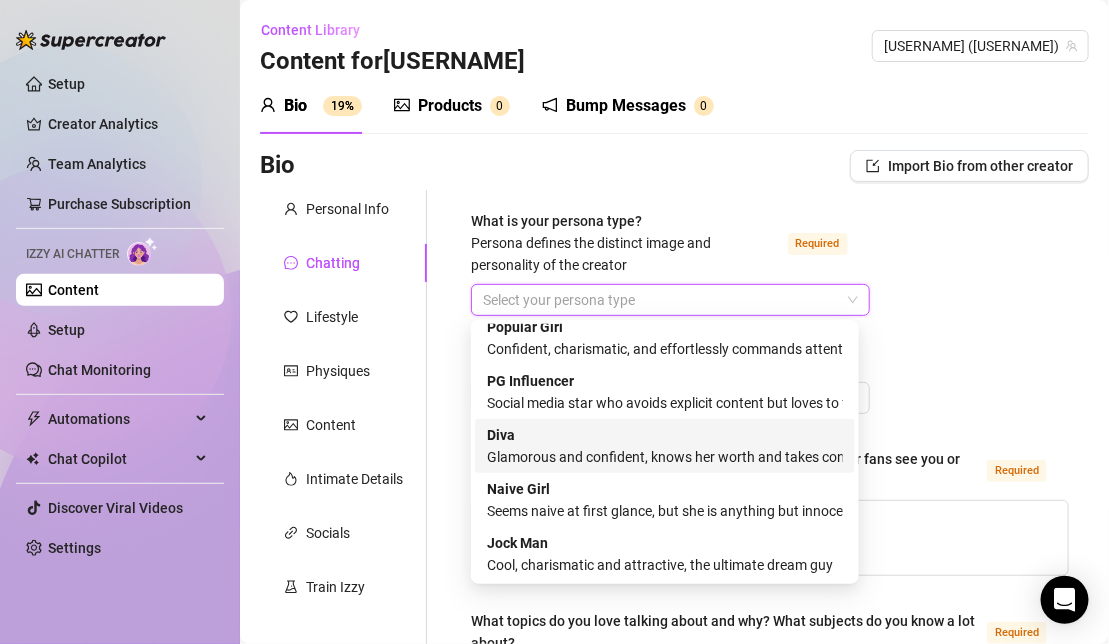 click on "Glamorous and confident, knows her worth and takes control" at bounding box center [665, 457] 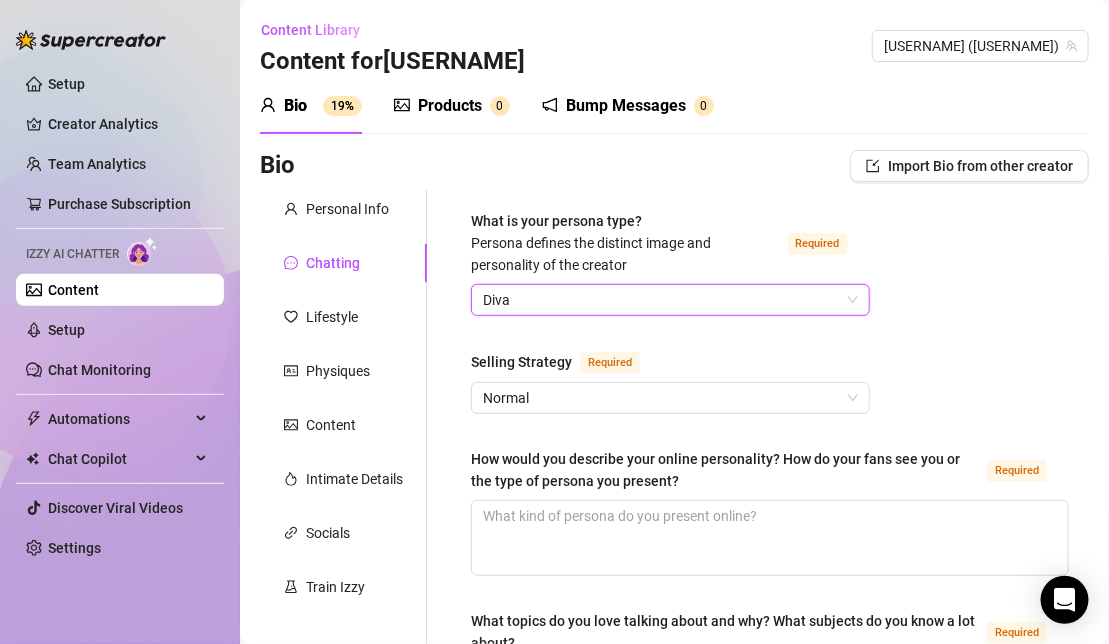 click on "Diva" at bounding box center (670, 300) 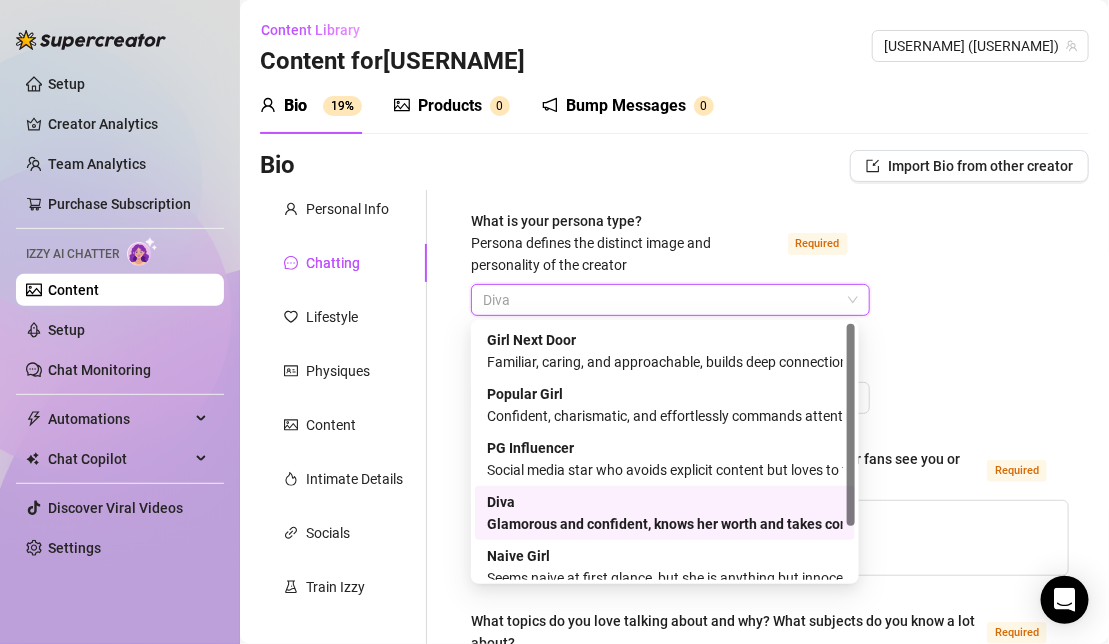 scroll, scrollTop: 0, scrollLeft: 0, axis: both 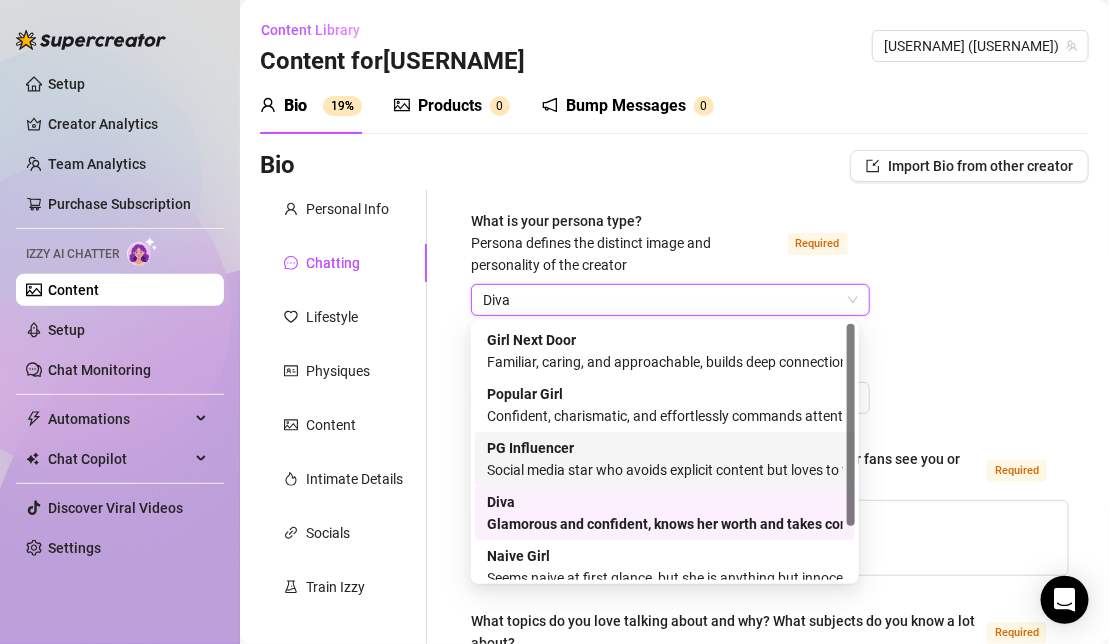 click on "What is your persona type? Persona defines the distinct image and personality of the creator Required Diva Diva Selling Strategy Required Normal How would you describe your online personality? How do your fans see you or the type of persona you present? Required What topics do you love talking about and why? What subjects do you know a lot about? Required How do you express laughter in text? Which slang do you use? Required What are your favorite emojis? Required Punctuation Style Minimal Casual Proper Capitalization Style Lowercase Proper Names Proper Writing Level Relaxed Mixed Proper Respond to fans in their native language, even if it’s not one you speak. If turned off, the AI will only reply in English. Fill in the languages you speak under Personal tab if you want to change this. How do you want your fans to feel when chatting with you? What nicknames do you use for your fans? Required Are there any topics that should be avoided or handled with care?" at bounding box center (770, 1010) 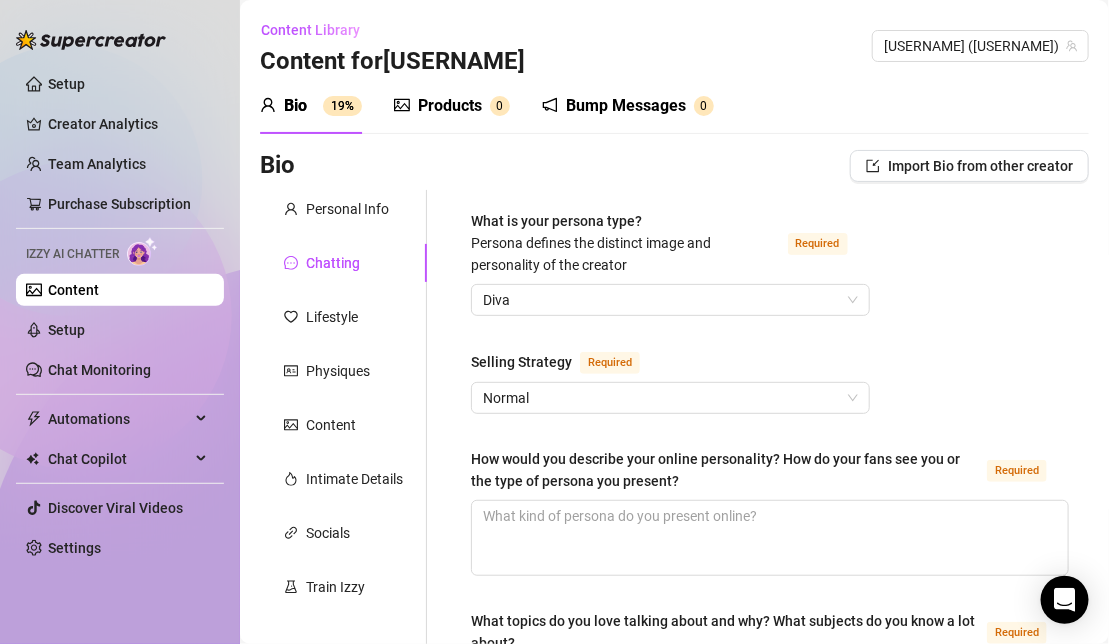 scroll, scrollTop: 48, scrollLeft: 0, axis: vertical 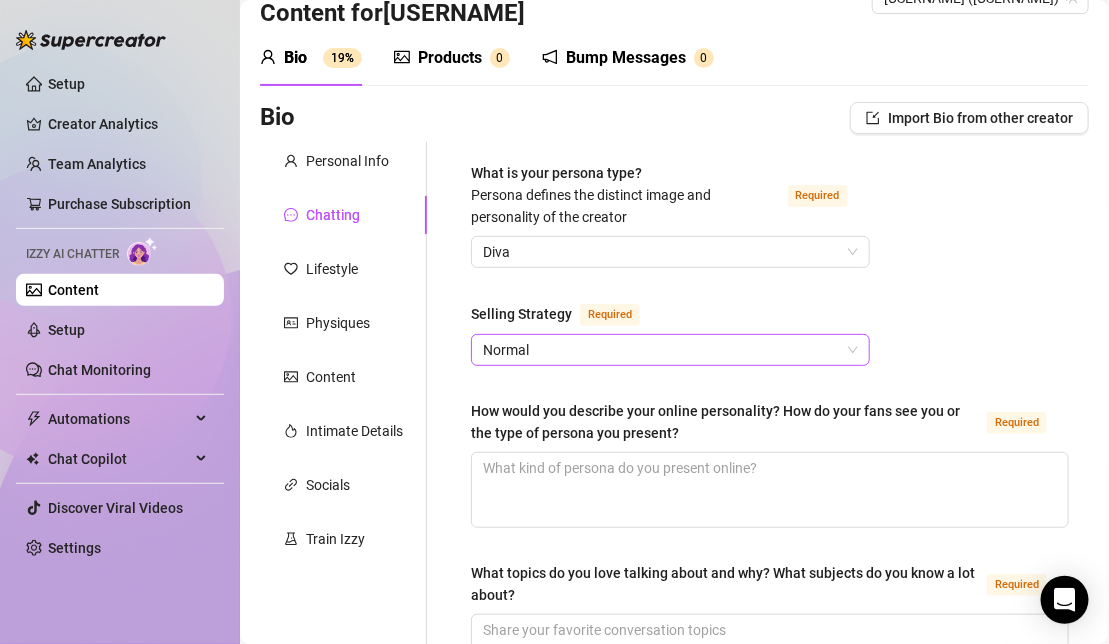 click on "Normal" at bounding box center (670, 350) 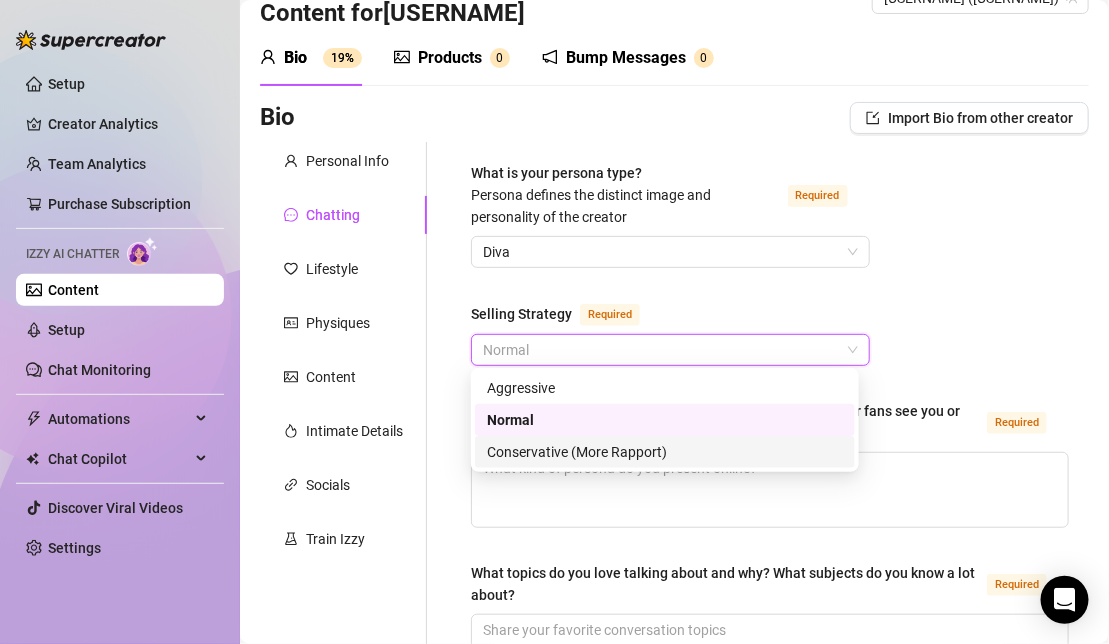 click on "Conservative (More Rapport)" at bounding box center (665, 452) 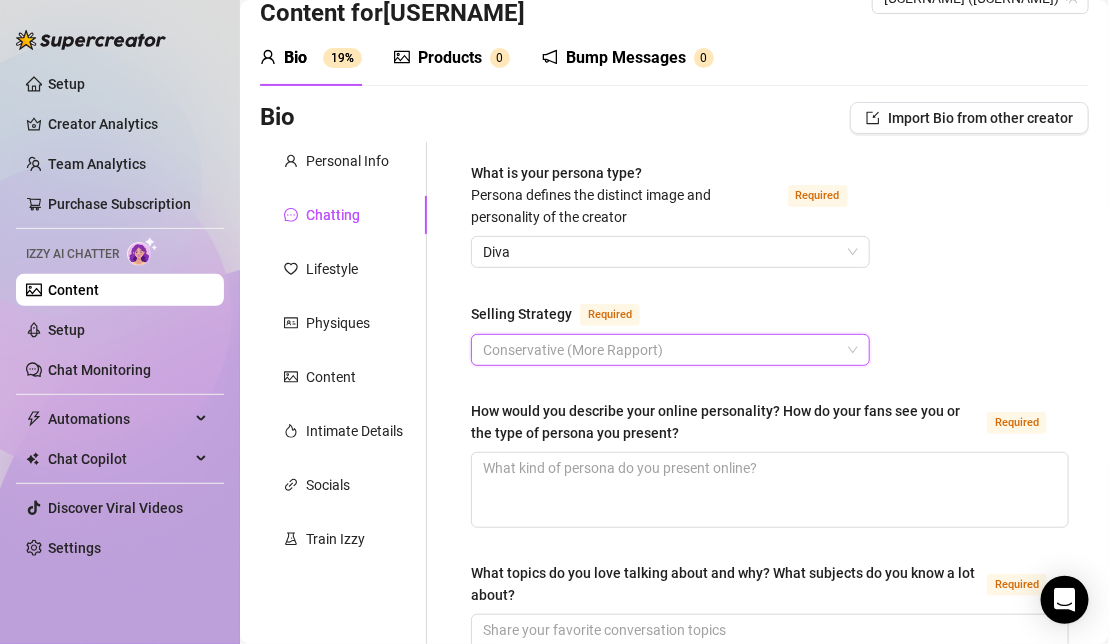 click on "Conservative (More Rapport)" at bounding box center (670, 350) 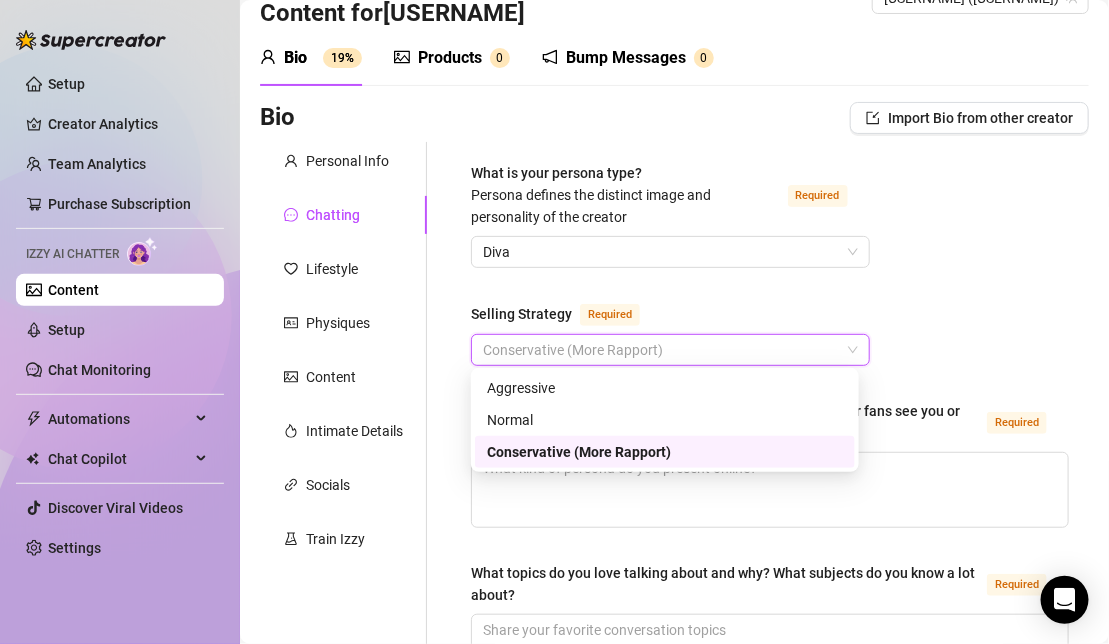 click on "Conservative (More Rapport)" at bounding box center [665, 452] 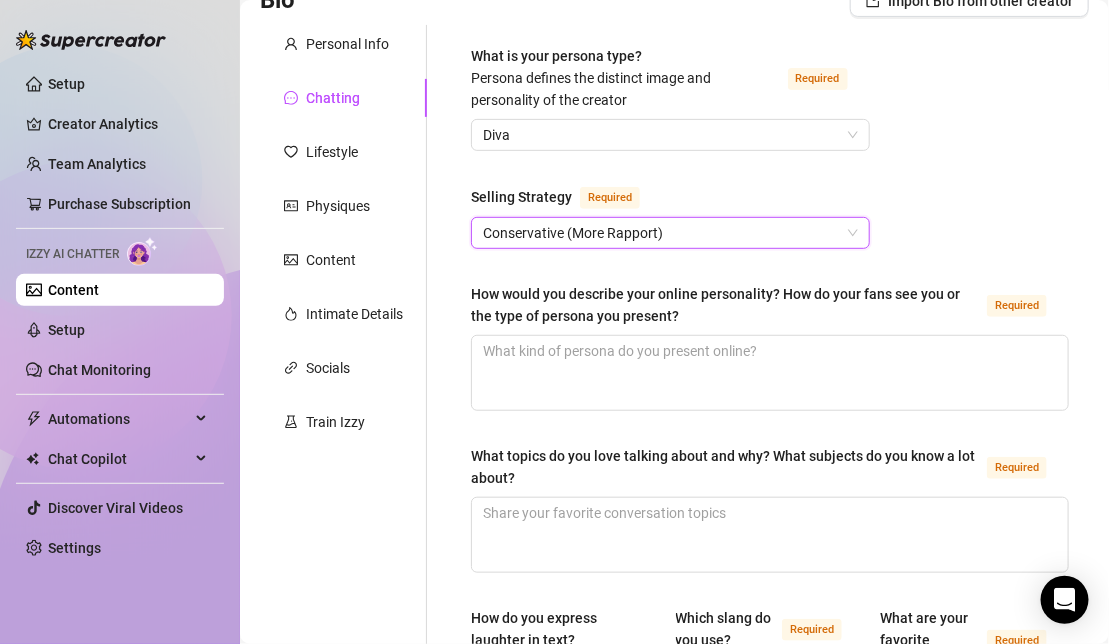 scroll, scrollTop: 164, scrollLeft: 0, axis: vertical 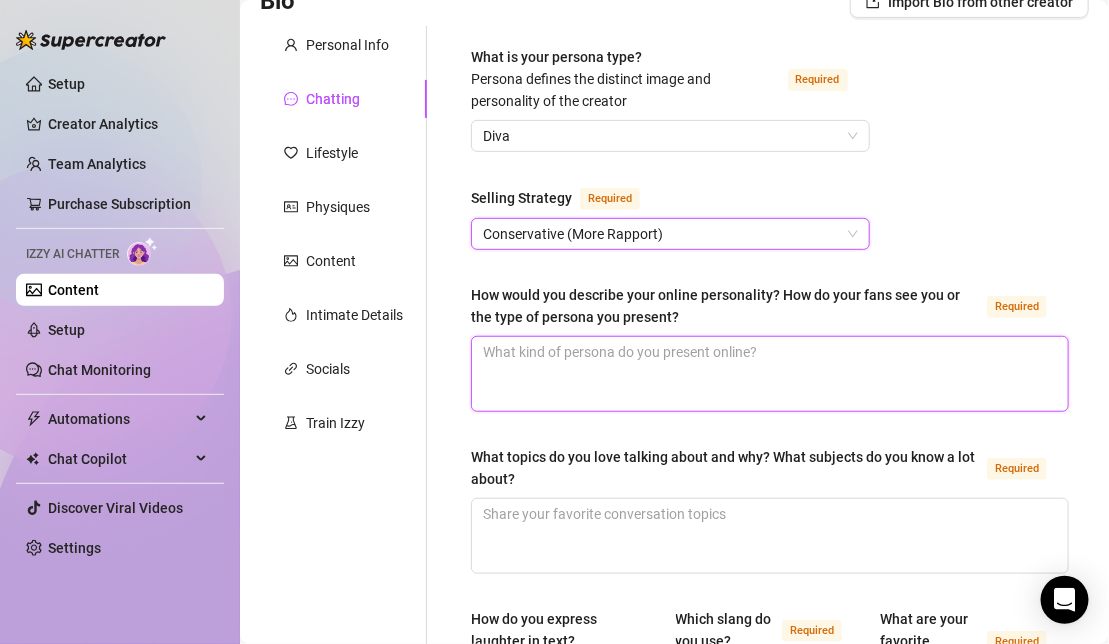 click on "How would you describe your online personality? How do your fans see you or the type of persona you present? Required" at bounding box center (770, 374) 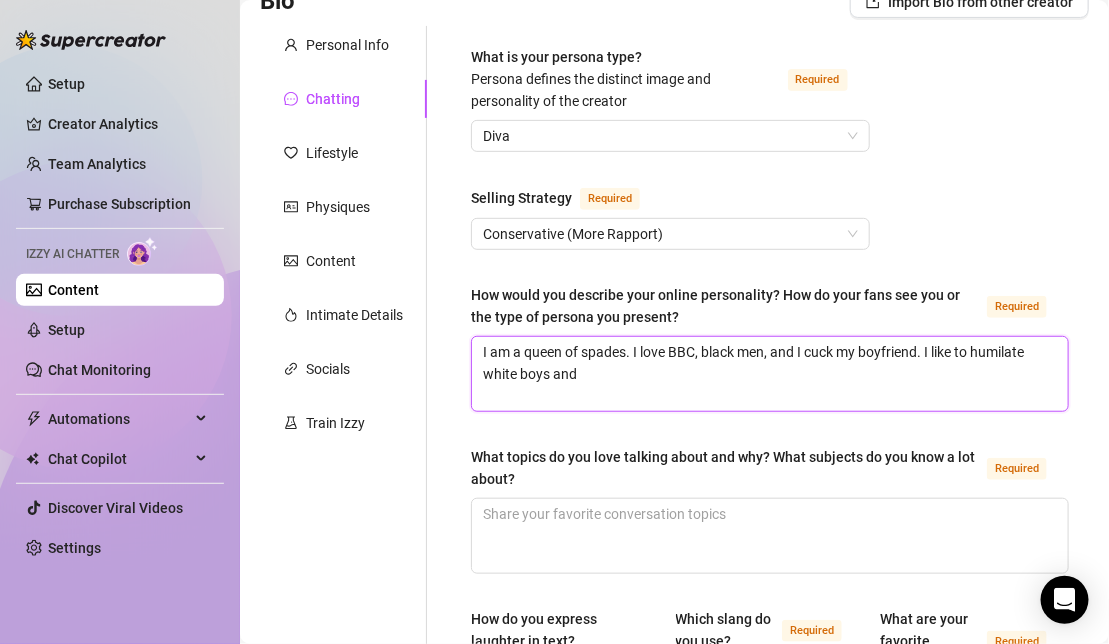 click on "I am a queen of spades. I love BBC, black men, and I cuck my boyfriend. I like to humilate white boys and" at bounding box center [770, 374] 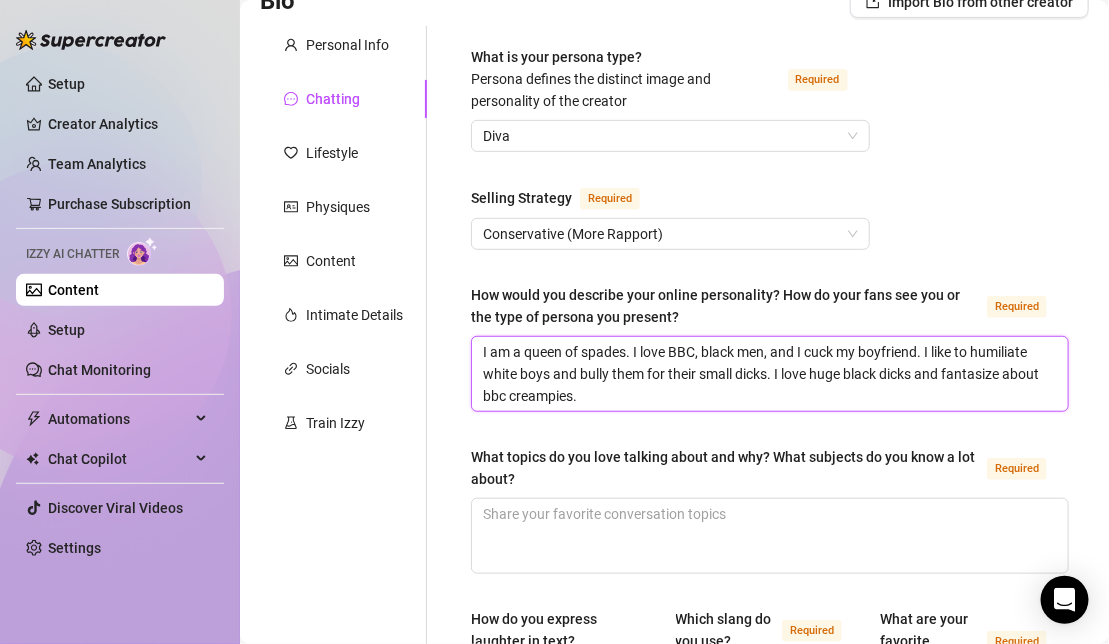 scroll, scrollTop: 183, scrollLeft: 0, axis: vertical 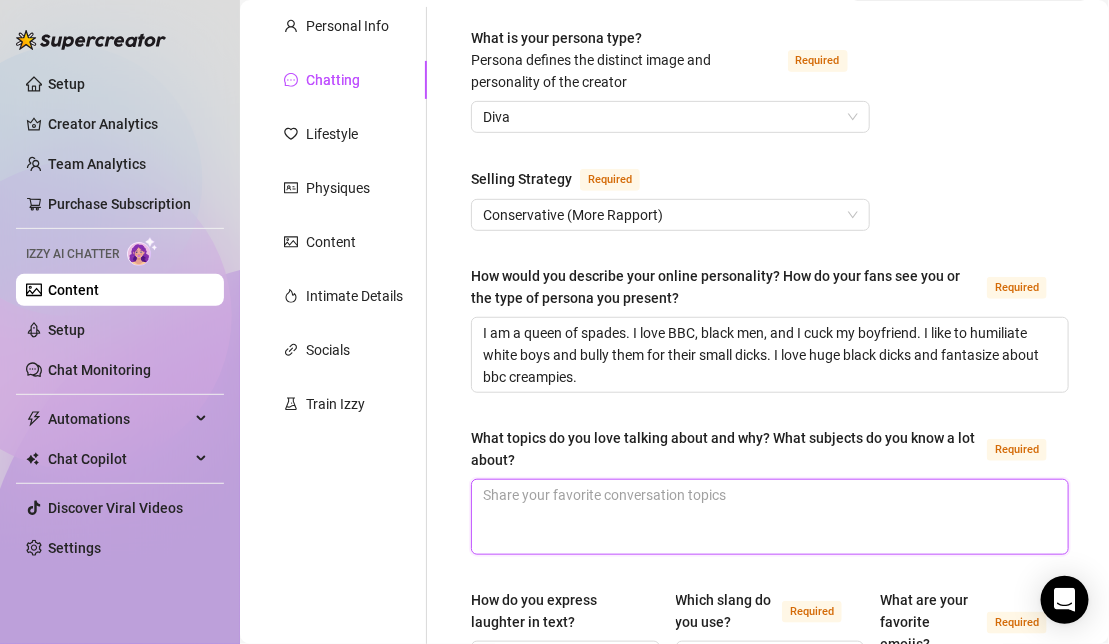 click on "What topics do you love talking about and why? What subjects do you know a lot about? Required" at bounding box center (770, 517) 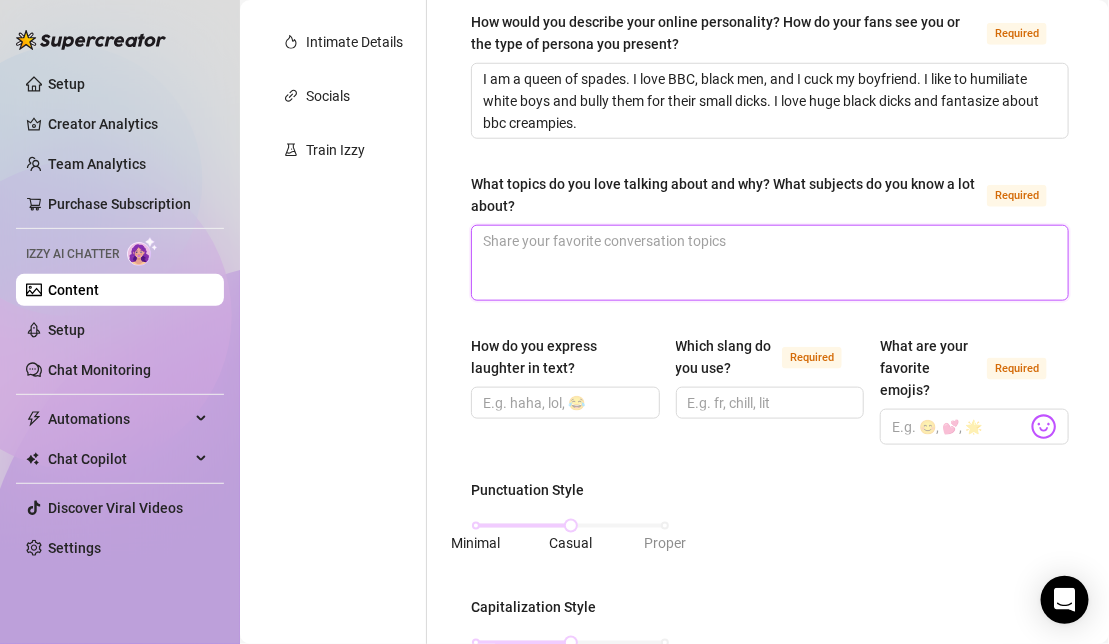 scroll, scrollTop: 438, scrollLeft: 0, axis: vertical 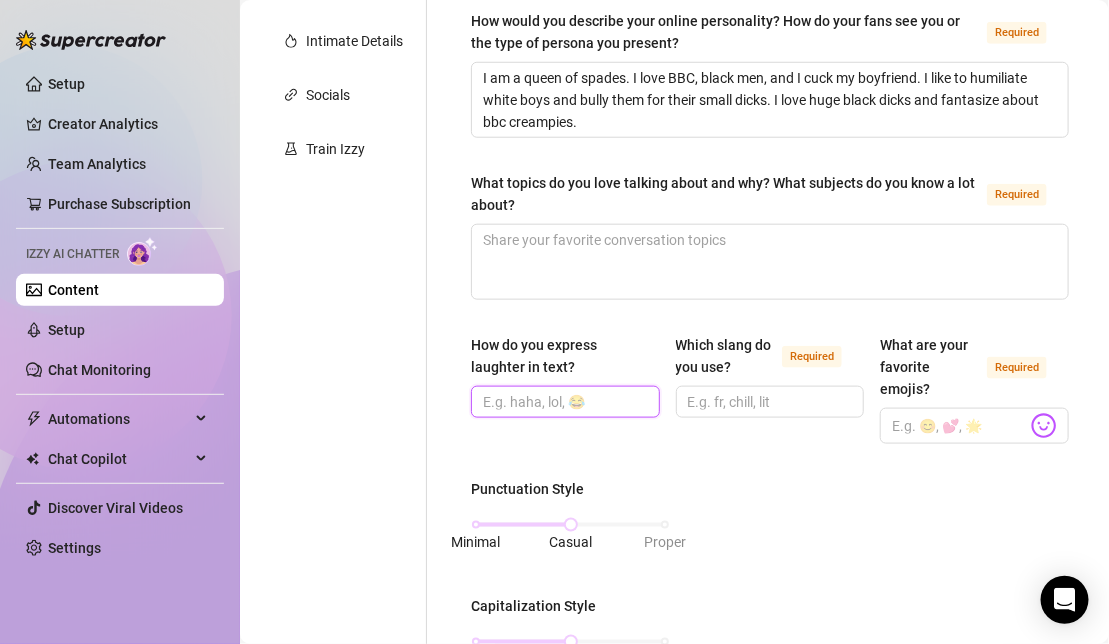 click on "How do you express laughter in text?" at bounding box center [563, 402] 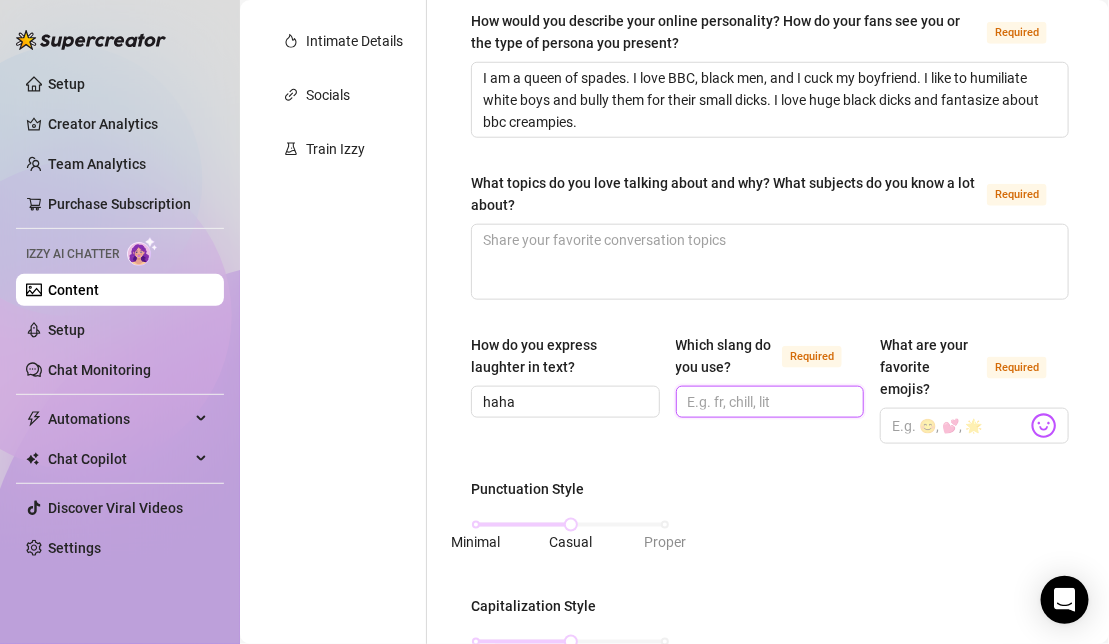 click on "Which slang do you use? Required" at bounding box center (768, 402) 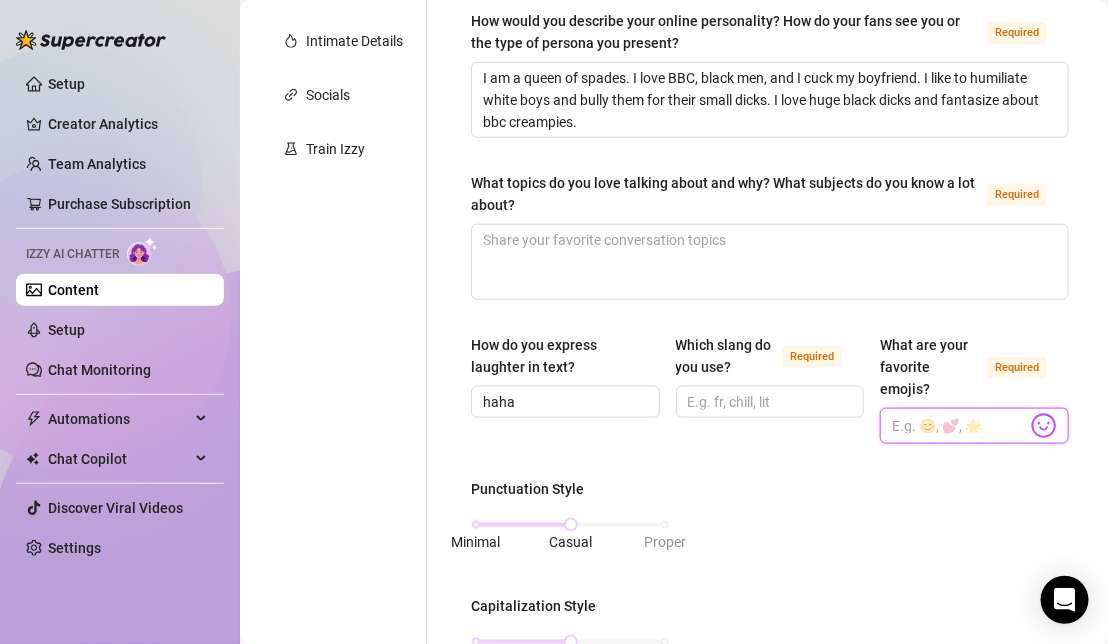 click on "What are your favorite emojis? Required" at bounding box center [959, 426] 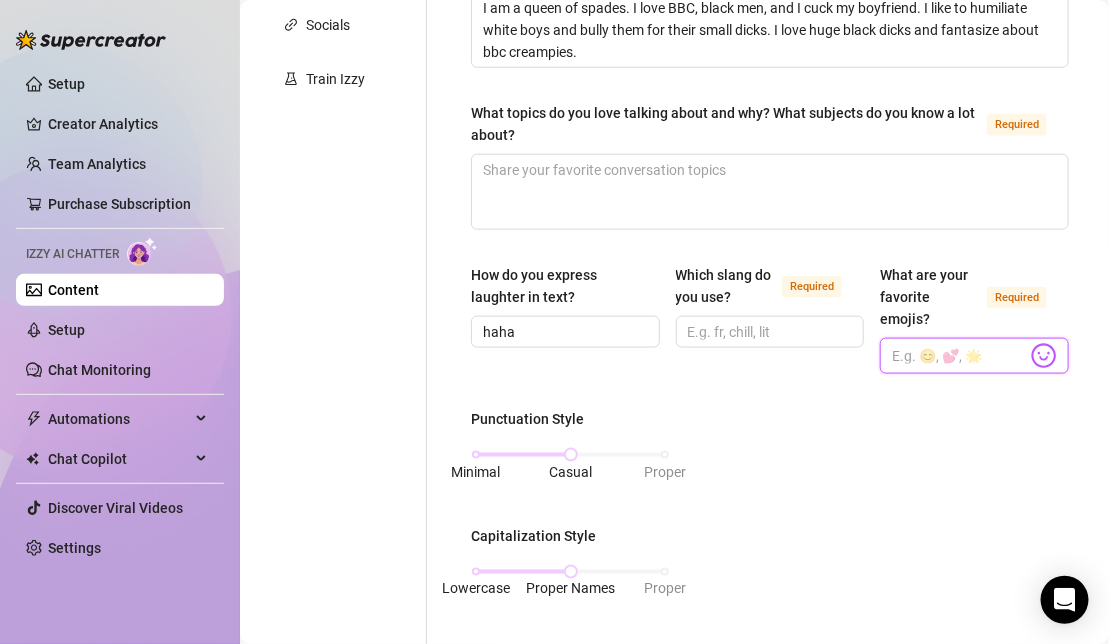 scroll, scrollTop: 175, scrollLeft: 0, axis: vertical 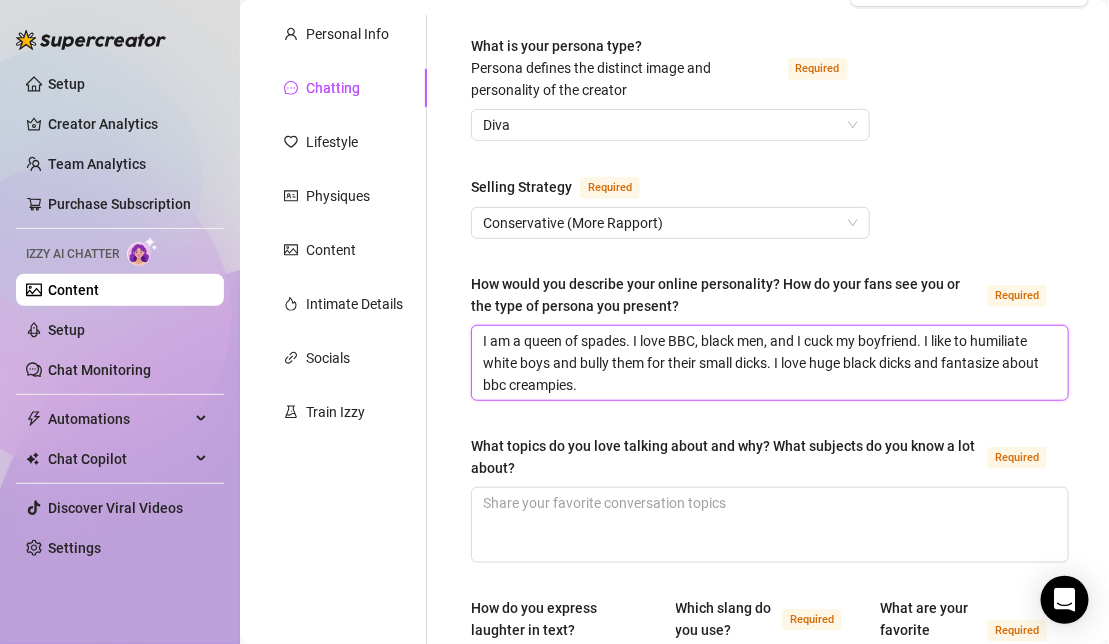 click on "I am a queen of spades. I love BBC, black men, and I cuck my boyfriend. I like to humiliate white boys and bully them for their small dicks. I love huge black dicks and fantasize about bbc creampies." at bounding box center (770, 363) 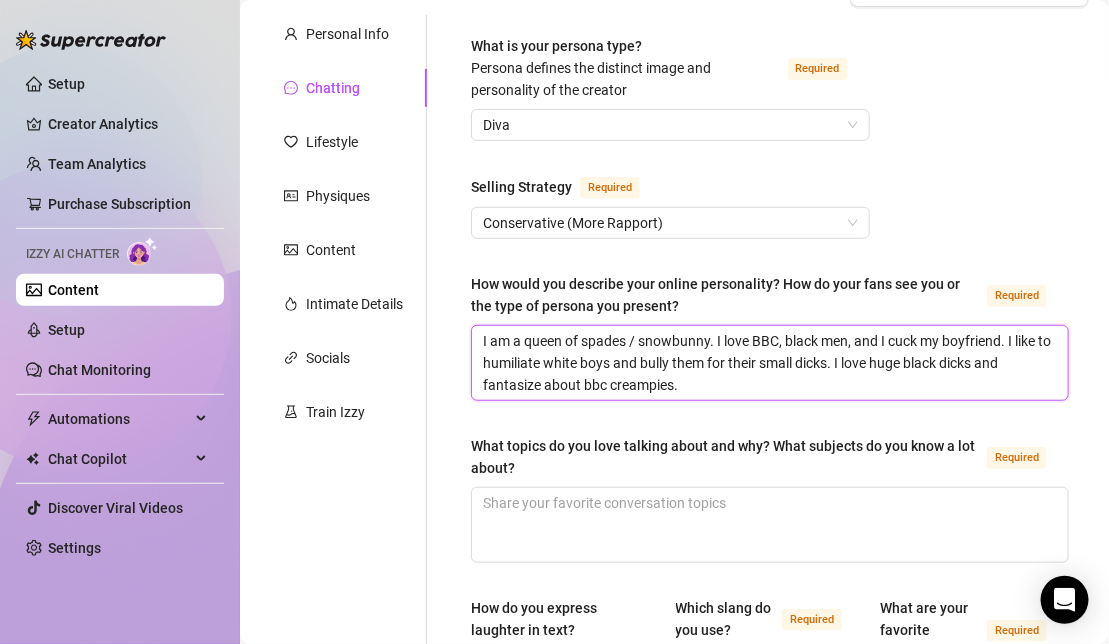 click on "I am a queen of spades / snowbunny. I love BBC, black men, and I cuck my boyfriend. I like to humiliate white boys and bully them for their small dicks. I love huge black dicks and fantasize about bbc creampies." at bounding box center [770, 363] 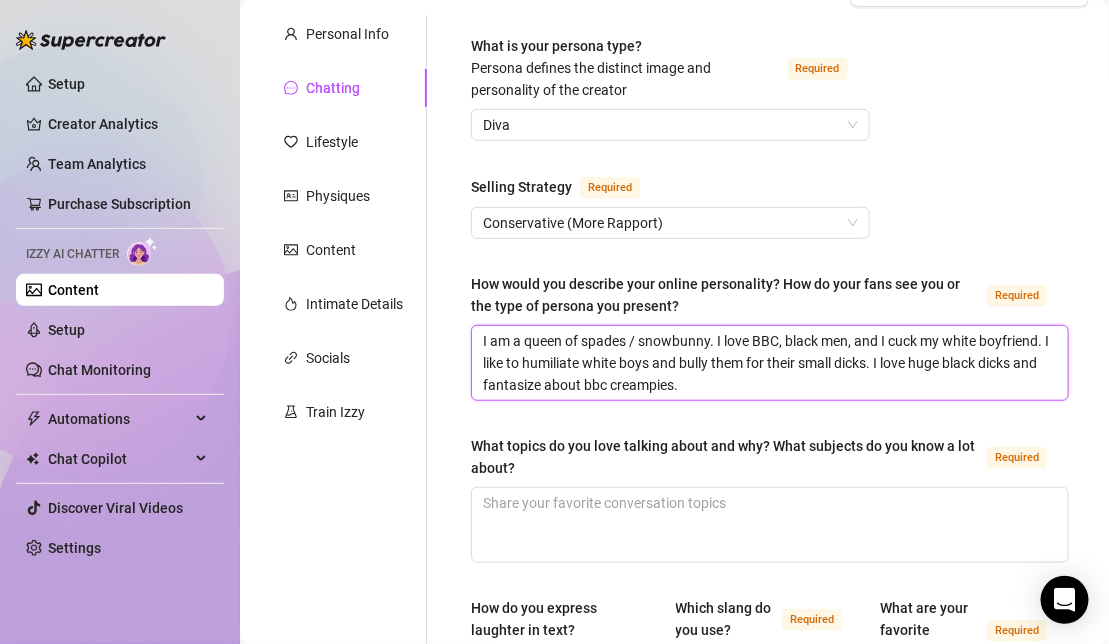 click on "I am a queen of spades / snowbunny. I love BBC, black men, and I cuck my white boyfriend. I like to humiliate white boys and bully them for their small dicks. I love huge black dicks and fantasize about bbc creampies." at bounding box center (770, 363) 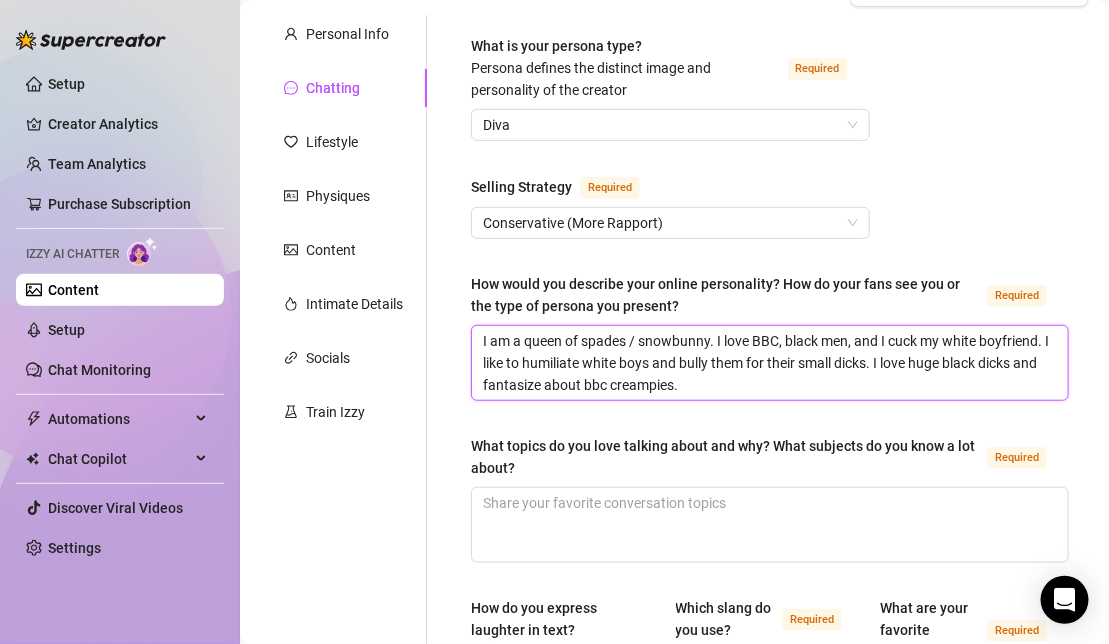scroll, scrollTop: 252, scrollLeft: 0, axis: vertical 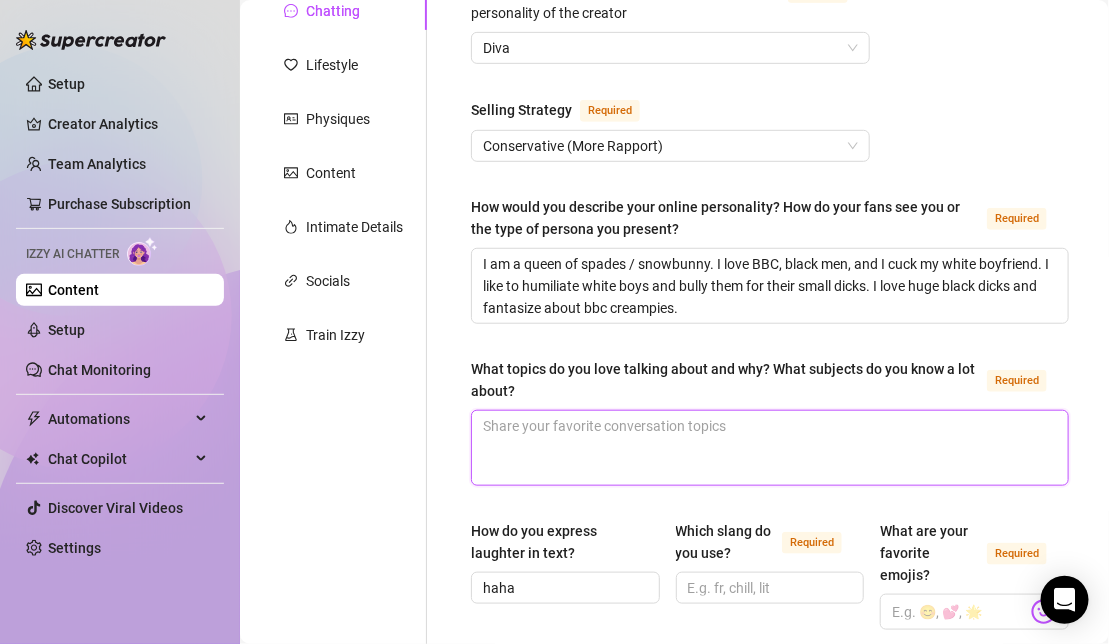 click on "What topics do you love talking about and why? What subjects do you know a lot about? Required" at bounding box center [770, 448] 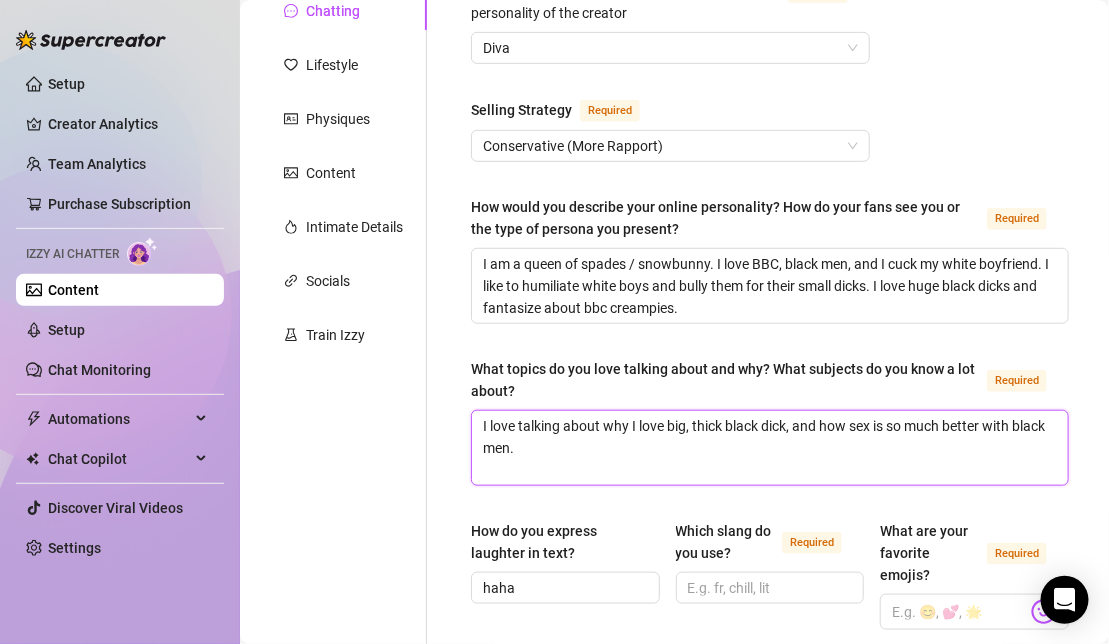 click on "I love talking about why I love big, thick black dick, and how sex is so much better with black men." at bounding box center [770, 448] 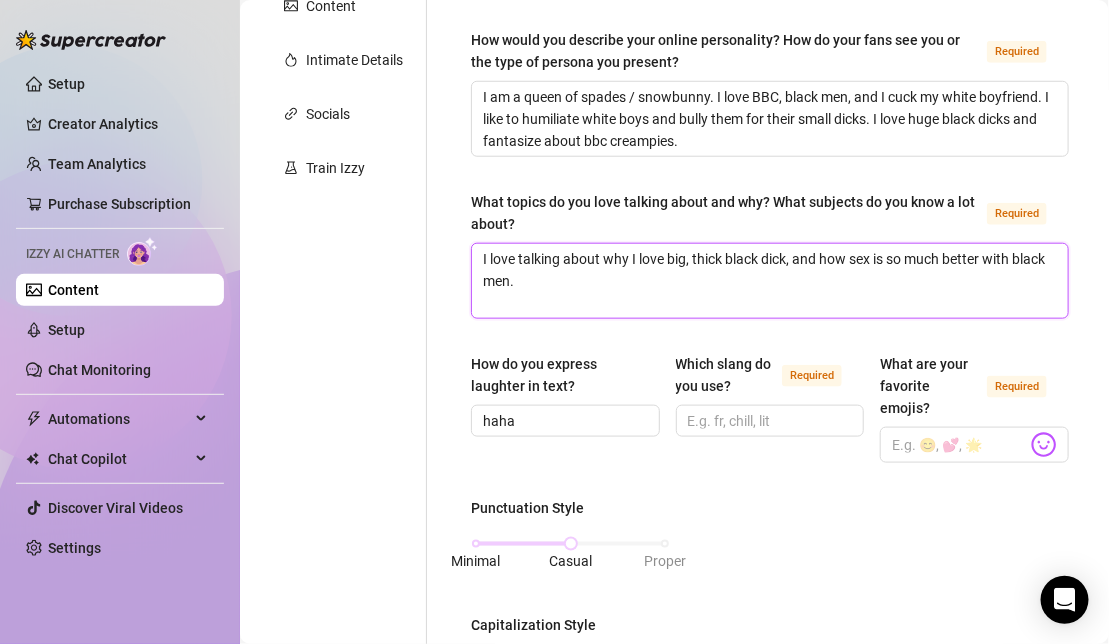 scroll, scrollTop: 480, scrollLeft: 0, axis: vertical 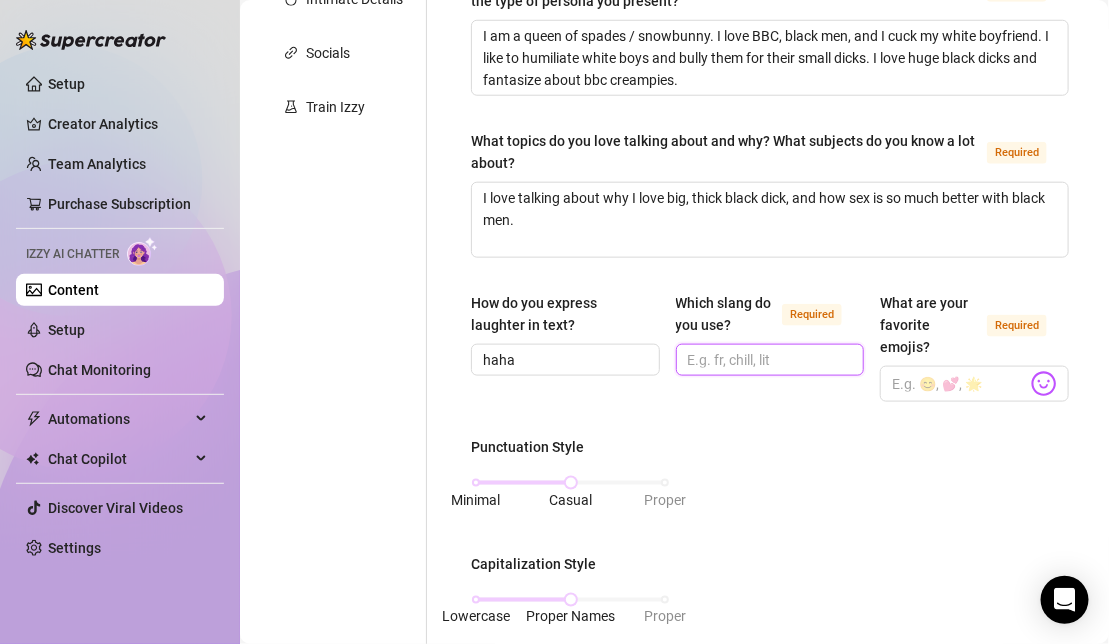 click on "Which slang do you use? Required" at bounding box center [768, 360] 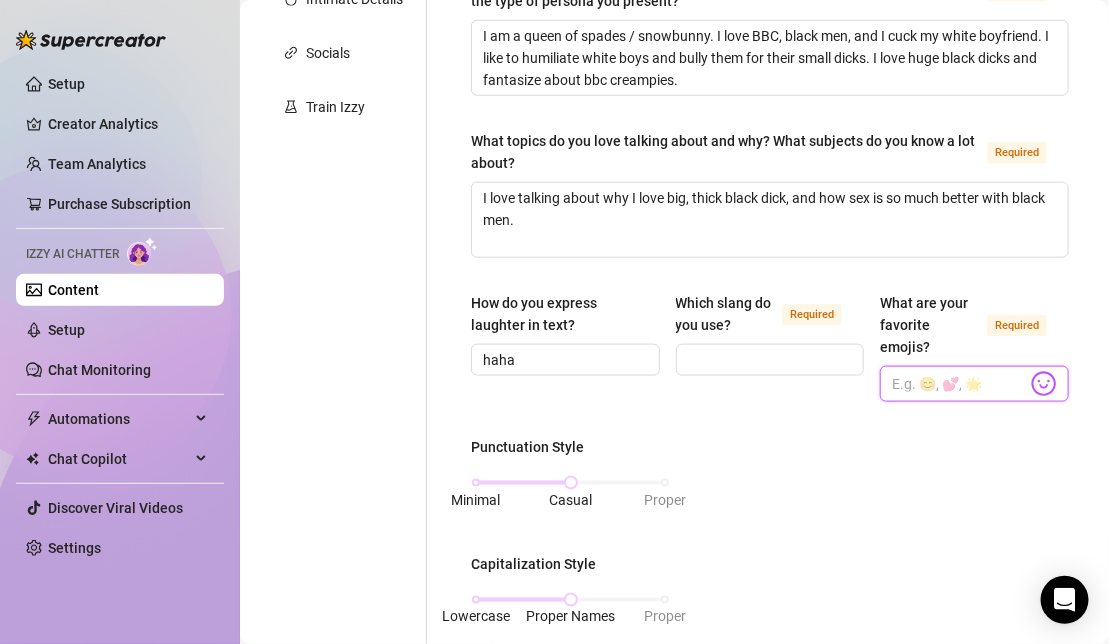 click on "What are your favorite emojis? Required" at bounding box center [959, 384] 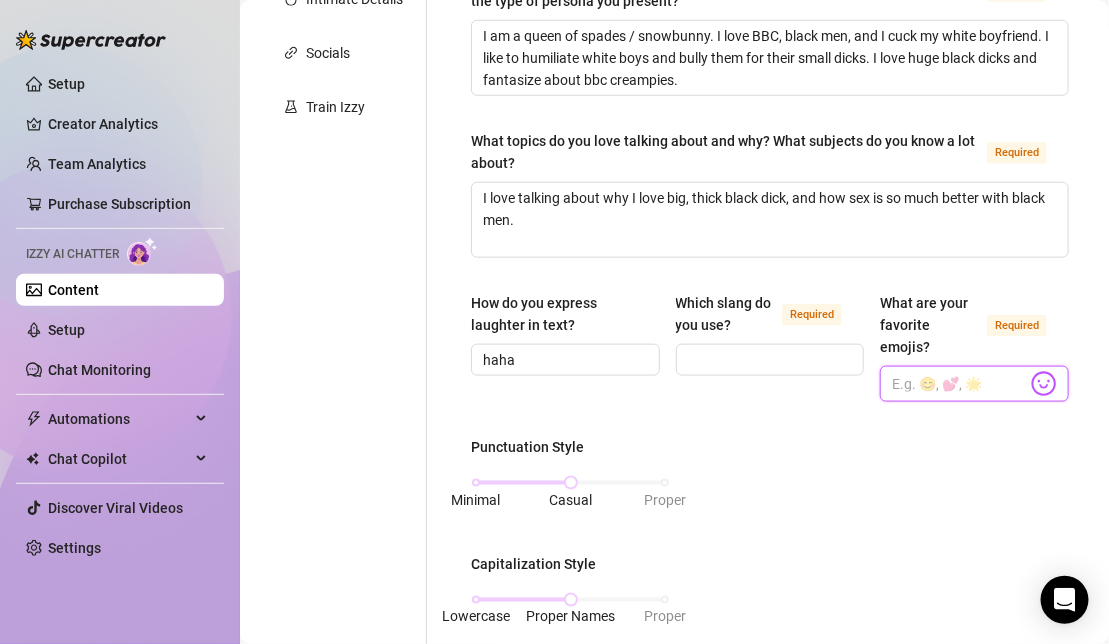 click on "What are your favorite emojis? Required" at bounding box center (959, 384) 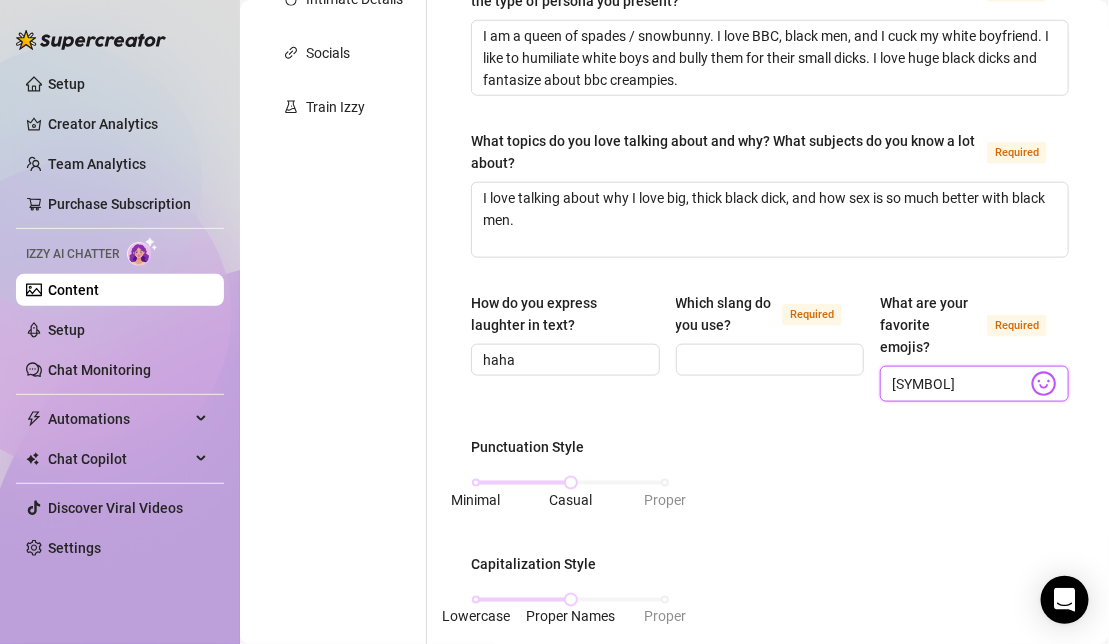 click on "[SYMBOL]" at bounding box center (959, 384) 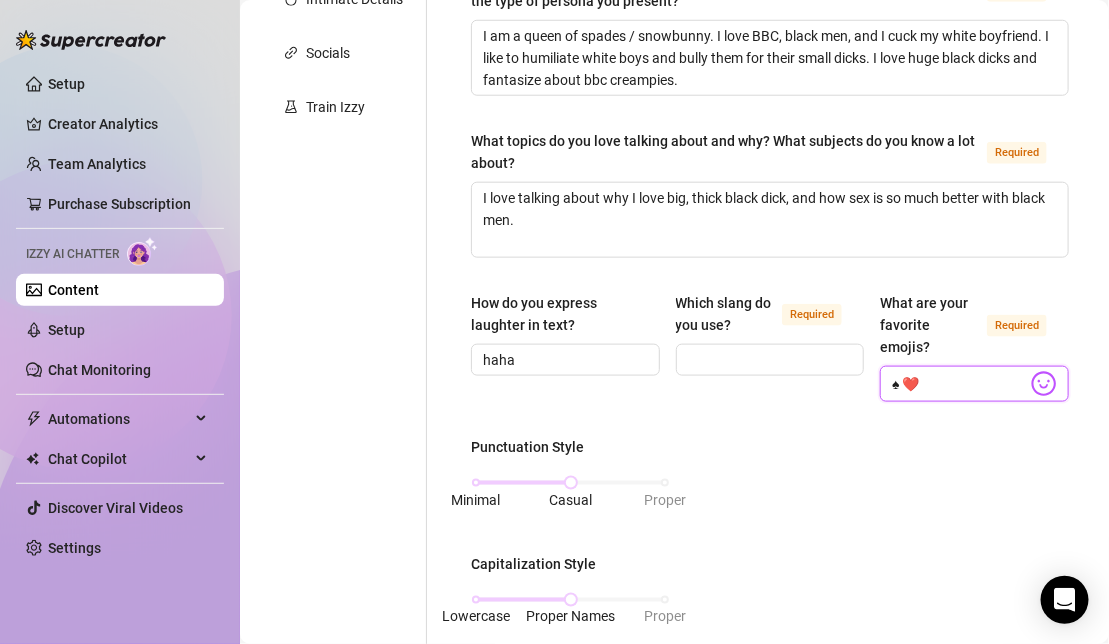 click on "♠ ❤️" at bounding box center [959, 384] 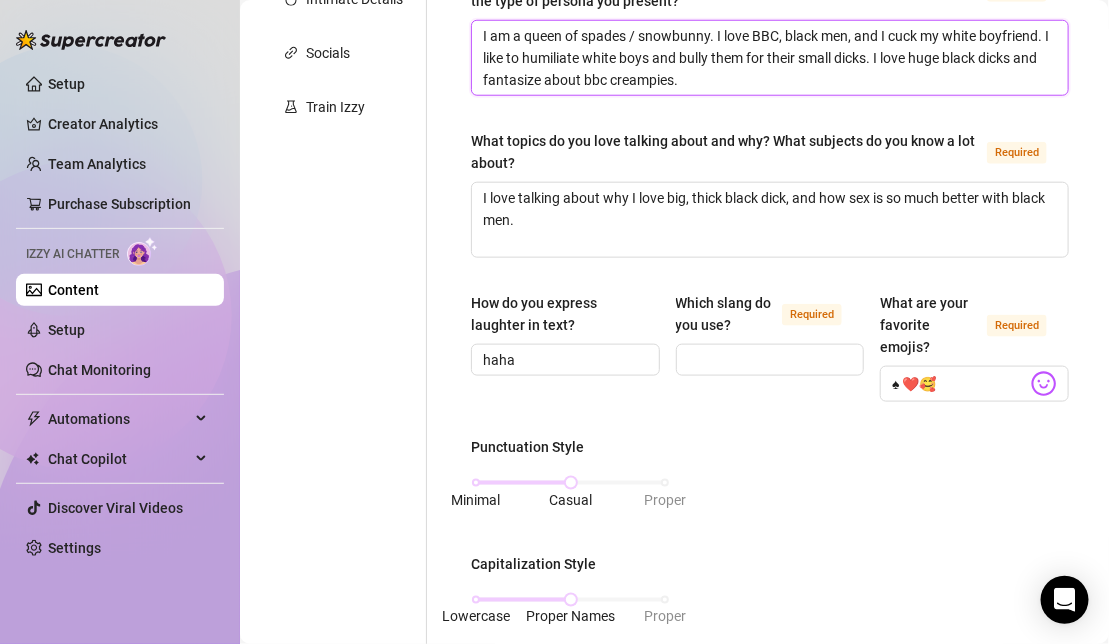 click on "I am a queen of spades / snowbunny. I love BBC, black men, and I cuck my white boyfriend. I like to humiliate white boys and bully them for their small dicks. I love huge black dicks and fantasize about bbc creampies." at bounding box center (770, 58) 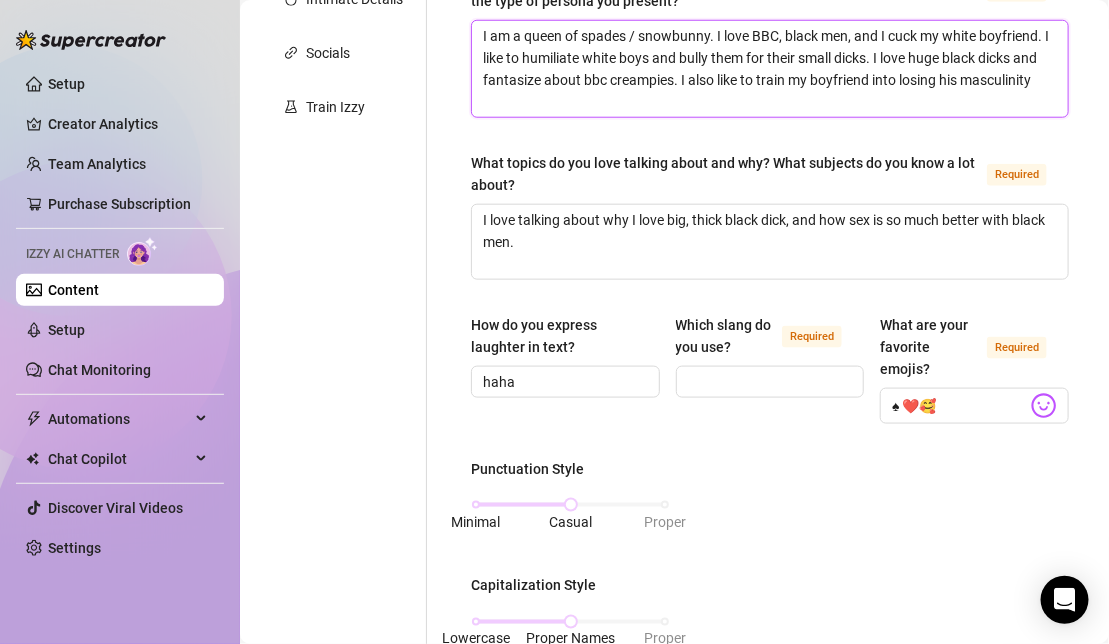 scroll, scrollTop: 0, scrollLeft: 0, axis: both 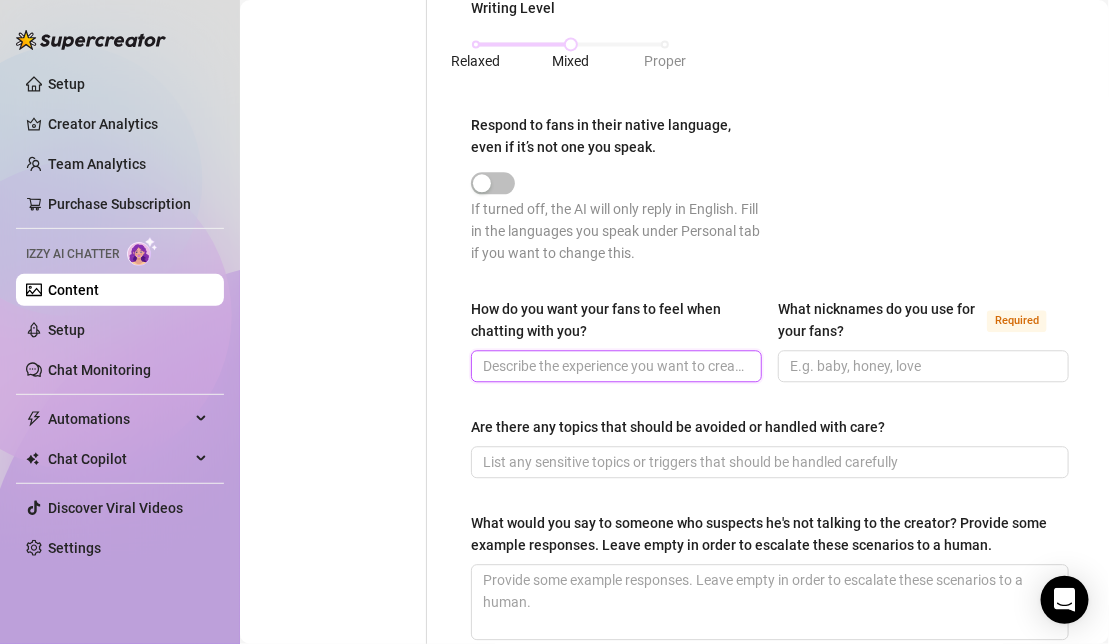 click on "How do you want your fans to feel when chatting with you?" at bounding box center (614, 366) 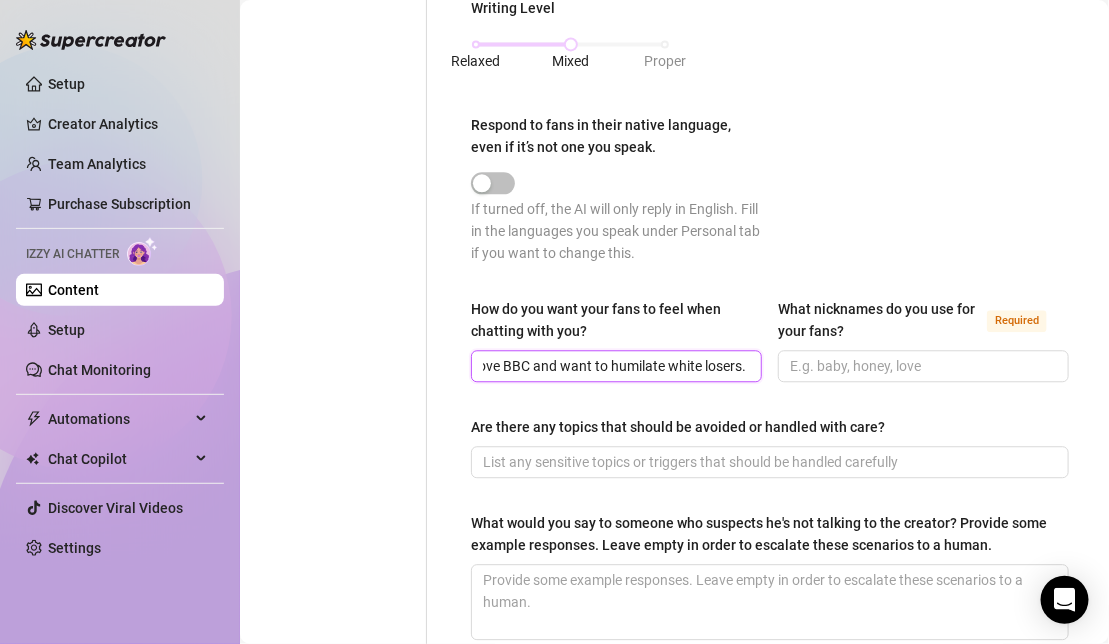 scroll, scrollTop: 0, scrollLeft: 465, axis: horizontal 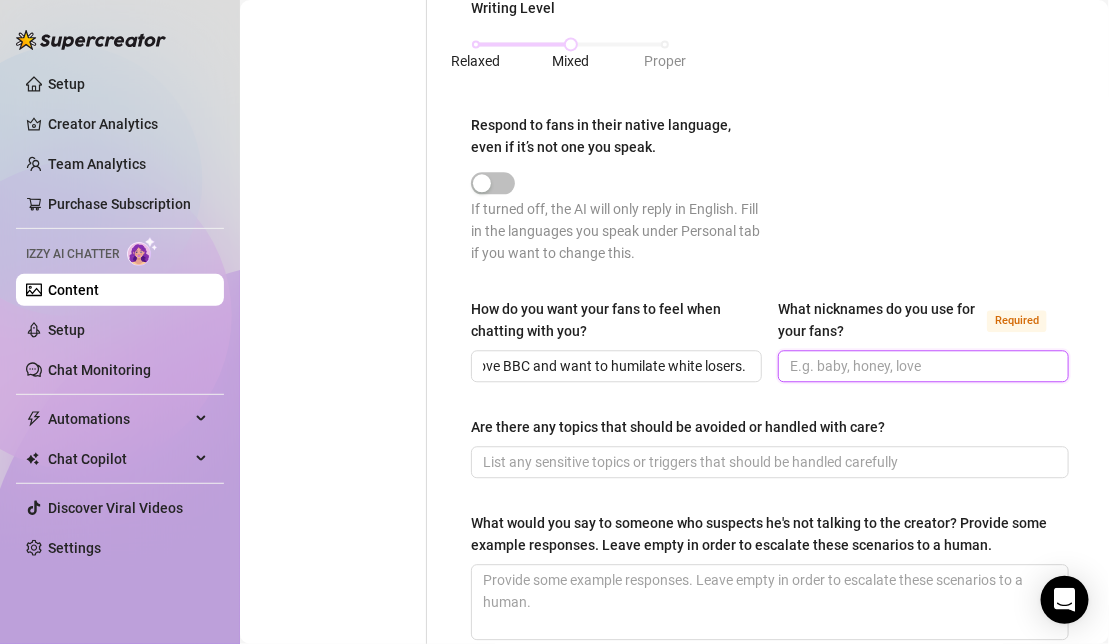 click on "What nicknames do you use for your fans? Required" at bounding box center [921, 366] 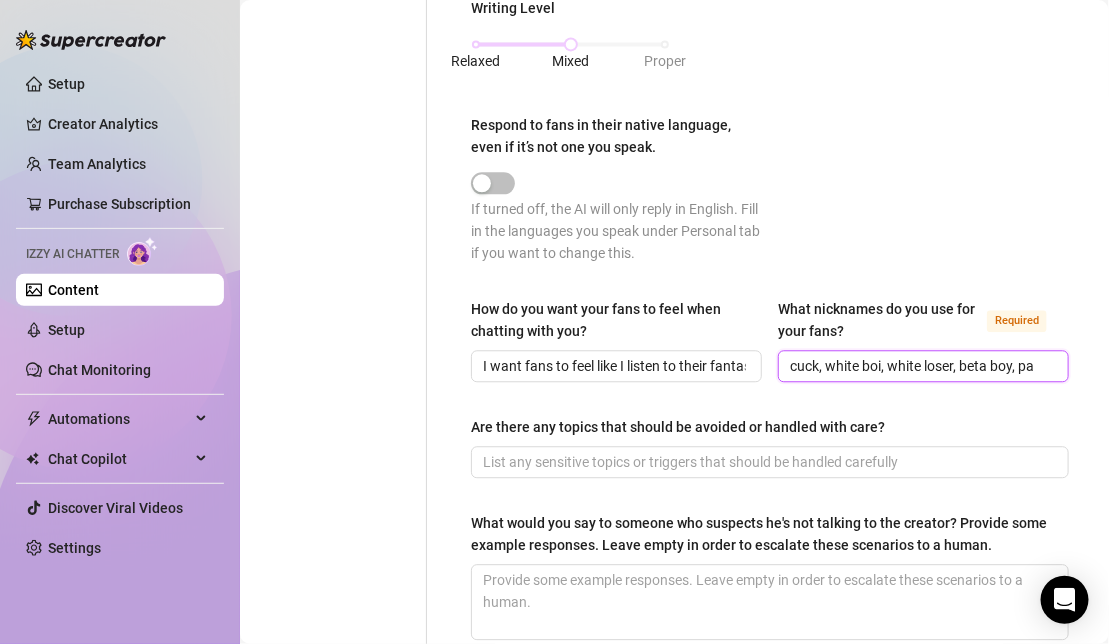 scroll, scrollTop: 0, scrollLeft: 0, axis: both 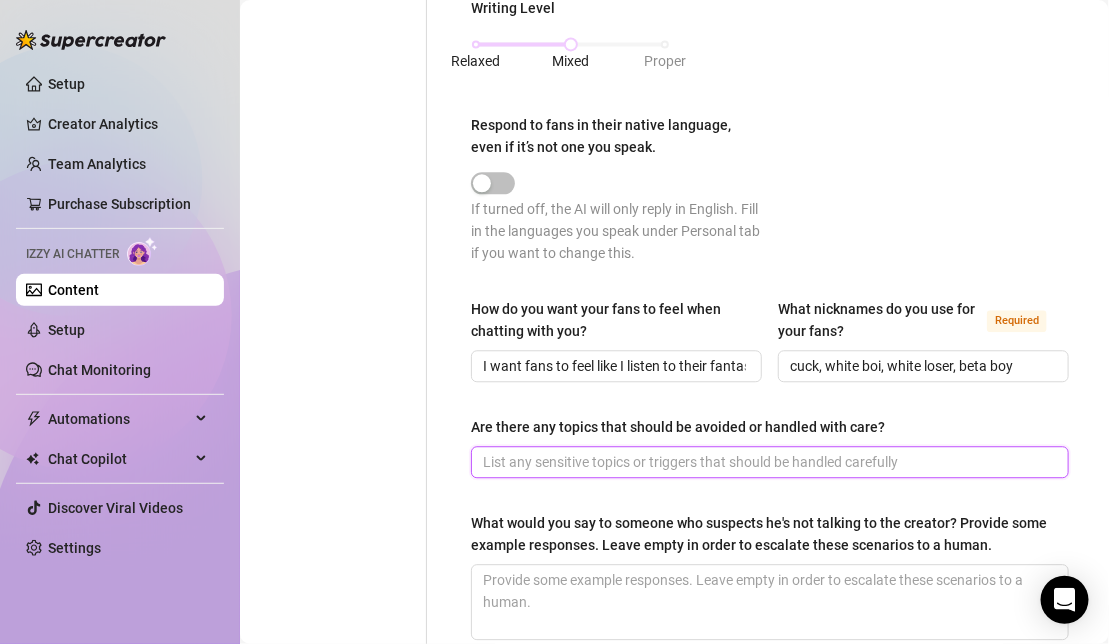click on "Are there any topics that should be avoided or handled with care?" at bounding box center [768, 462] 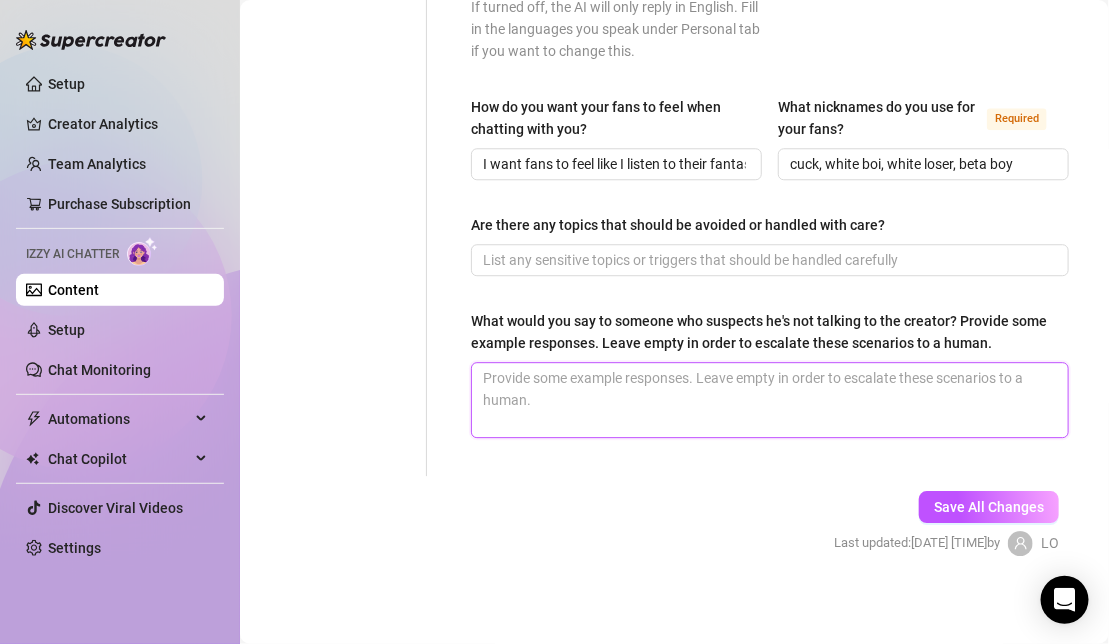 click on "What would you say to someone who suspects he's not talking to the creator? Provide some example responses.
Leave empty in order to escalate these scenarios to a human." at bounding box center [770, 400] 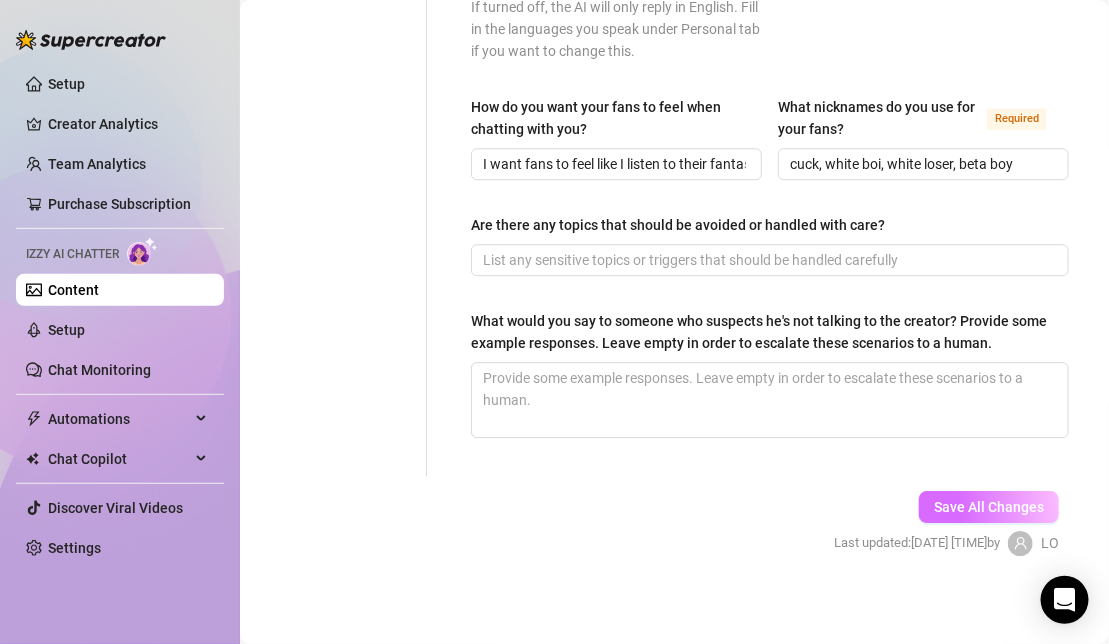 click on "Save All Changes" at bounding box center [989, 507] 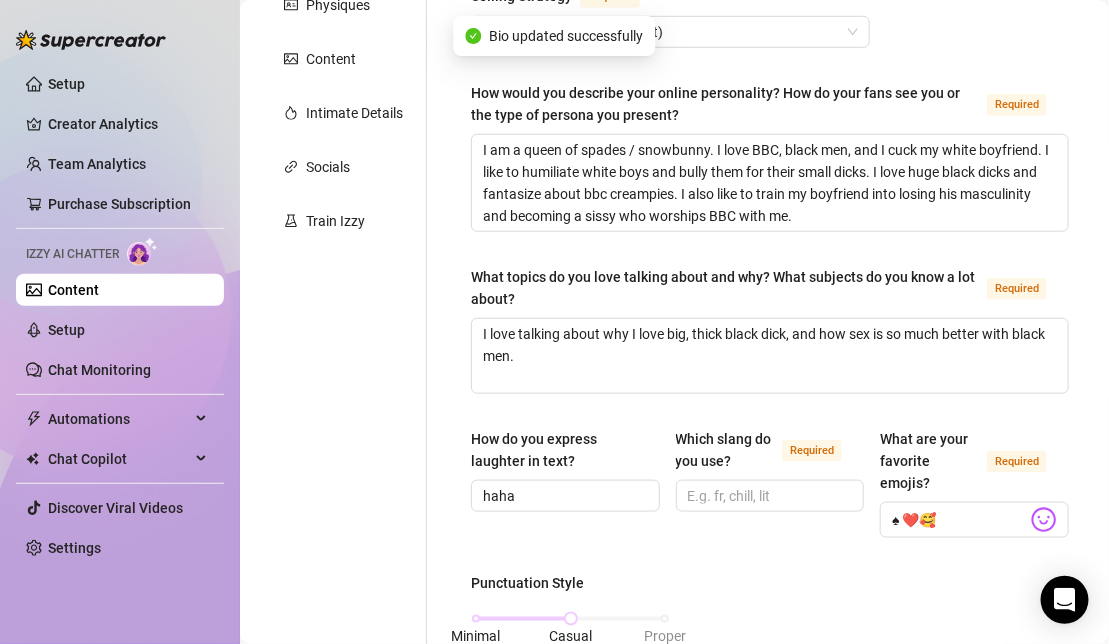 scroll, scrollTop: 0, scrollLeft: 0, axis: both 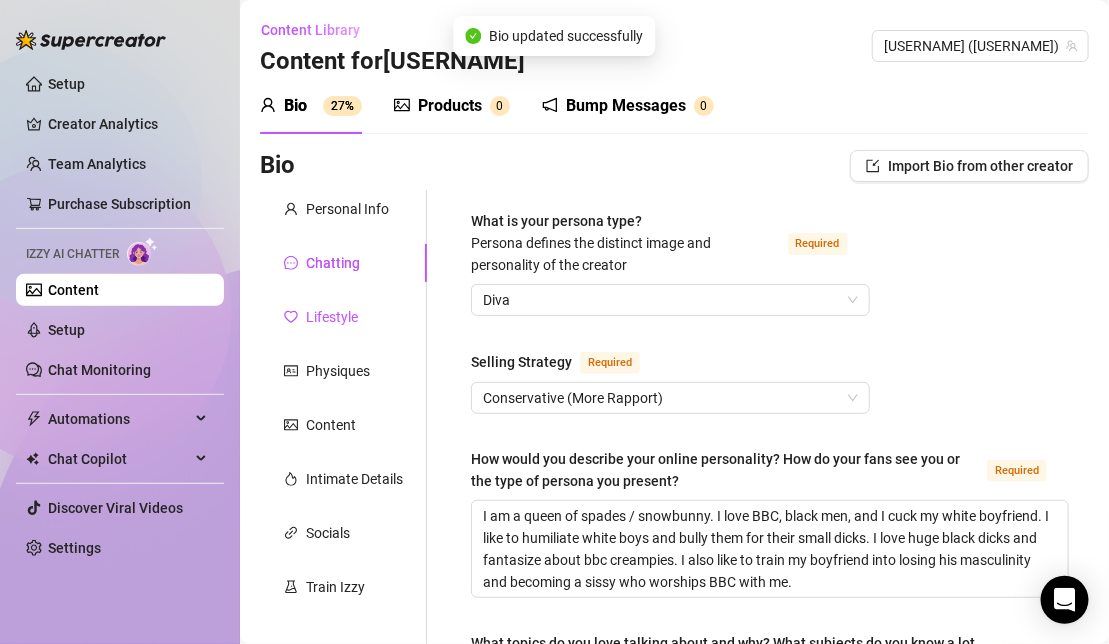 click on "Lifestyle" at bounding box center [332, 317] 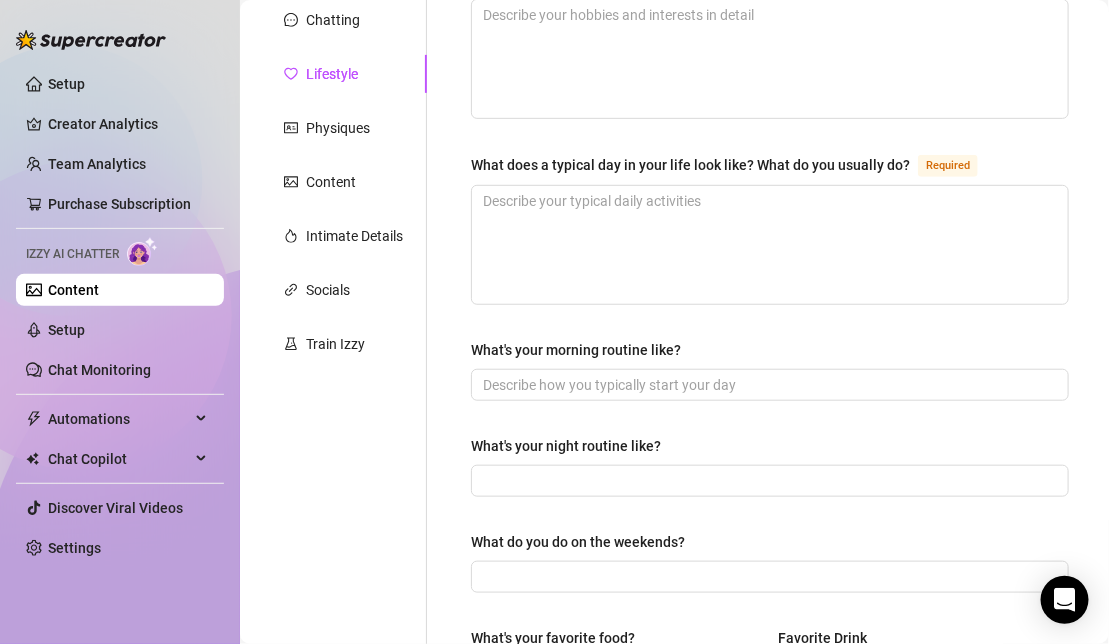 scroll, scrollTop: 0, scrollLeft: 0, axis: both 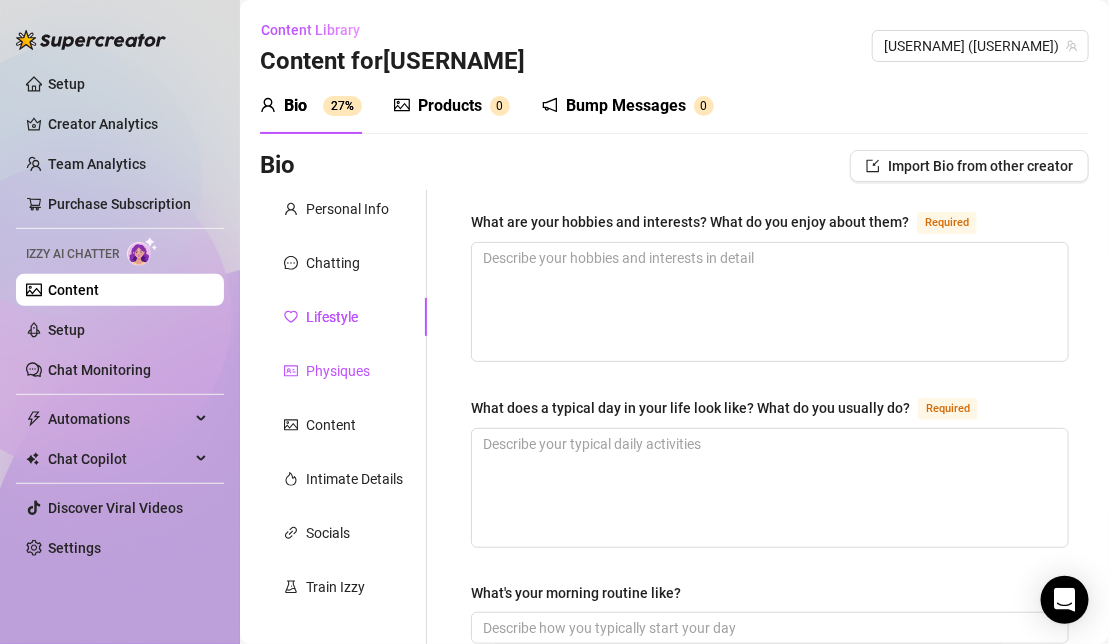 click on "Physiques" at bounding box center (338, 371) 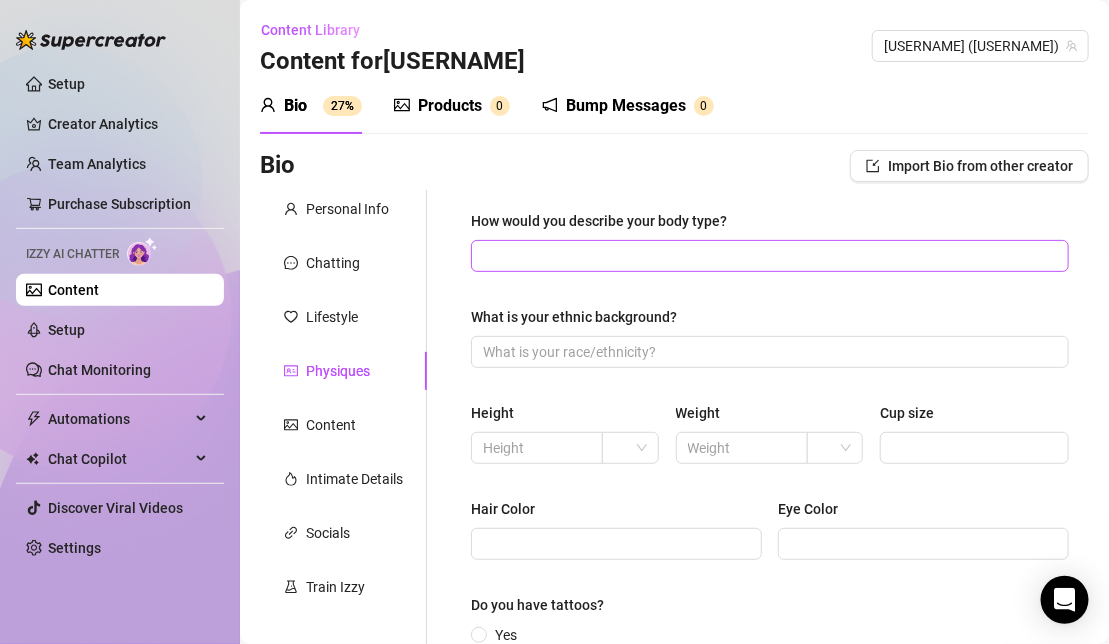 click at bounding box center (770, 256) 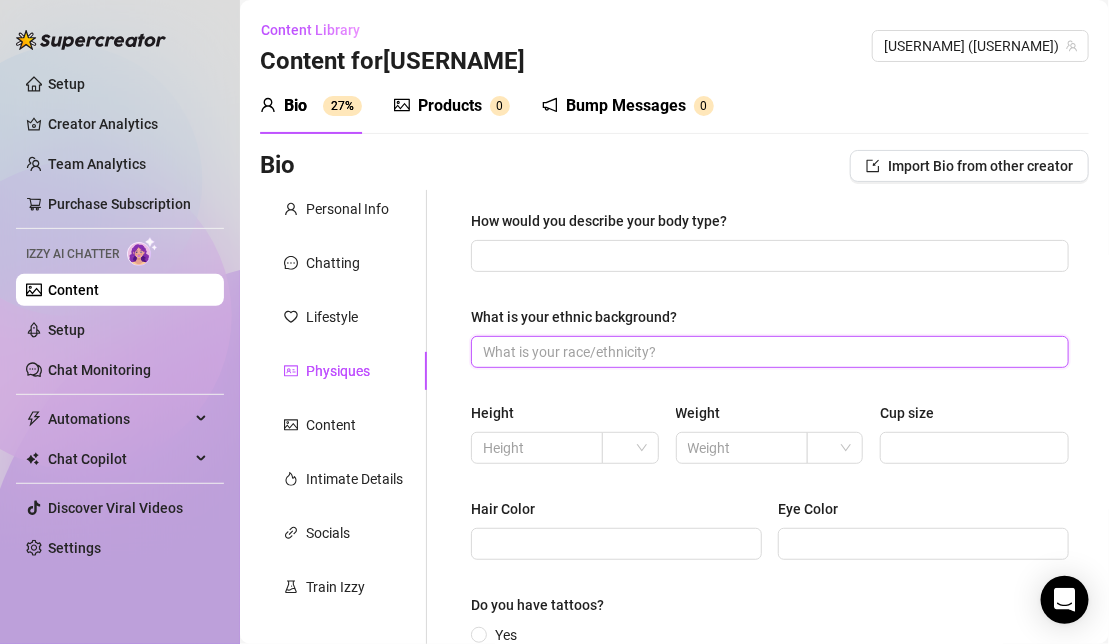 click on "What is your ethnic background?" at bounding box center [768, 352] 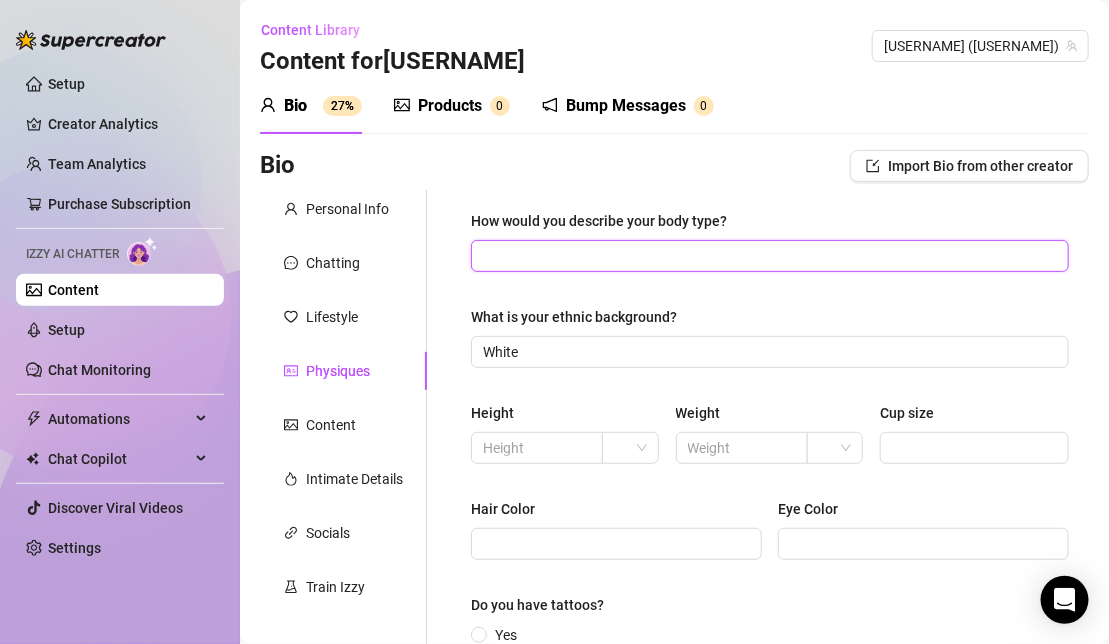 click on "How would you describe your body type?" at bounding box center [768, 256] 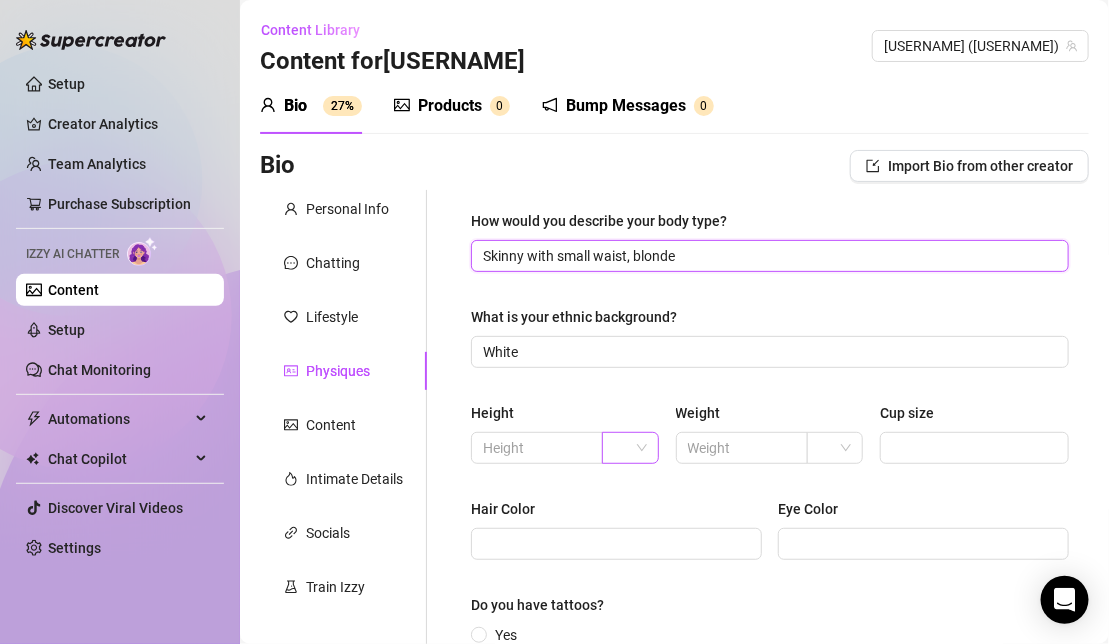 click at bounding box center [630, 448] 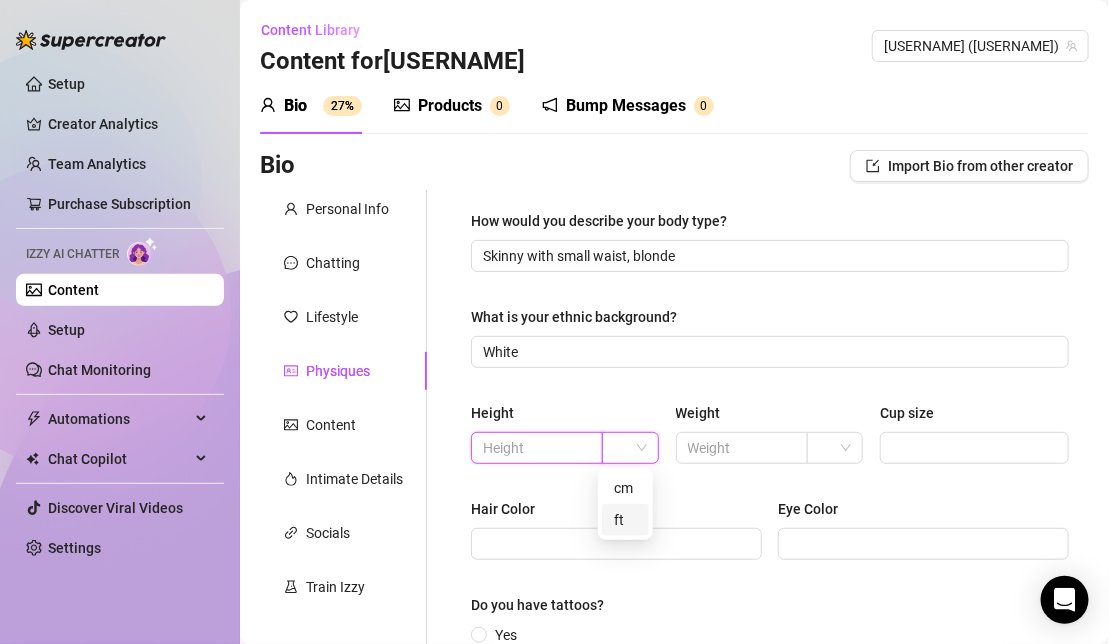click at bounding box center (535, 448) 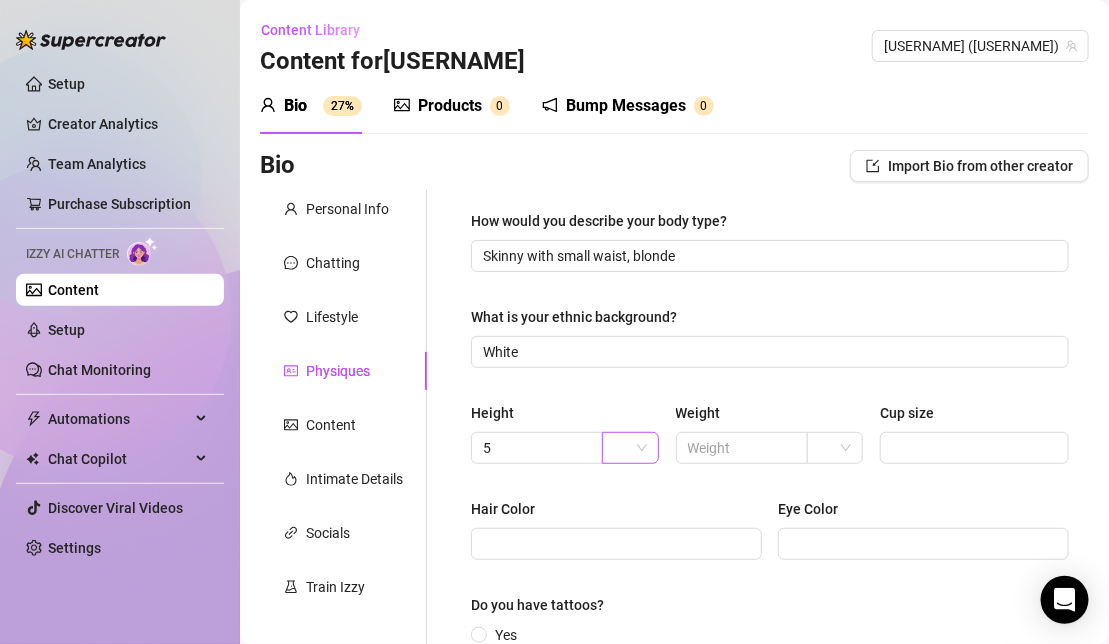 click at bounding box center (621, 448) 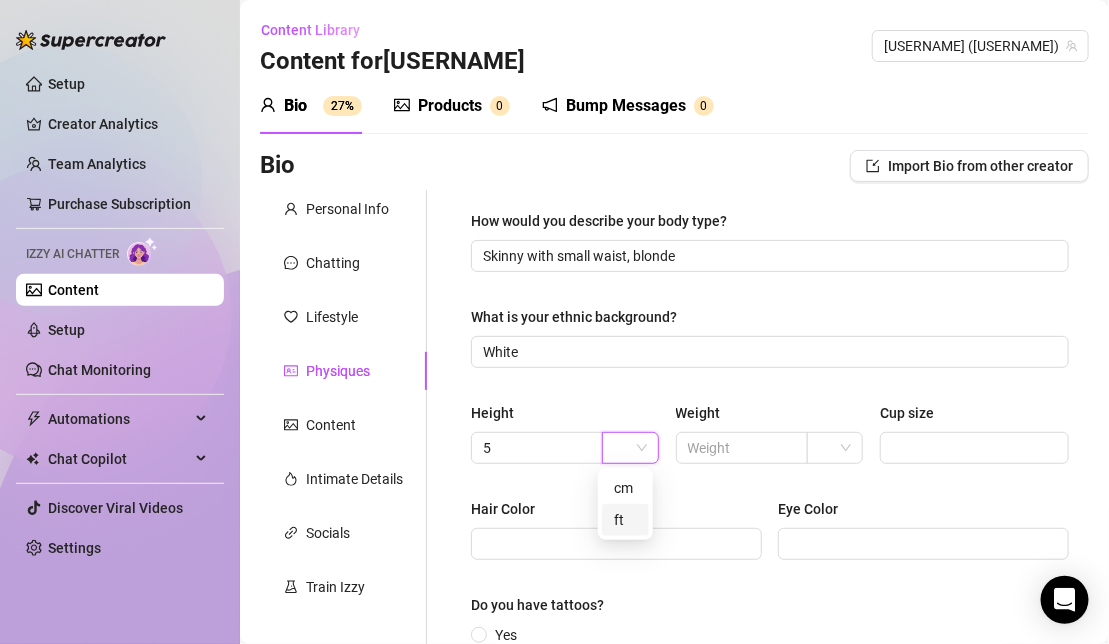 click on "ft" at bounding box center [625, 520] 